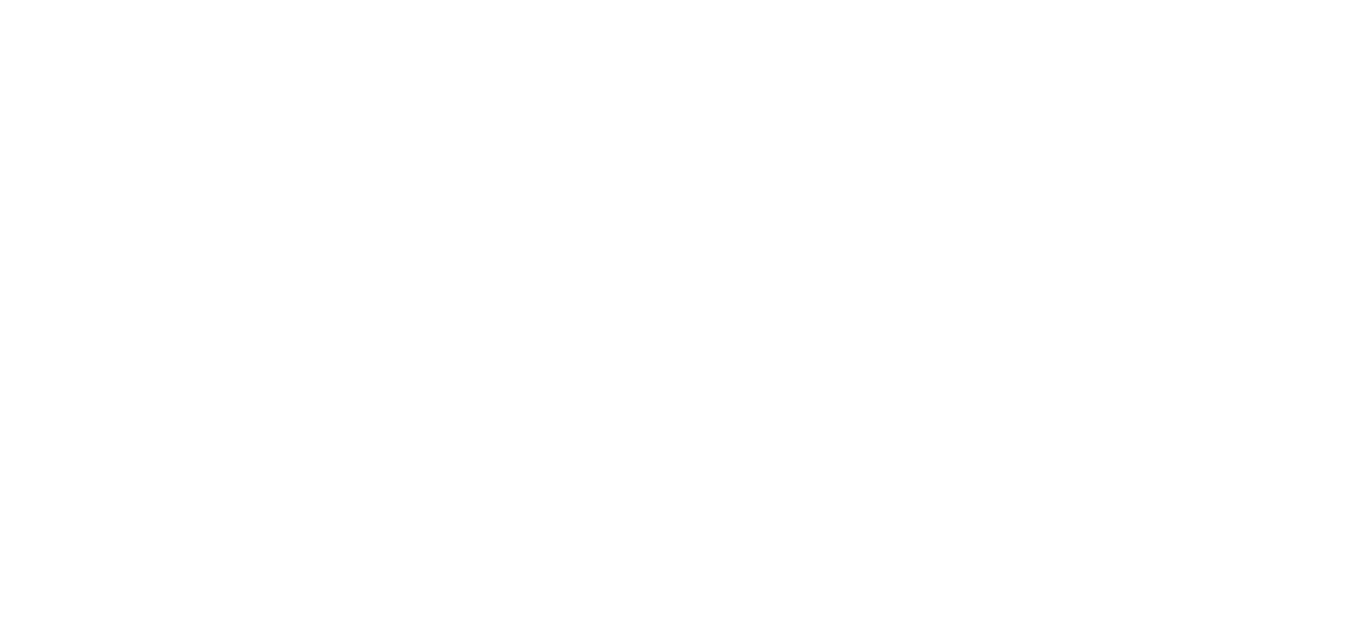 scroll, scrollTop: 0, scrollLeft: 0, axis: both 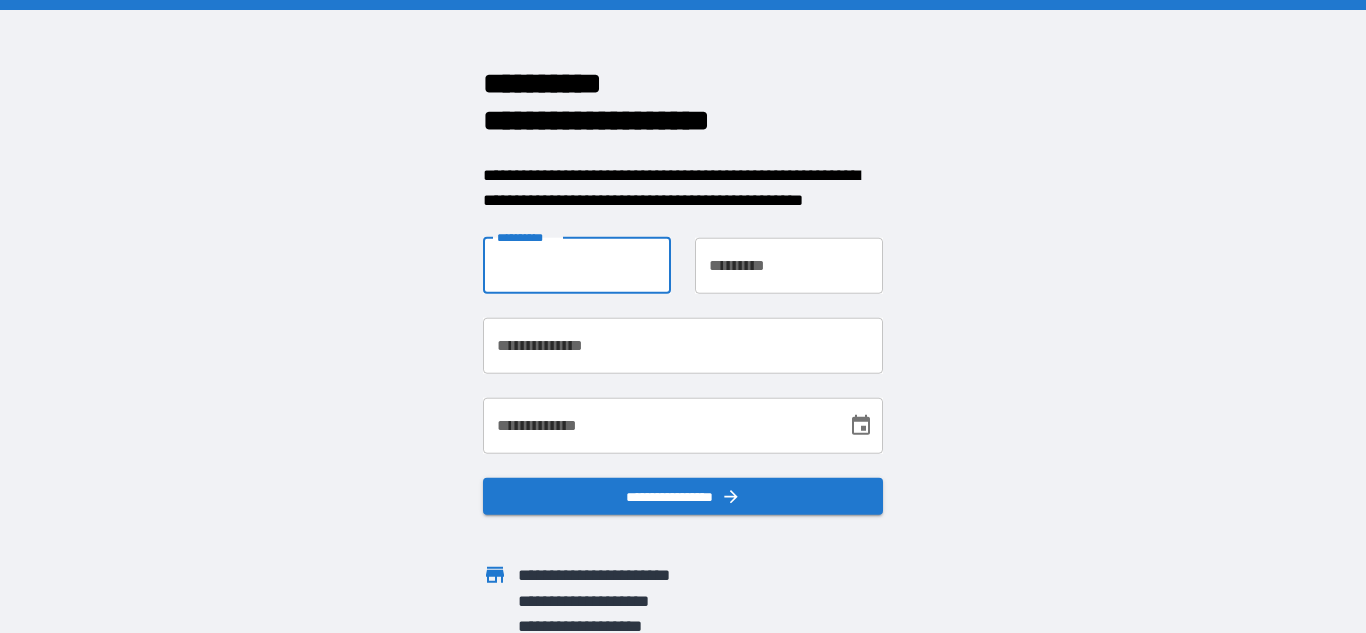 click on "**********" at bounding box center [577, 265] 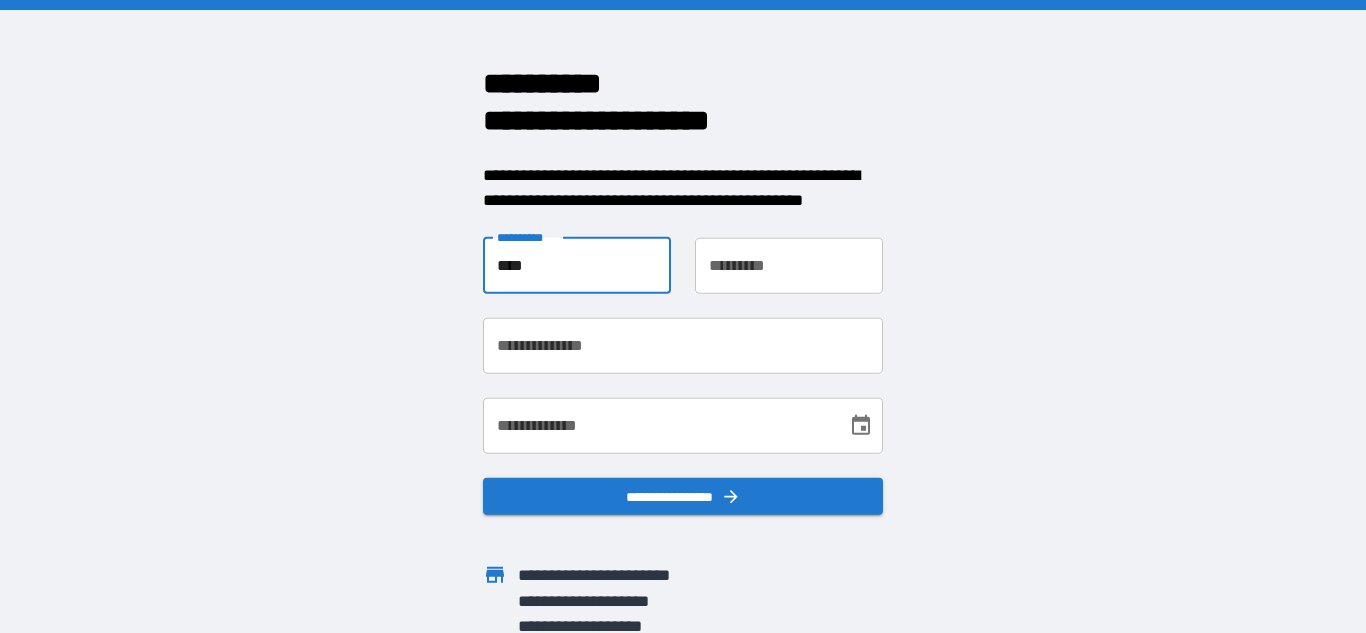 type on "****" 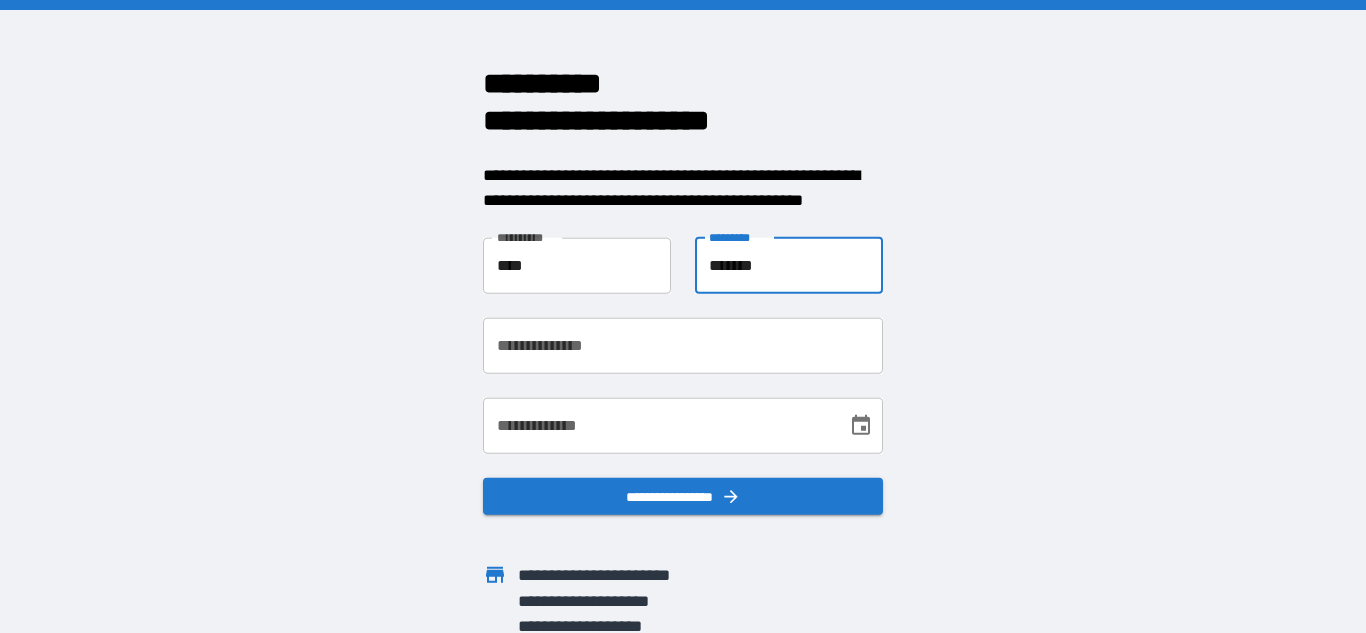 type on "*******" 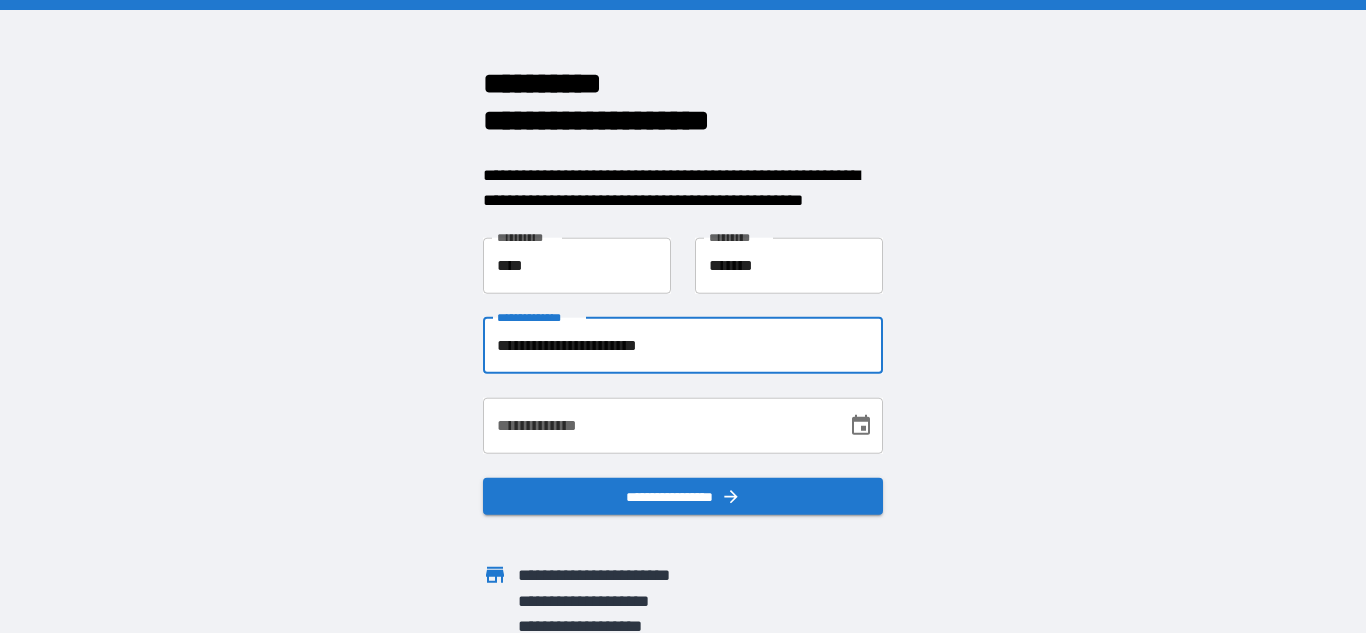 type on "**********" 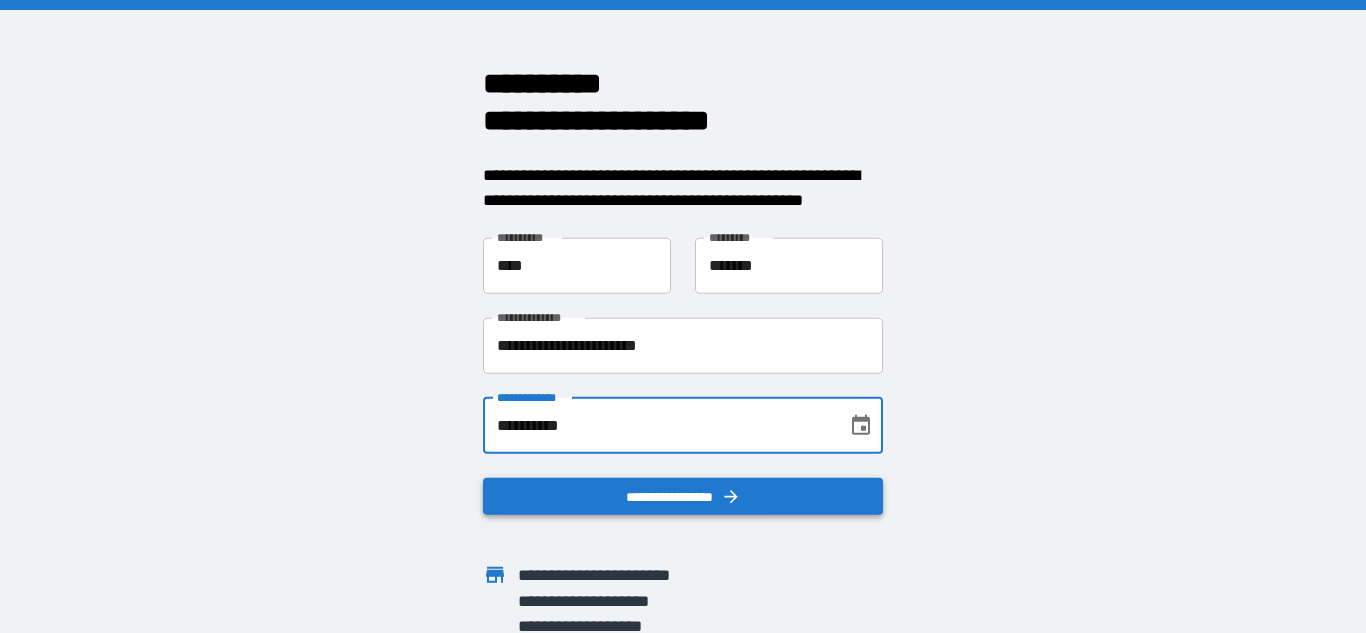 type on "**********" 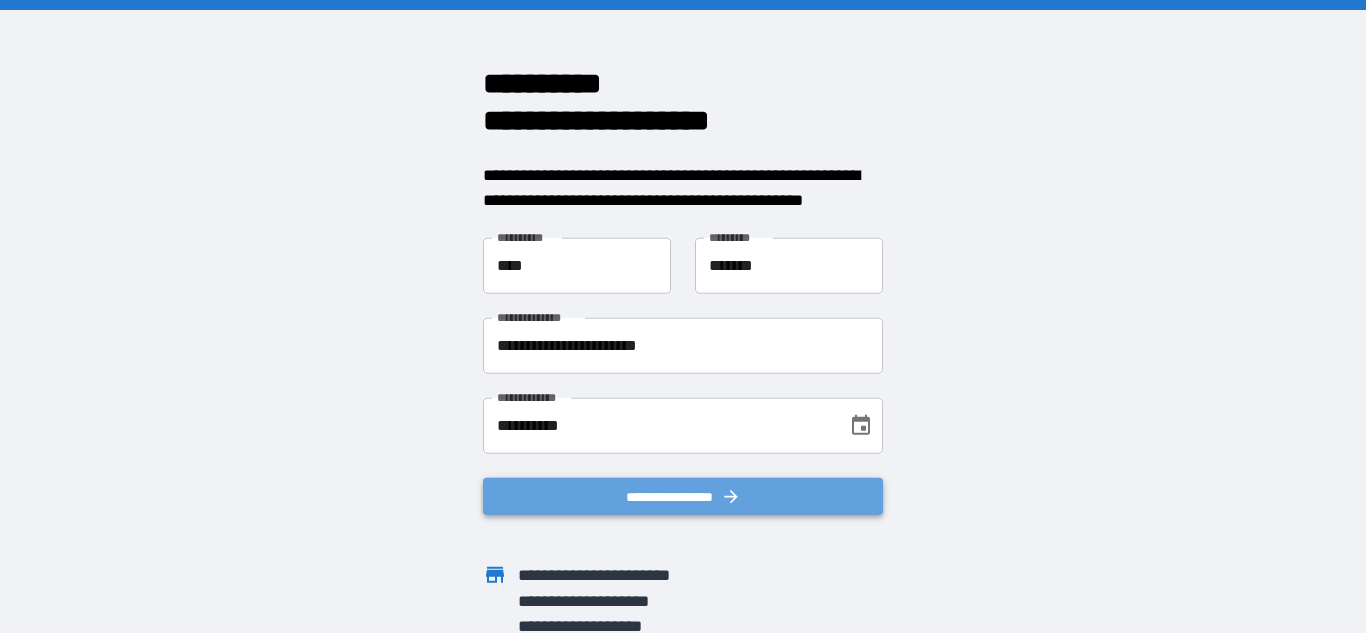 click on "**********" at bounding box center (683, 496) 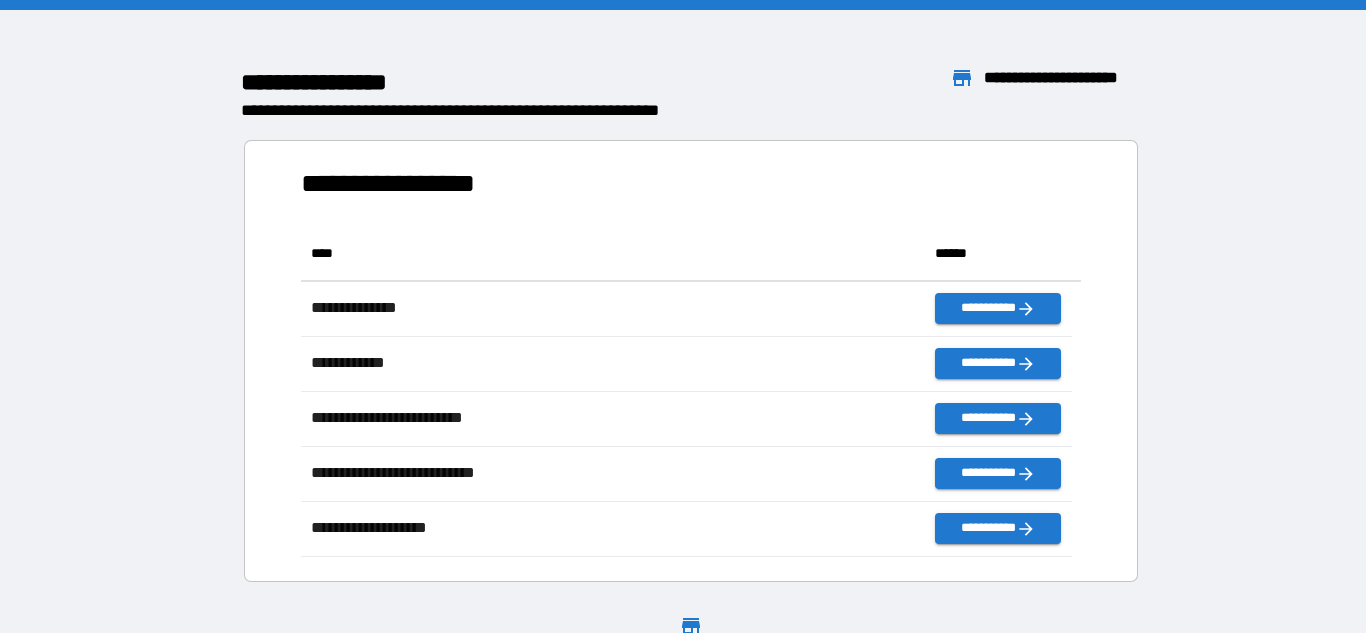 scroll, scrollTop: 16, scrollLeft: 16, axis: both 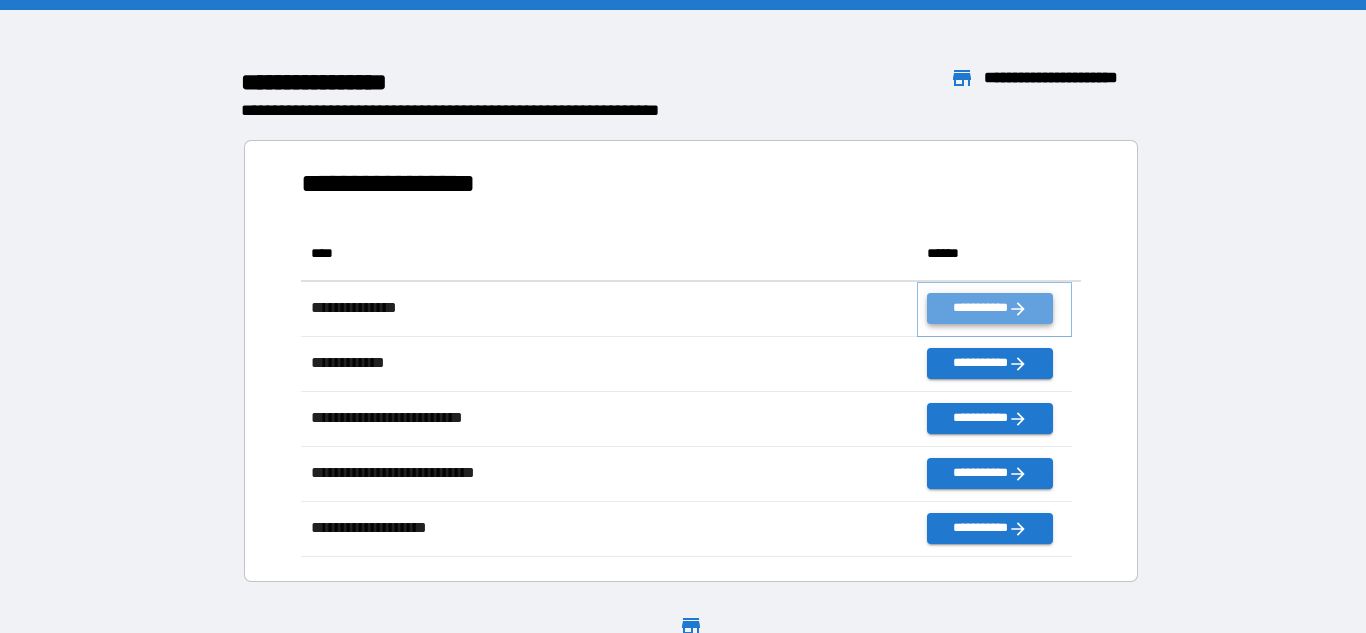 click on "**********" at bounding box center [989, 308] 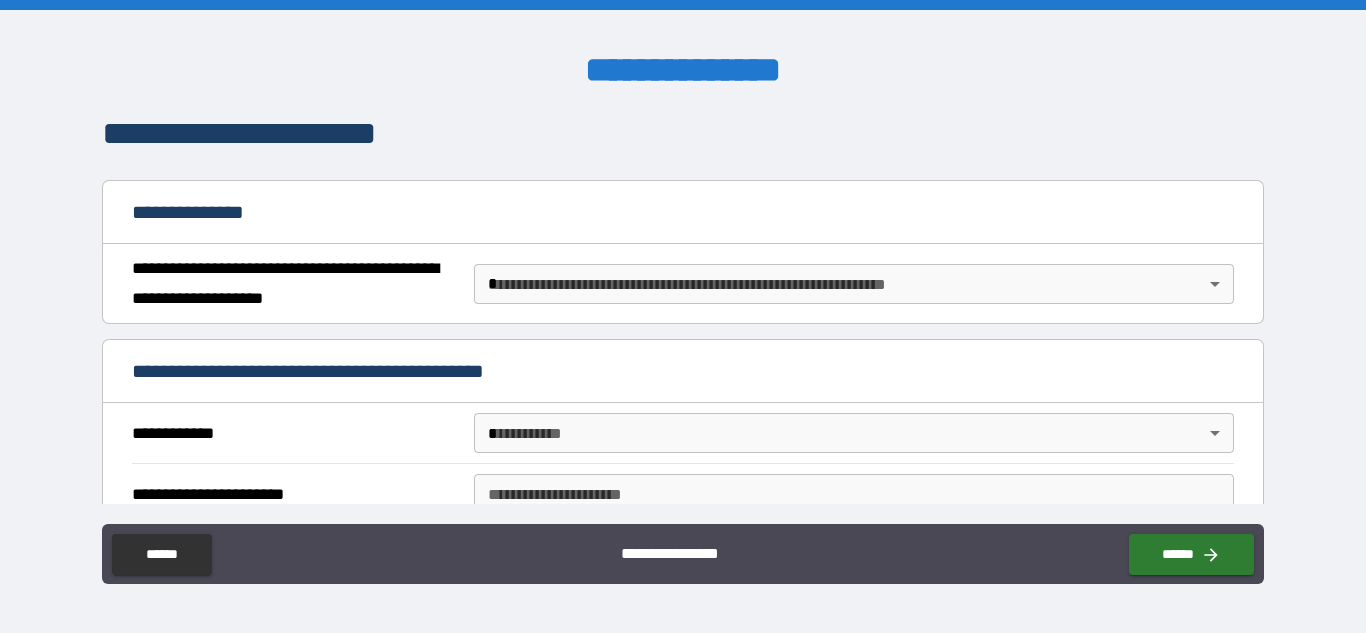 scroll, scrollTop: 167, scrollLeft: 0, axis: vertical 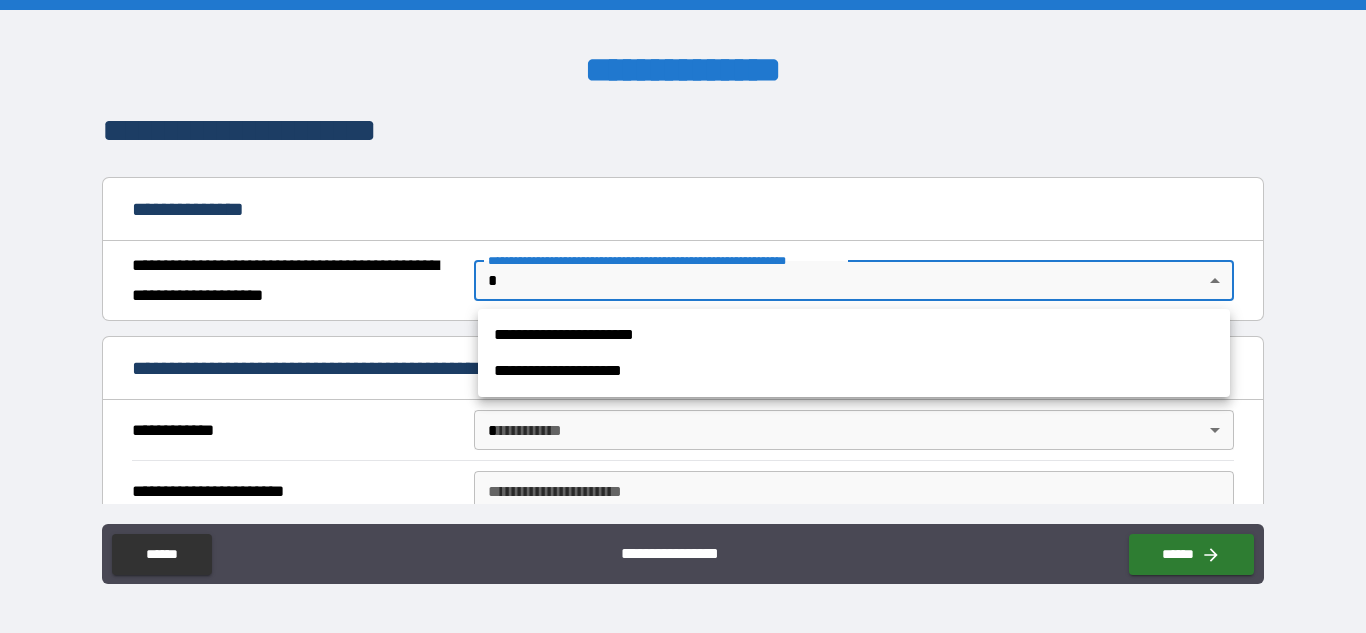 click on "**********" at bounding box center (683, 316) 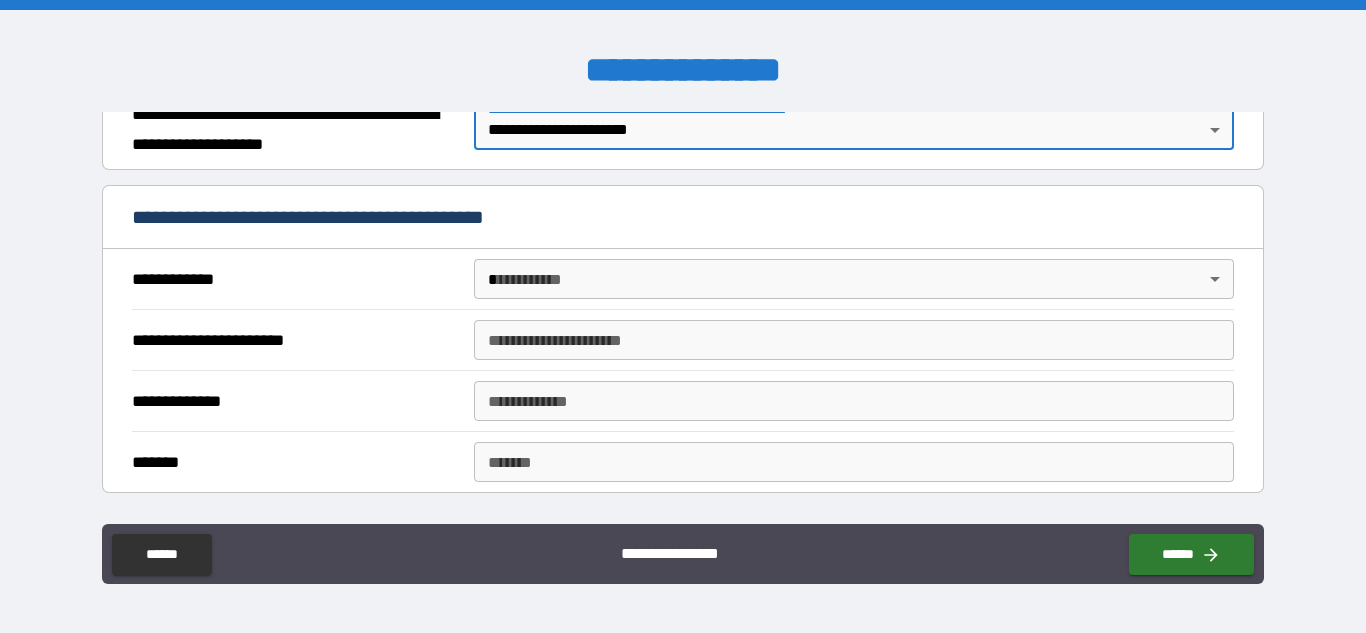scroll, scrollTop: 378, scrollLeft: 0, axis: vertical 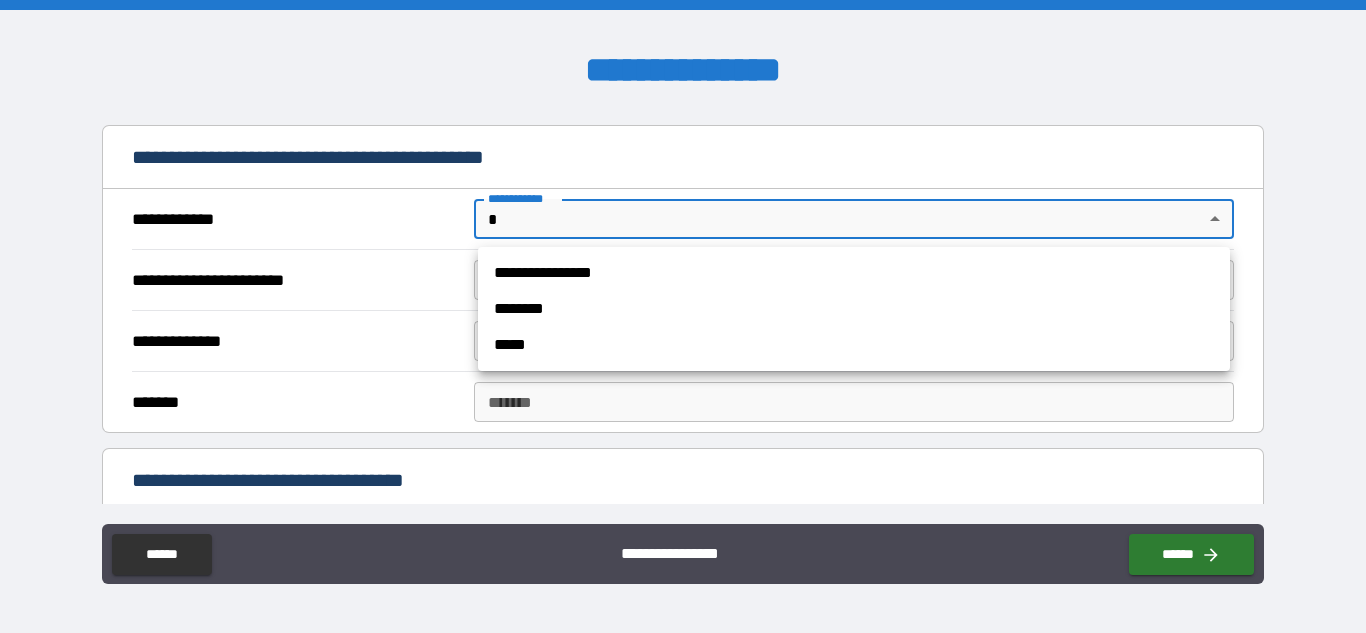 click on "**********" at bounding box center [683, 316] 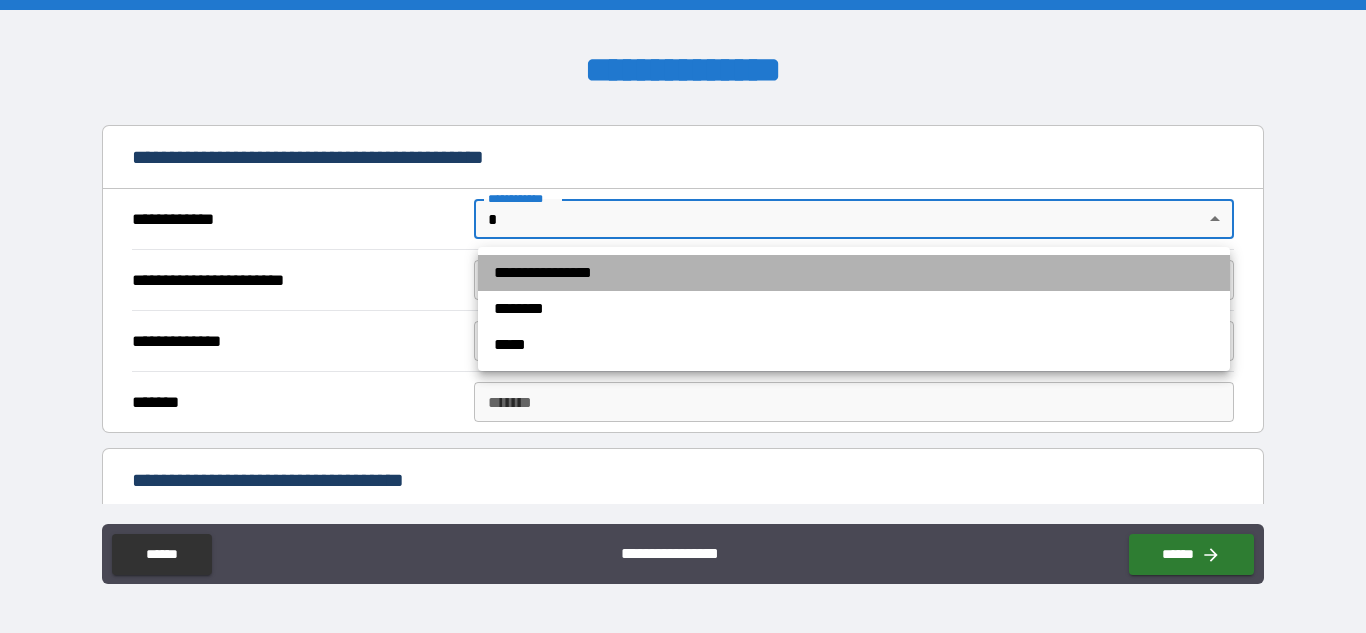 click on "**********" at bounding box center (854, 273) 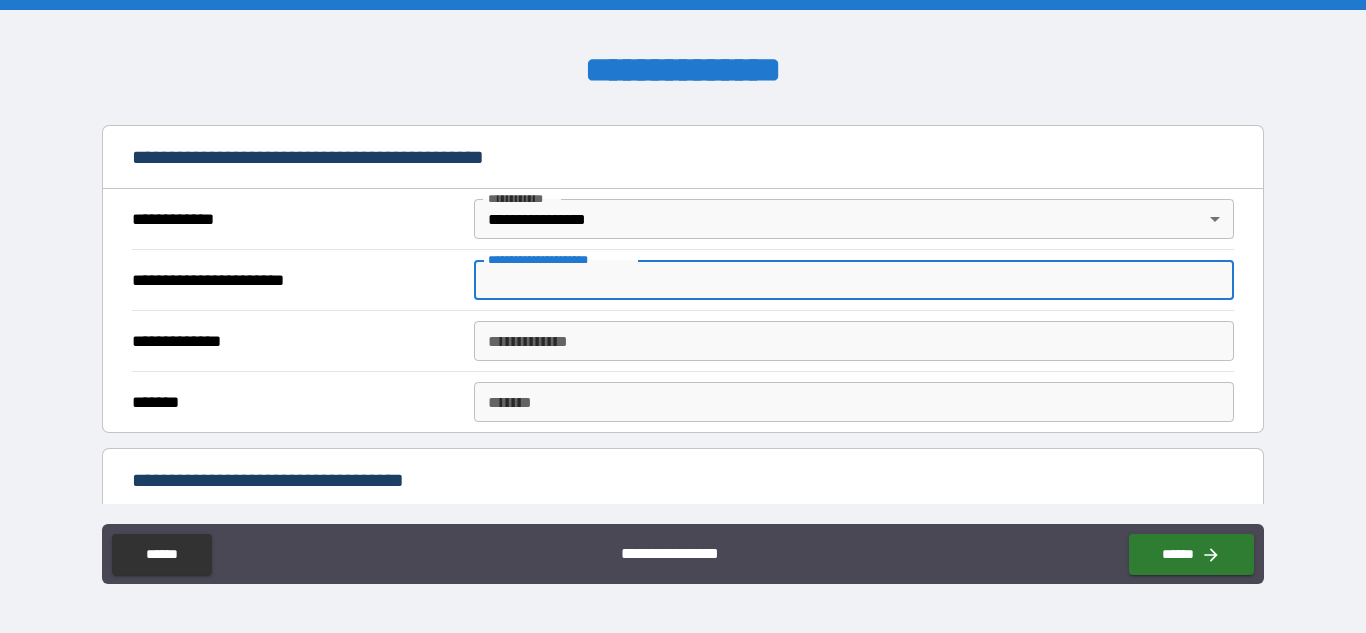 click on "**********" at bounding box center [854, 280] 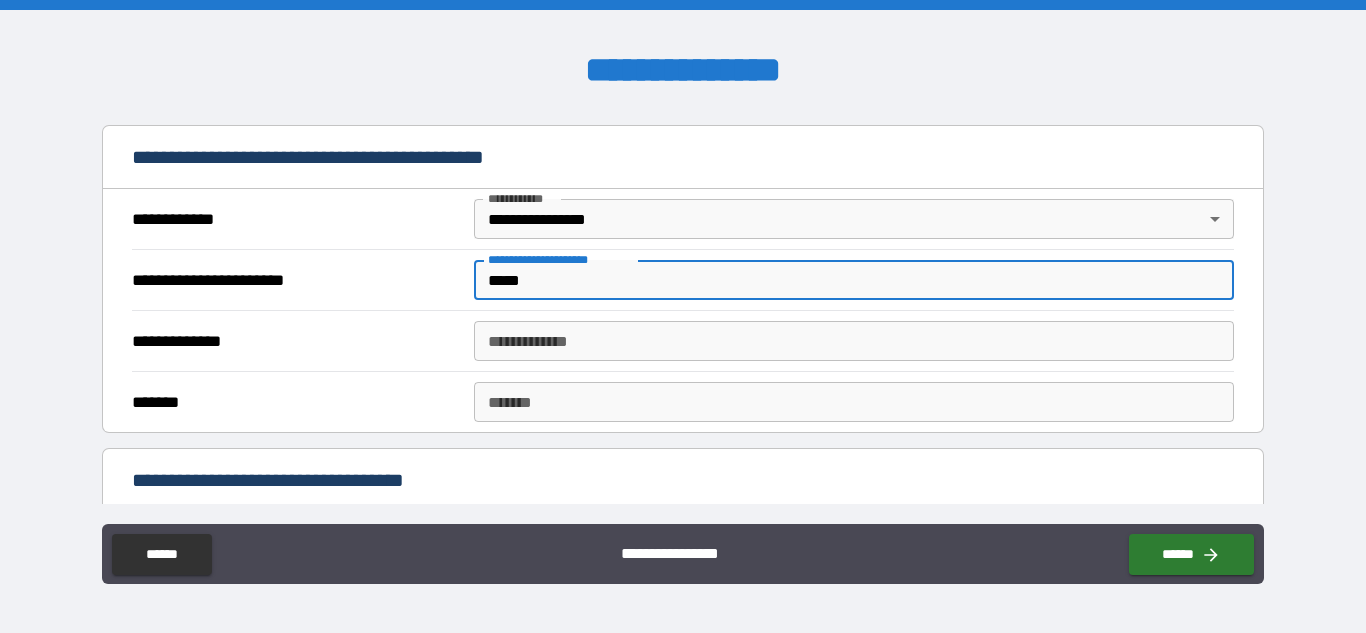 type on "*****" 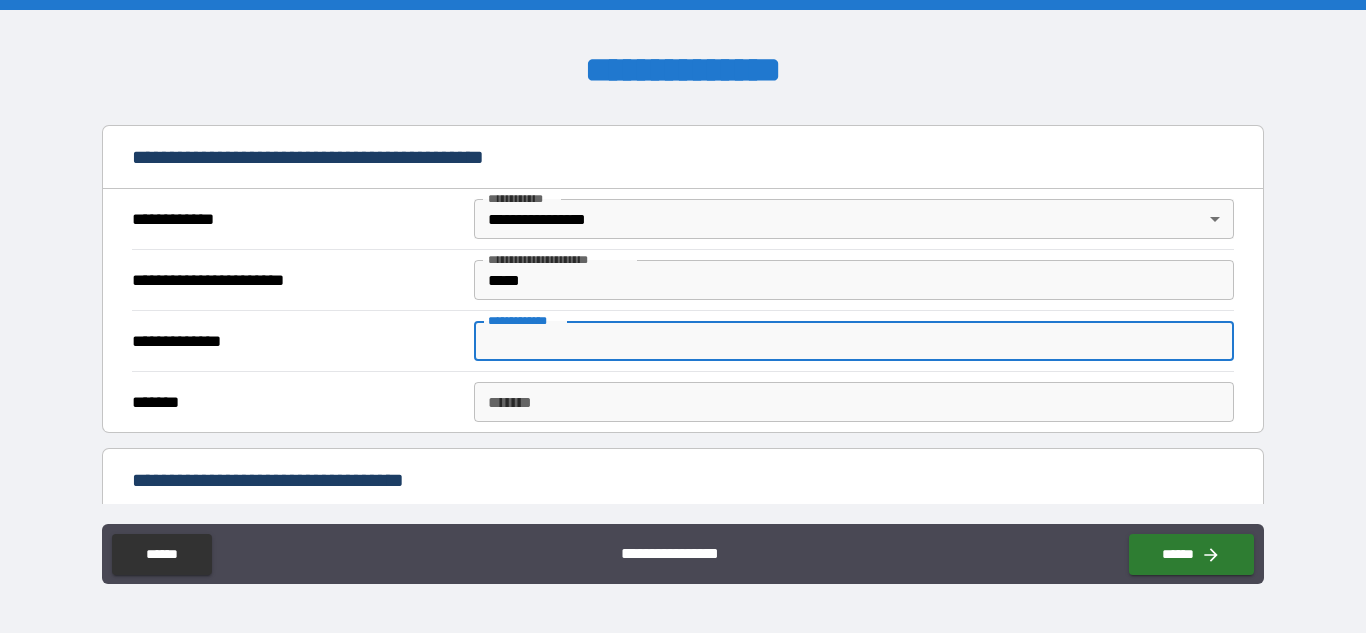 click on "**********" at bounding box center (854, 341) 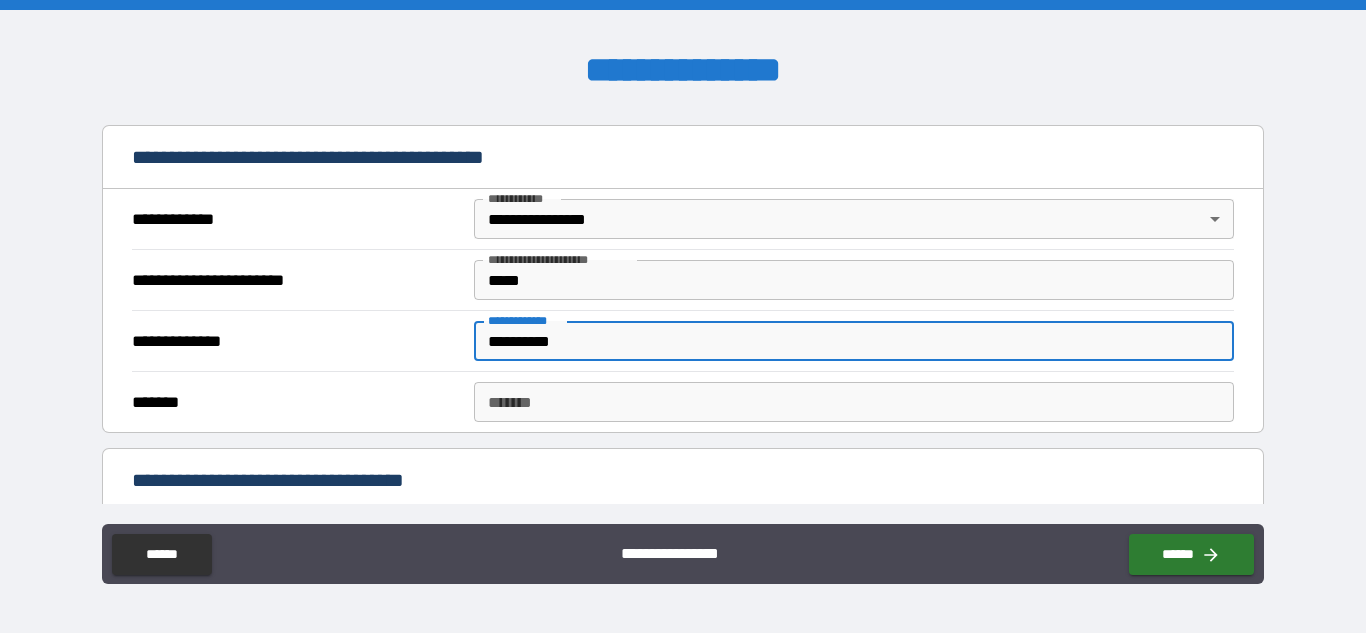 type on "**********" 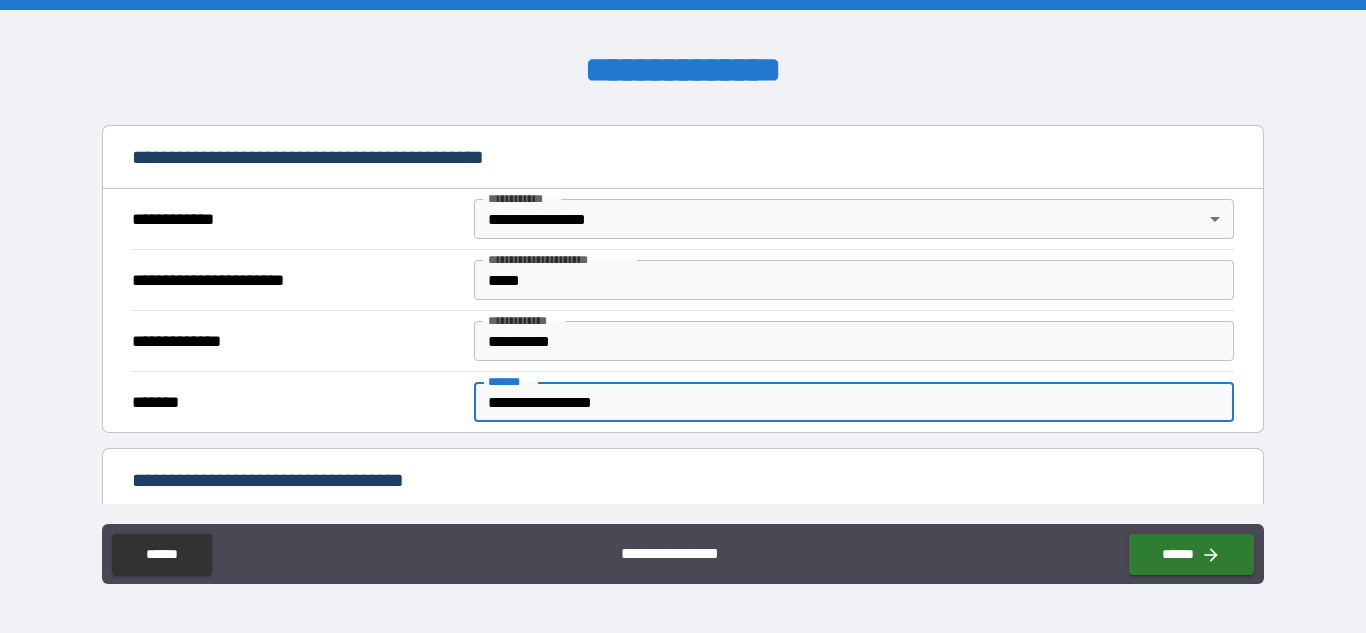 type on "**********" 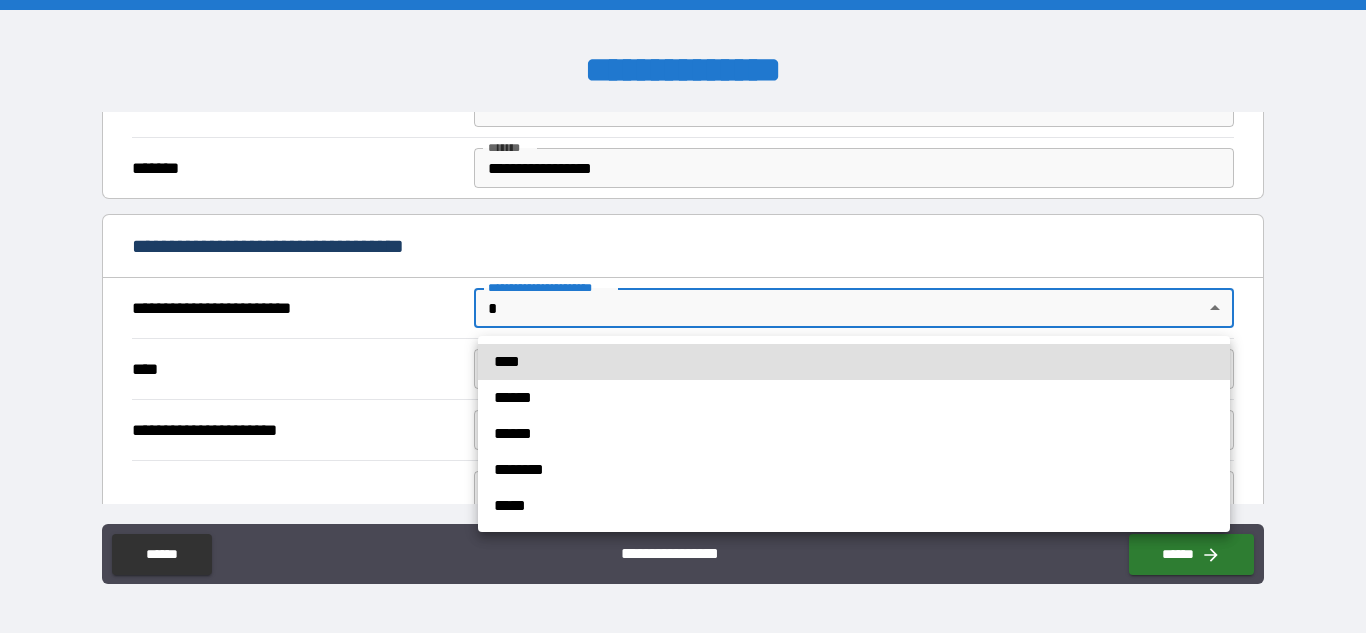 click on "**********" at bounding box center (683, 316) 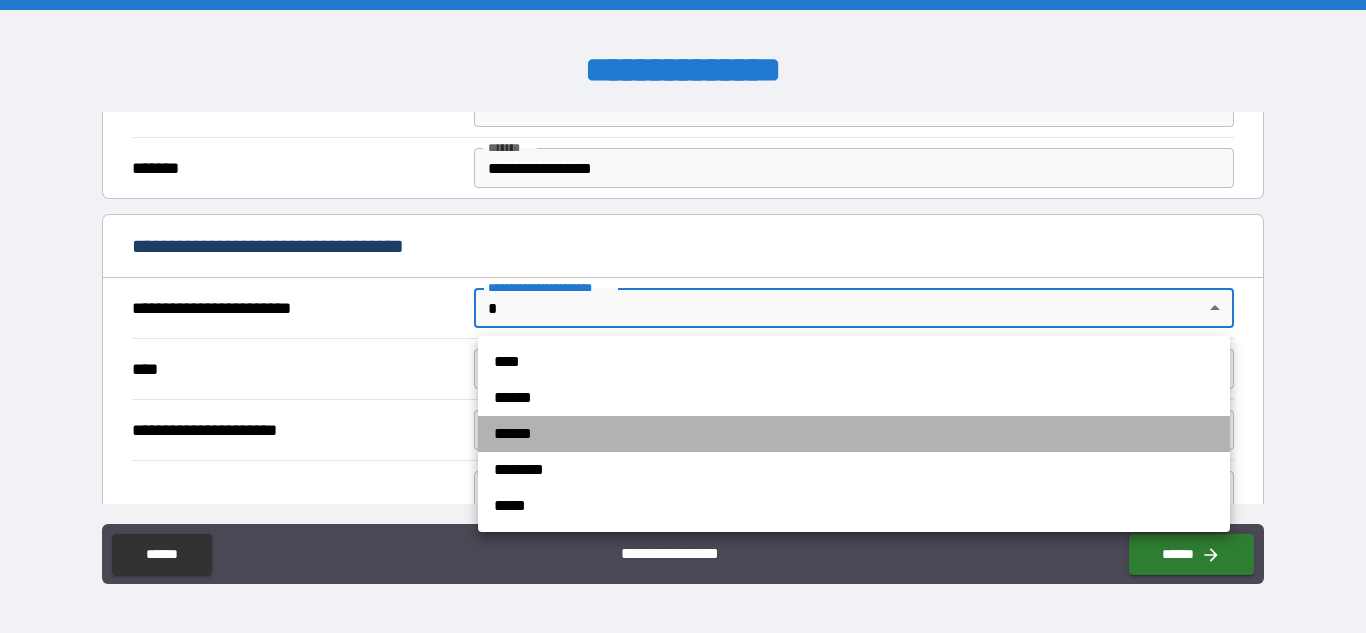 click on "******" at bounding box center (854, 434) 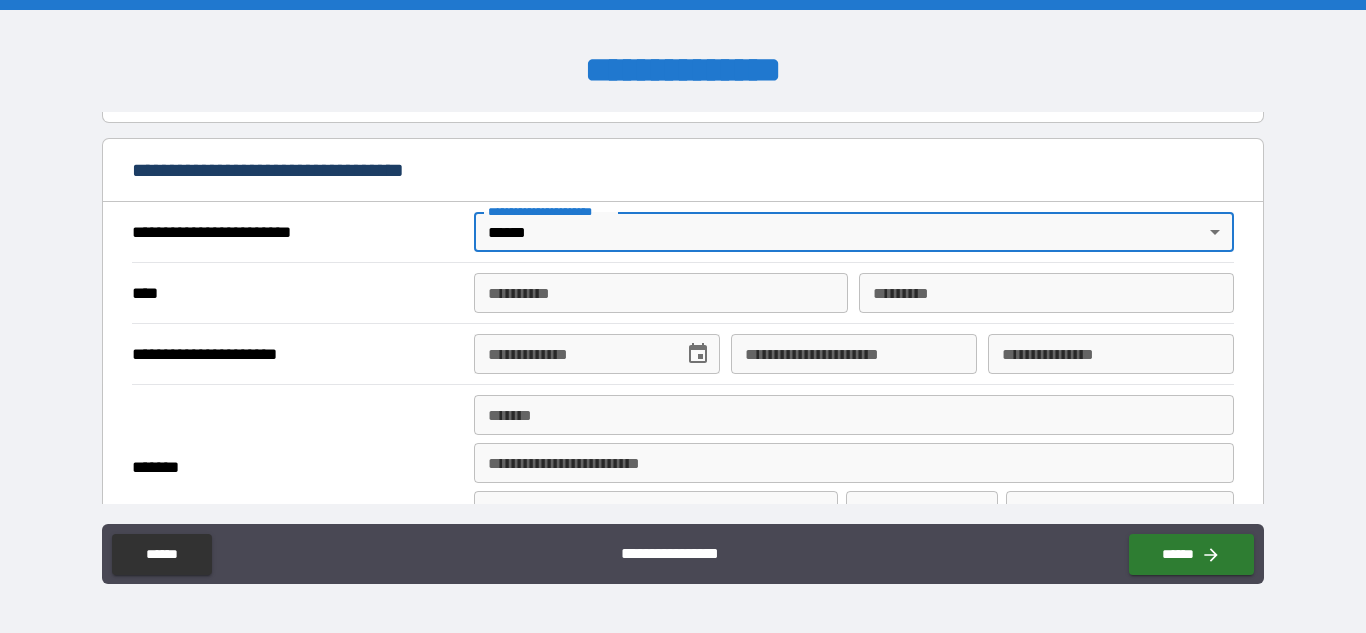 scroll, scrollTop: 710, scrollLeft: 0, axis: vertical 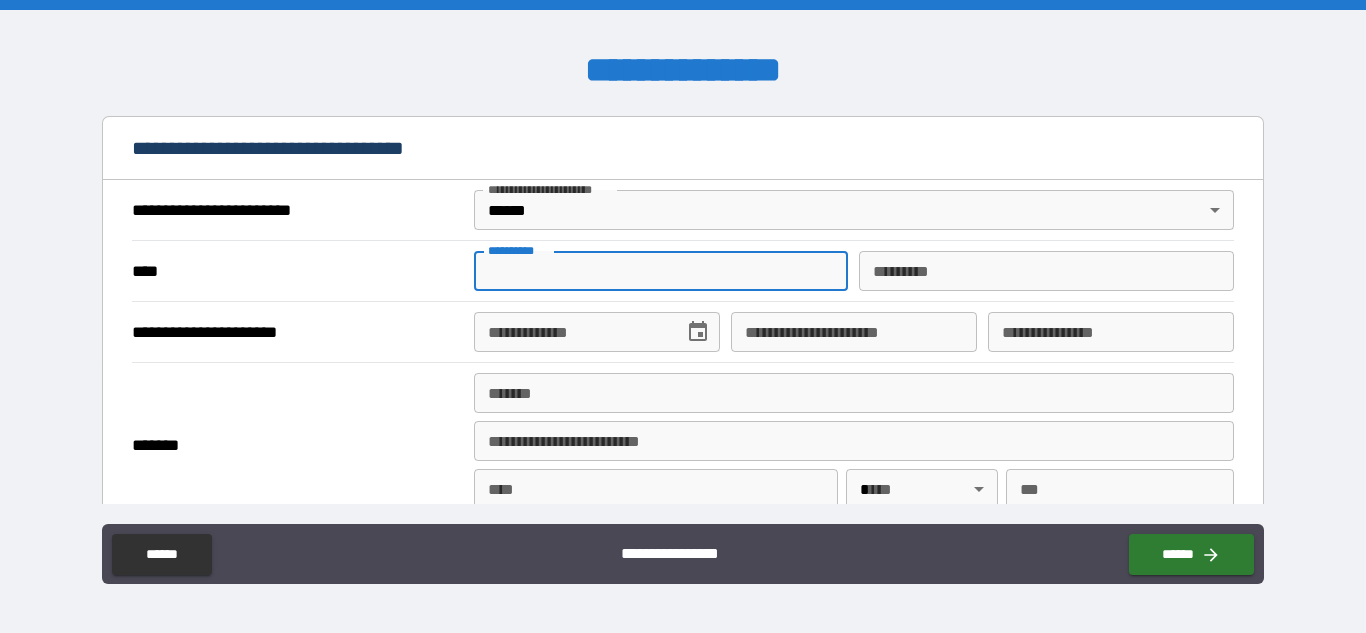 click on "**********" at bounding box center (661, 271) 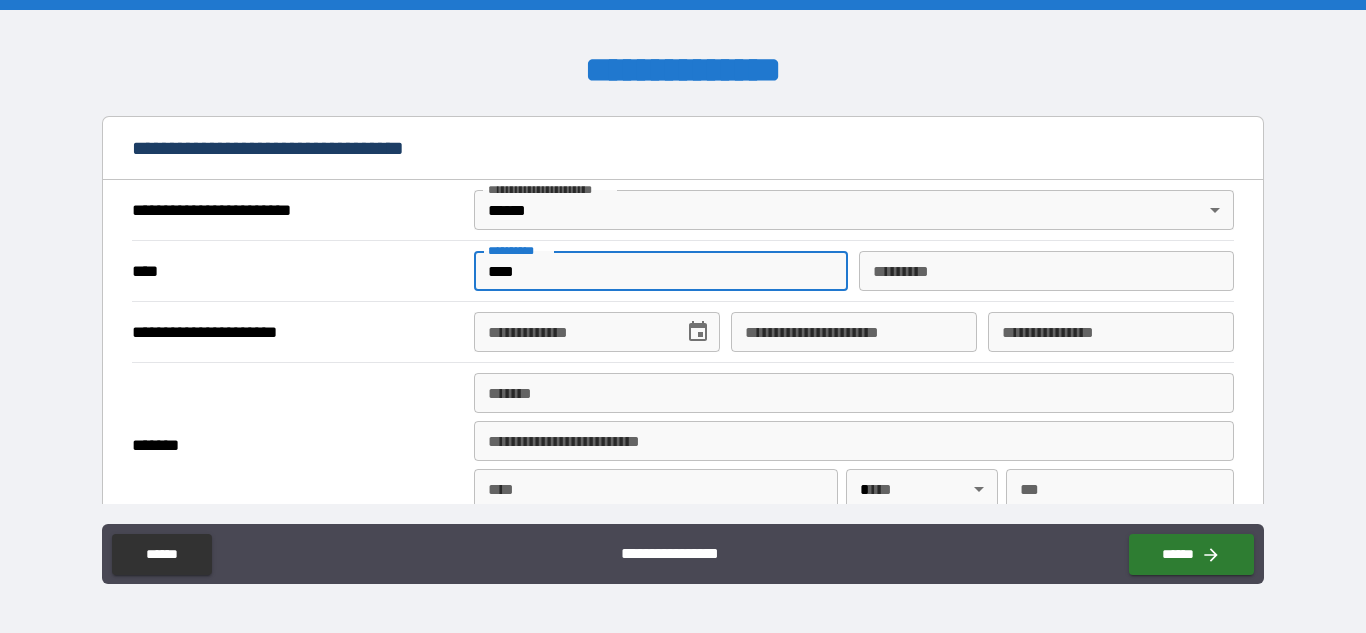 type on "****" 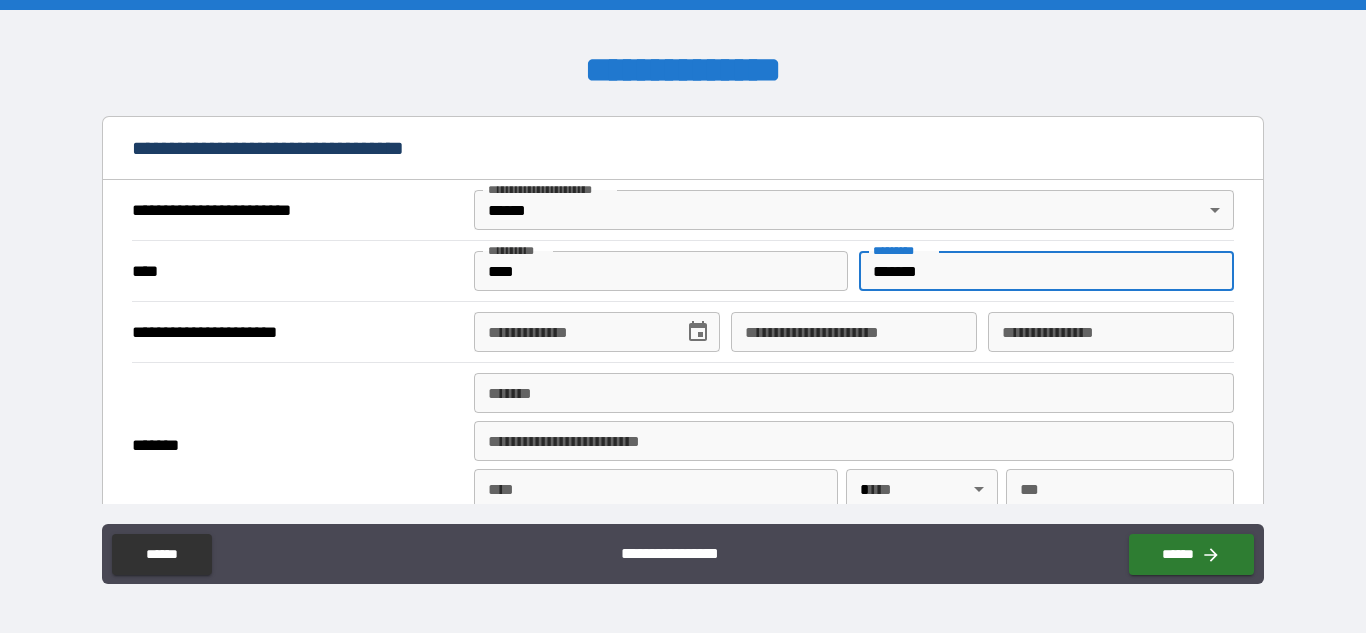 type on "*******" 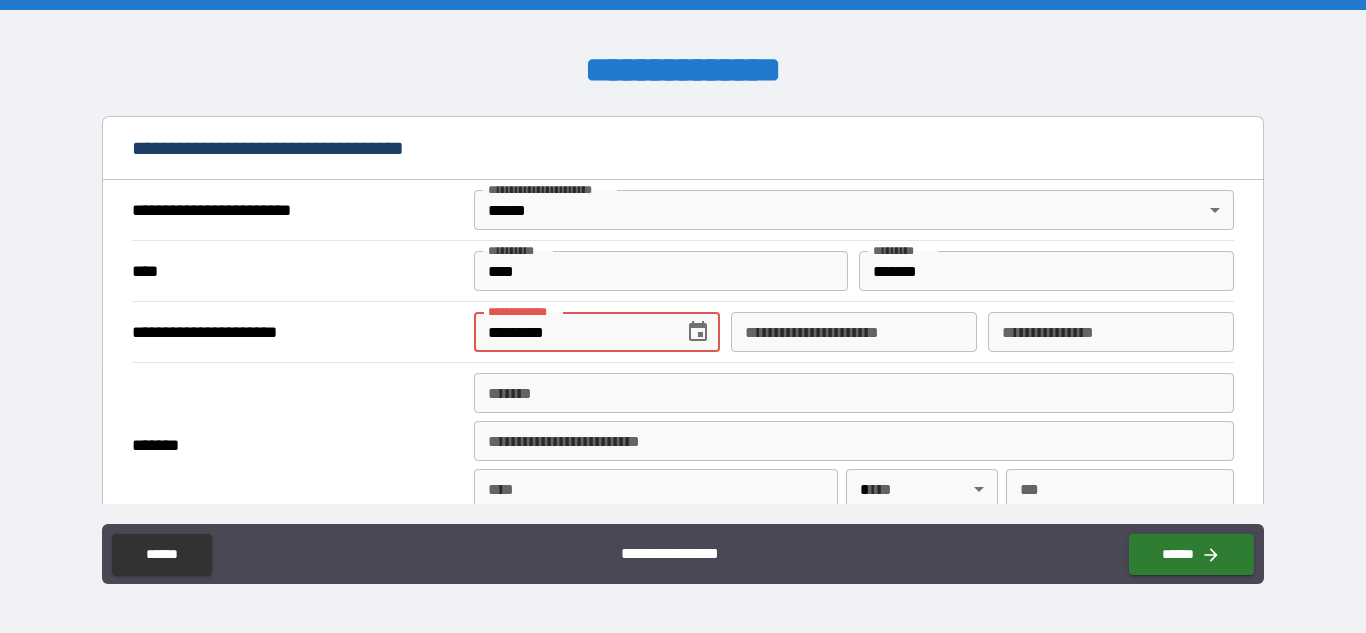 type on "*********" 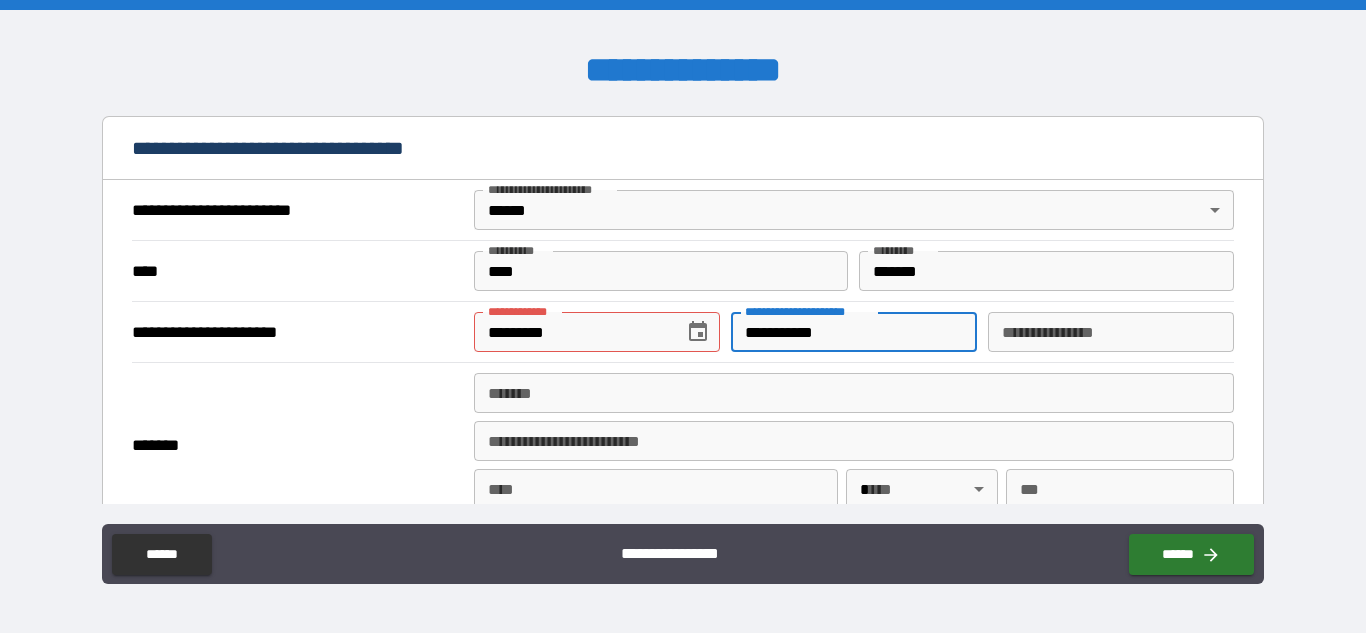 type on "**********" 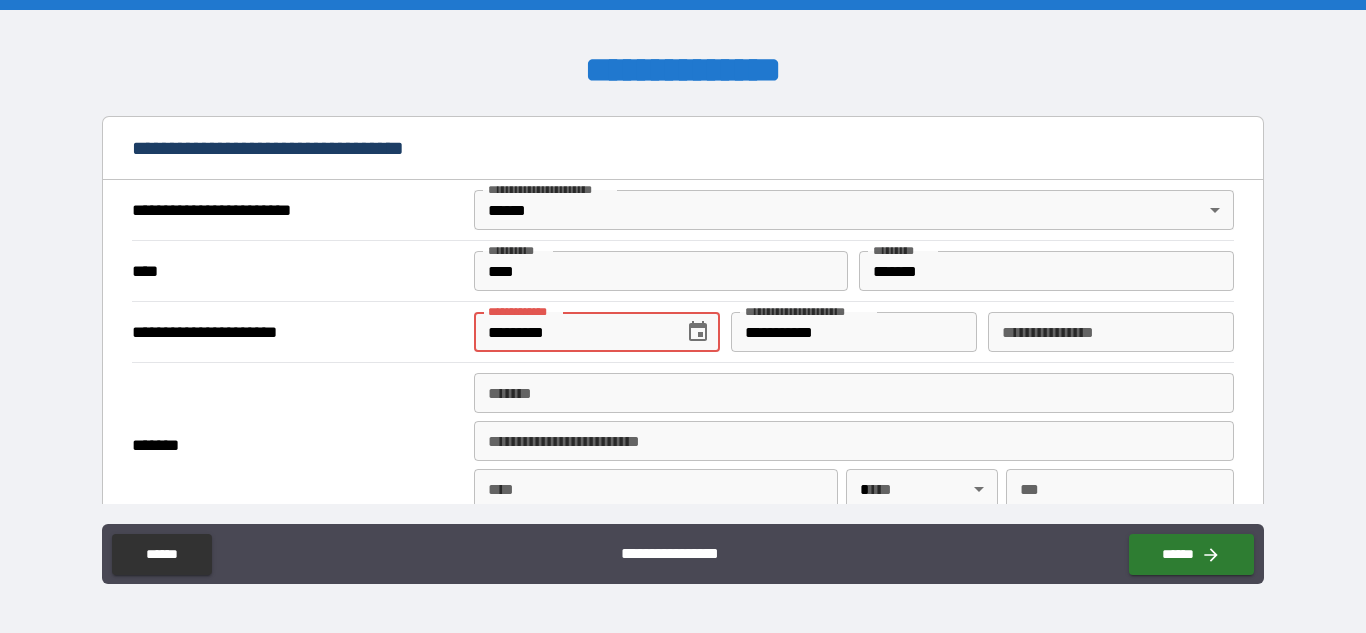 click on "*********" at bounding box center [572, 332] 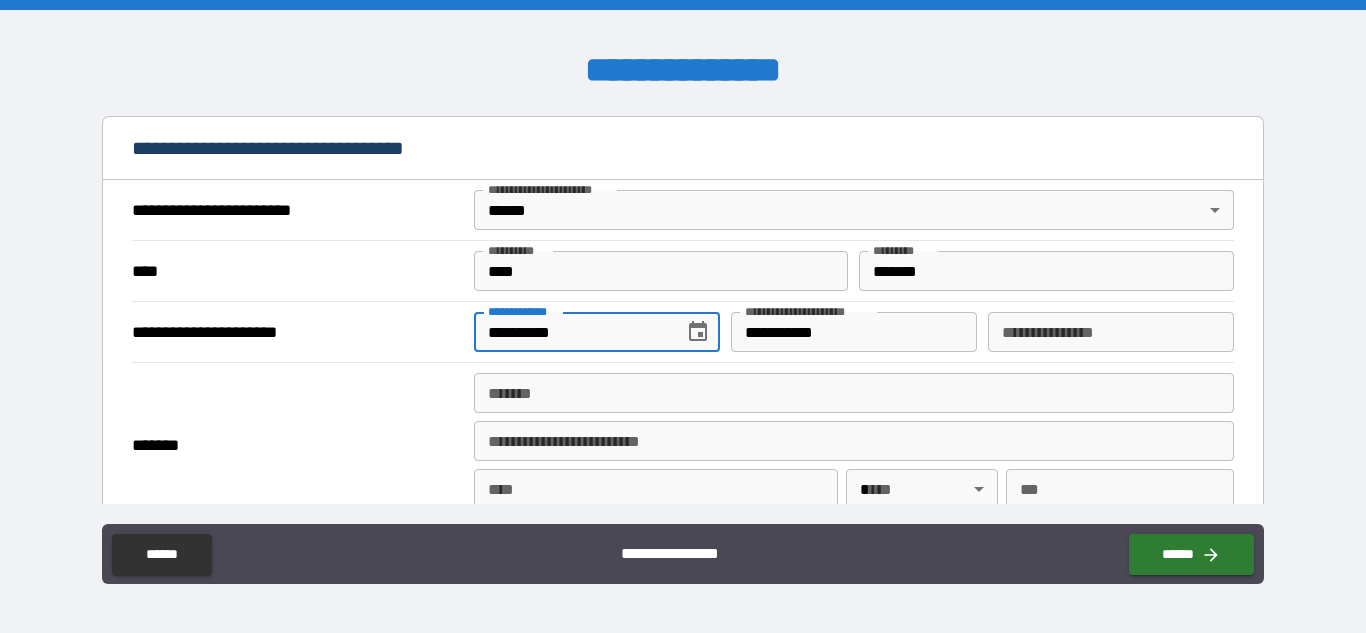 type on "**********" 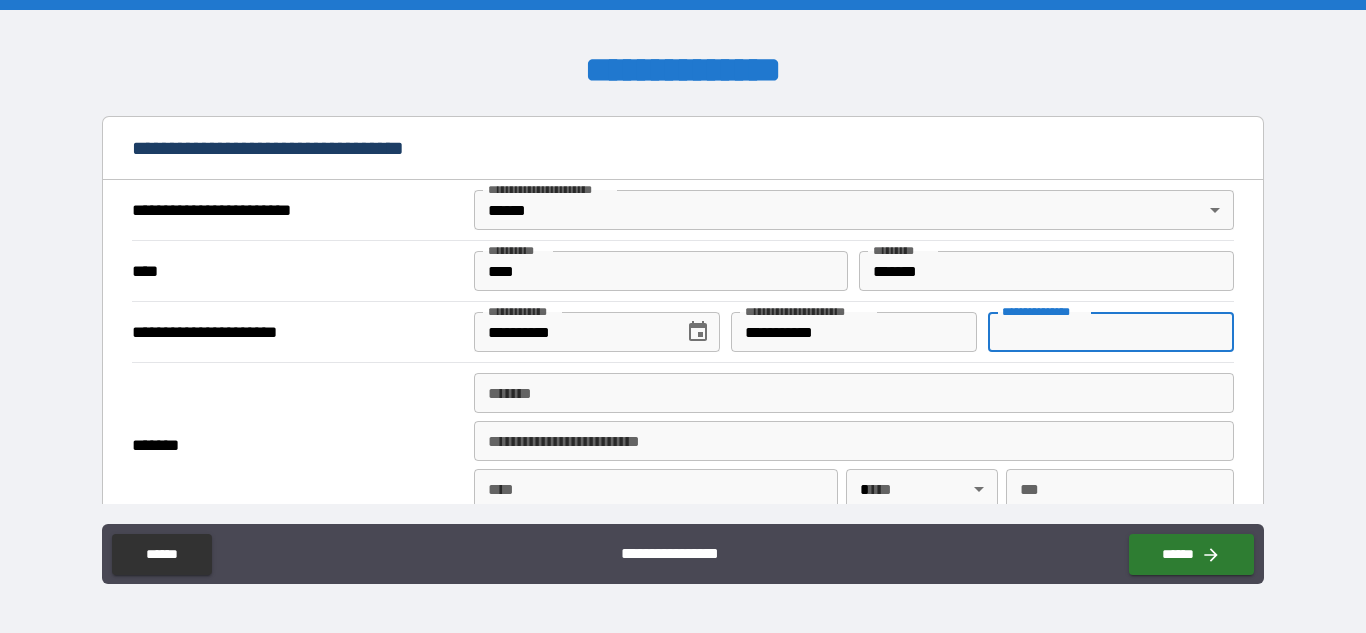 click on "**********" at bounding box center (1111, 332) 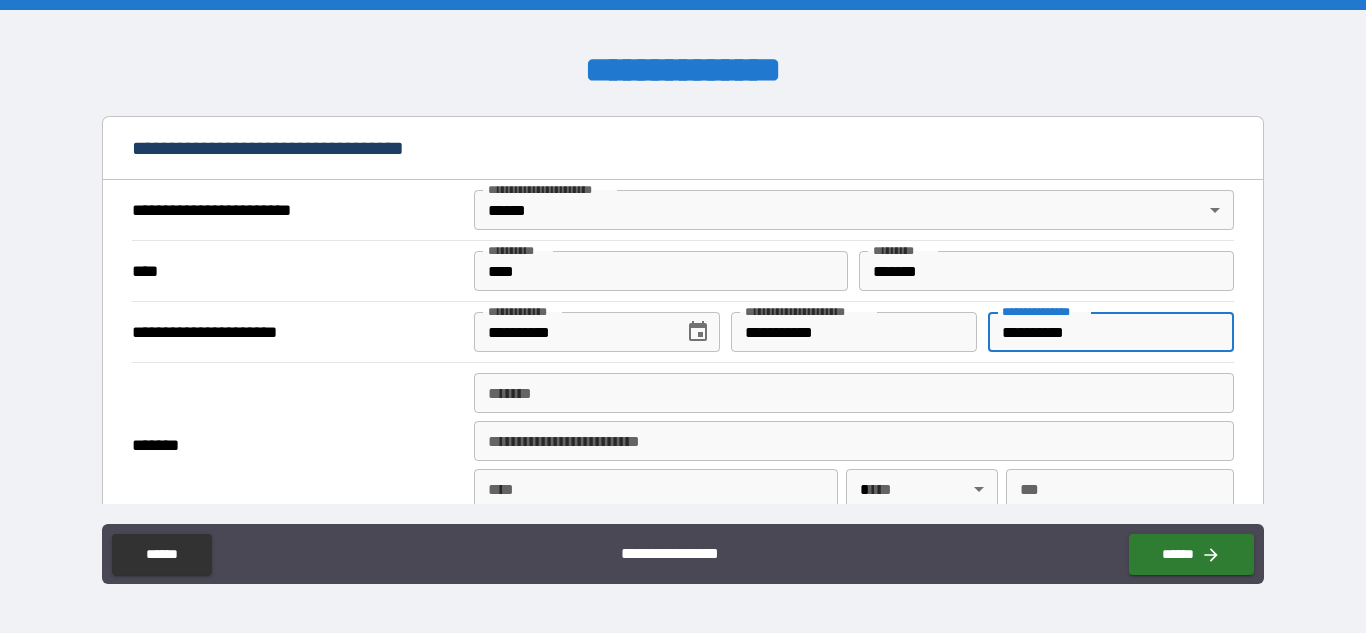 type on "**********" 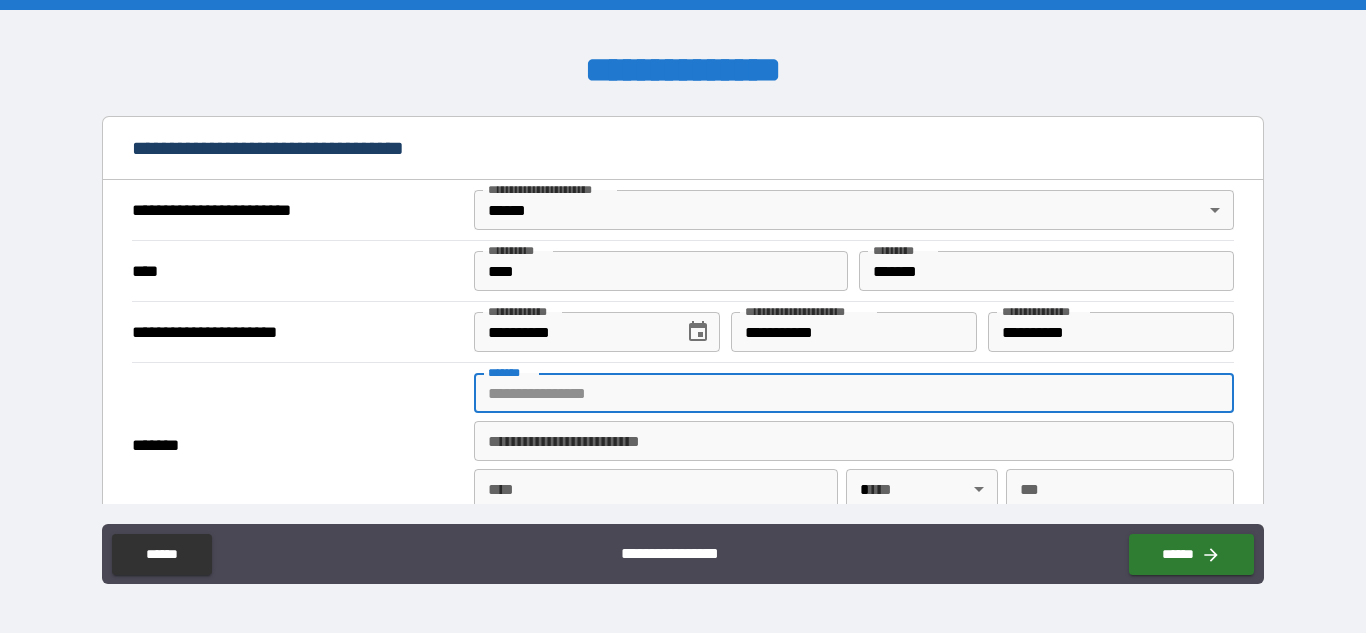 click on "*******" at bounding box center (854, 393) 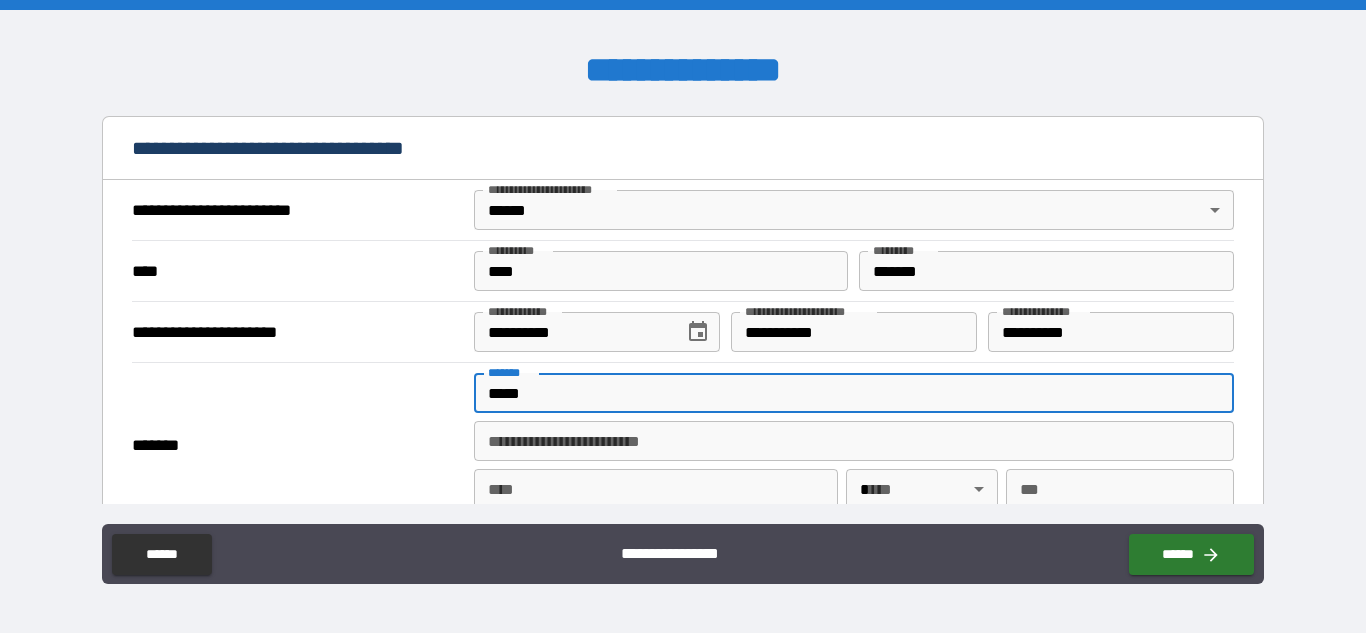 click on "****" at bounding box center (854, 393) 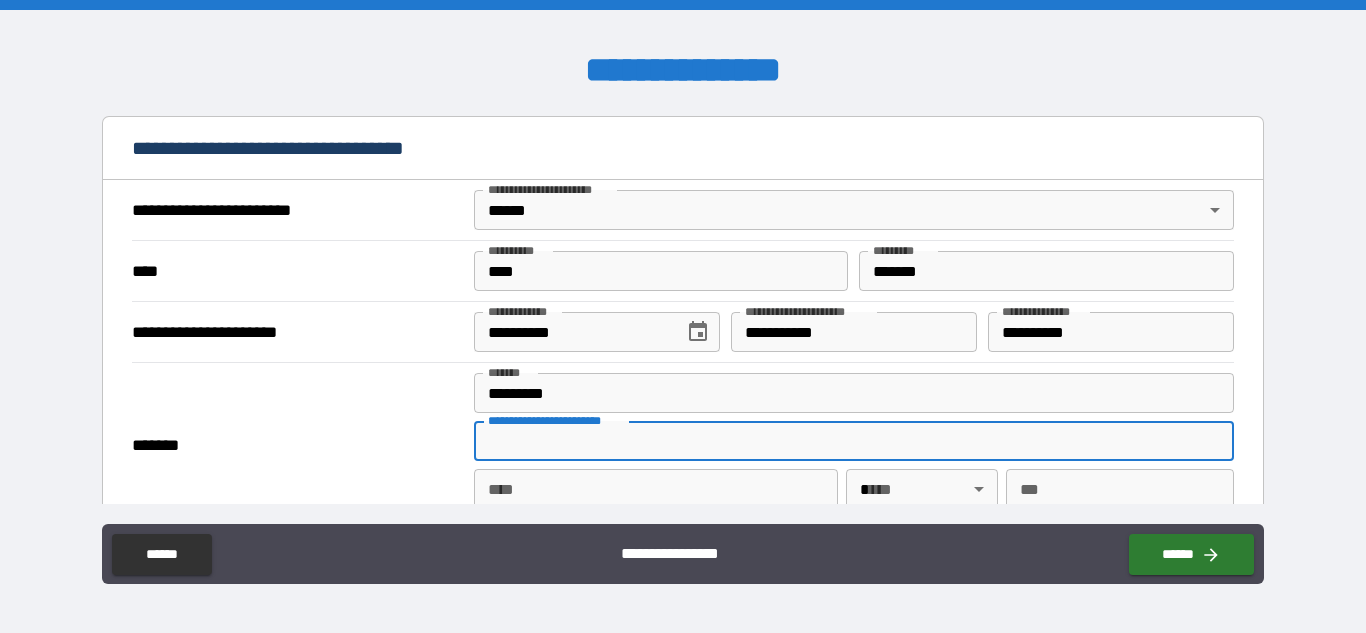 click on "**********" at bounding box center [854, 441] 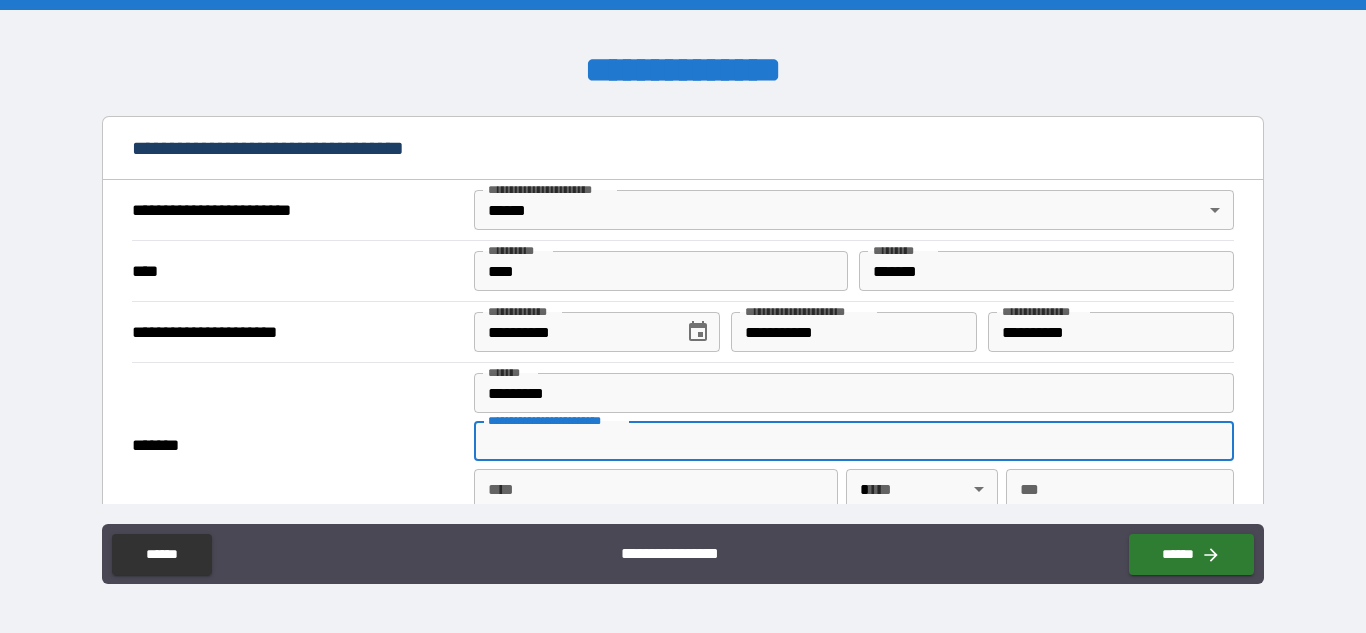 type on "**" 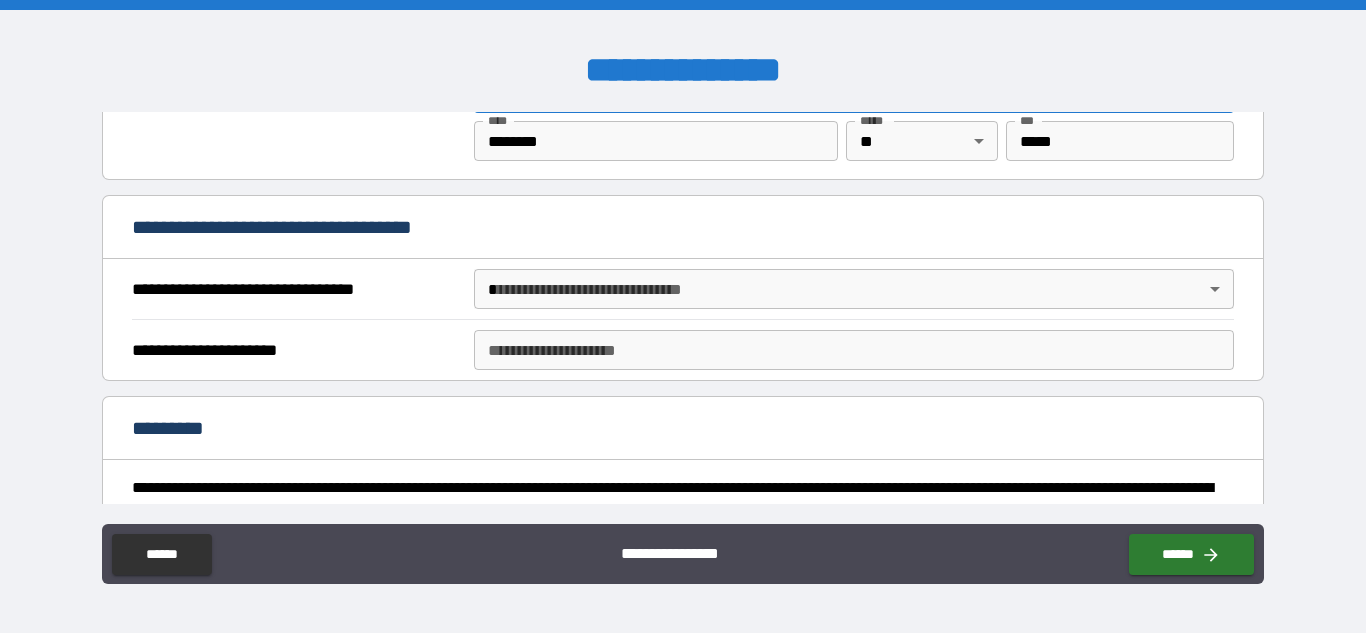 scroll, scrollTop: 1062, scrollLeft: 0, axis: vertical 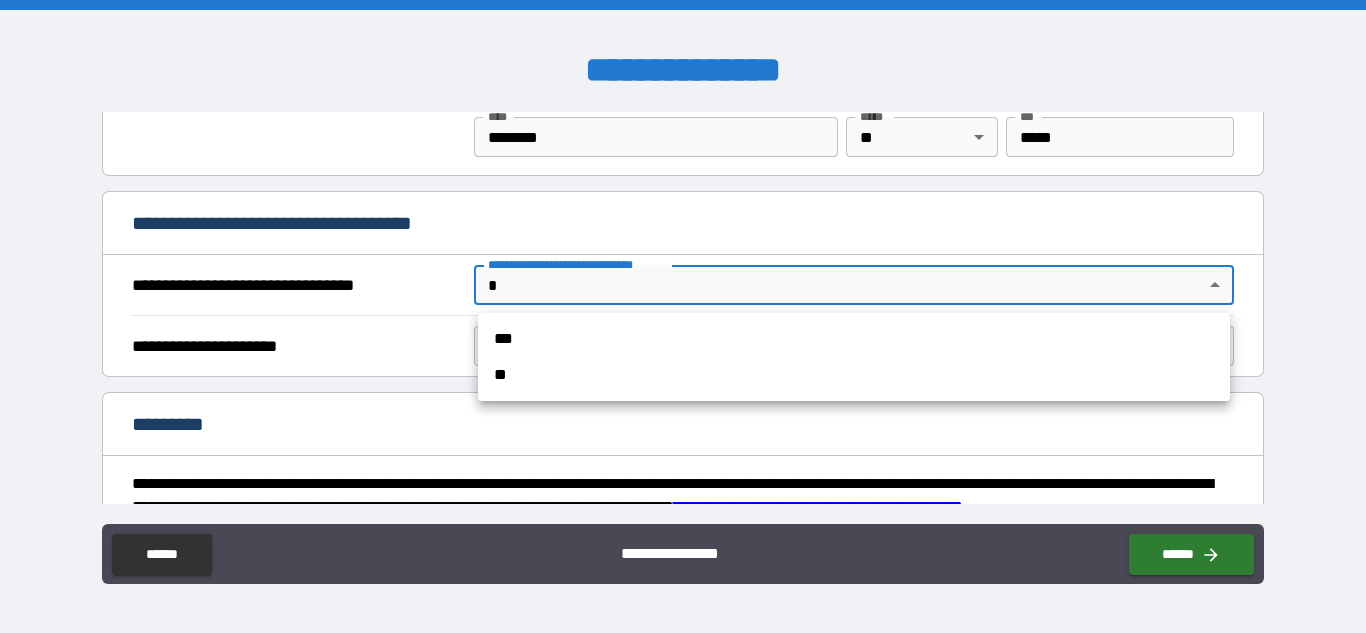click on "**********" at bounding box center [683, 316] 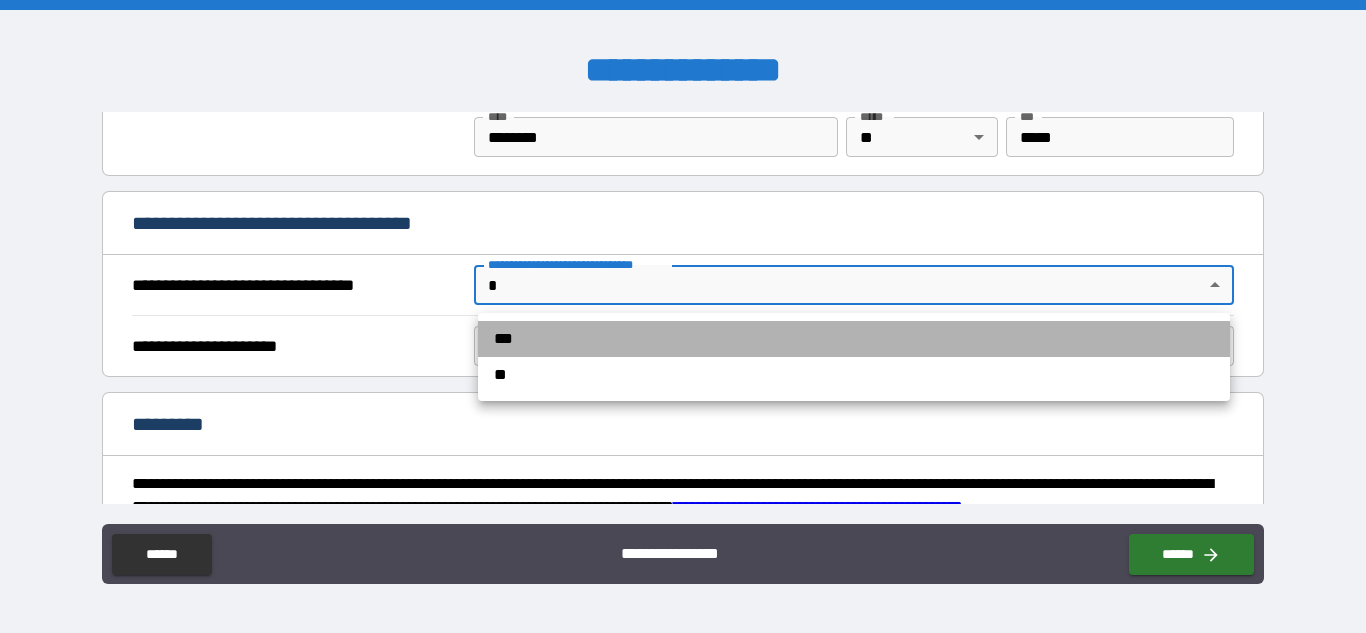 click on "***" at bounding box center [854, 339] 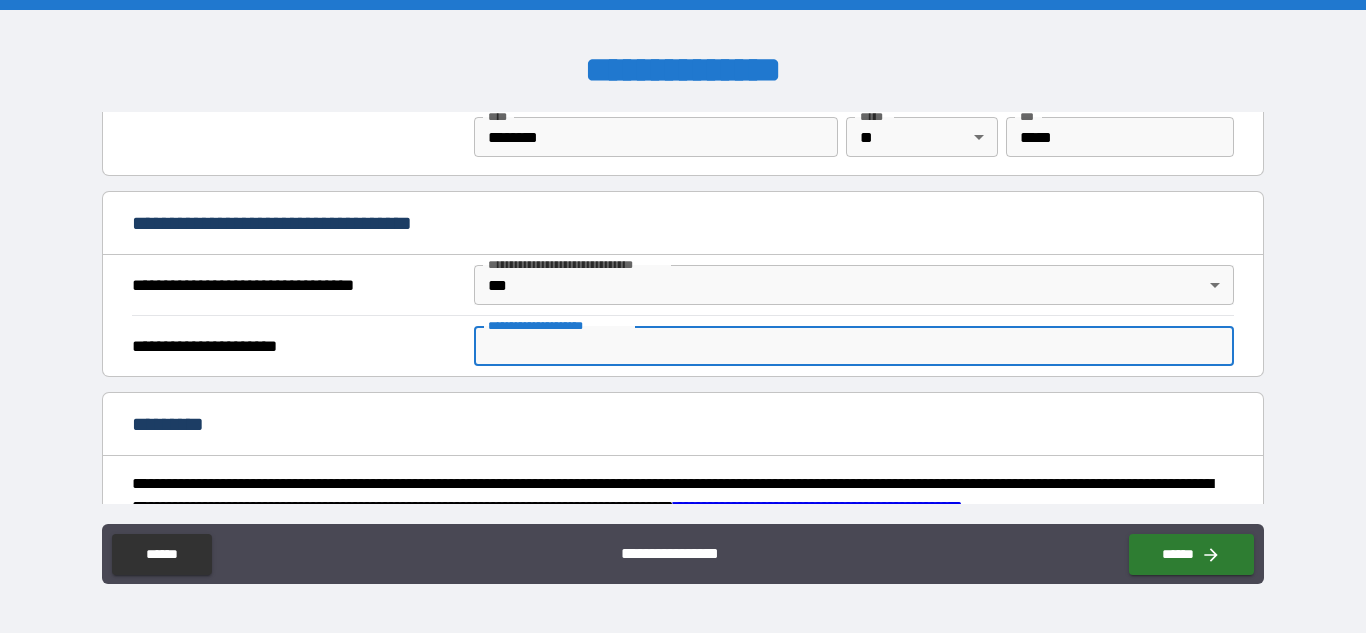 click on "**********" at bounding box center [854, 346] 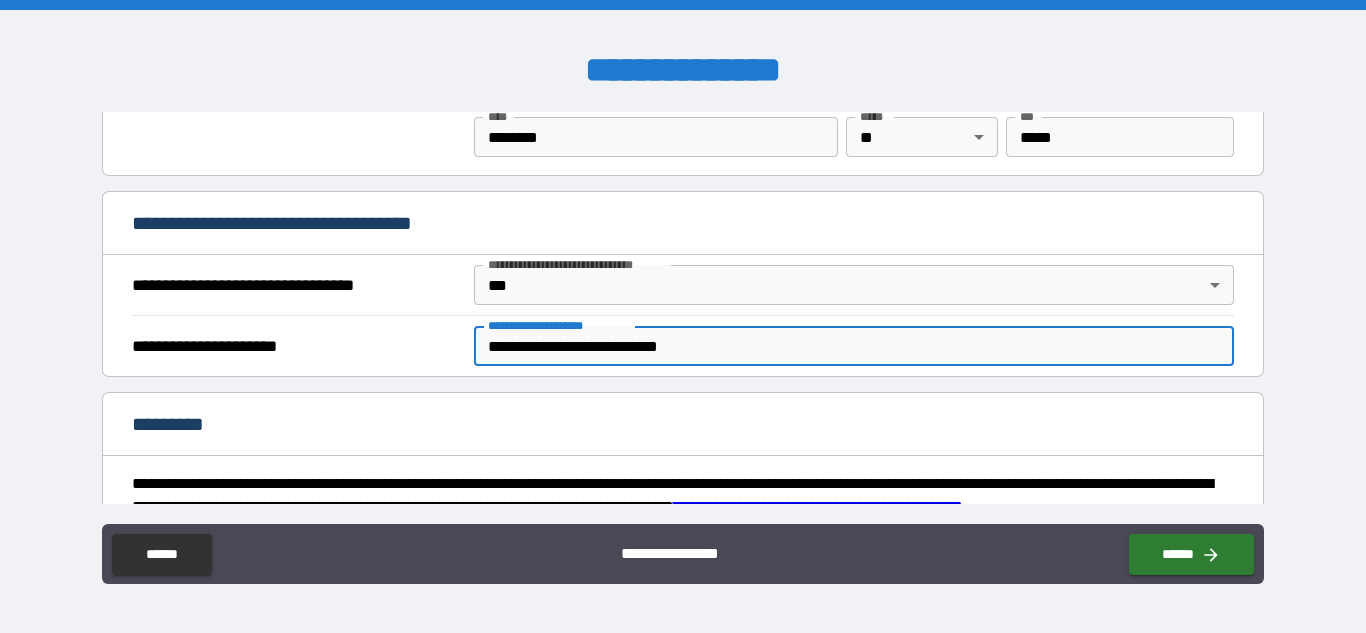 type on "**********" 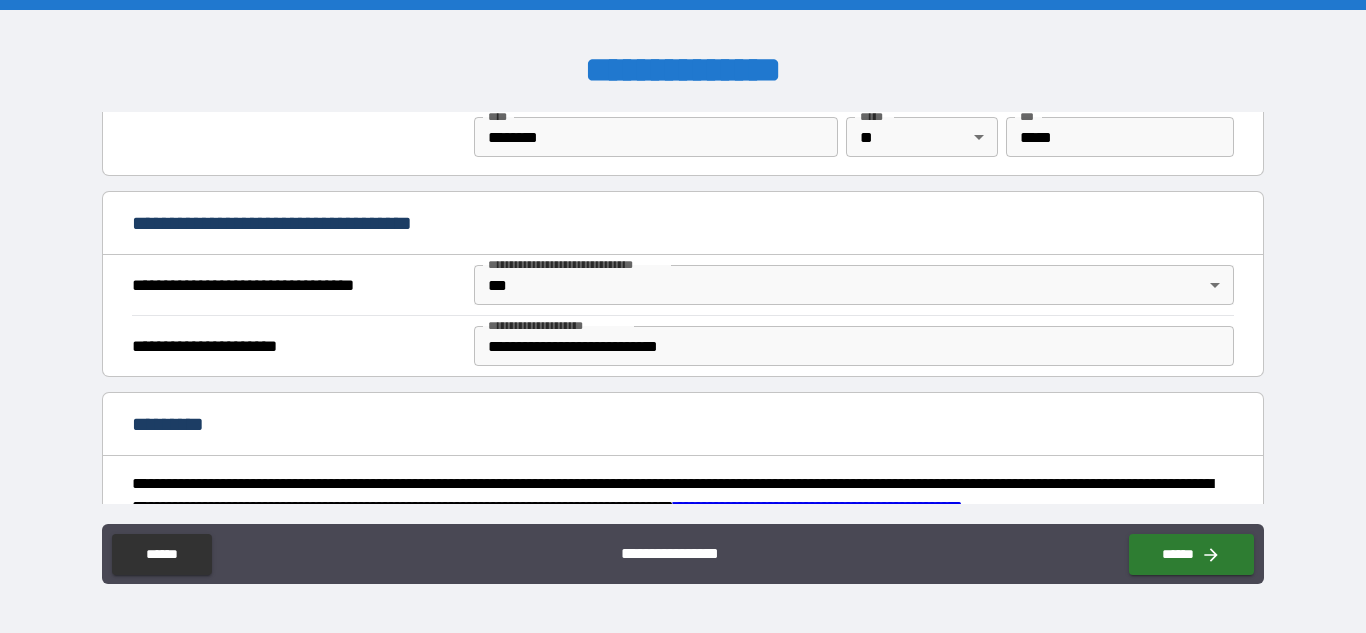 scroll, scrollTop: 1096, scrollLeft: 0, axis: vertical 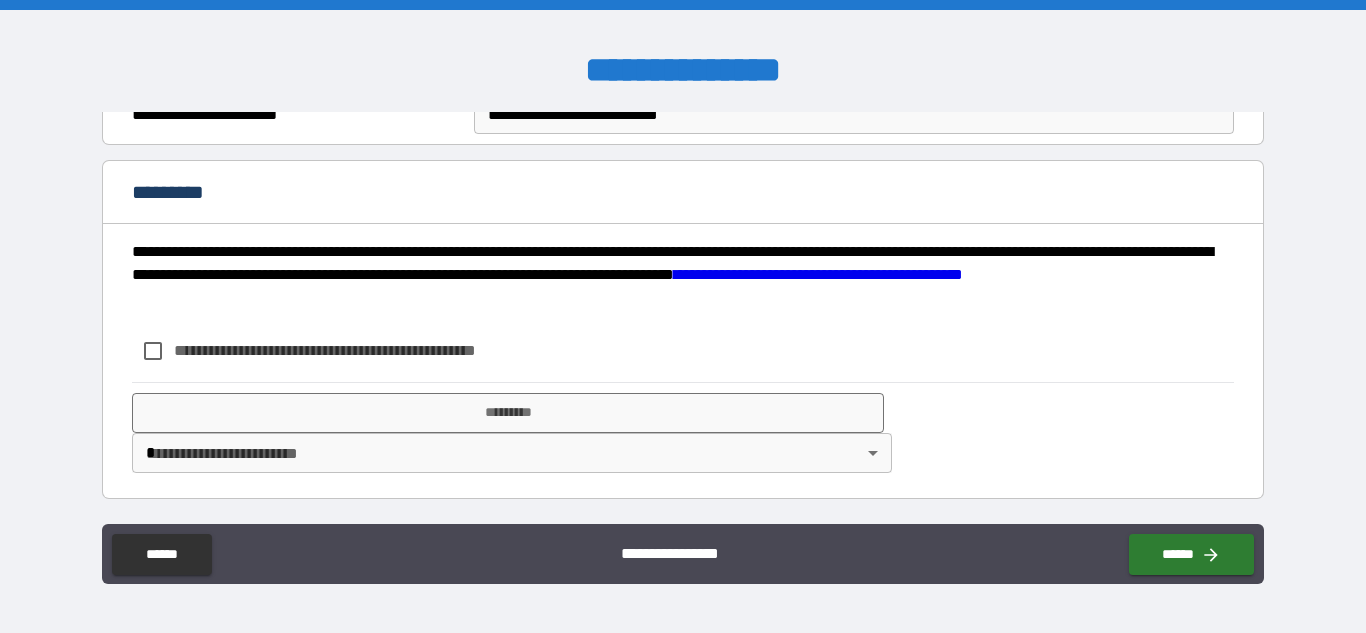 click on "**********" at bounding box center (683, 319) 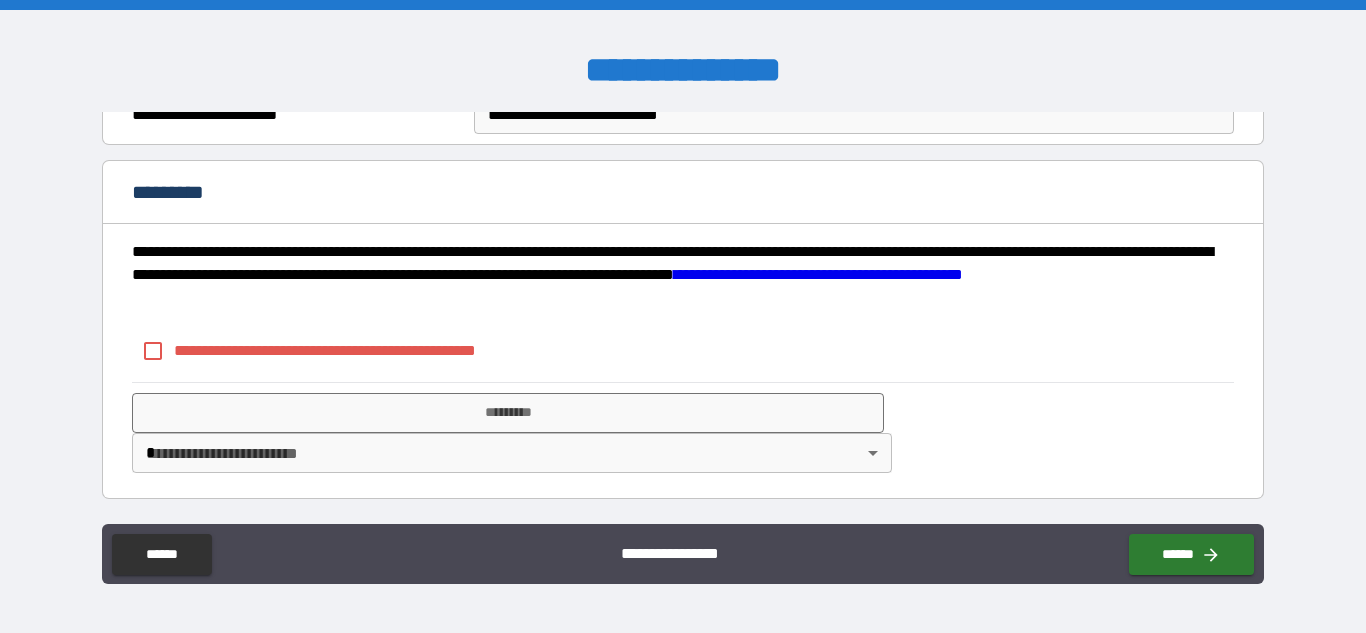 click on "**********" at bounding box center [818, 274] 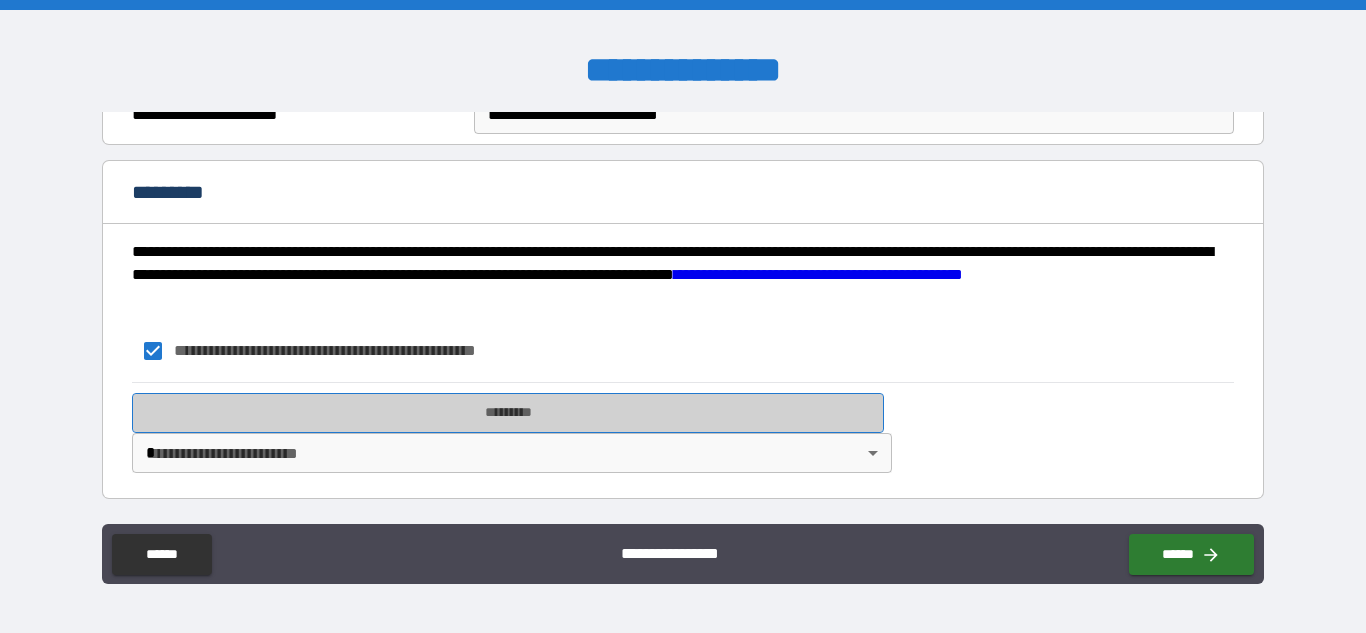 click on "*********" at bounding box center (508, 413) 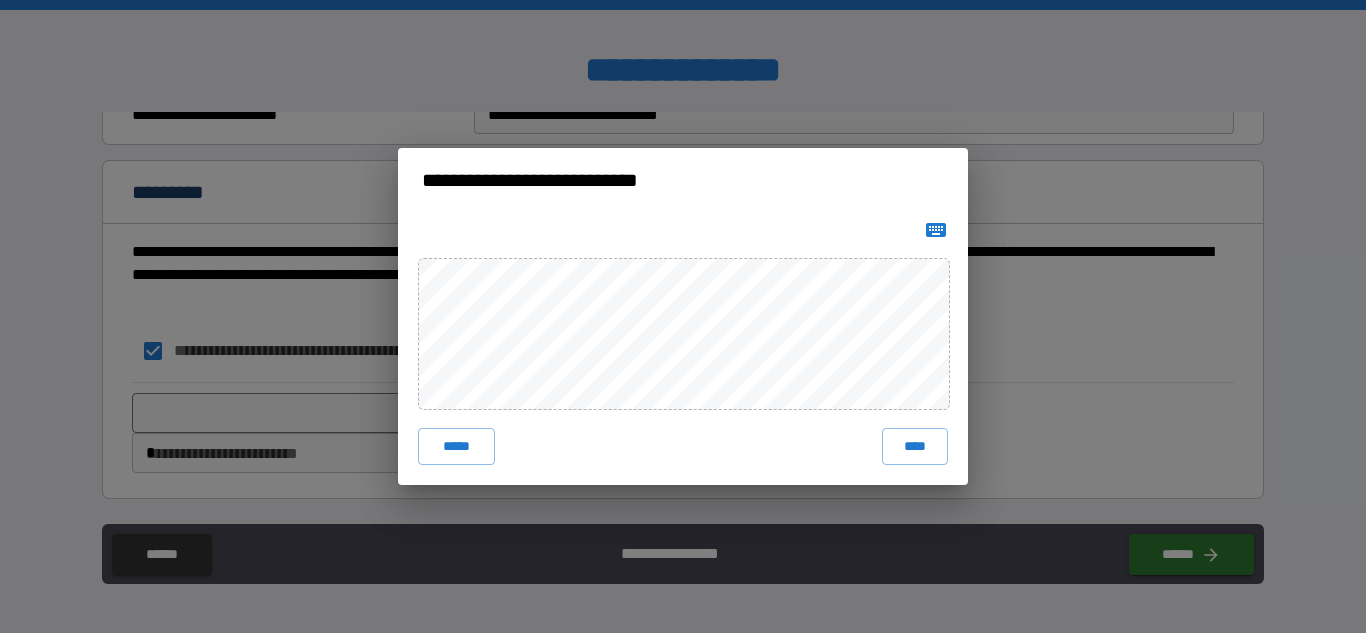 click on "***** ****" at bounding box center [683, 348] 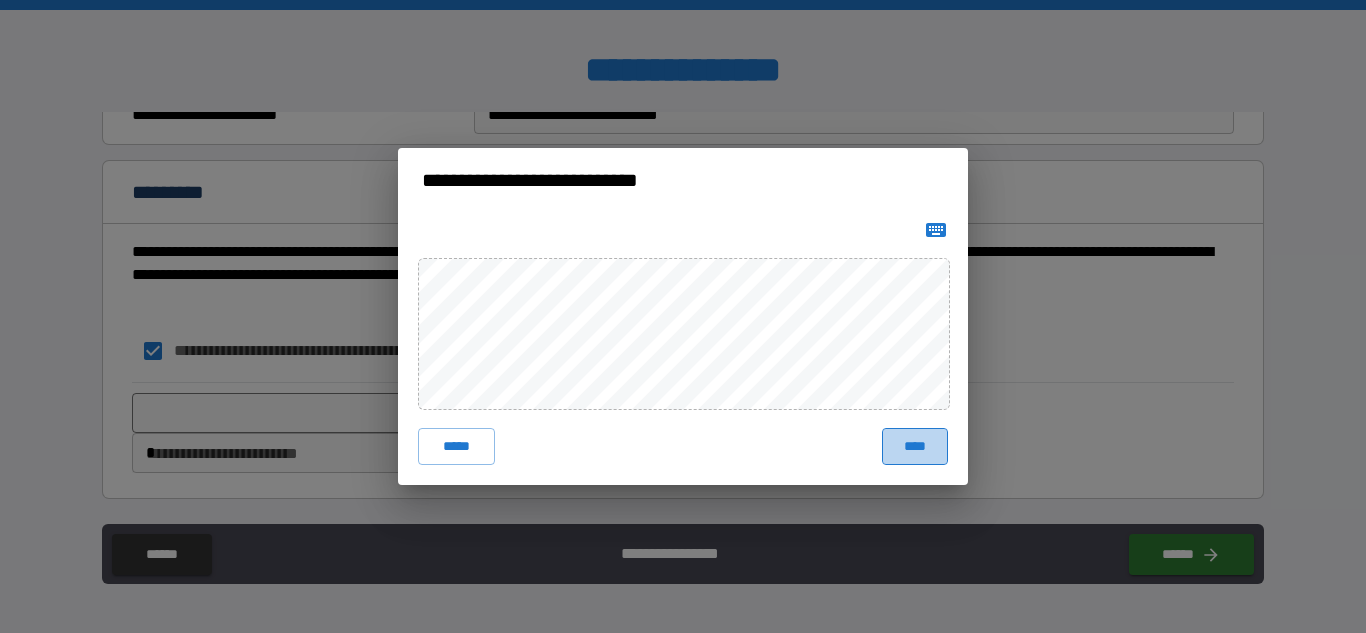 click on "****" at bounding box center [915, 446] 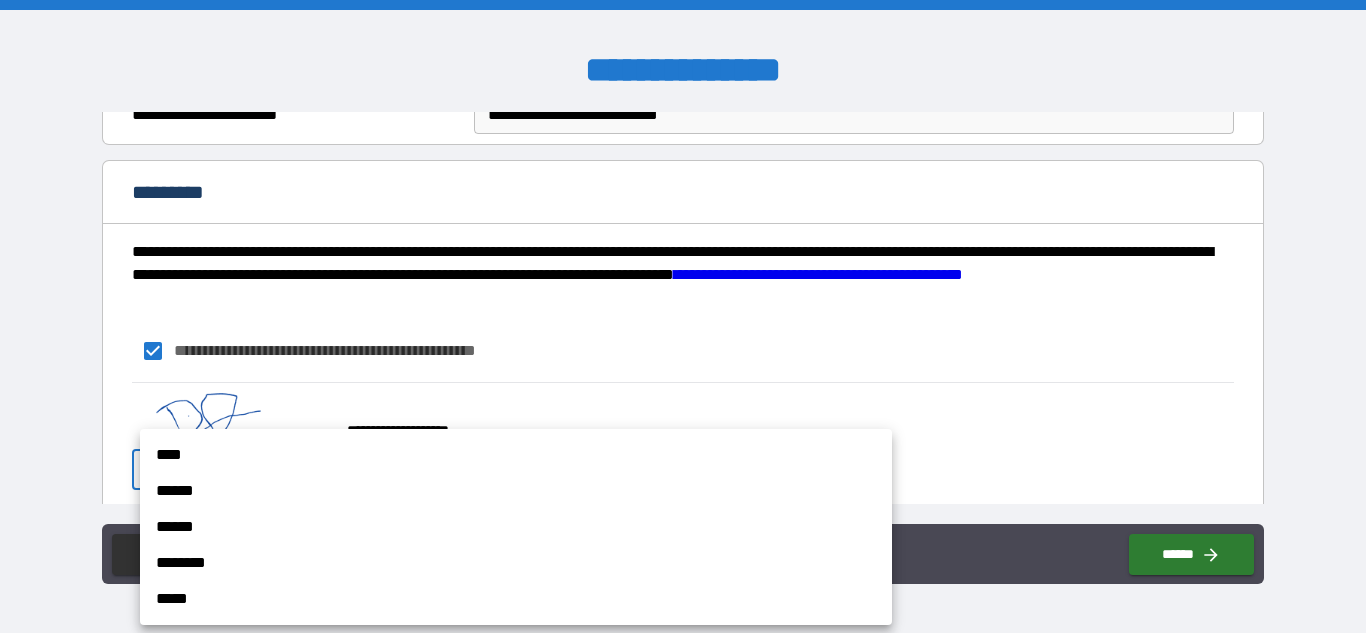 click on "**********" at bounding box center (683, 316) 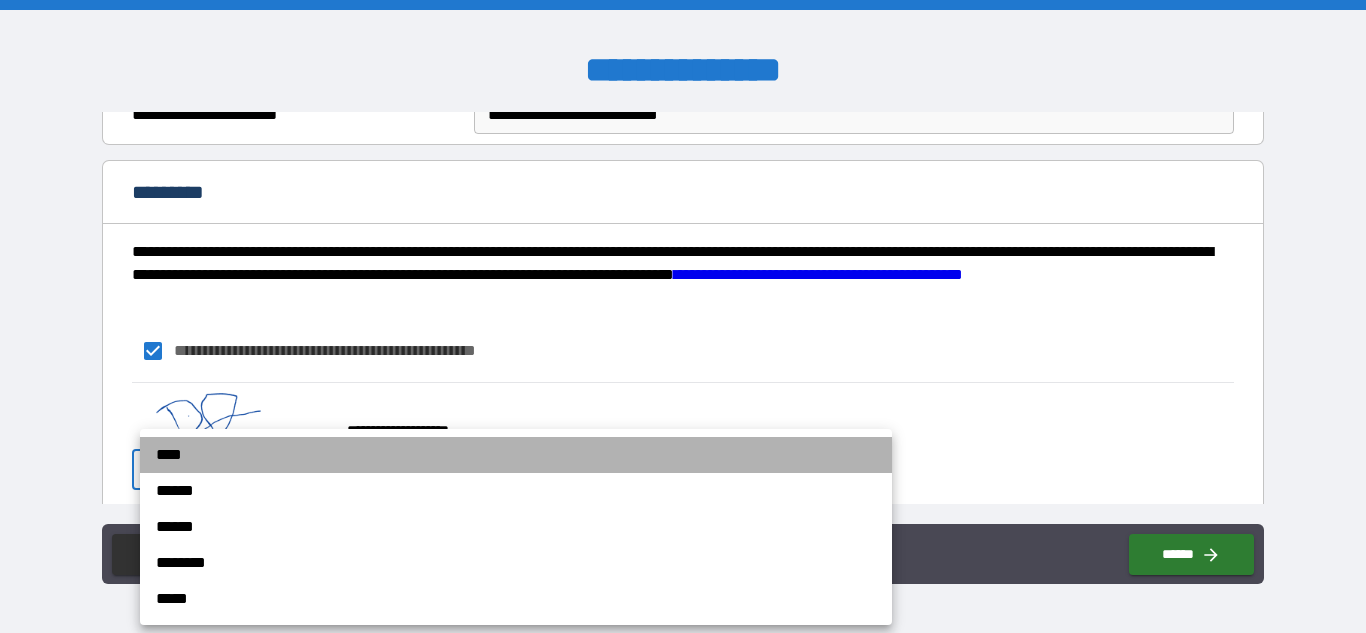 click on "****" at bounding box center [516, 455] 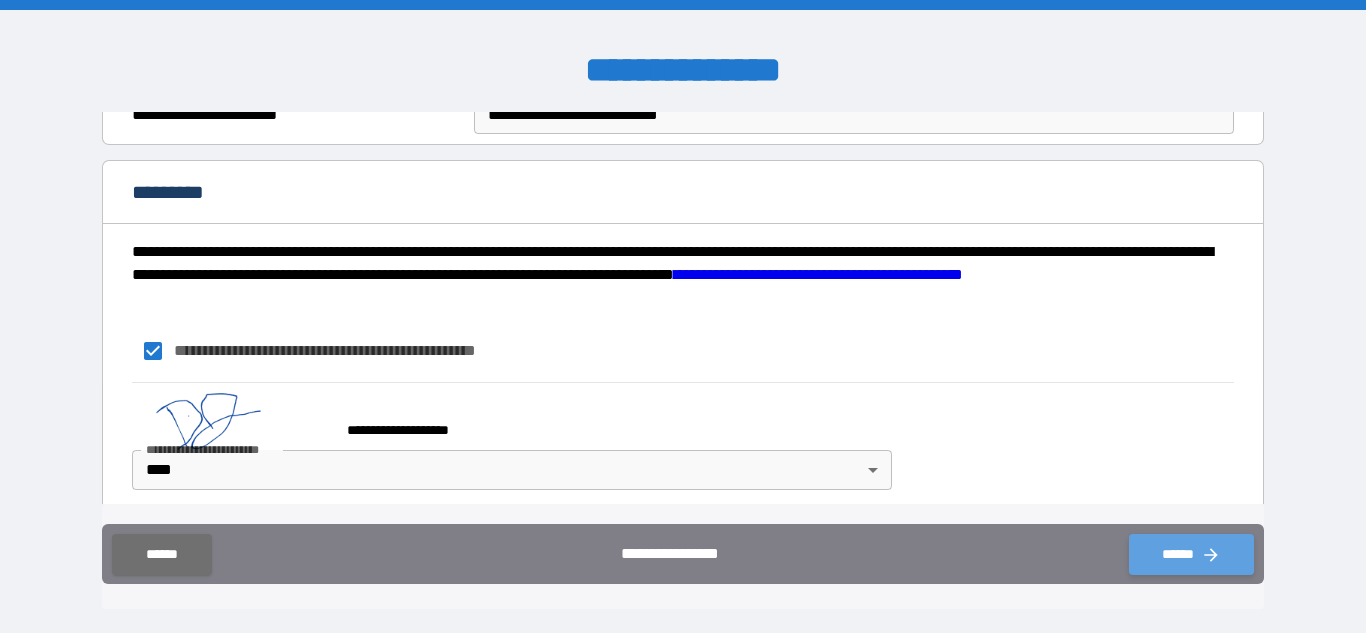 click on "******" at bounding box center [1191, 554] 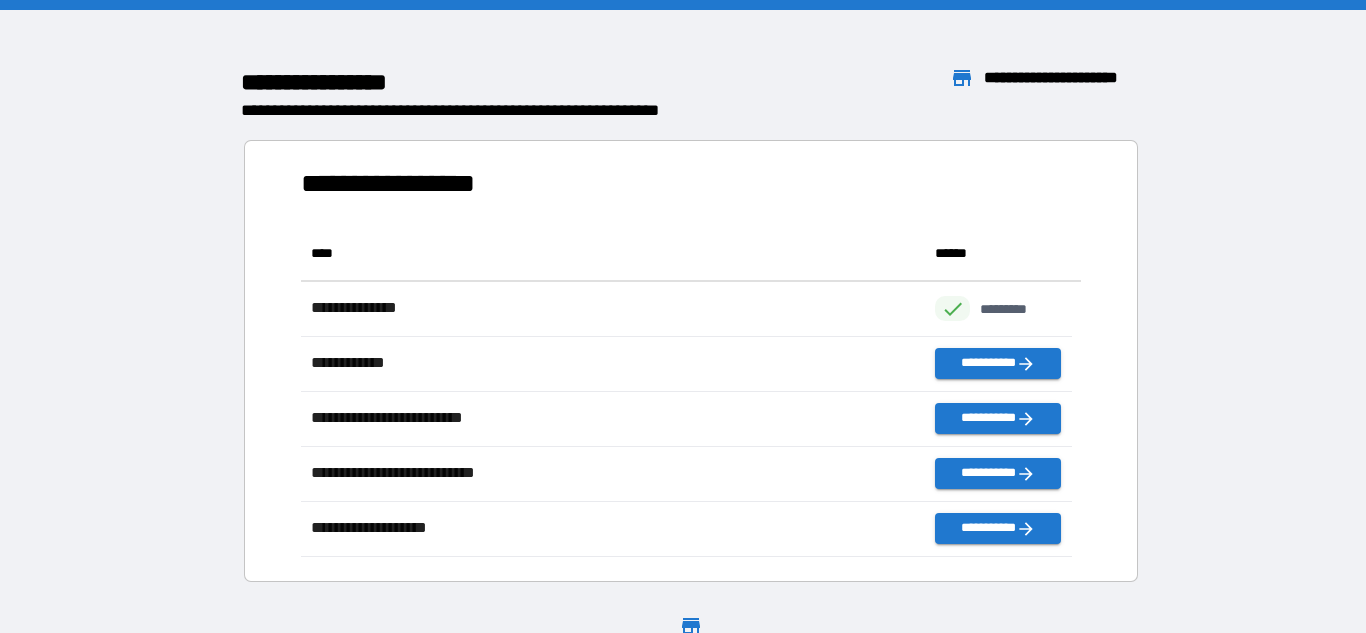 scroll, scrollTop: 16, scrollLeft: 16, axis: both 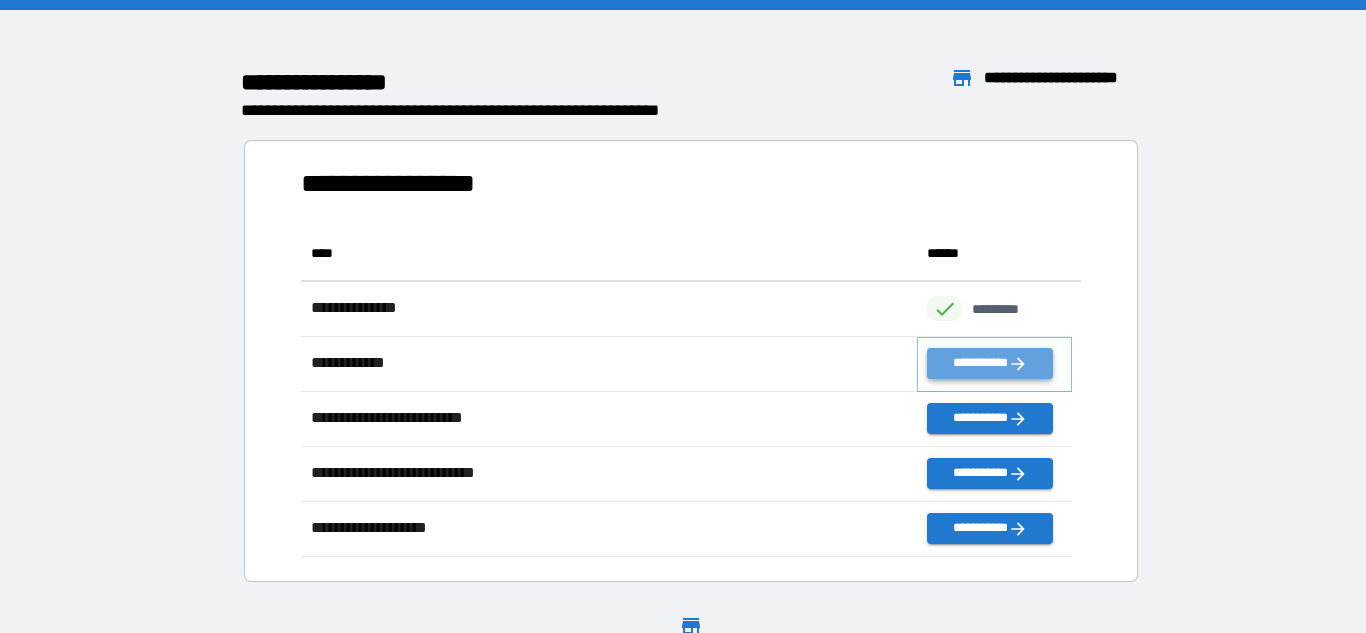 click on "**********" at bounding box center (989, 363) 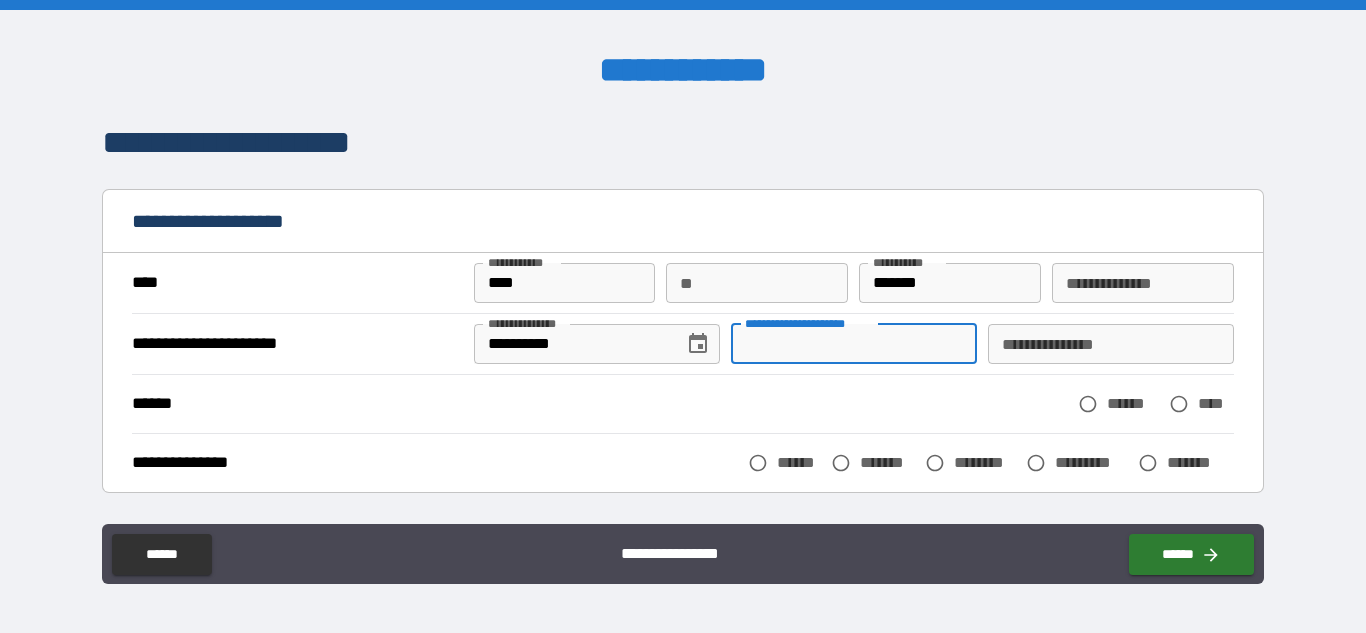 click on "**********" at bounding box center (854, 344) 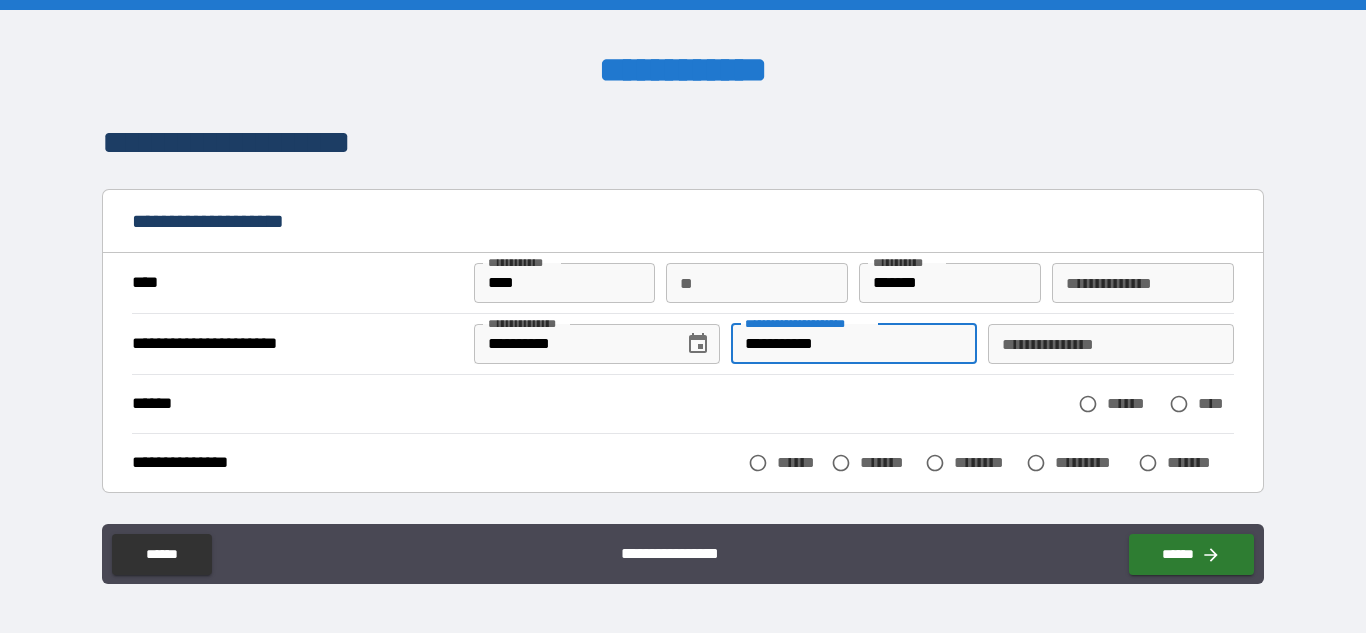 type on "**********" 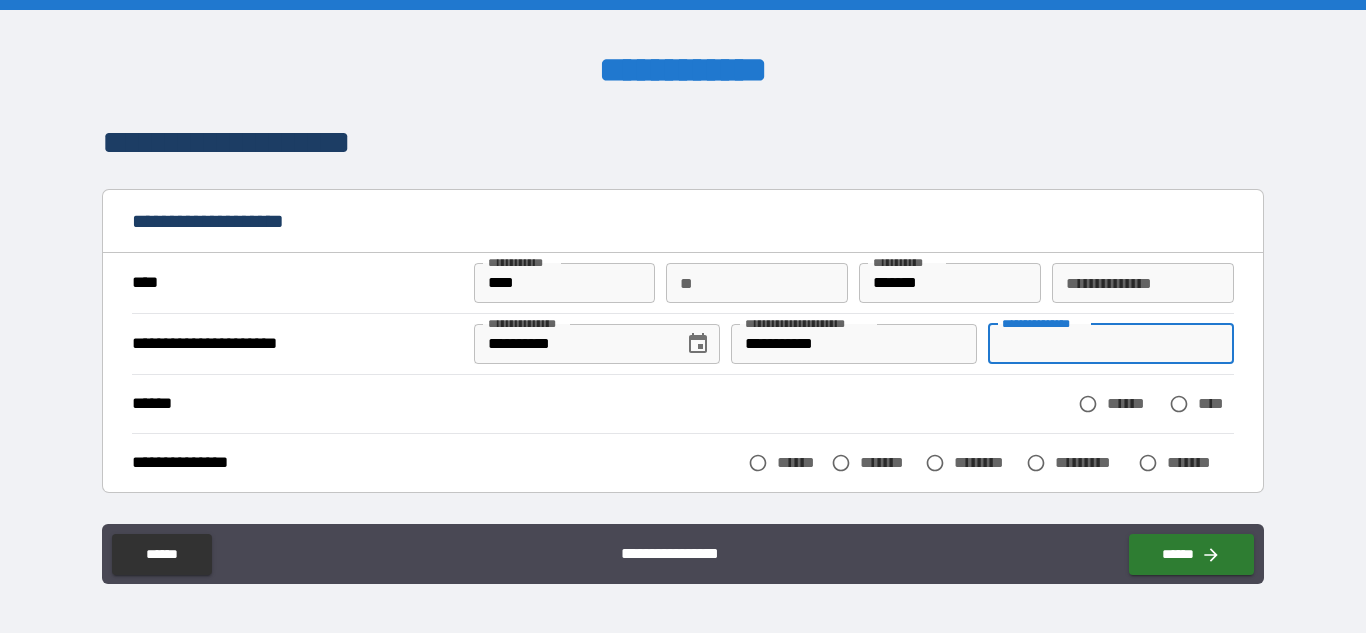 click on "**********" at bounding box center [1111, 344] 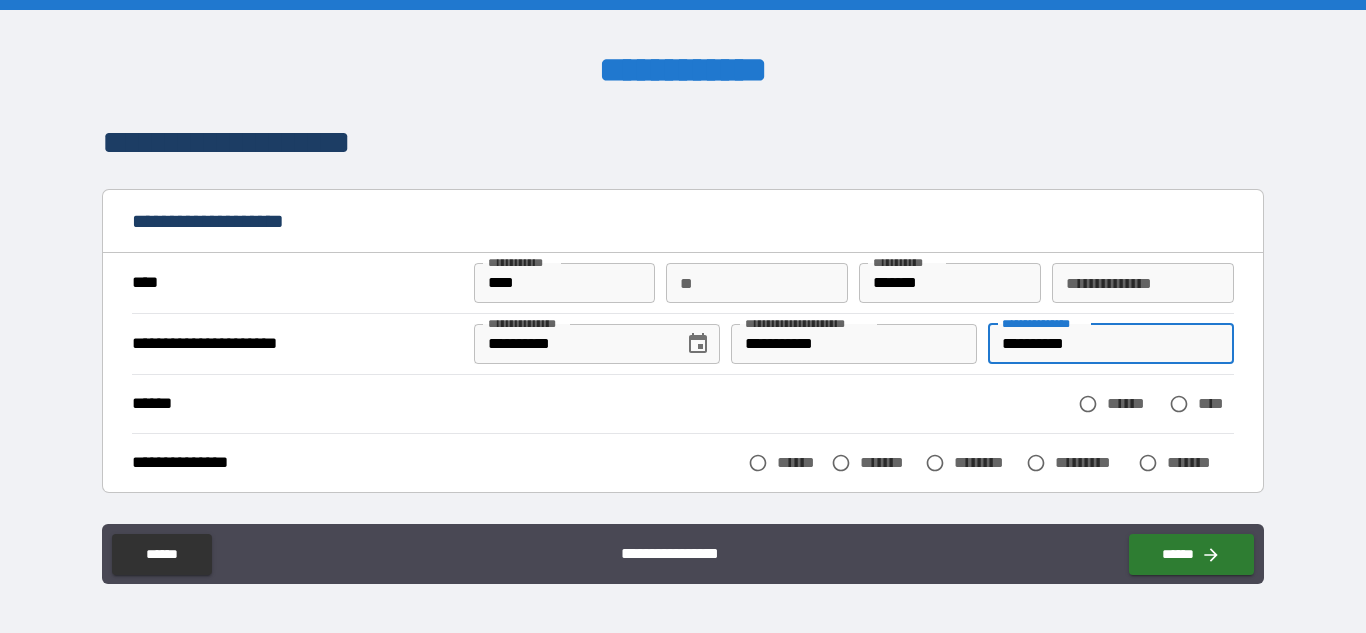 type on "**********" 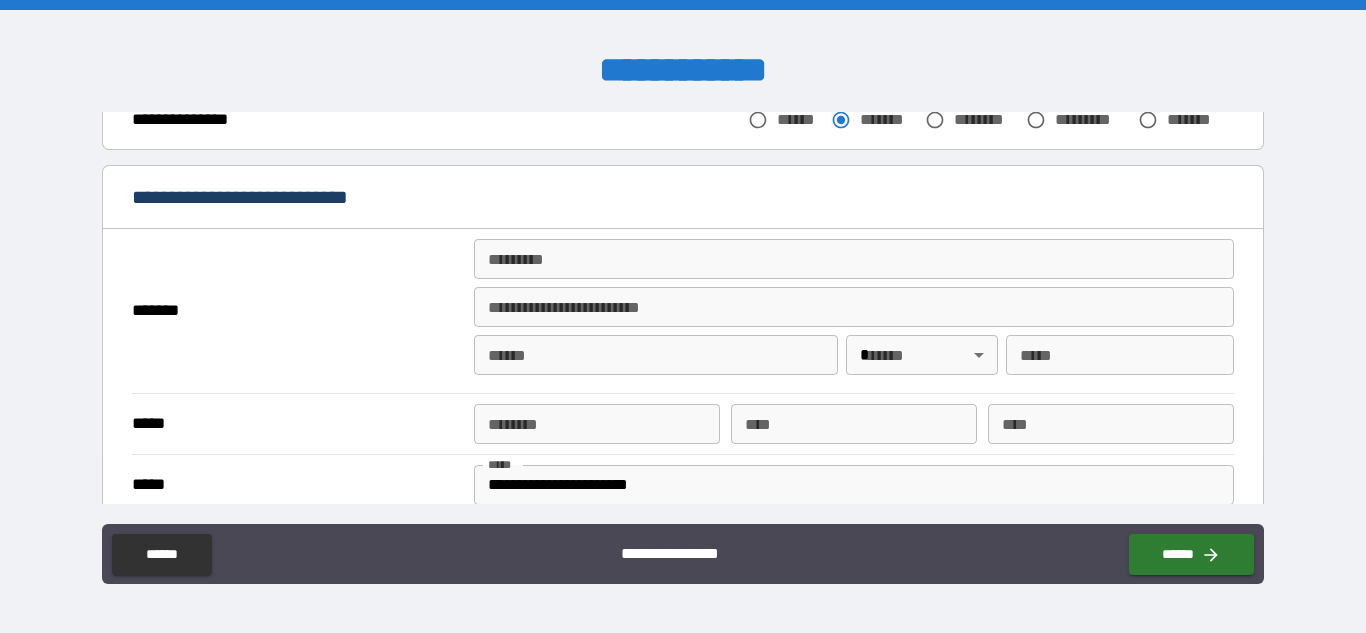 scroll, scrollTop: 379, scrollLeft: 0, axis: vertical 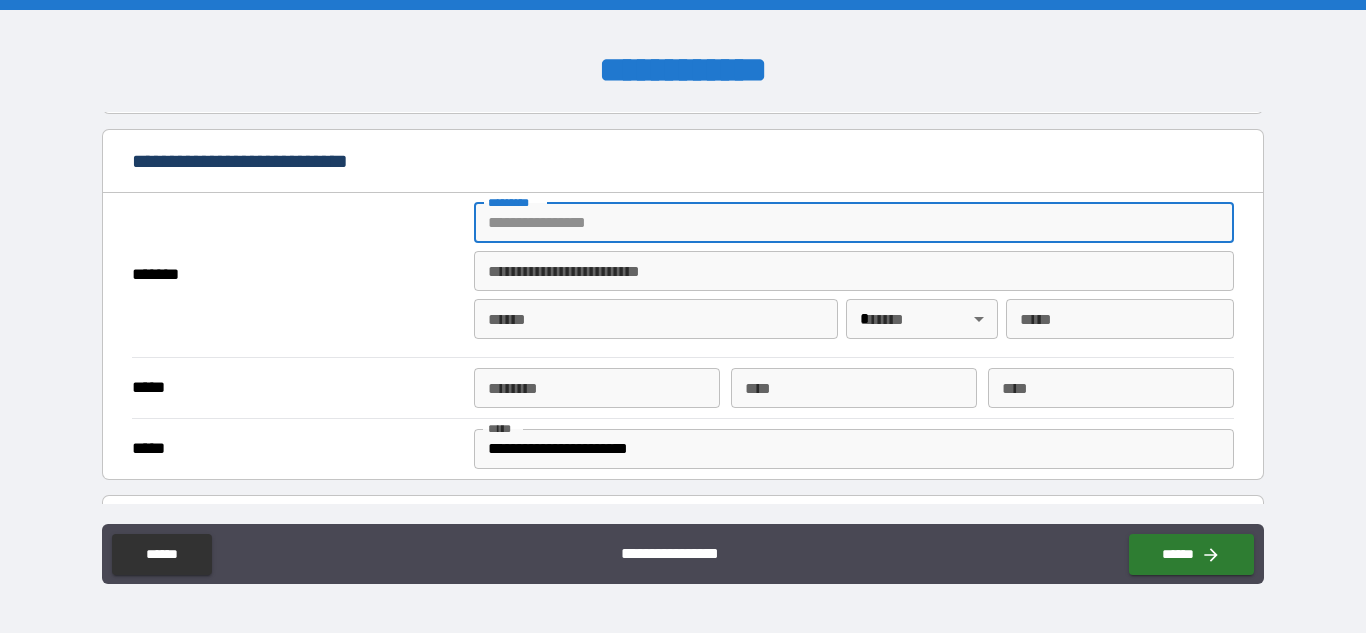 click on "*******   *" at bounding box center (854, 223) 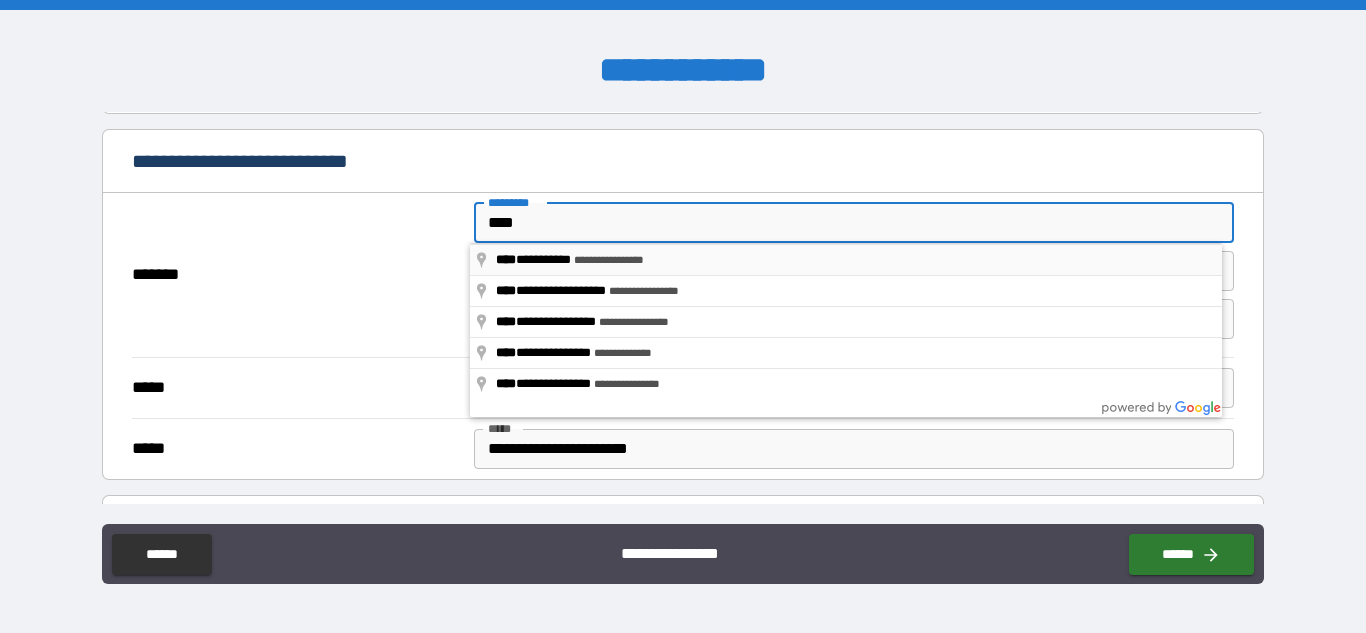 type on "**********" 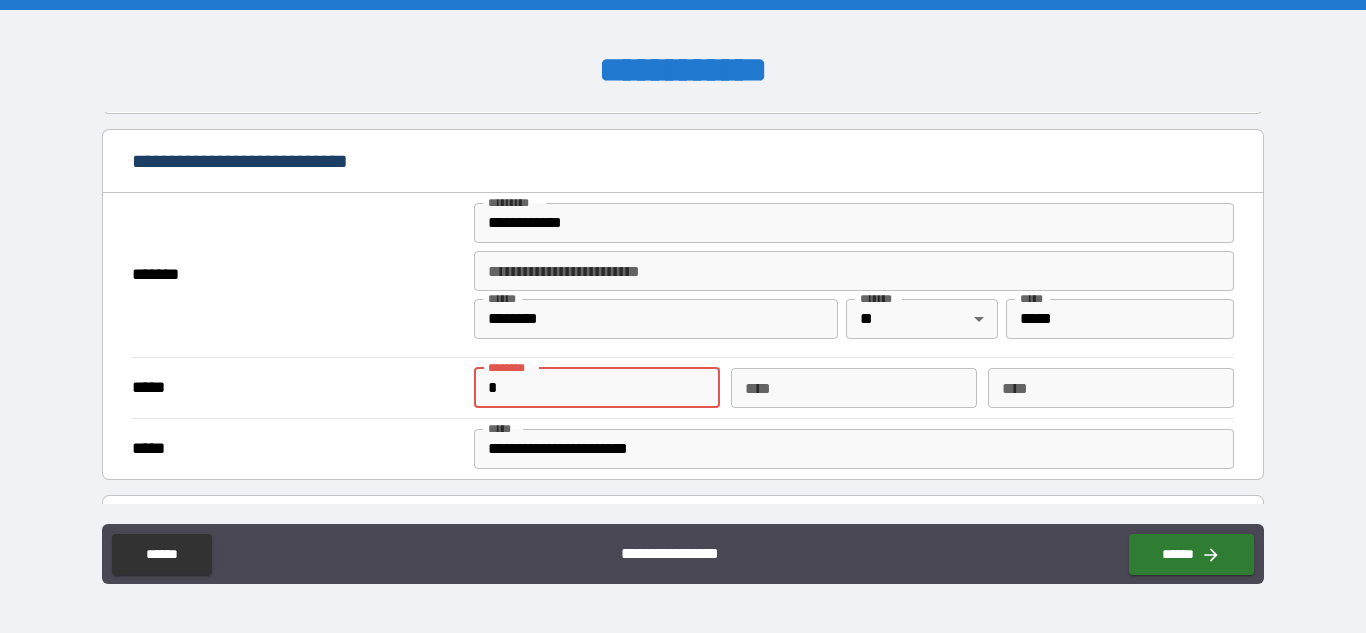 click on "*" at bounding box center [597, 388] 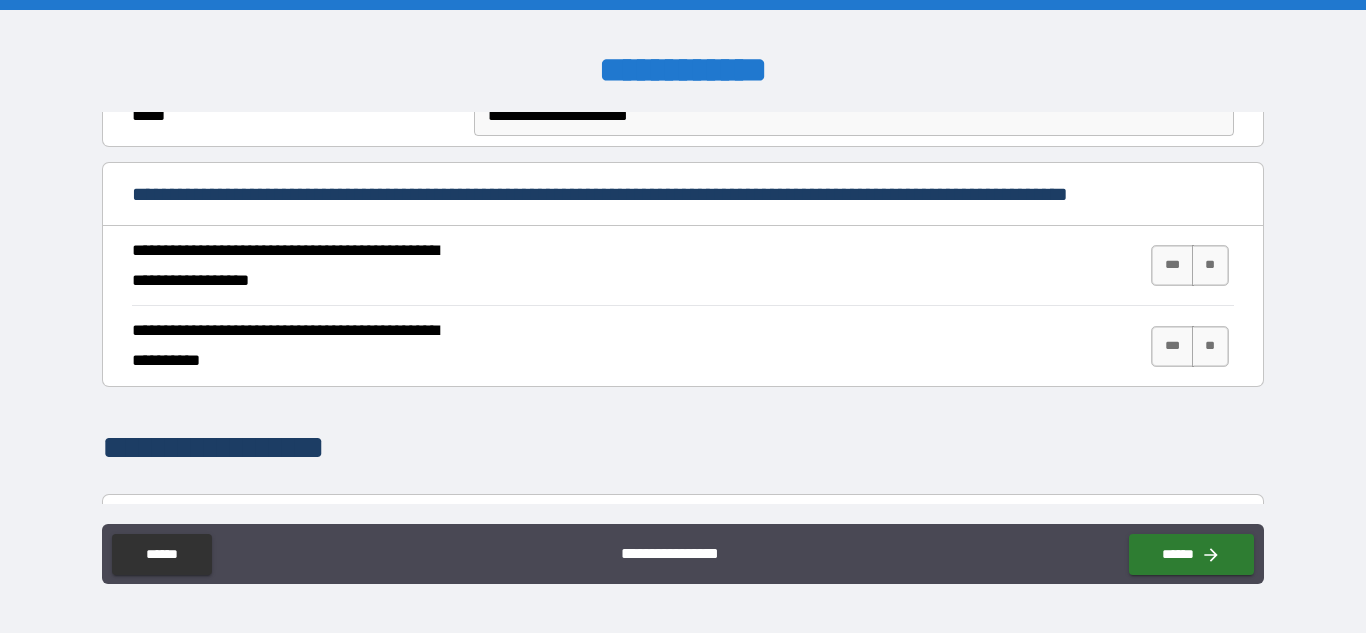 scroll, scrollTop: 722, scrollLeft: 0, axis: vertical 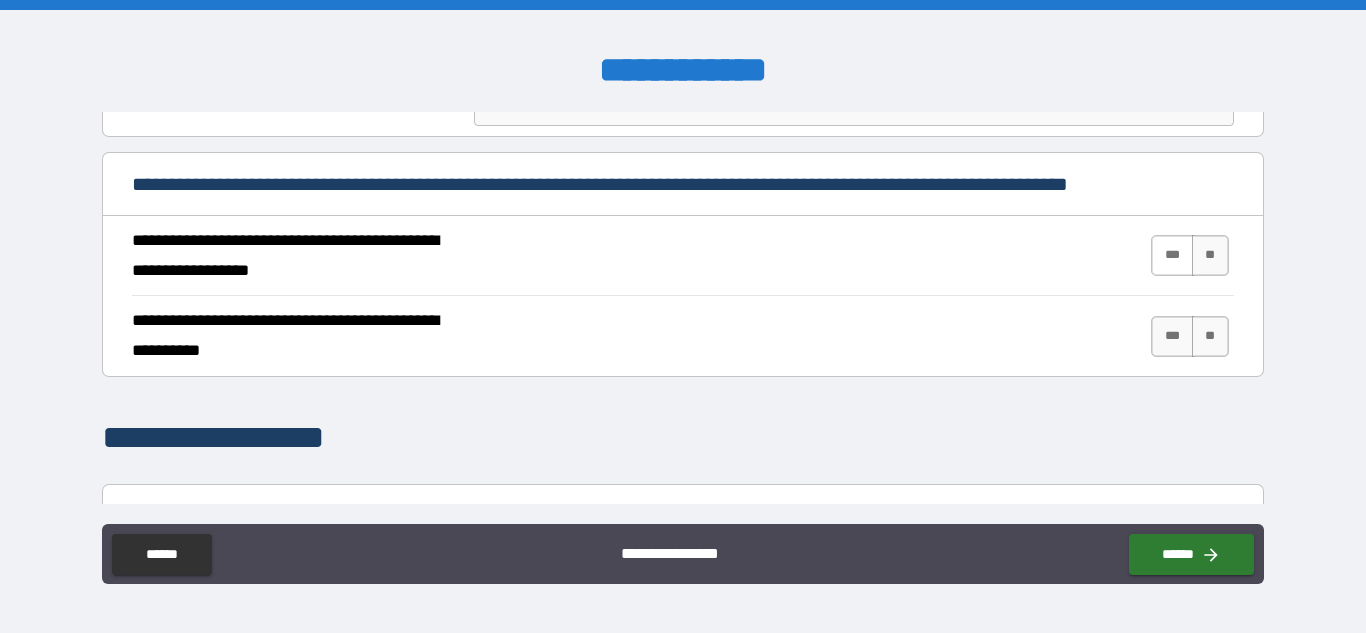 type on "**********" 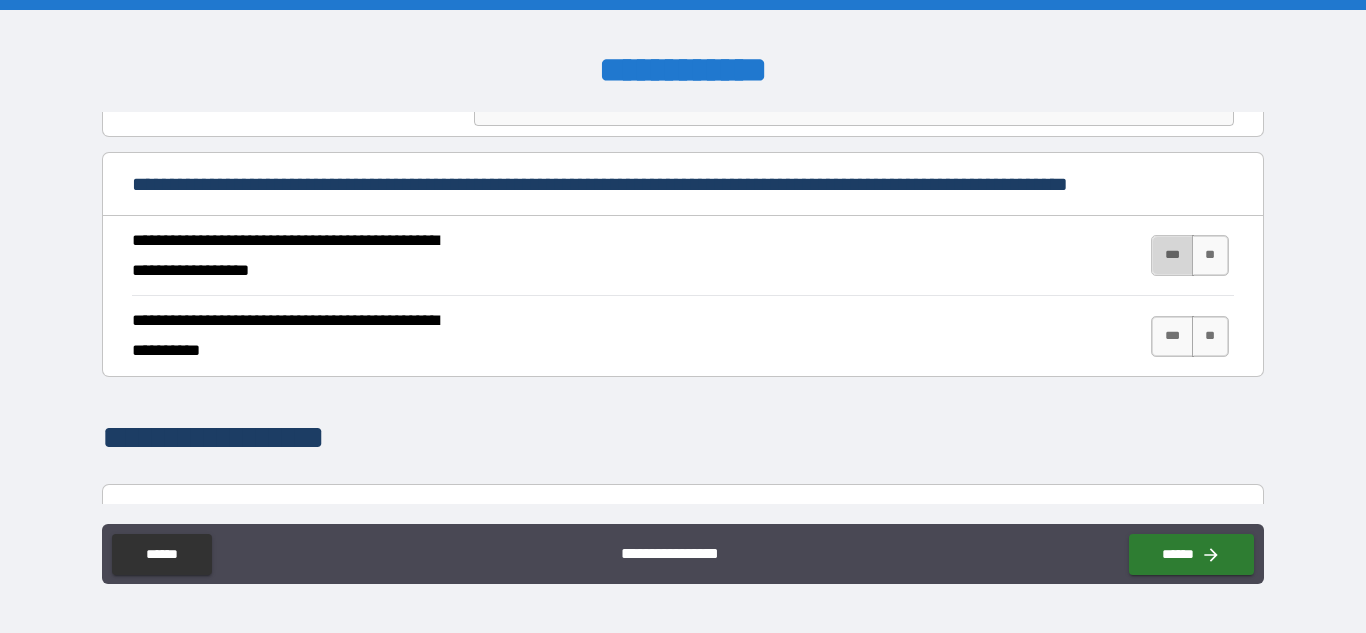 click on "***" at bounding box center [1172, 255] 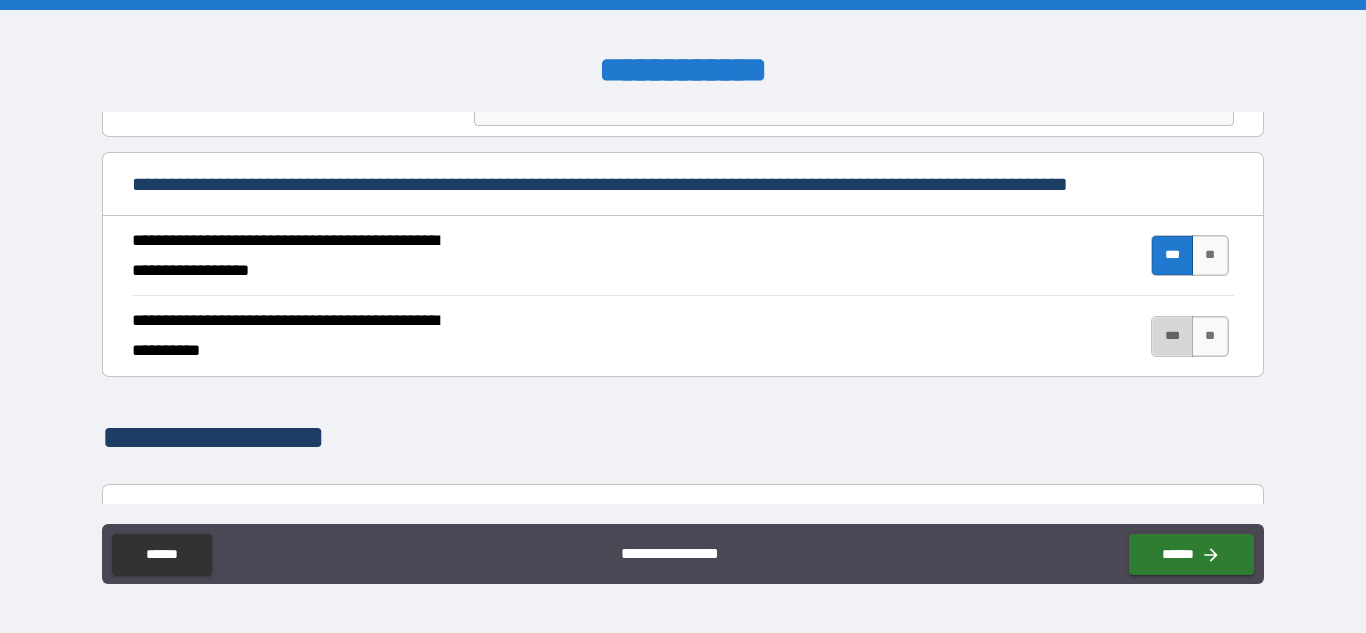 click on "***" at bounding box center [1172, 336] 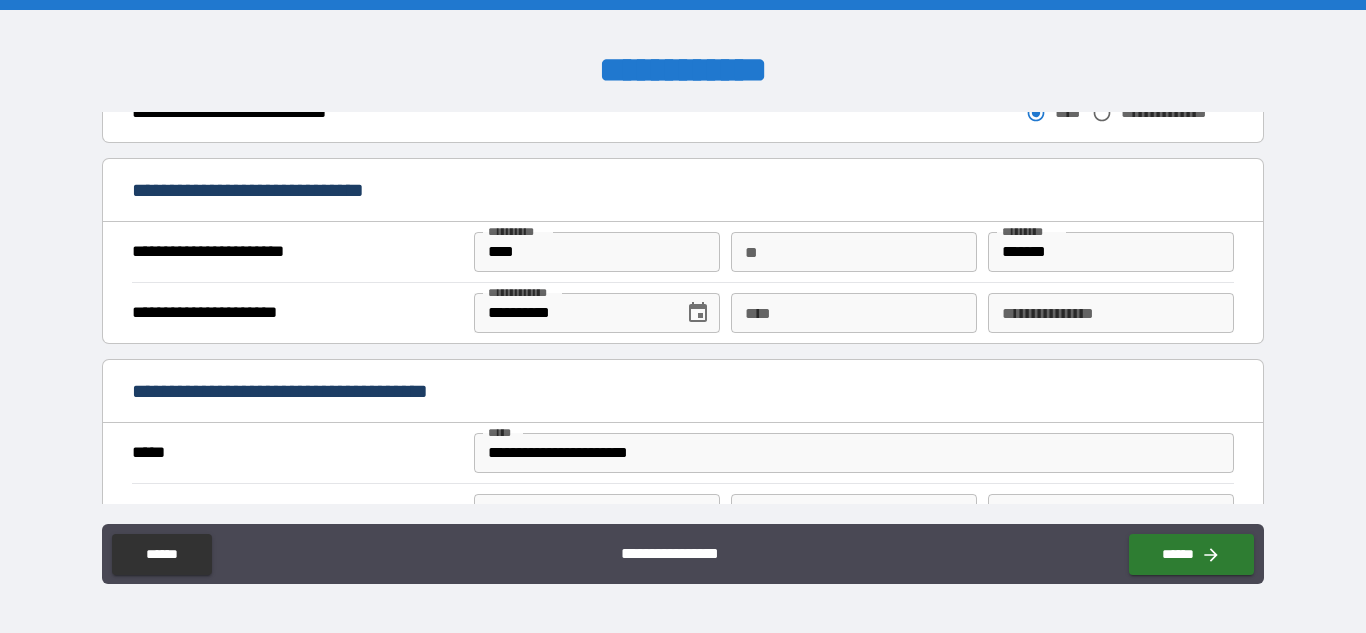 scroll, scrollTop: 1197, scrollLeft: 0, axis: vertical 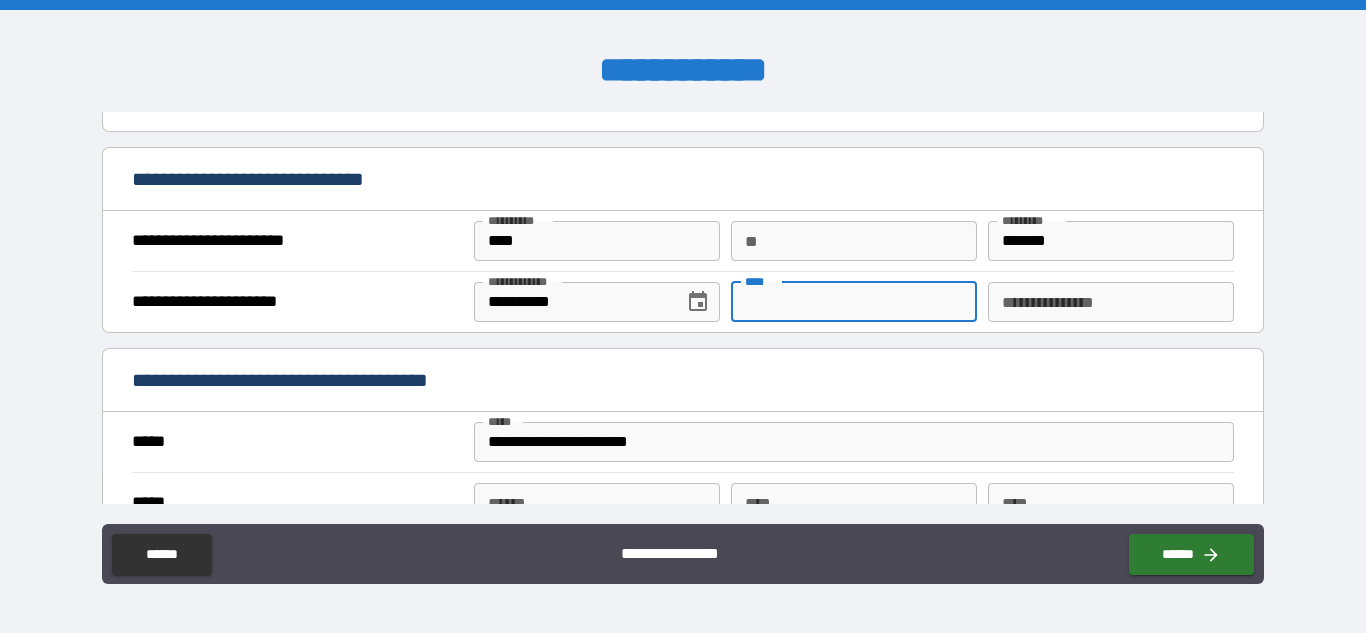 click on "****" at bounding box center [854, 302] 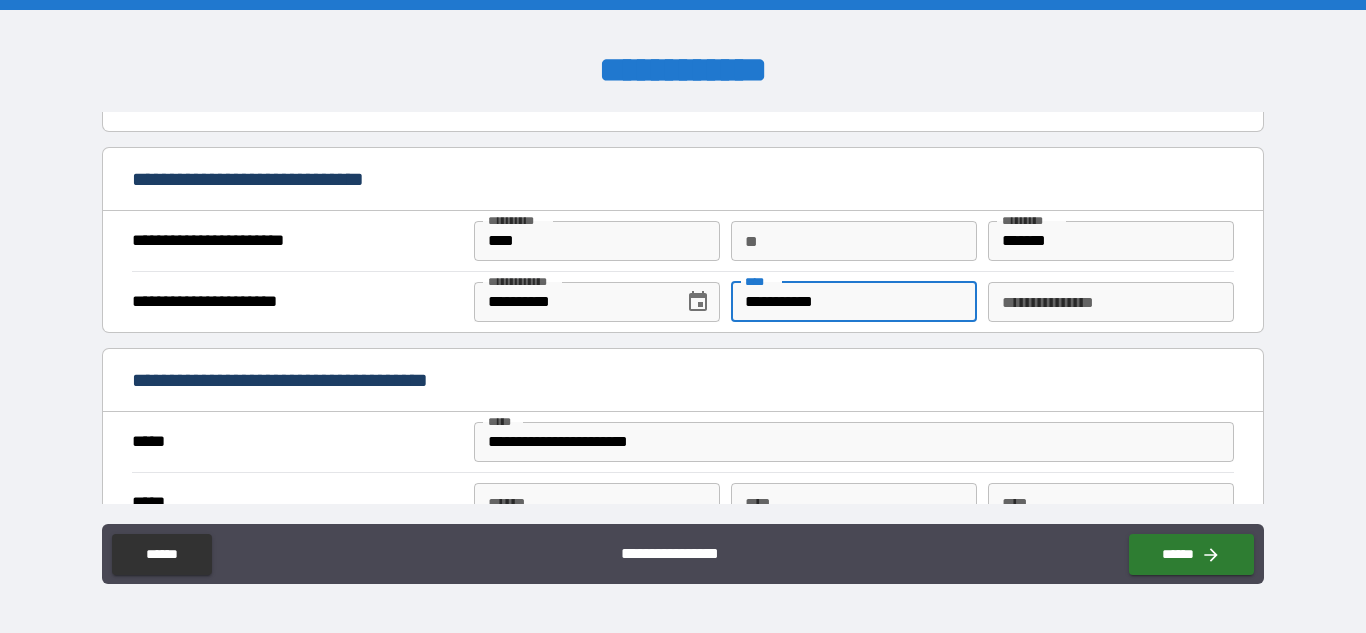 type on "**********" 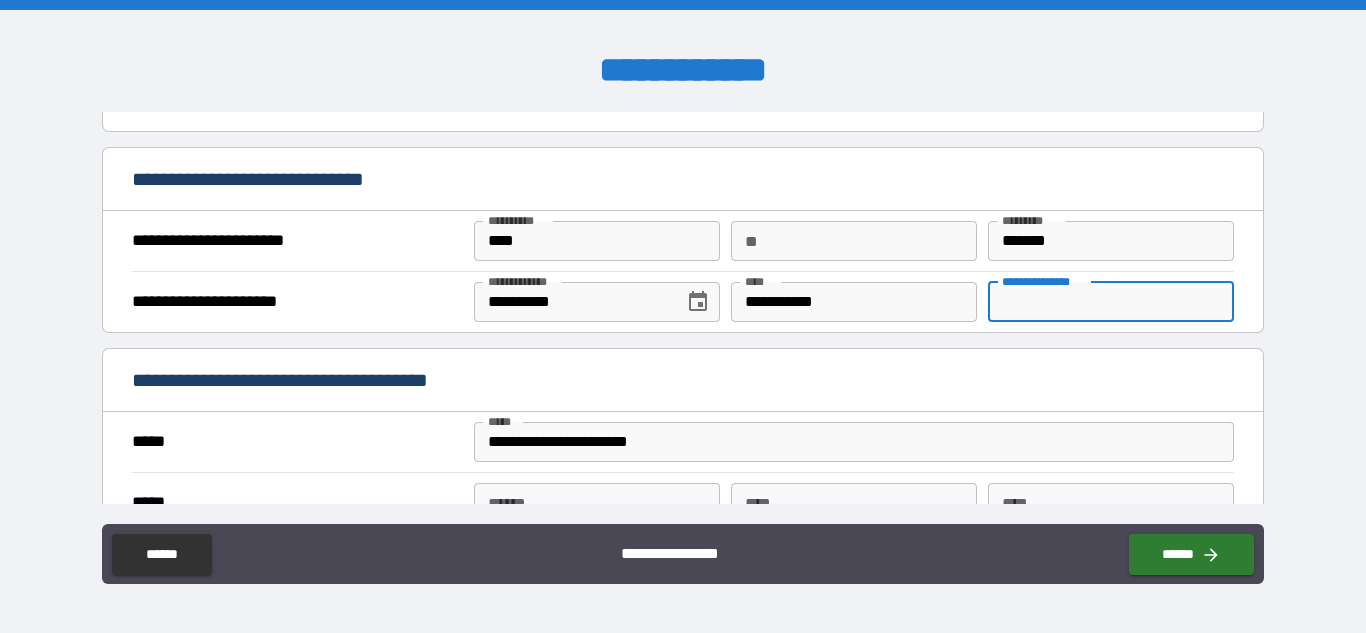 click on "**********" at bounding box center (1111, 302) 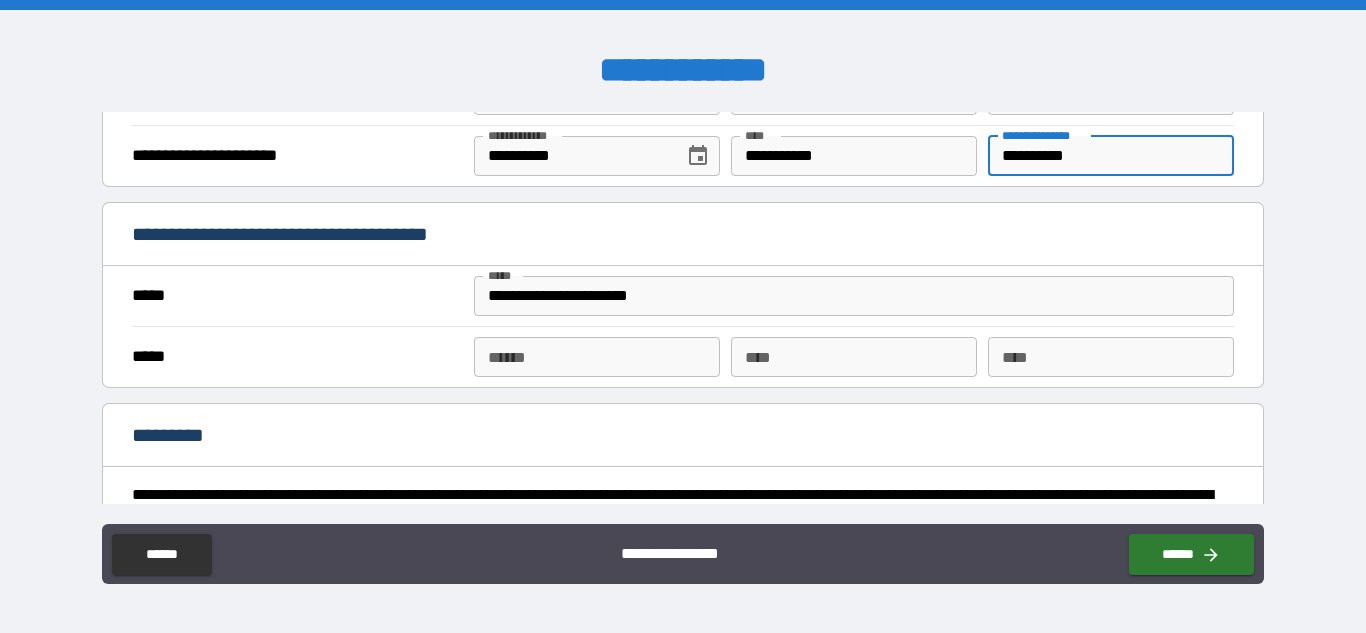scroll, scrollTop: 1358, scrollLeft: 0, axis: vertical 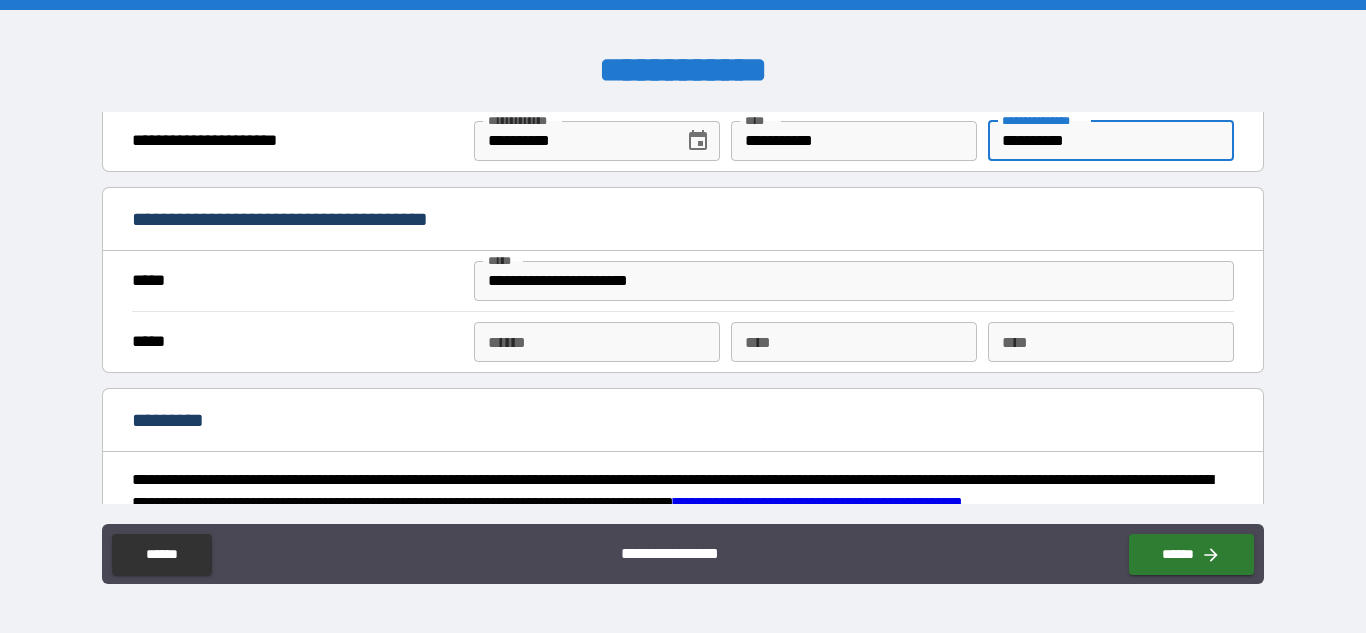 type on "**********" 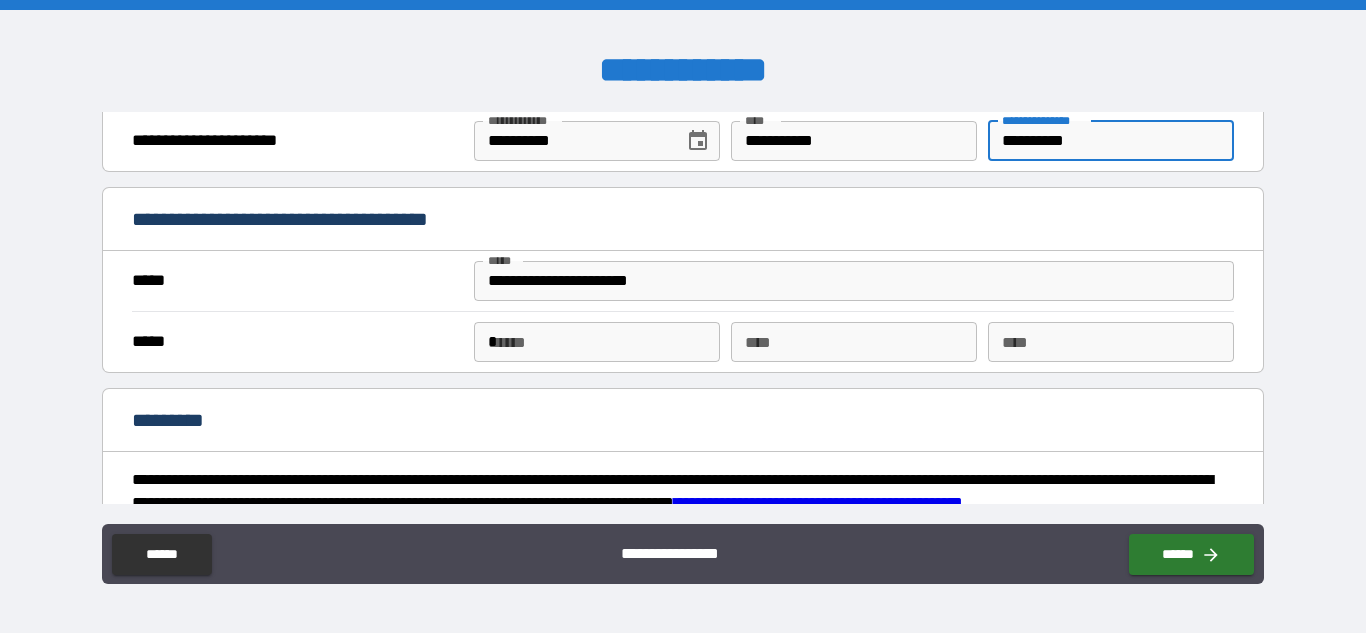click on "*" at bounding box center (597, 342) 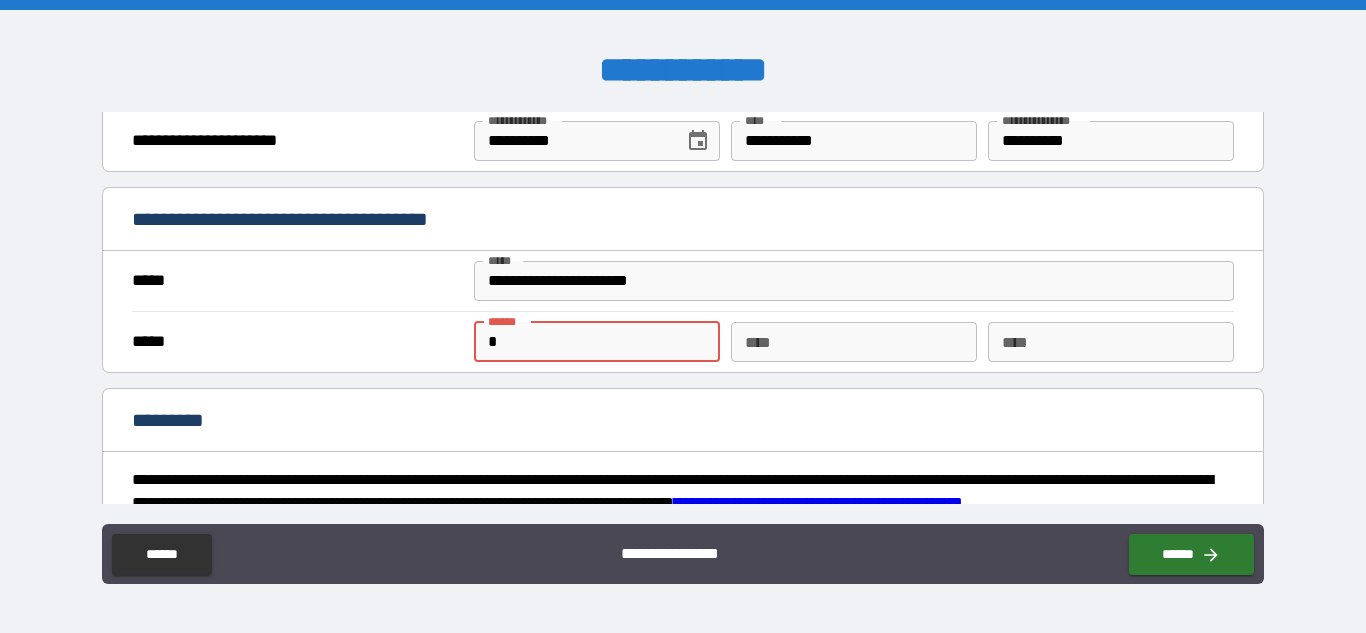 click on "*" at bounding box center (597, 342) 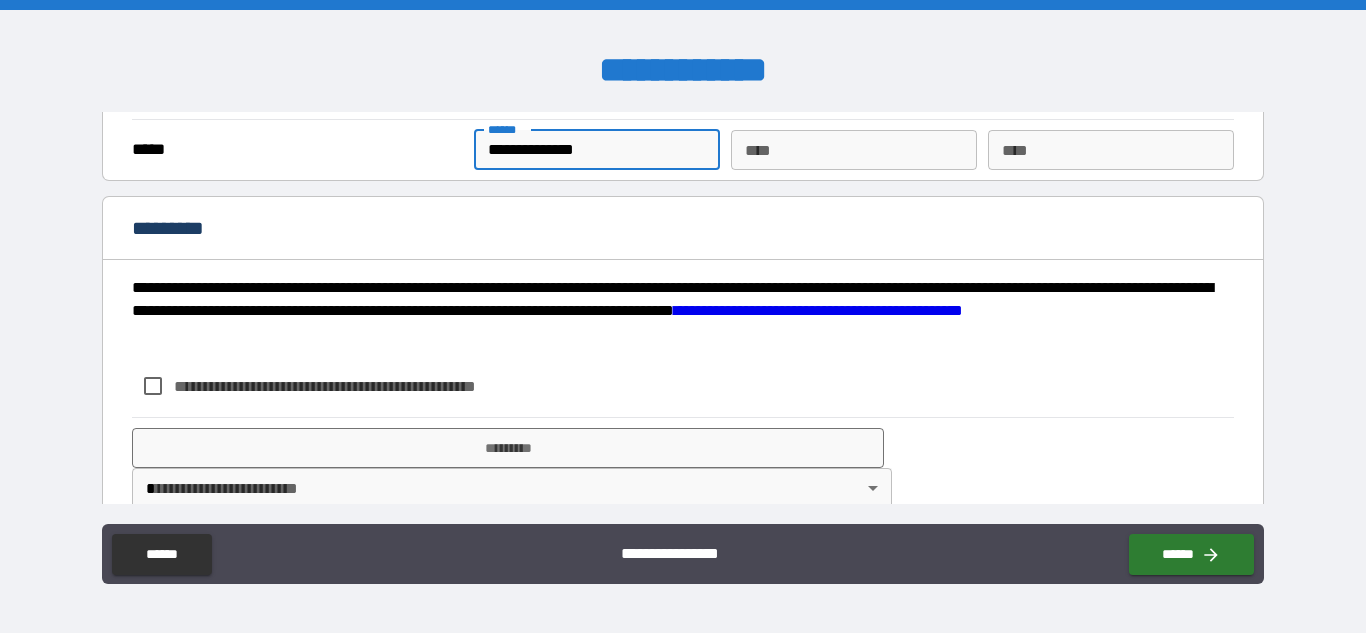 scroll, scrollTop: 1585, scrollLeft: 0, axis: vertical 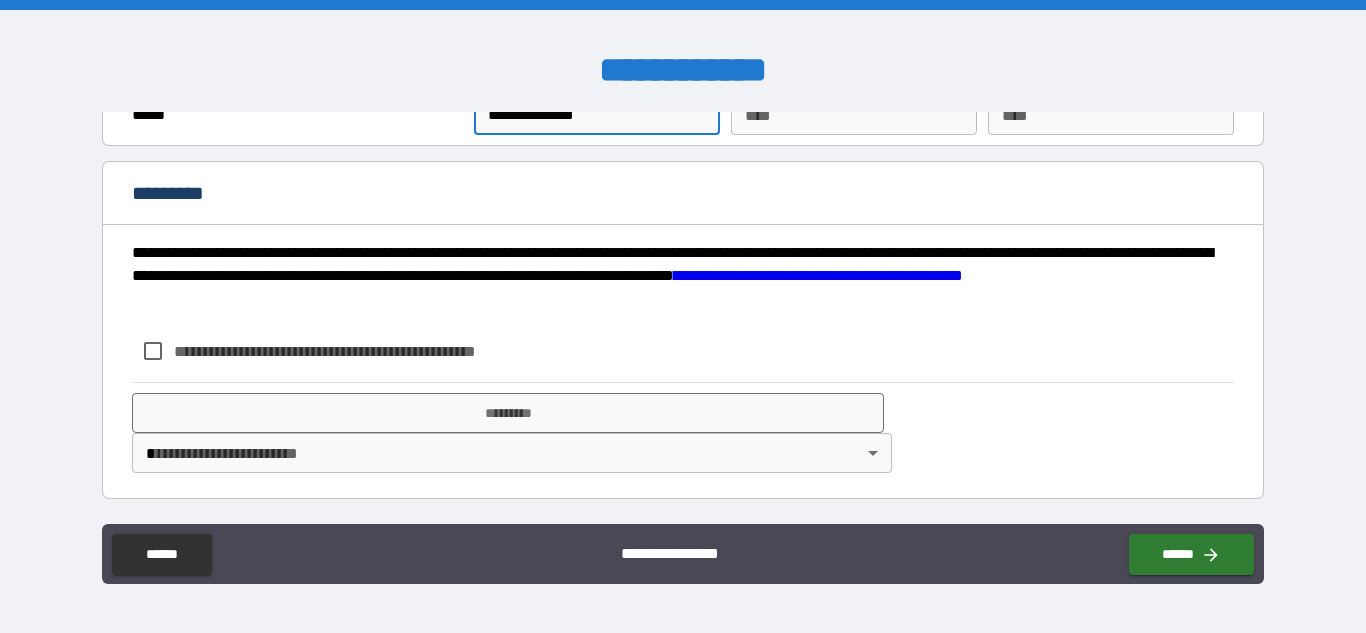 type on "**********" 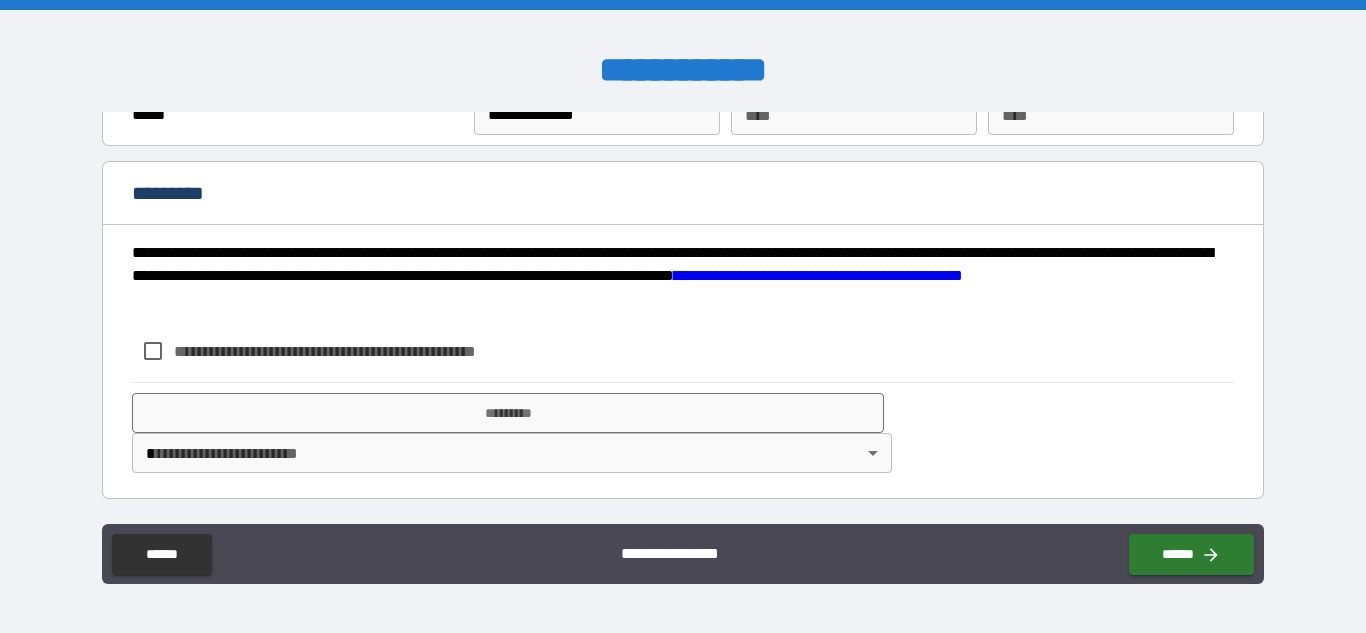 click on "**********" at bounding box center [818, 275] 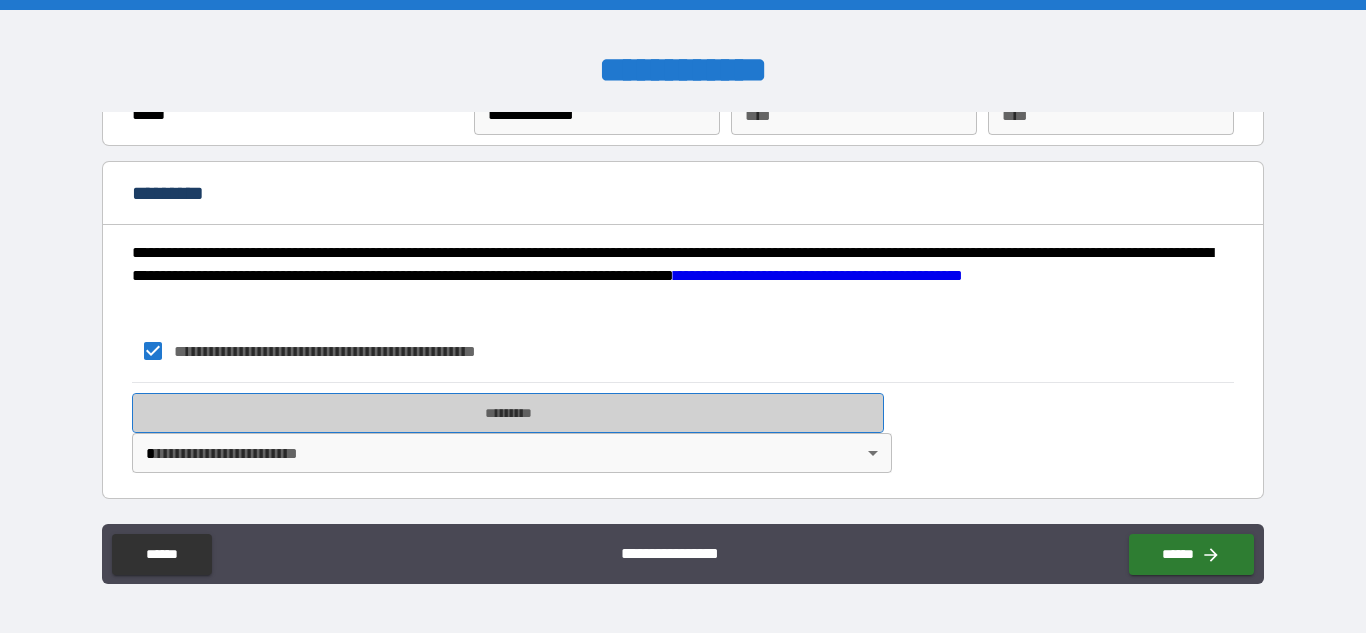 click on "*********" at bounding box center (508, 413) 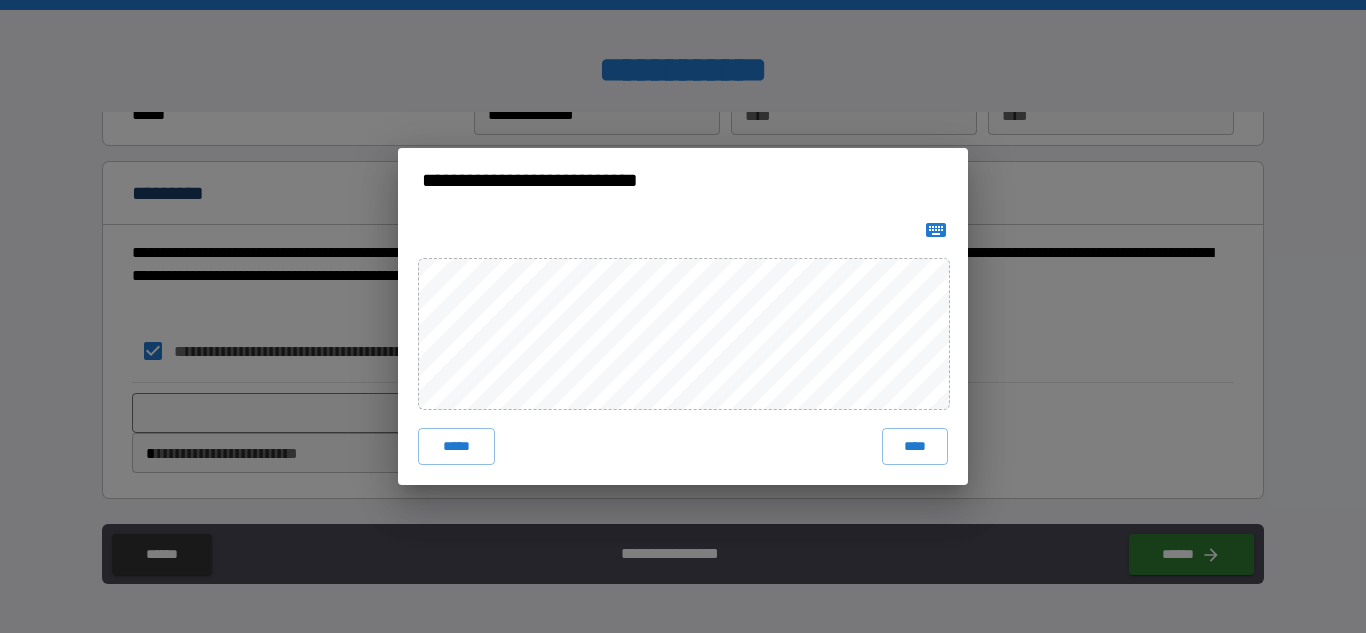 click on "***** ****" at bounding box center [683, 348] 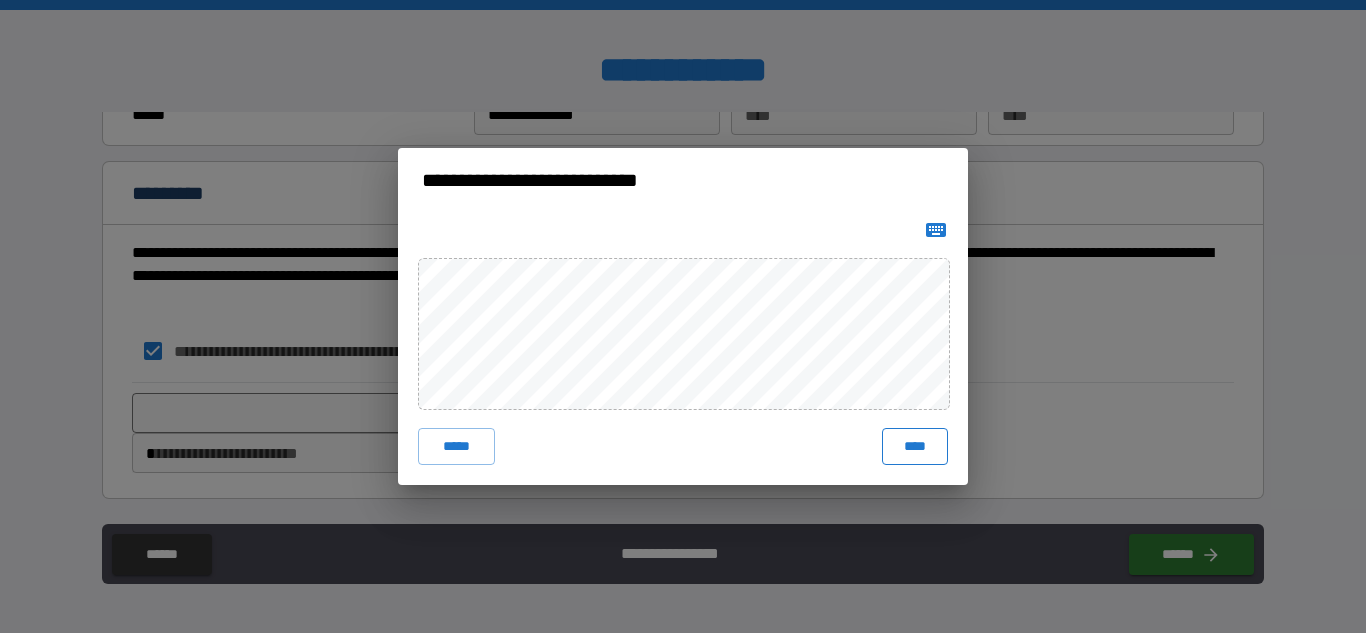 click on "****" at bounding box center [915, 446] 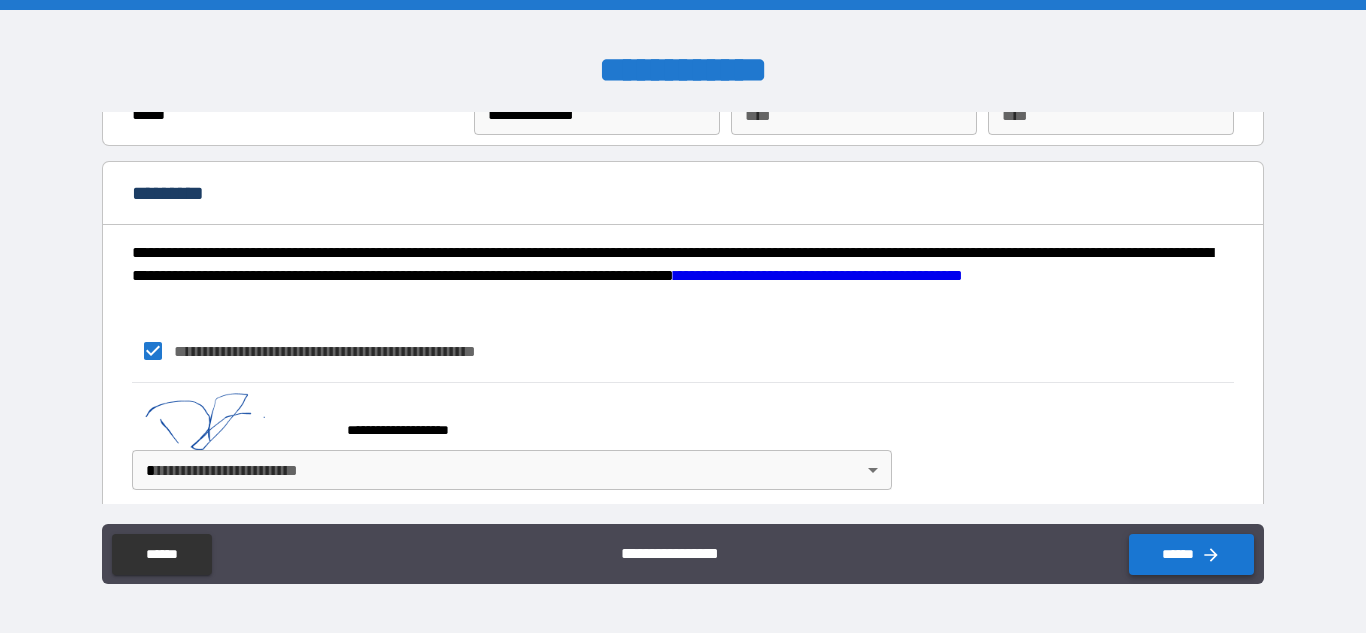 click on "******" at bounding box center (1191, 554) 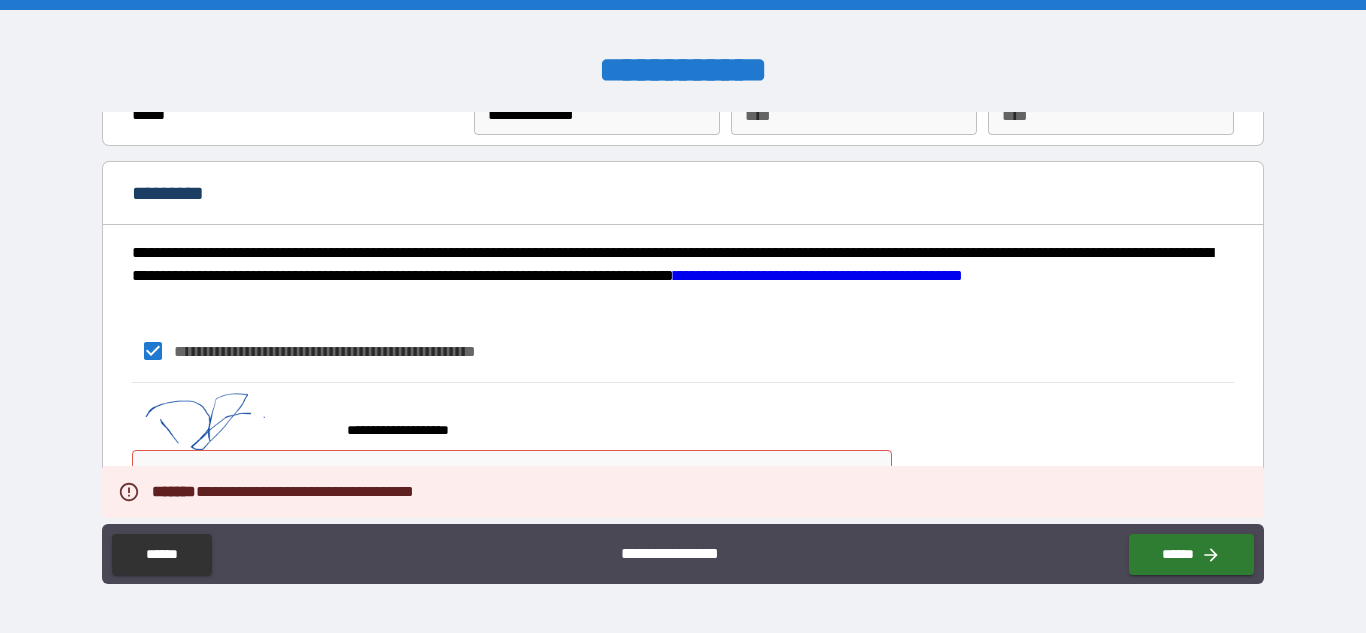 click on "**********" at bounding box center (683, 319) 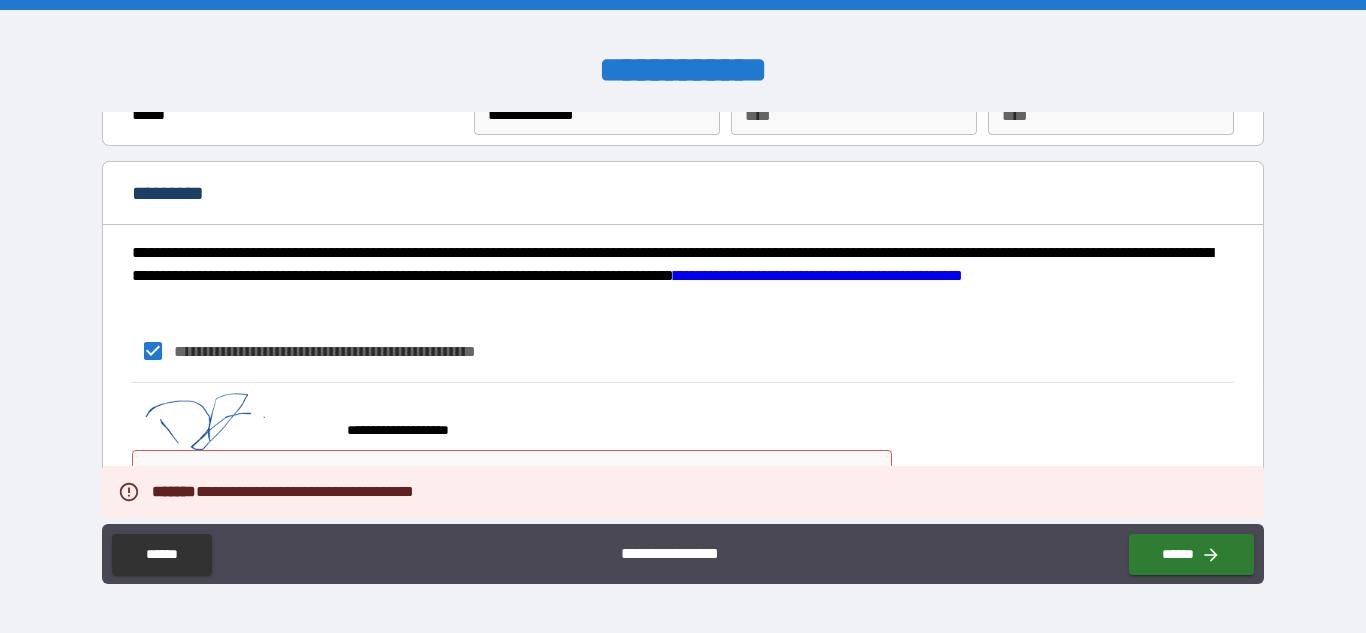 click on "**********" at bounding box center [682, 441] 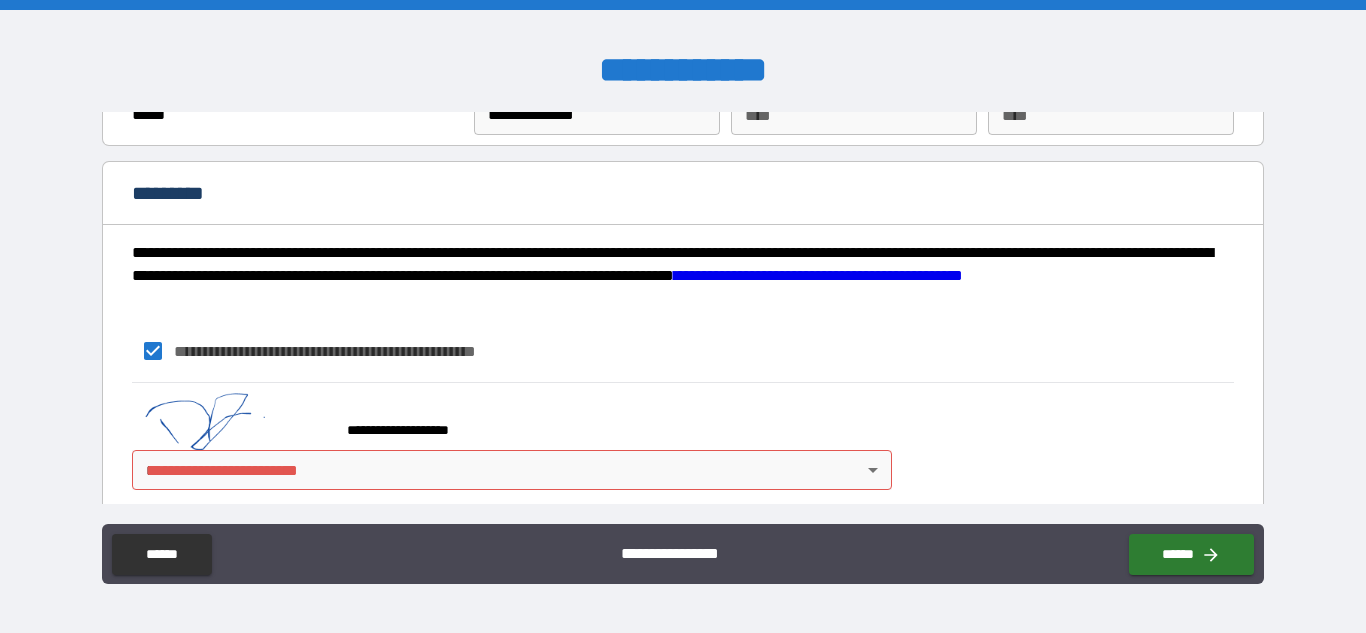 click on "**********" at bounding box center [682, 351] 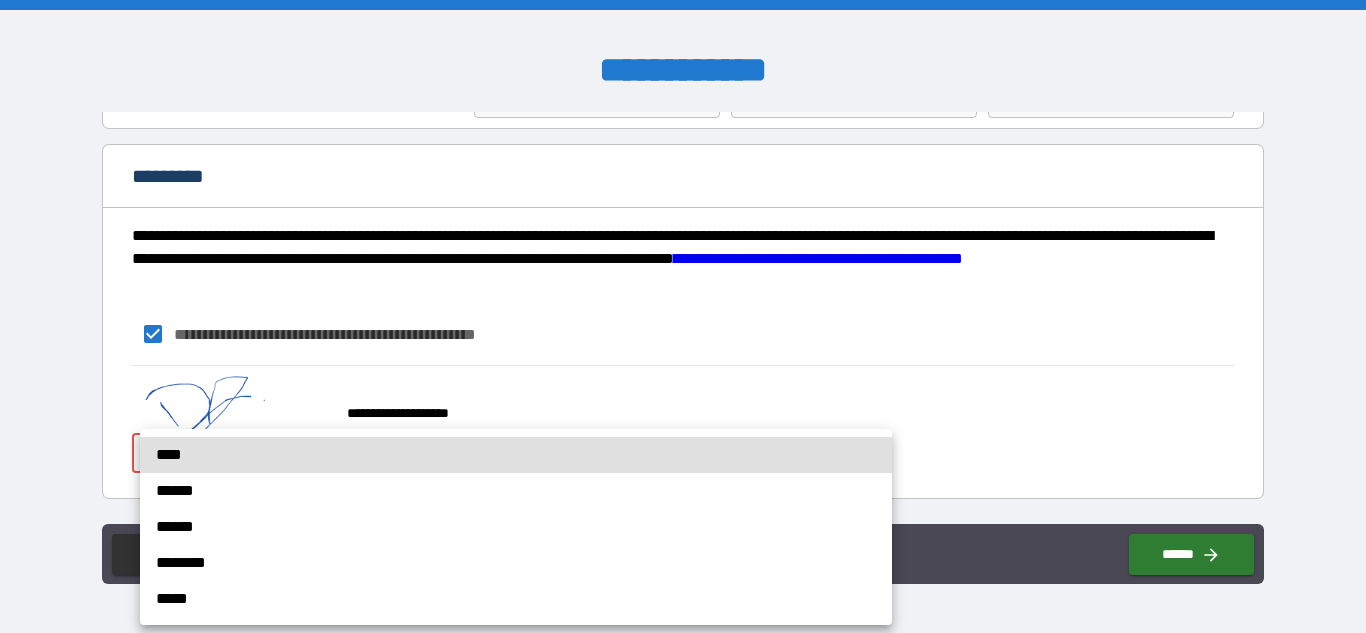 click on "**********" at bounding box center [683, 316] 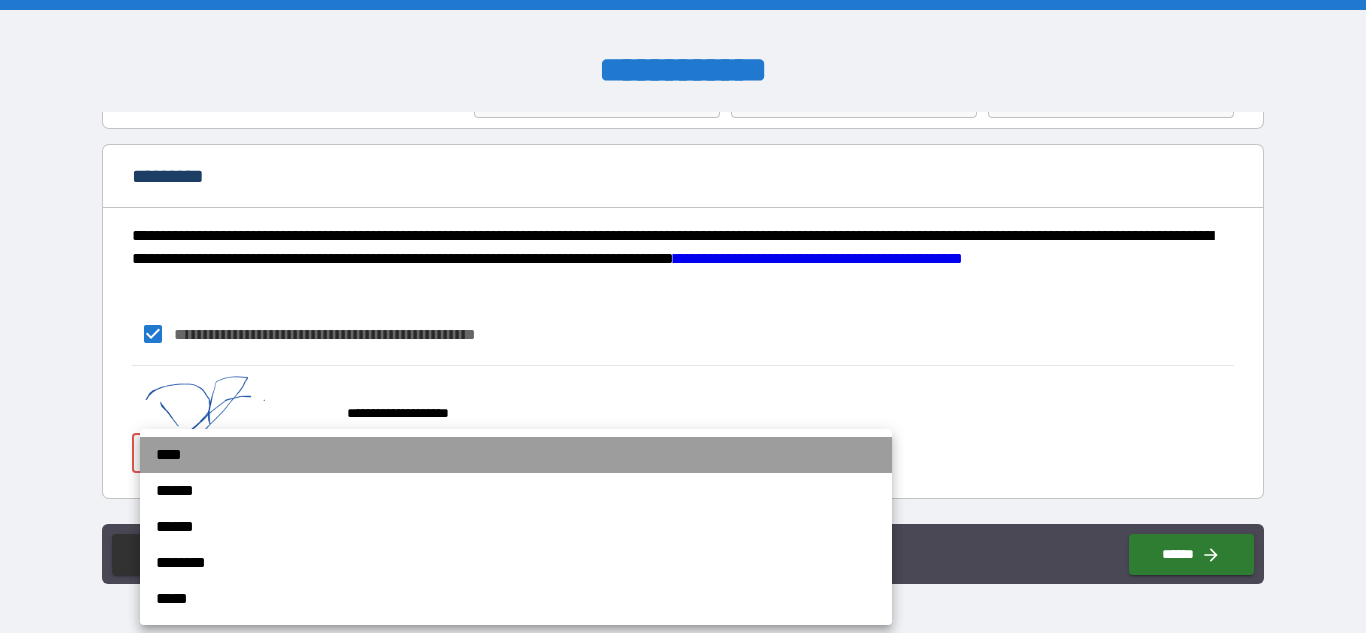 click on "****" at bounding box center [516, 455] 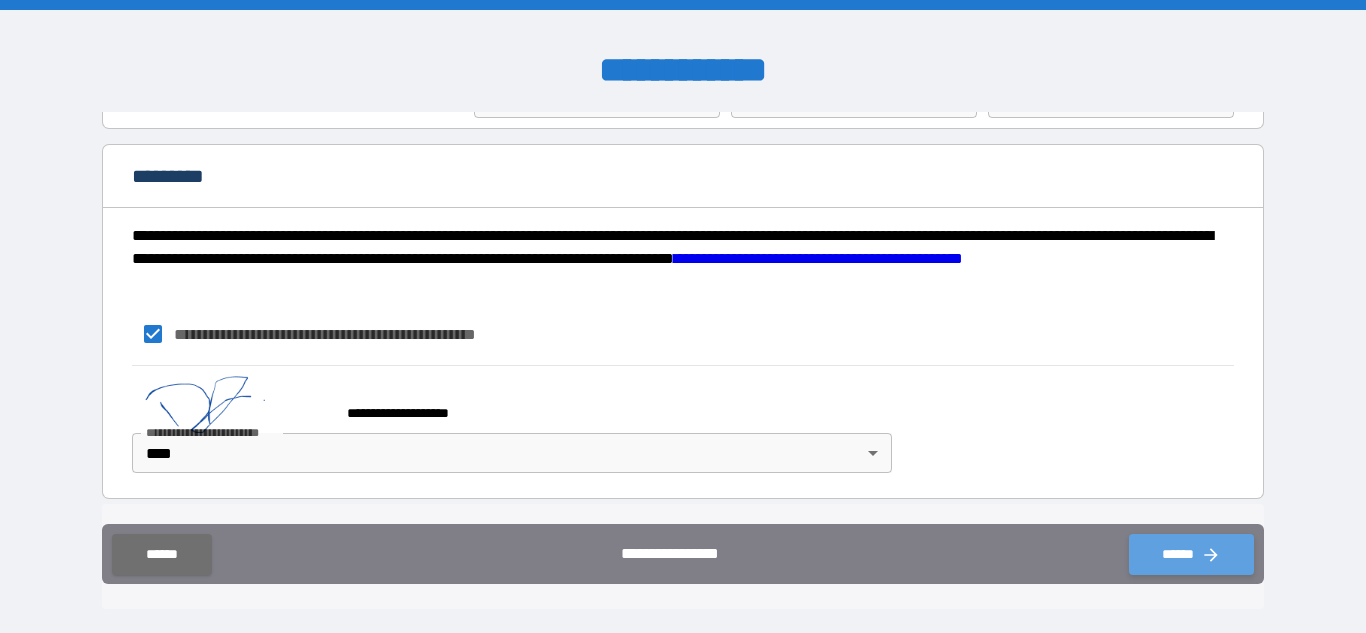 click on "******" at bounding box center (1191, 554) 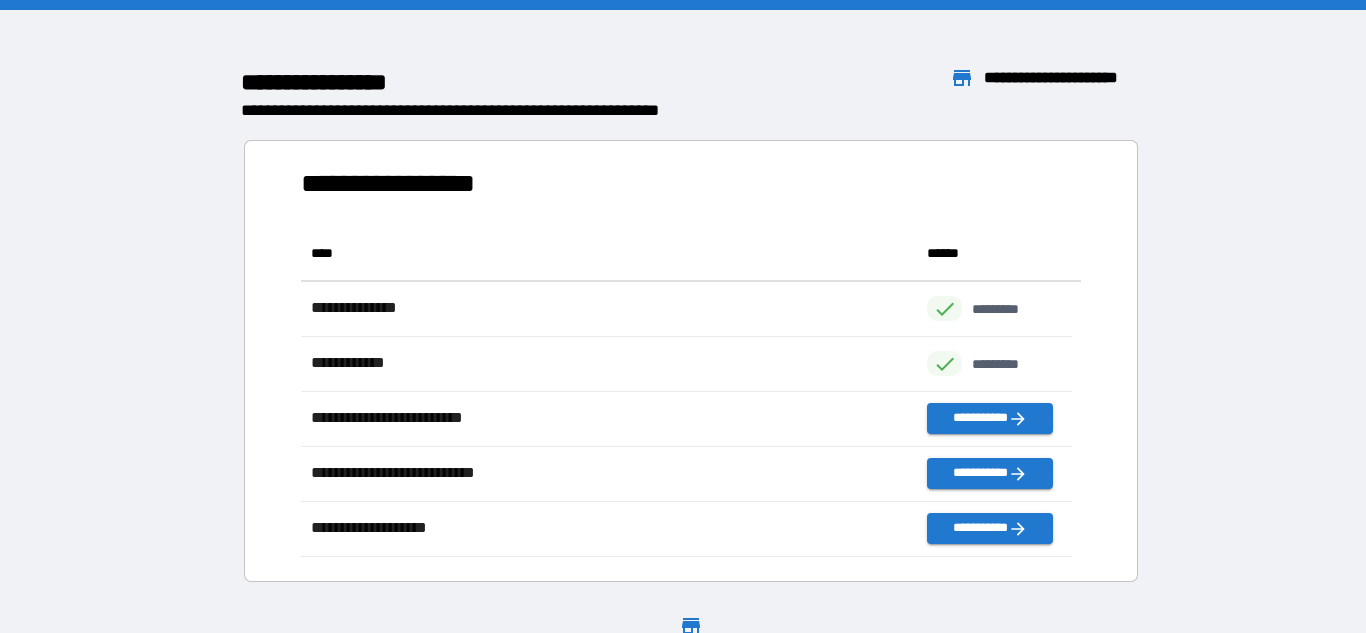 scroll, scrollTop: 16, scrollLeft: 16, axis: both 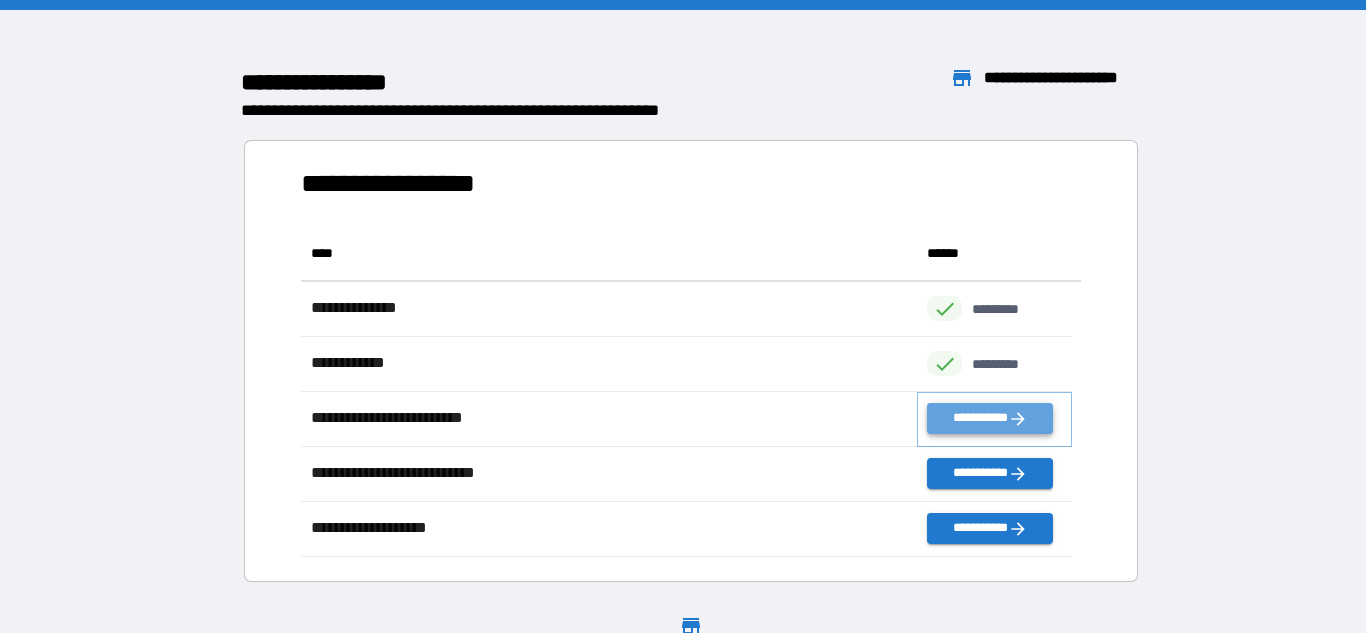 click on "**********" at bounding box center [989, 418] 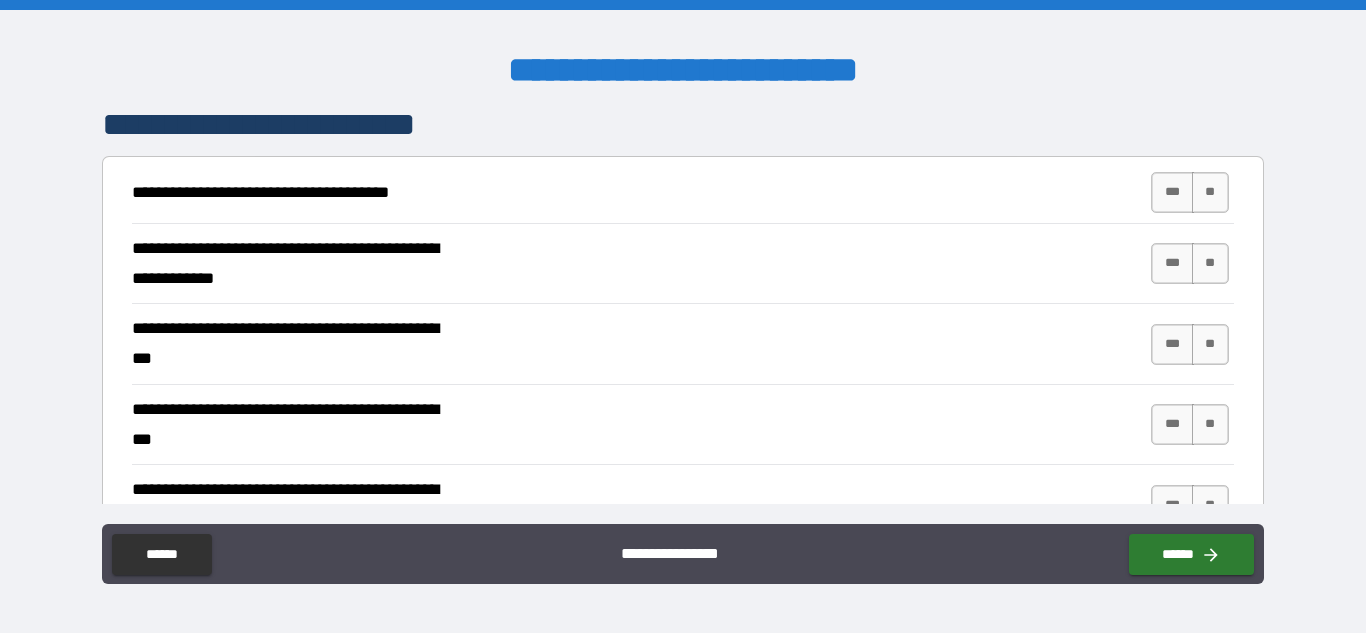 scroll, scrollTop: 381, scrollLeft: 0, axis: vertical 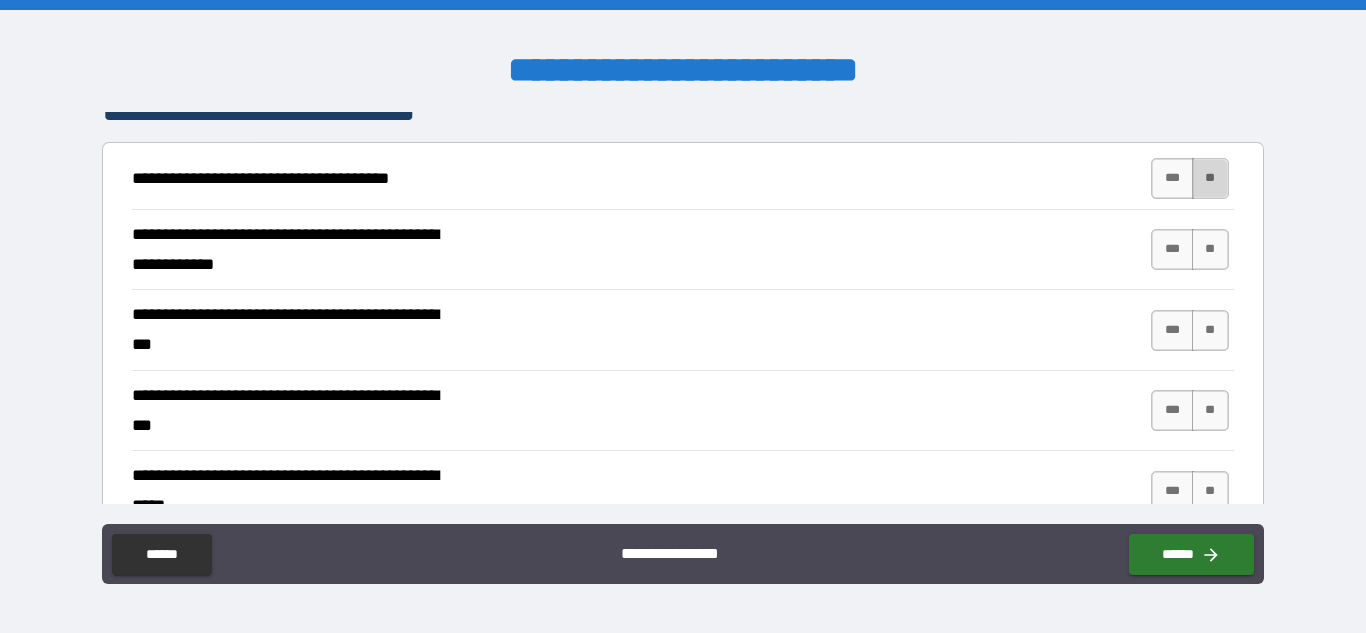 click on "**" at bounding box center [1210, 178] 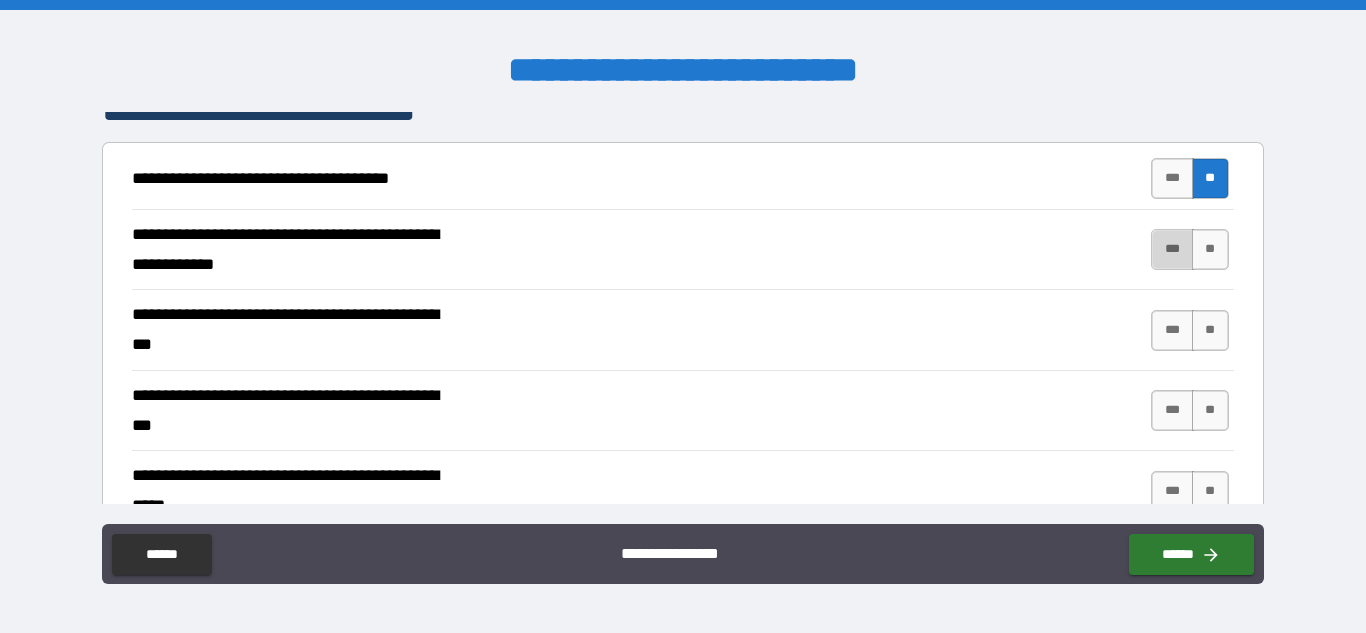 click on "***" at bounding box center [1172, 249] 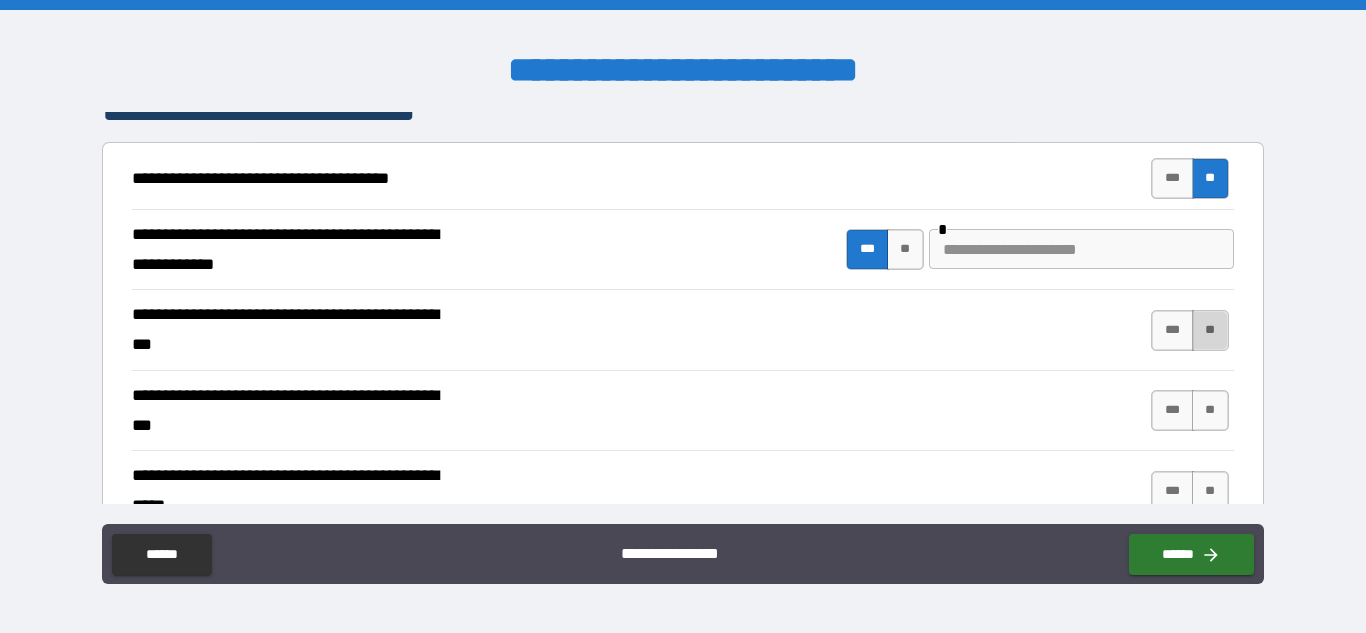 click on "**" at bounding box center (1210, 330) 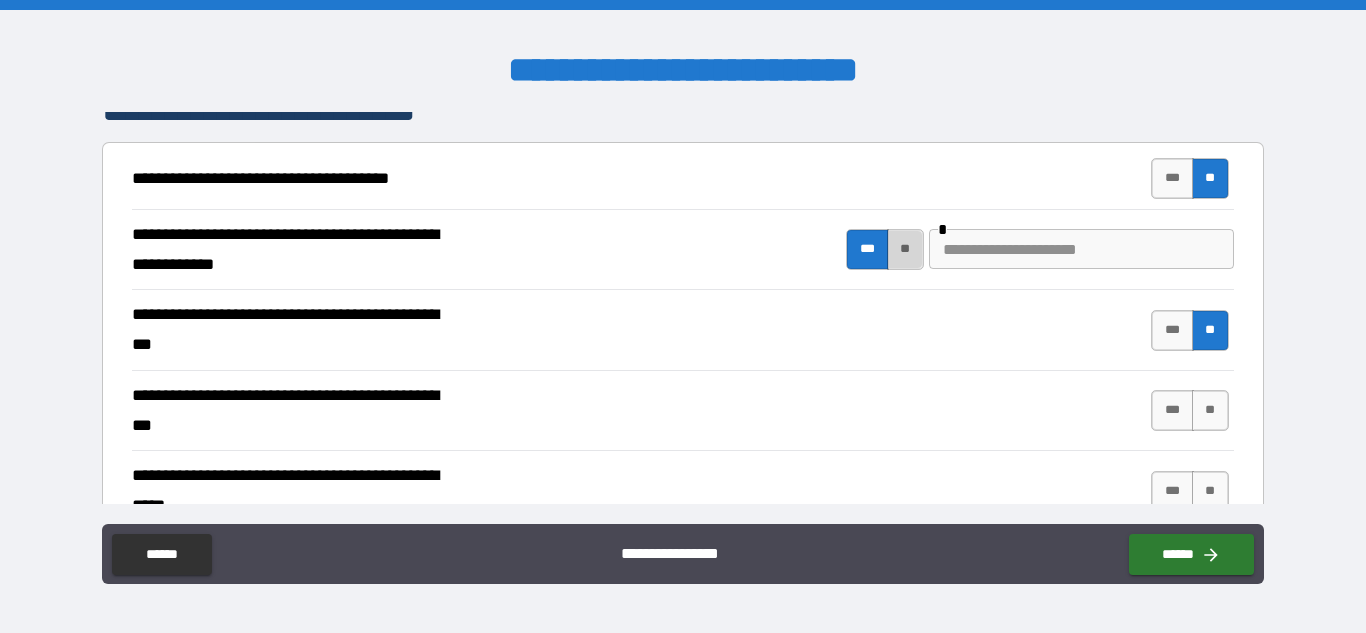 click on "**" at bounding box center (905, 249) 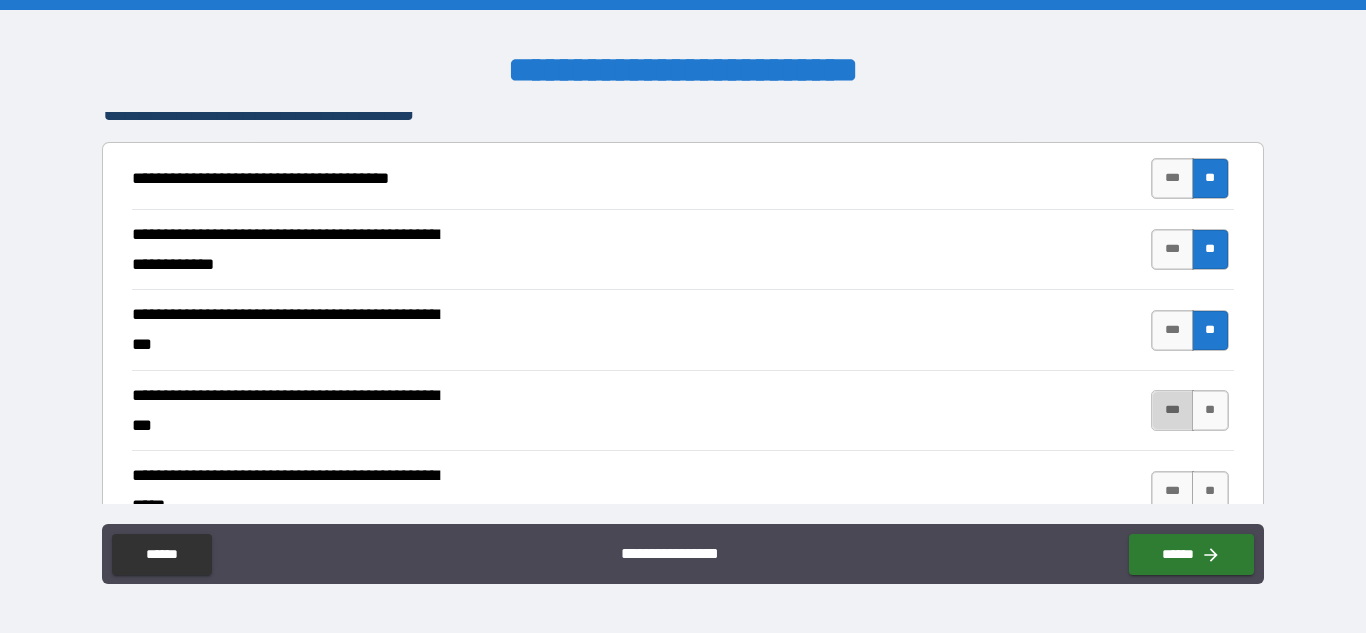 click on "***" at bounding box center [1172, 410] 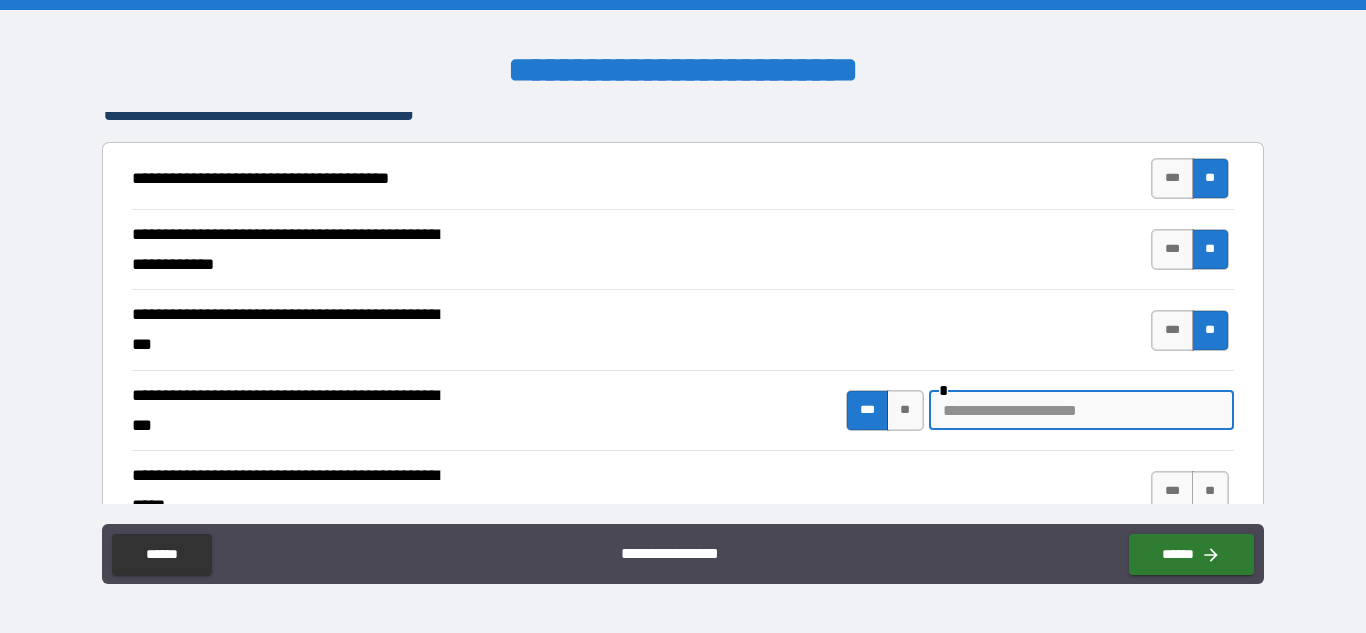 click at bounding box center [1081, 410] 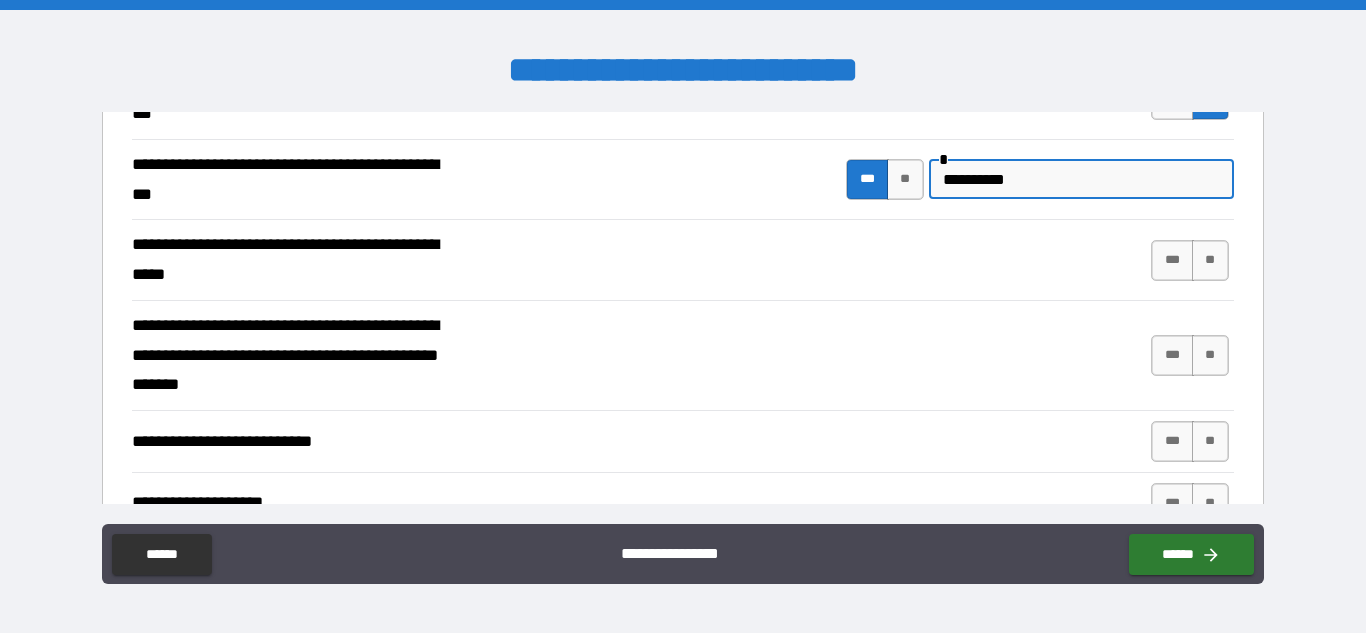 scroll, scrollTop: 626, scrollLeft: 0, axis: vertical 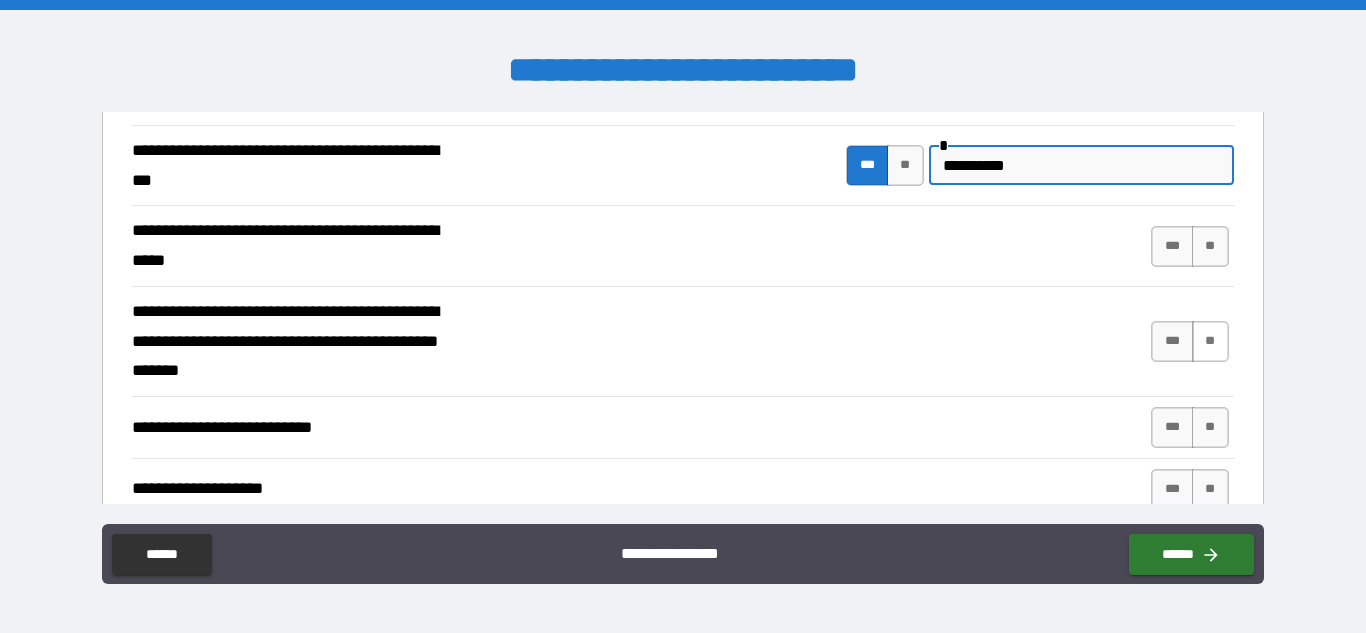 type on "**********" 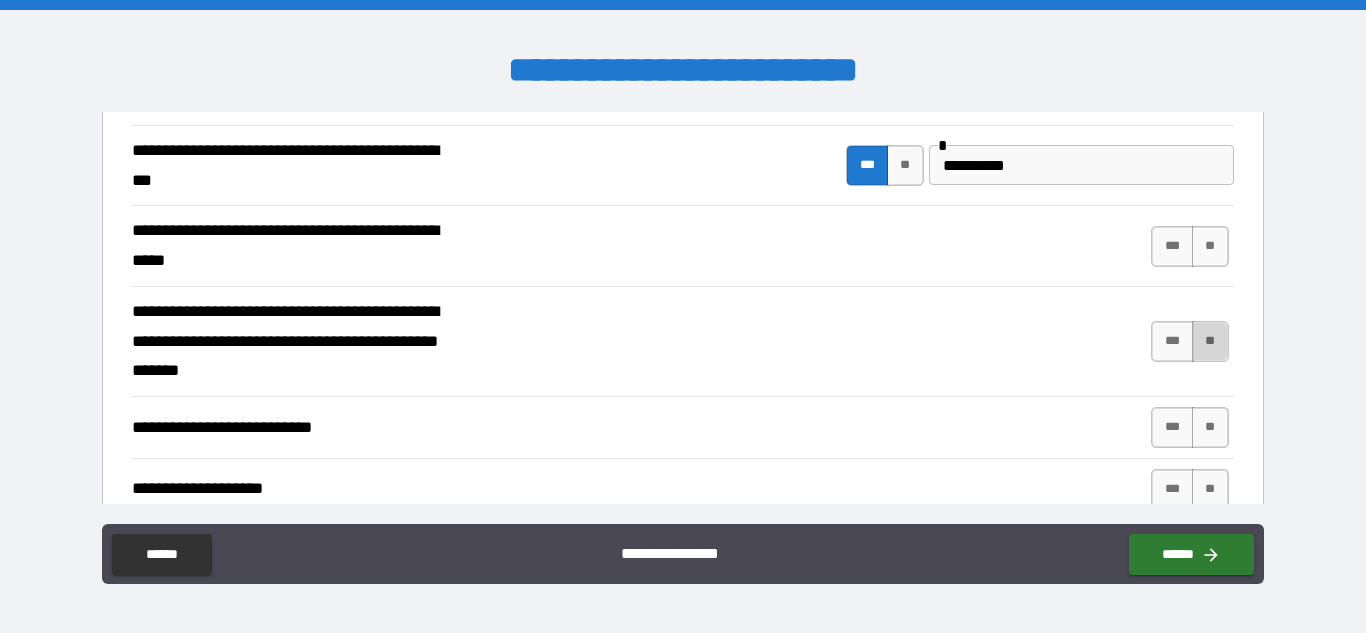 click on "**" at bounding box center [1210, 341] 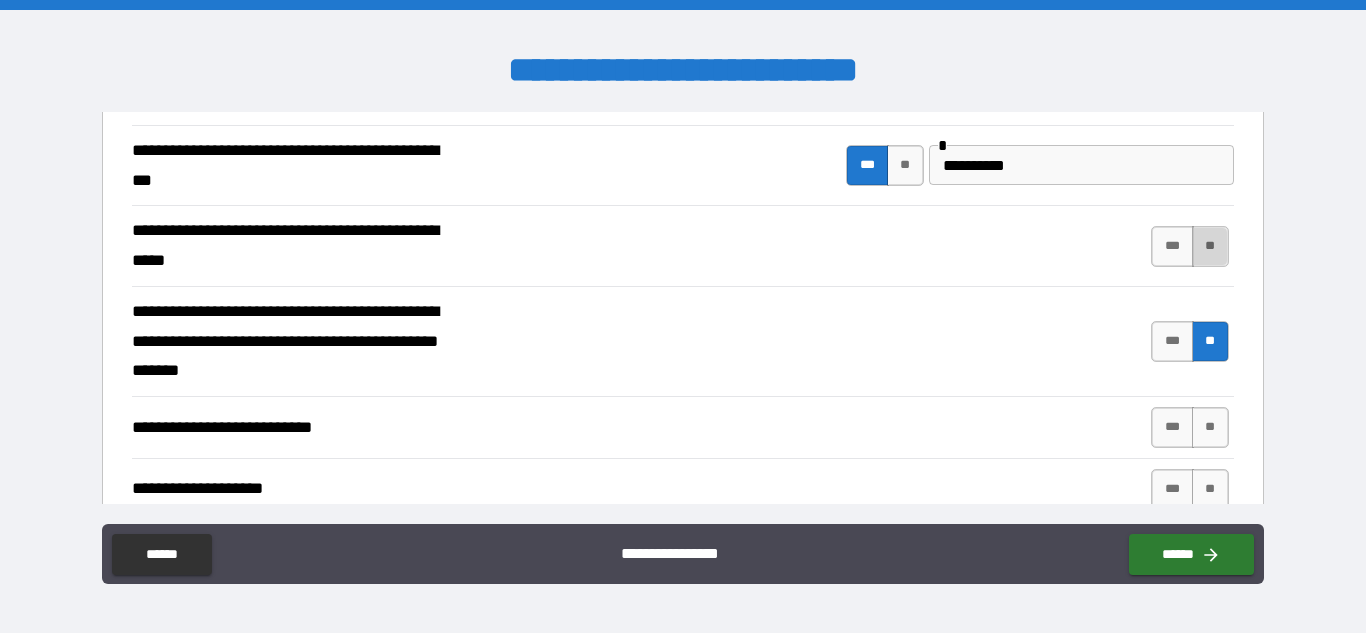 click on "**" at bounding box center [1210, 246] 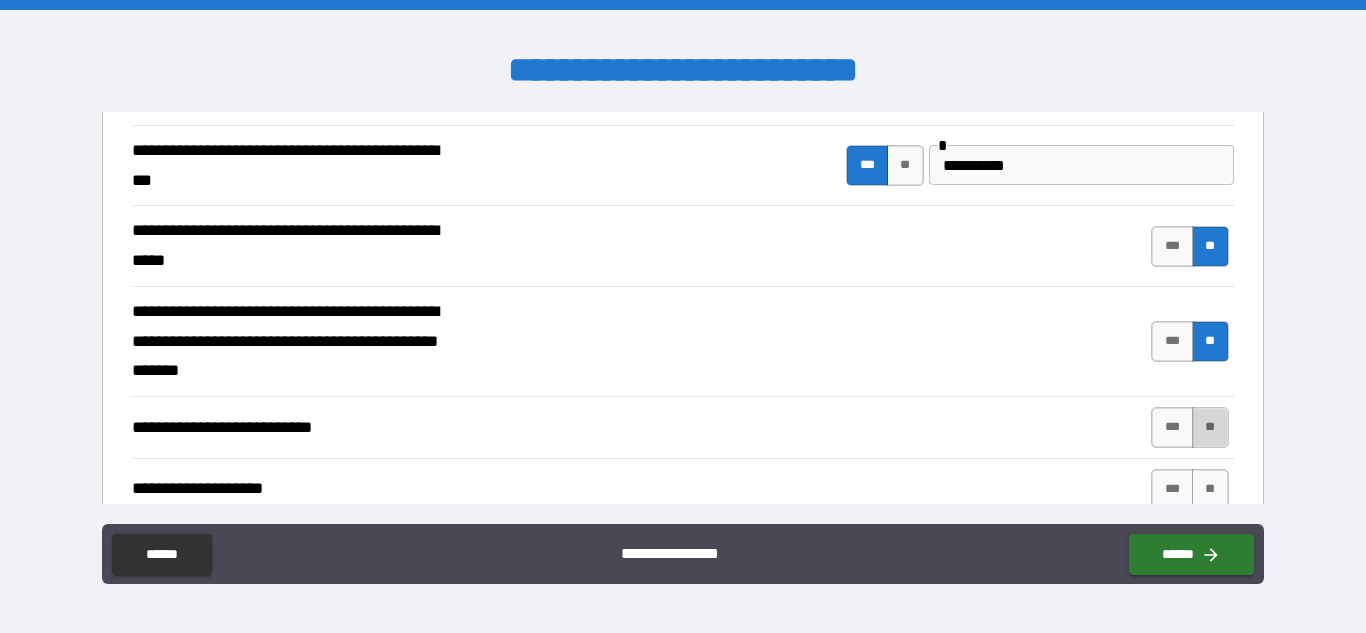 click on "**" at bounding box center (1210, 427) 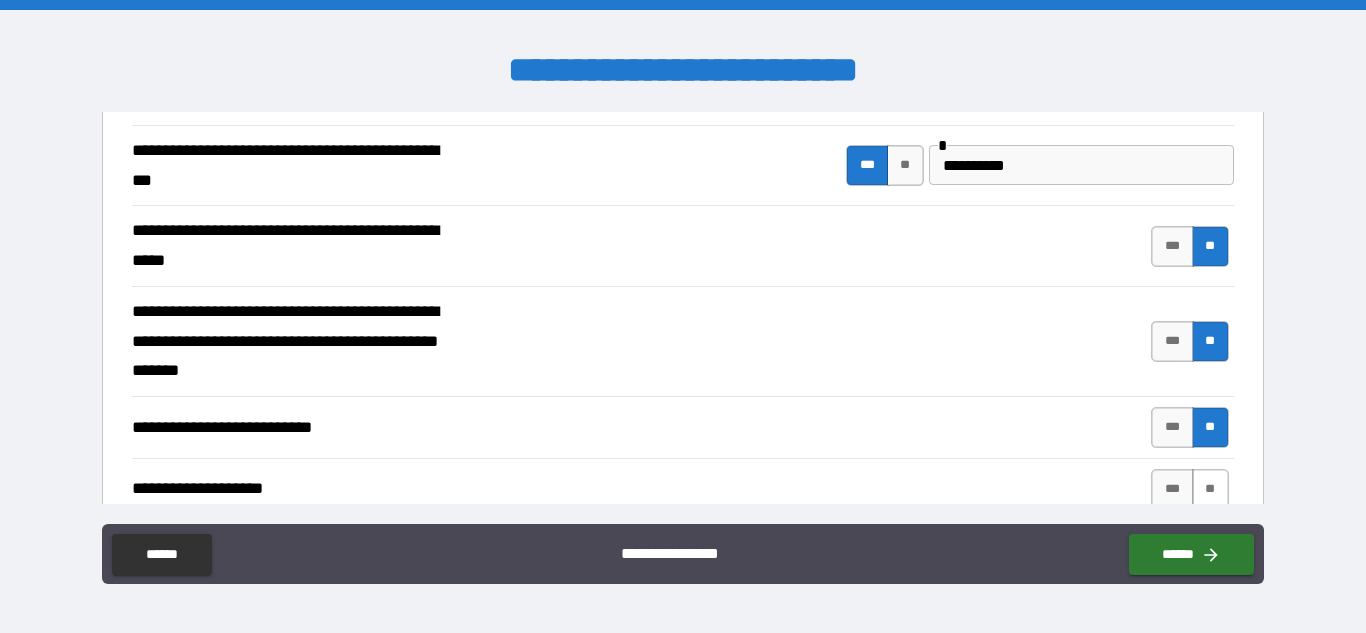 click on "**" at bounding box center (1210, 489) 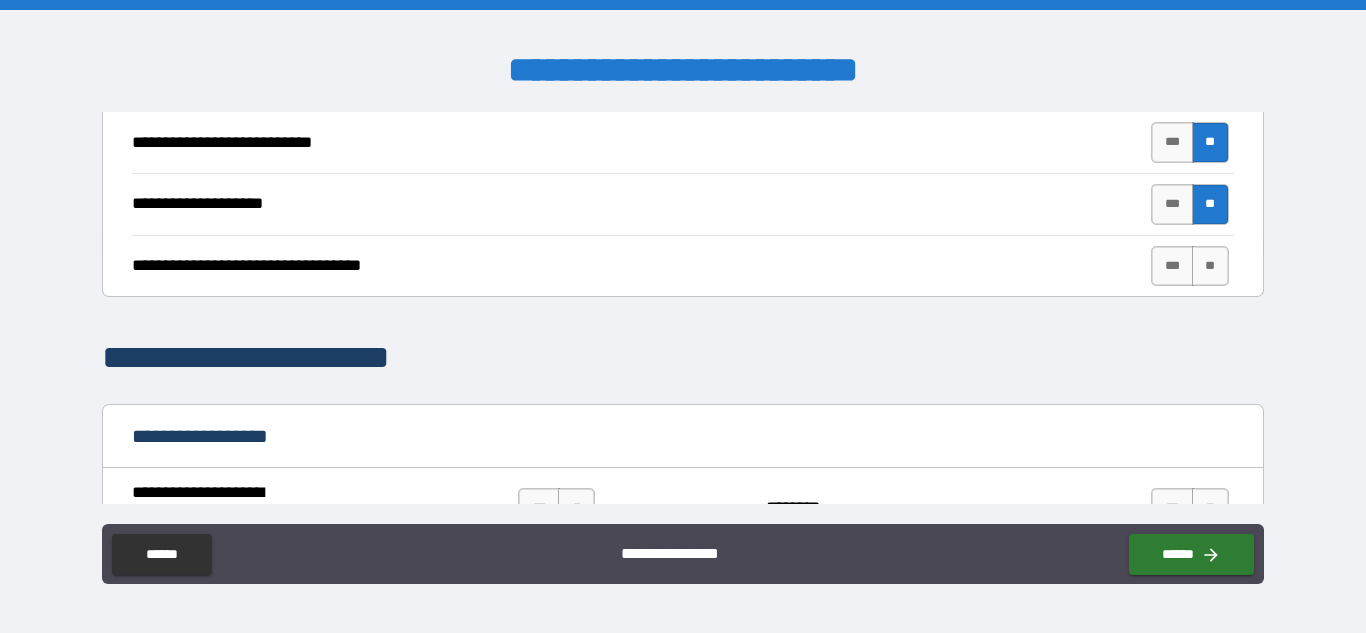 scroll, scrollTop: 939, scrollLeft: 0, axis: vertical 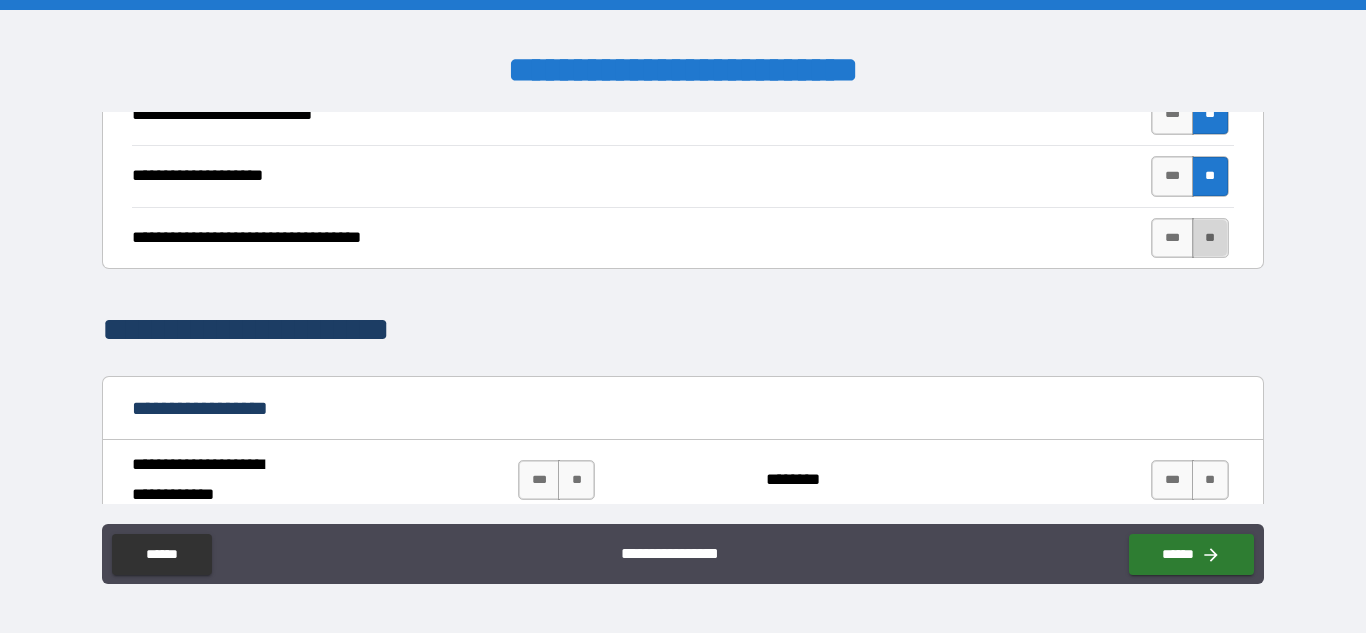 click on "**" at bounding box center (1210, 238) 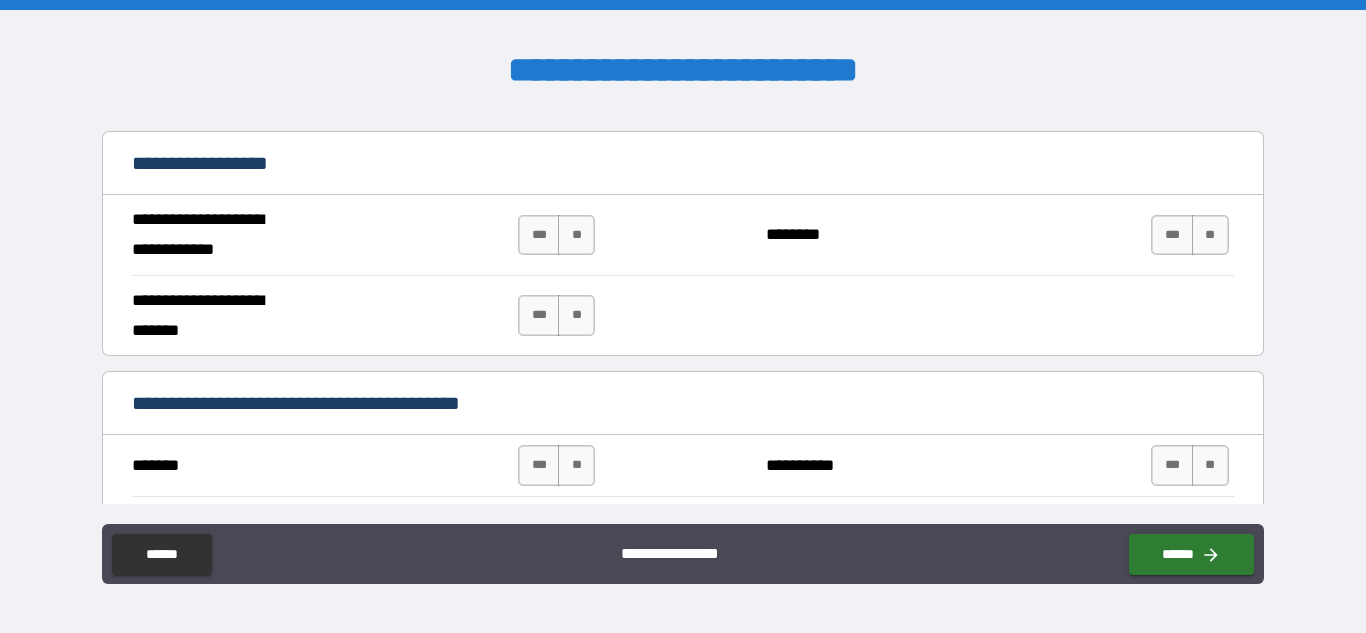 scroll, scrollTop: 1197, scrollLeft: 0, axis: vertical 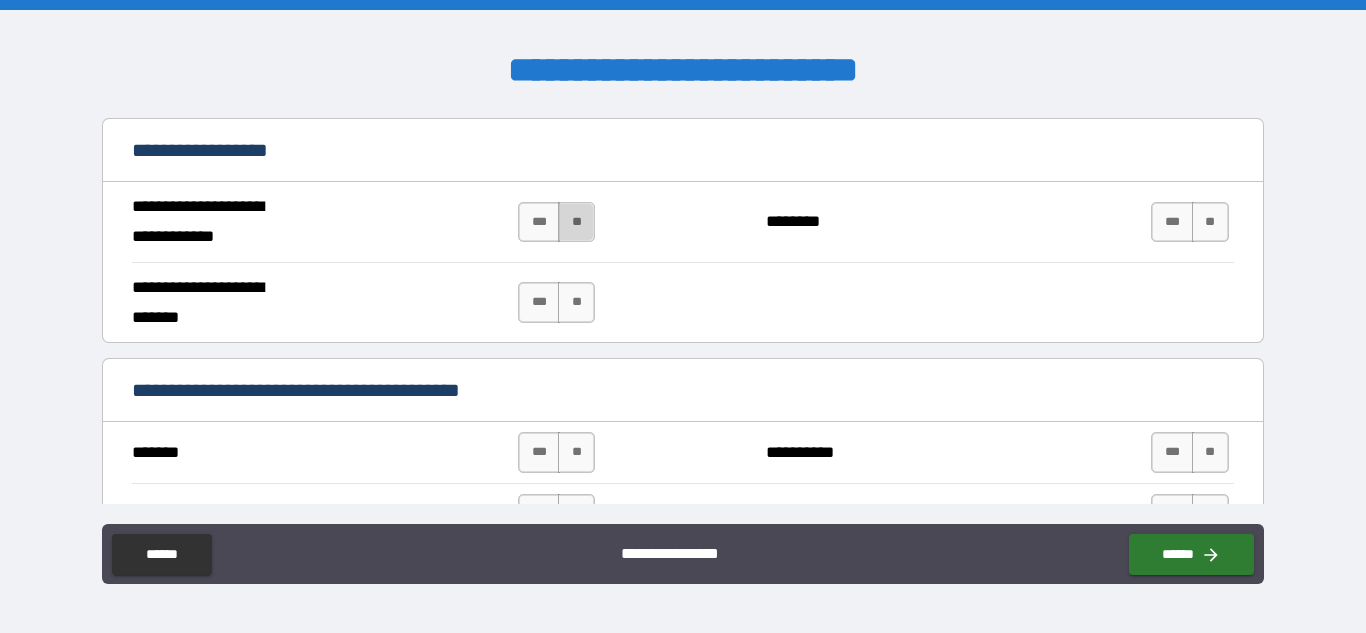 click on "**" at bounding box center (576, 222) 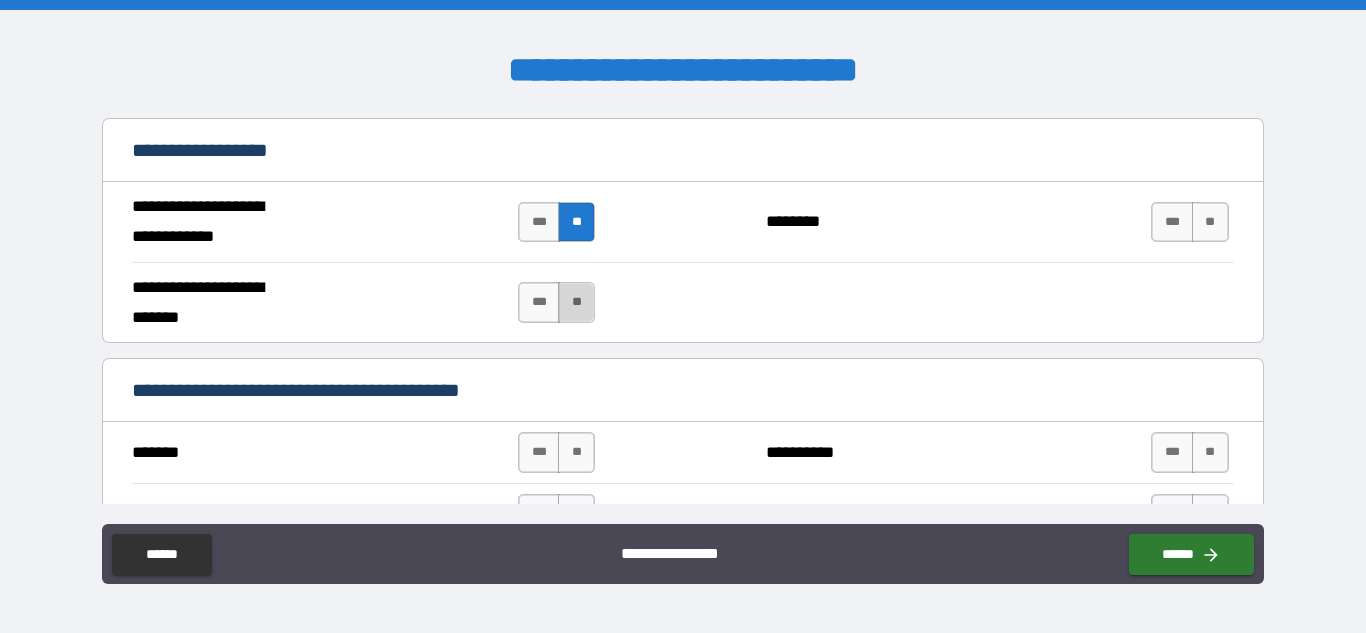 click on "**" at bounding box center [576, 302] 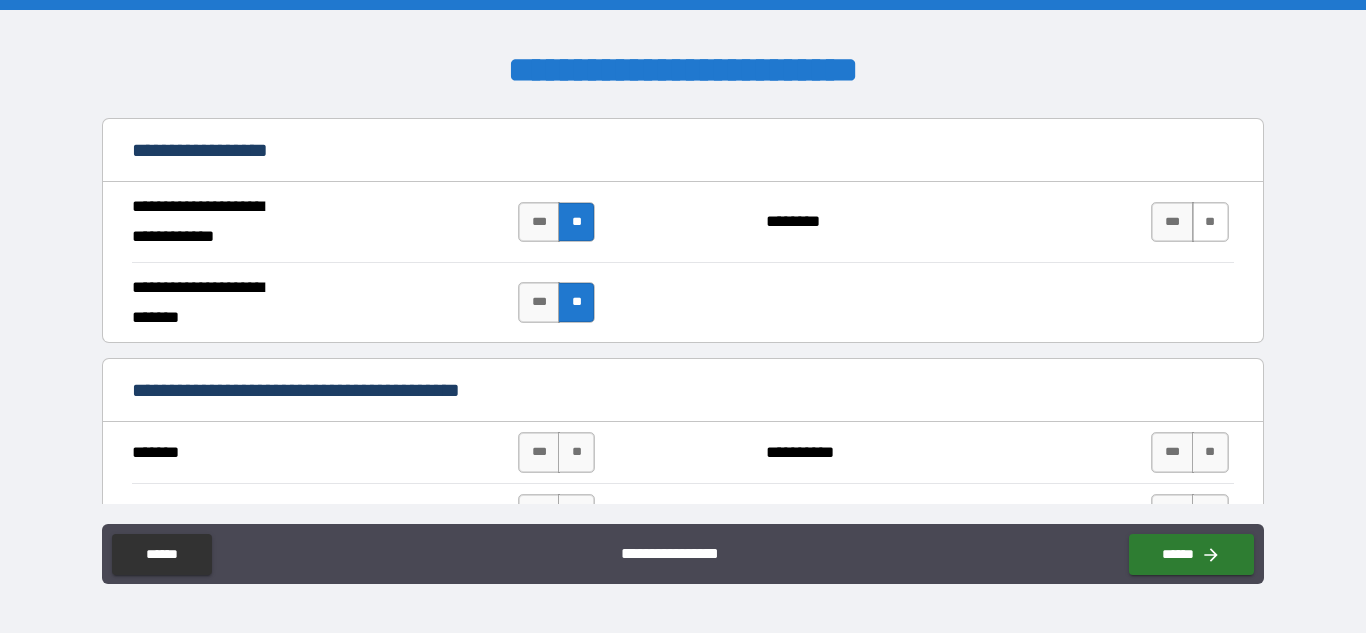 click on "**" at bounding box center [1210, 222] 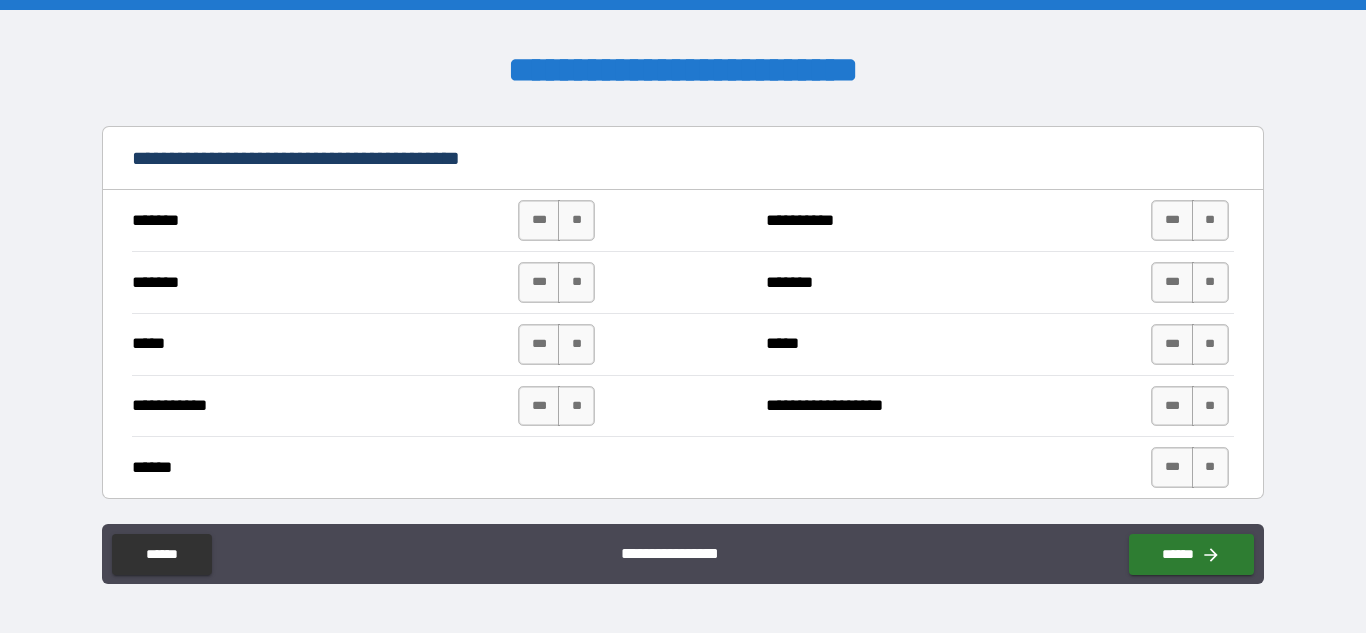 scroll, scrollTop: 1442, scrollLeft: 0, axis: vertical 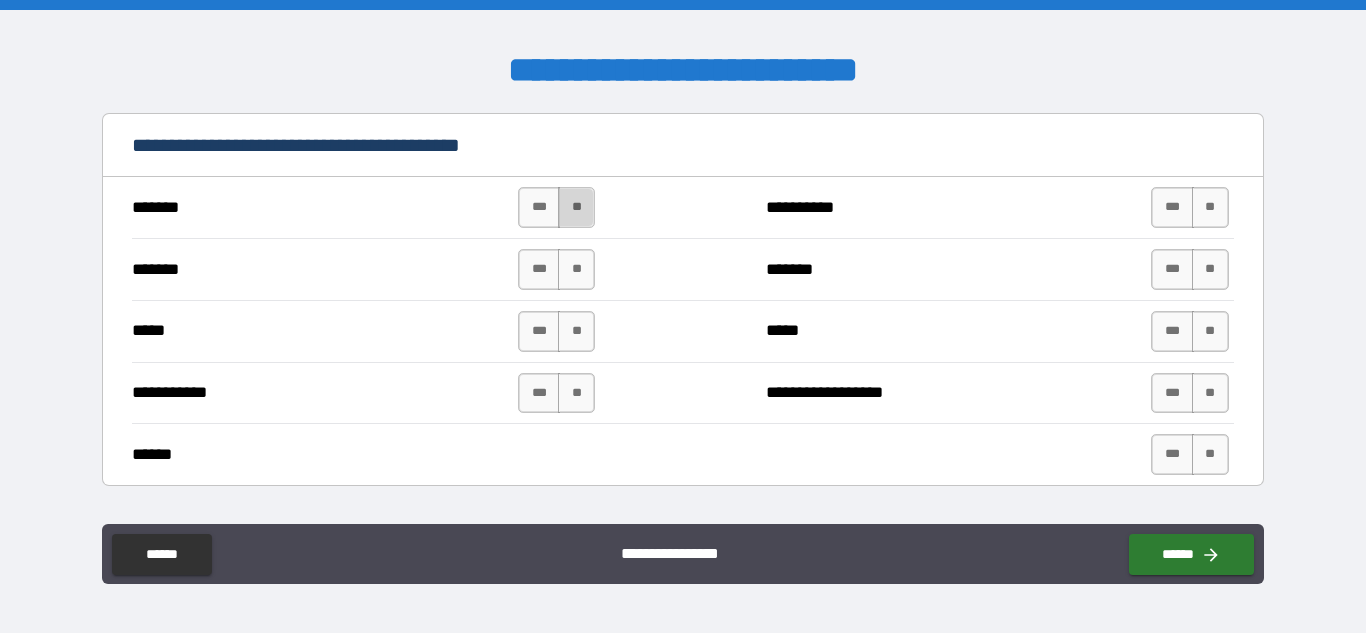click on "**" at bounding box center [576, 207] 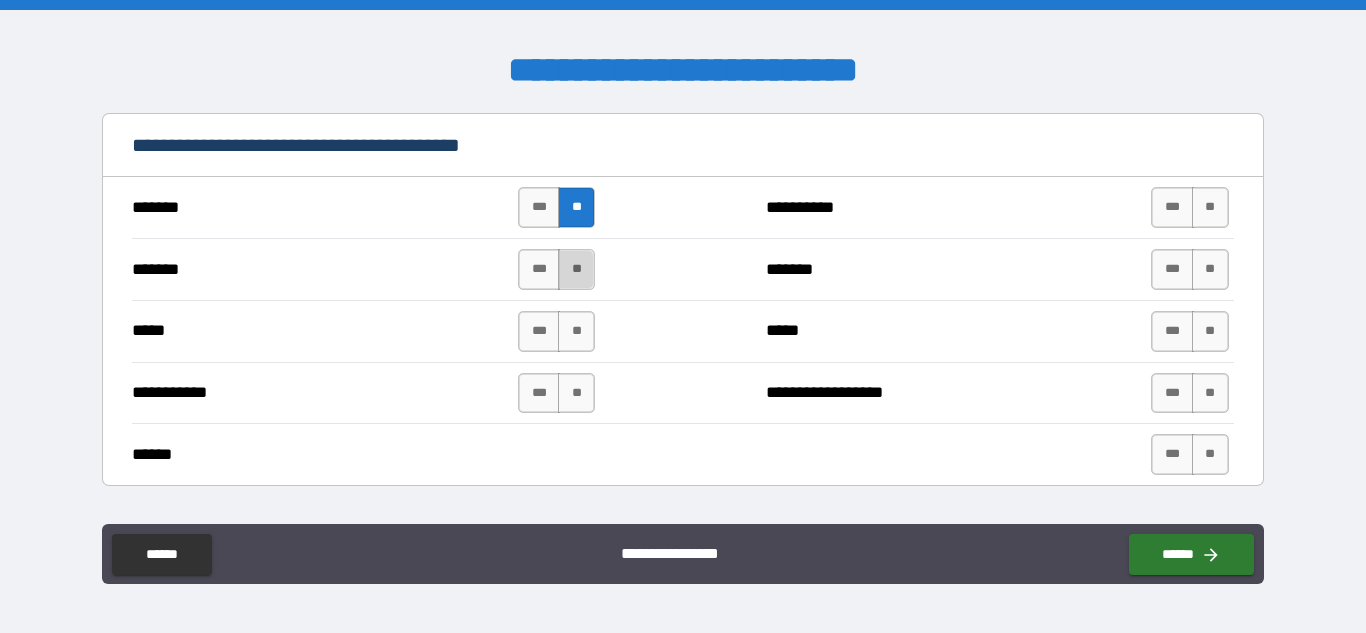 click on "**" at bounding box center (576, 269) 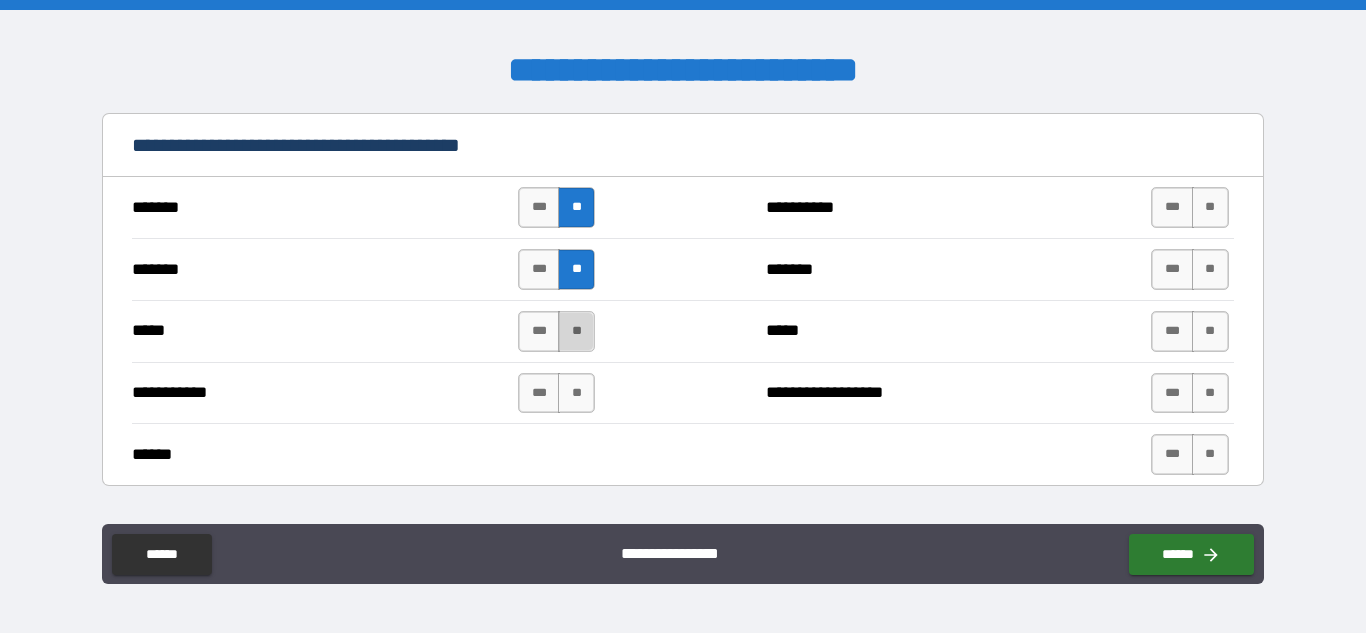 click on "**" at bounding box center (576, 331) 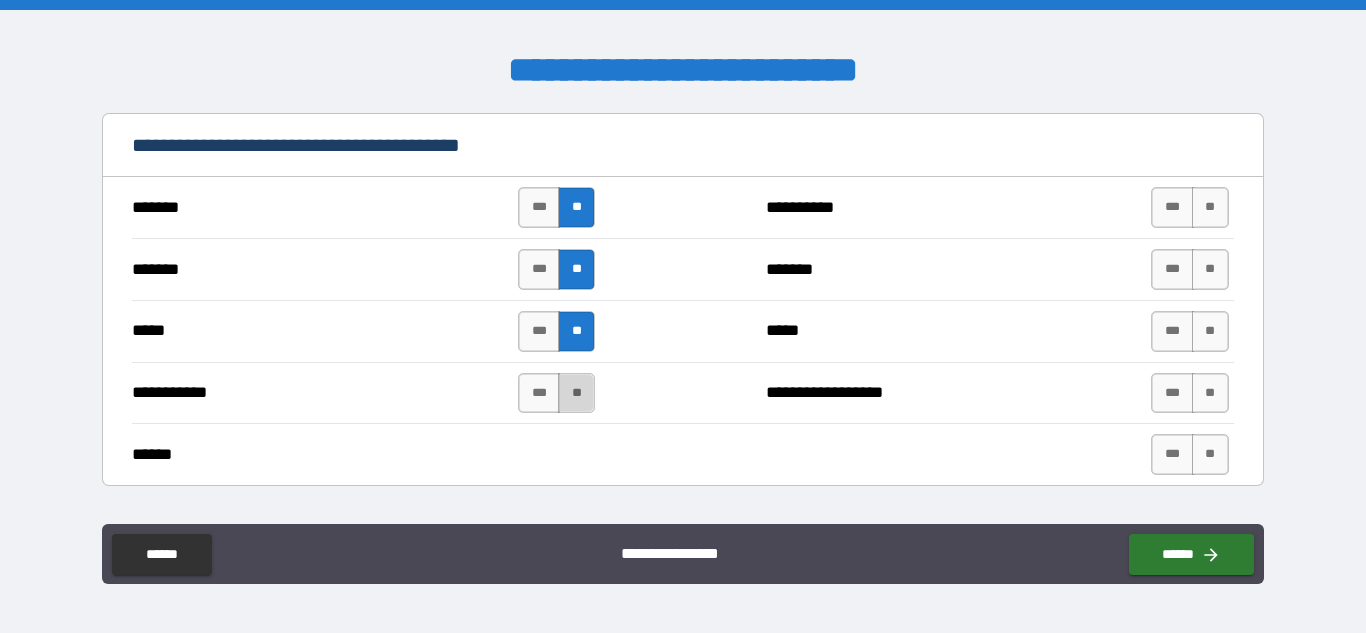 click on "**" at bounding box center [576, 393] 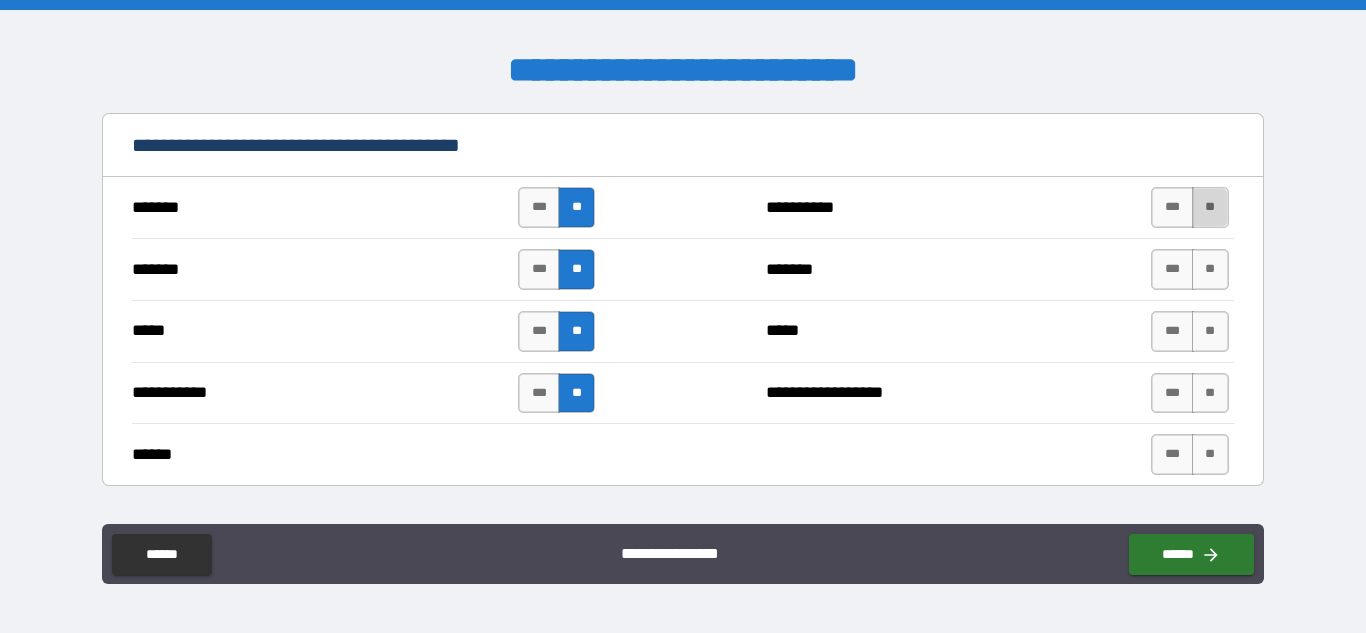 click on "**" at bounding box center (1210, 207) 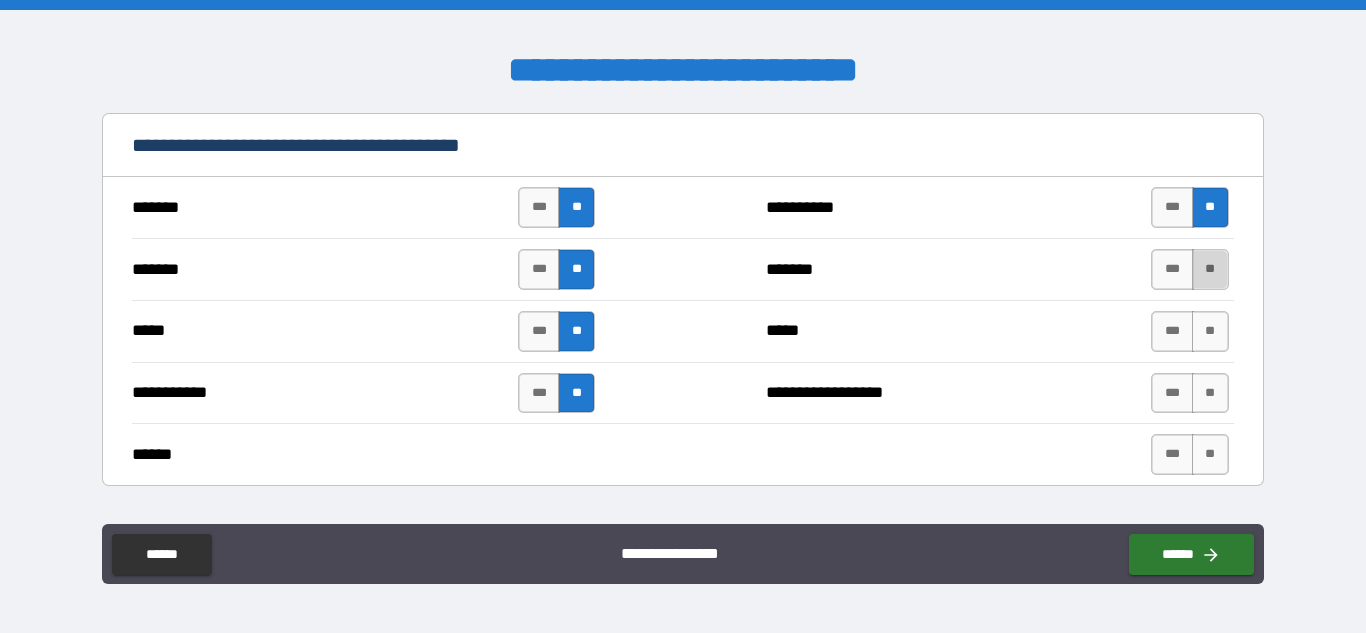 click on "**" at bounding box center [1210, 269] 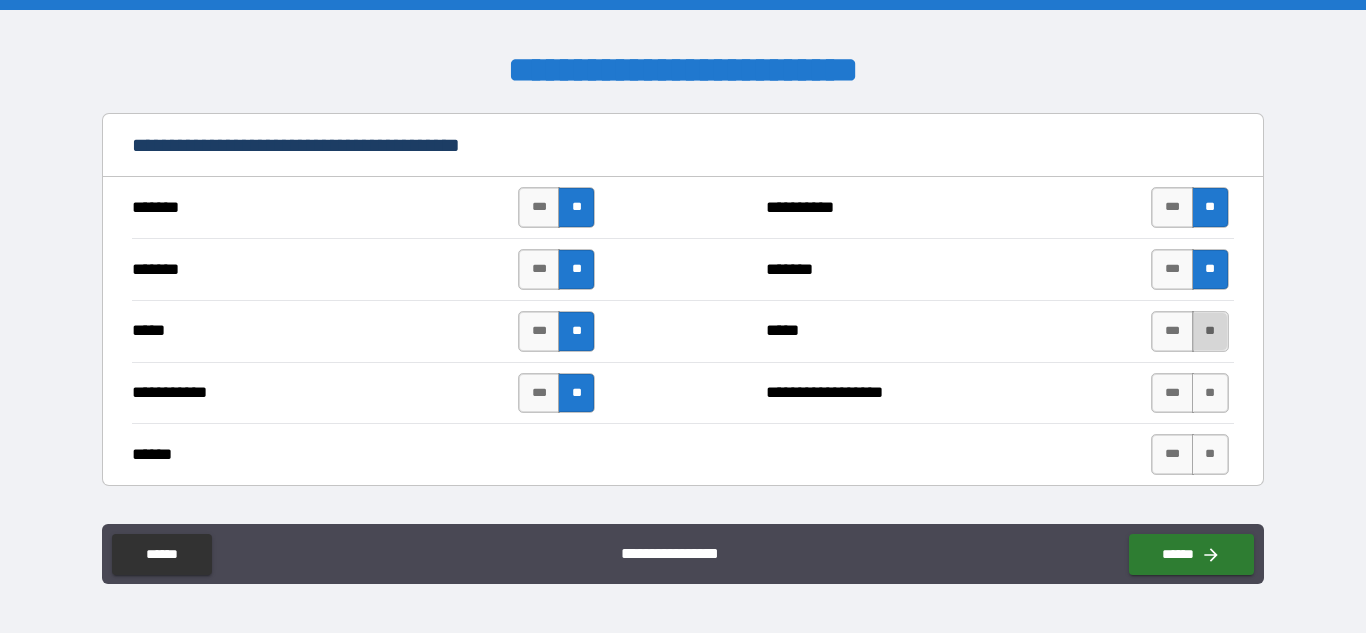click on "**" at bounding box center [1210, 331] 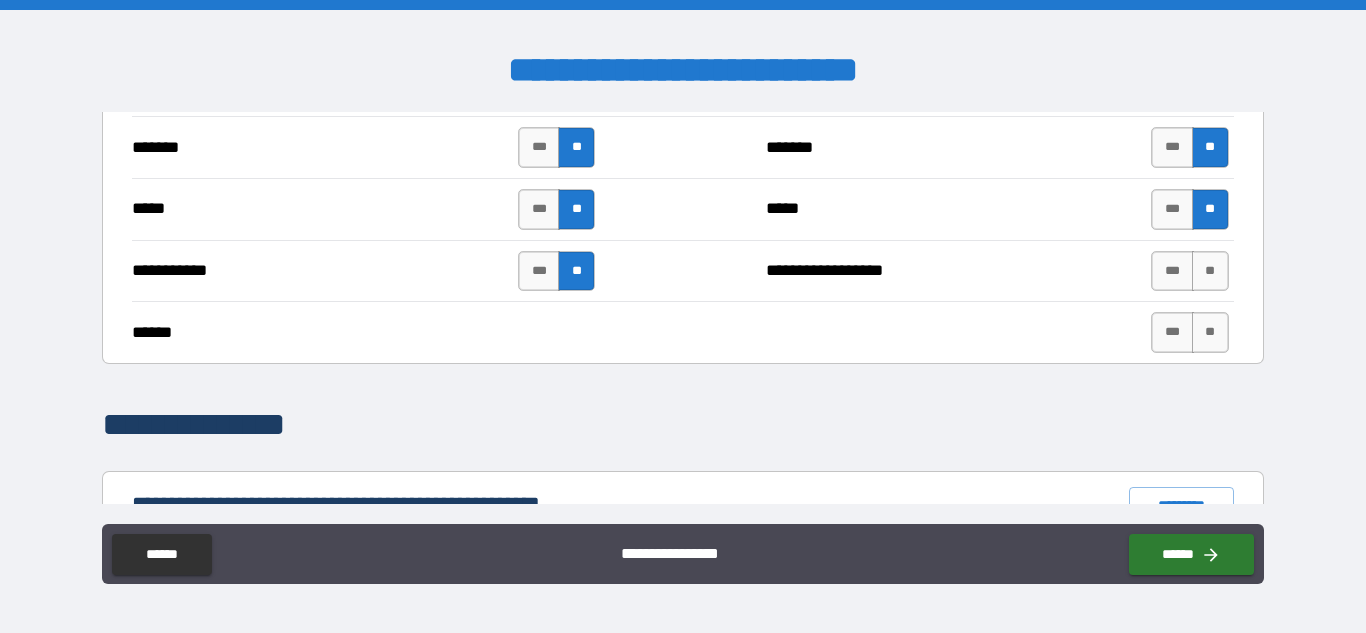 scroll, scrollTop: 1538, scrollLeft: 0, axis: vertical 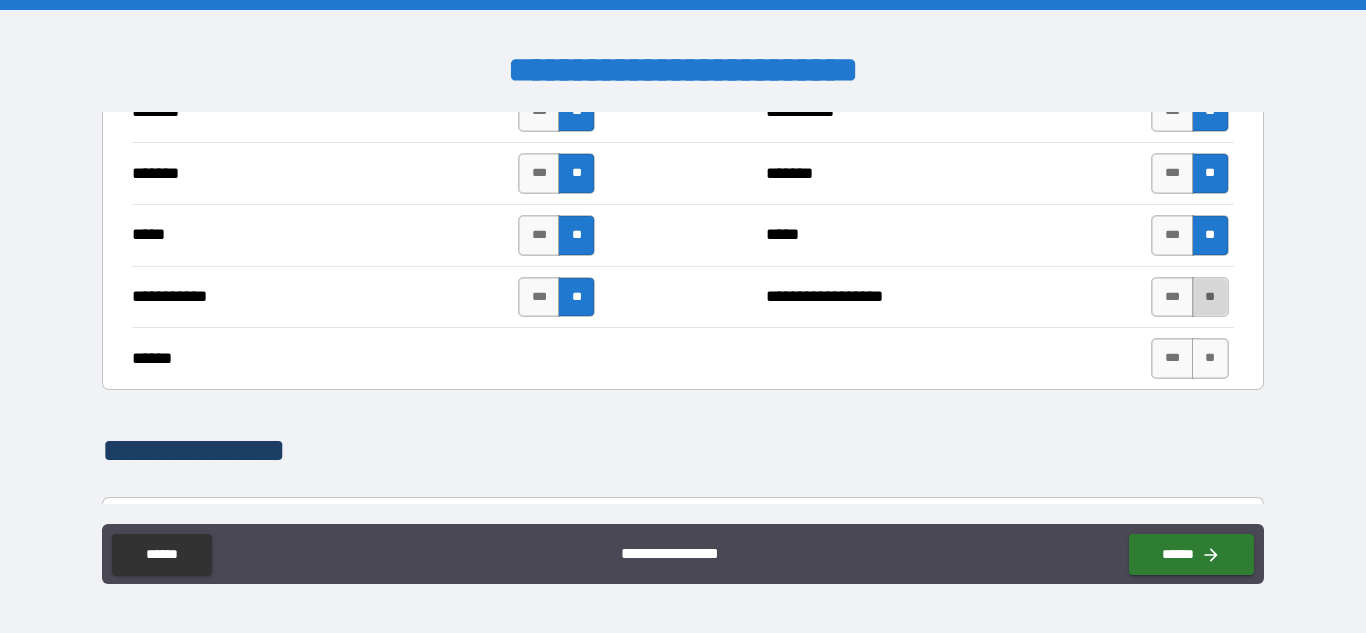 click on "**" at bounding box center [1210, 297] 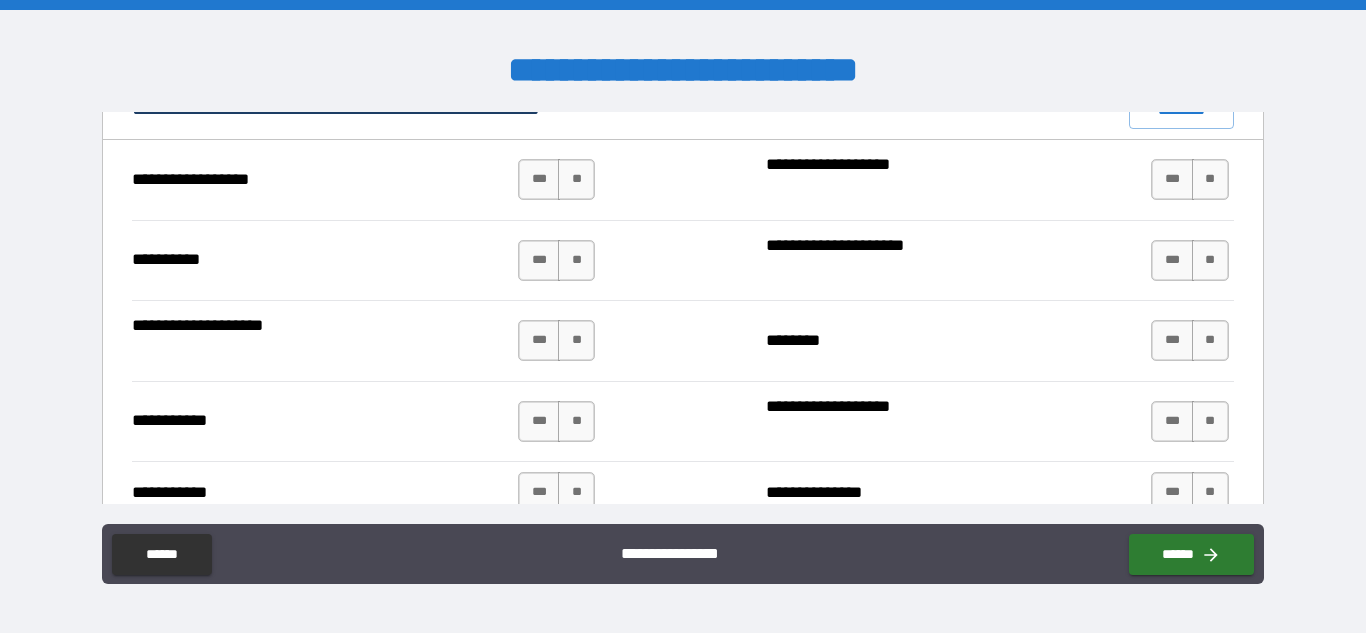 scroll, scrollTop: 1972, scrollLeft: 0, axis: vertical 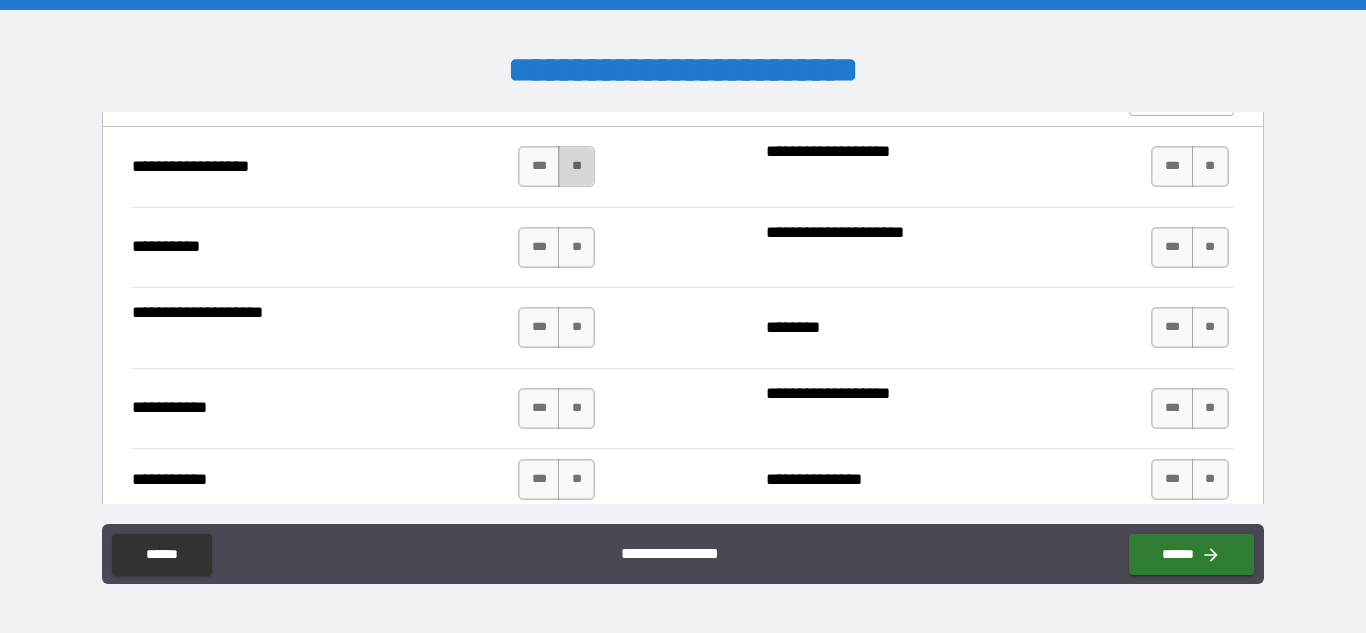 click on "**" at bounding box center (576, 166) 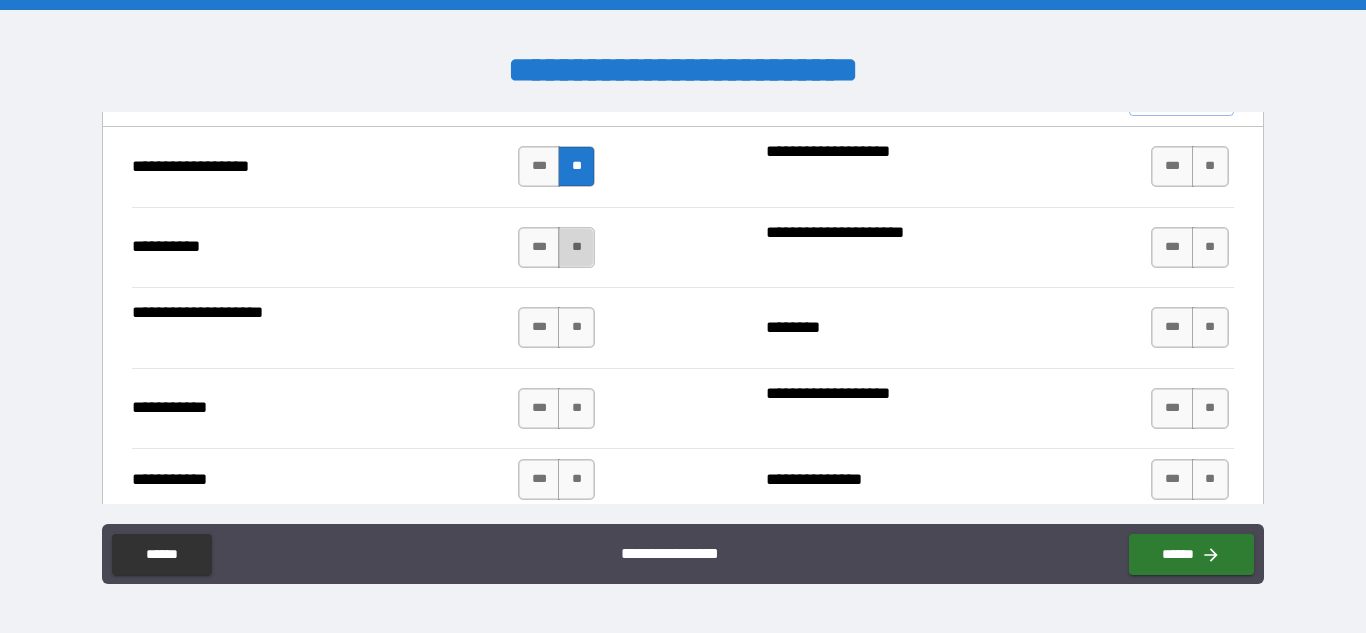 click on "**" at bounding box center [576, 247] 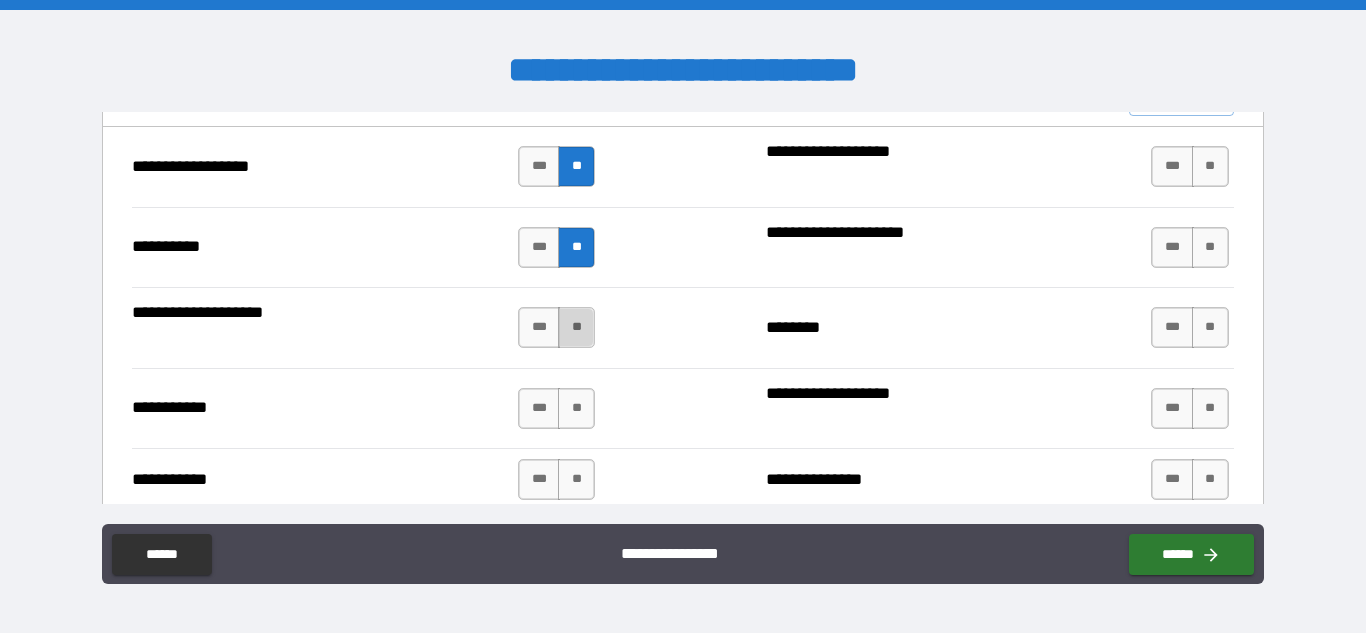 click on "**" at bounding box center [576, 327] 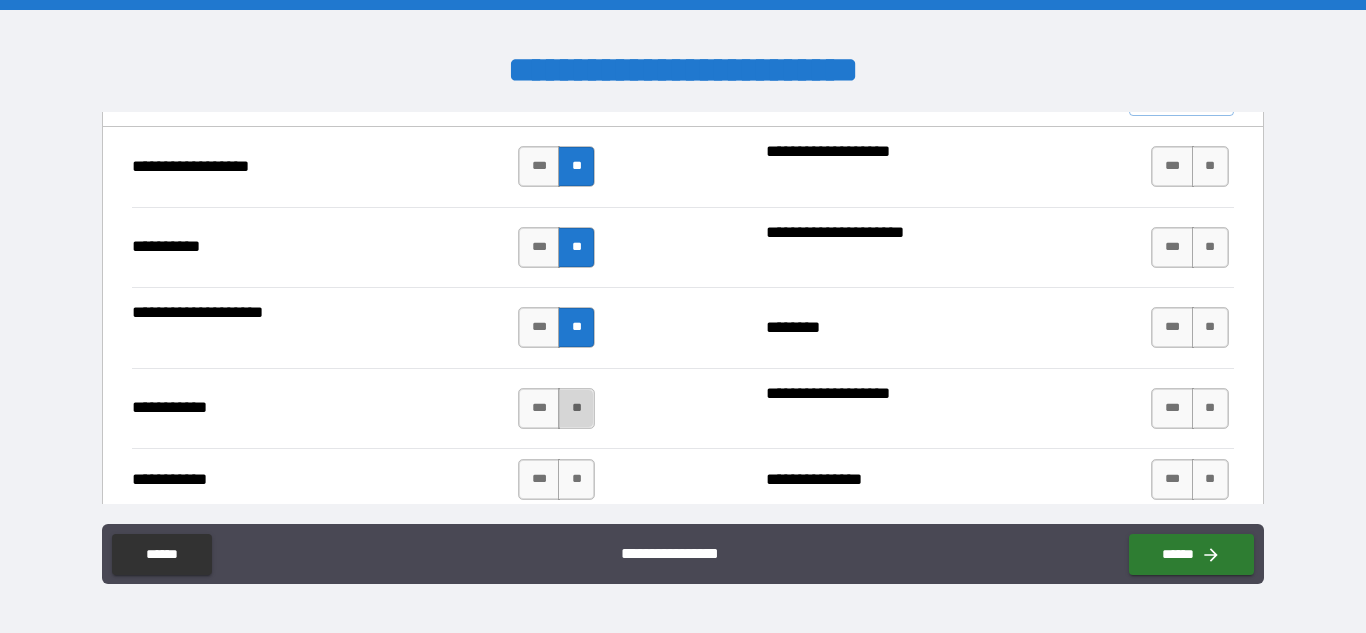 click on "**" at bounding box center [576, 408] 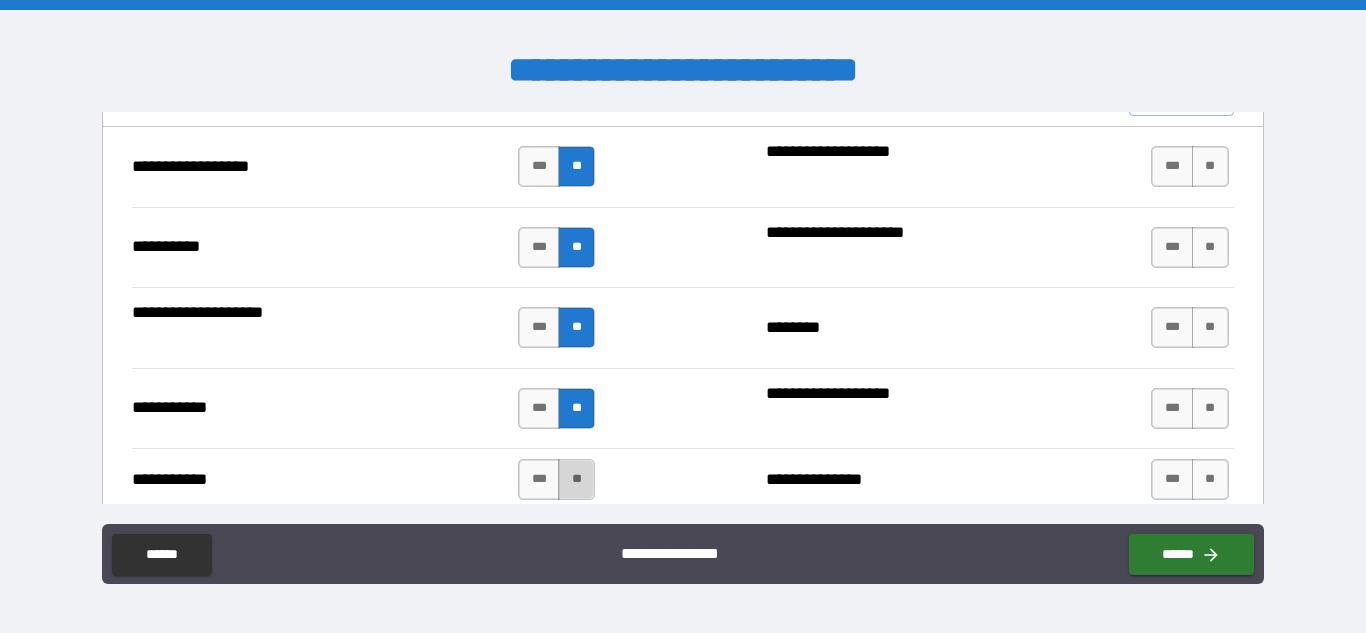 click on "**" at bounding box center (576, 479) 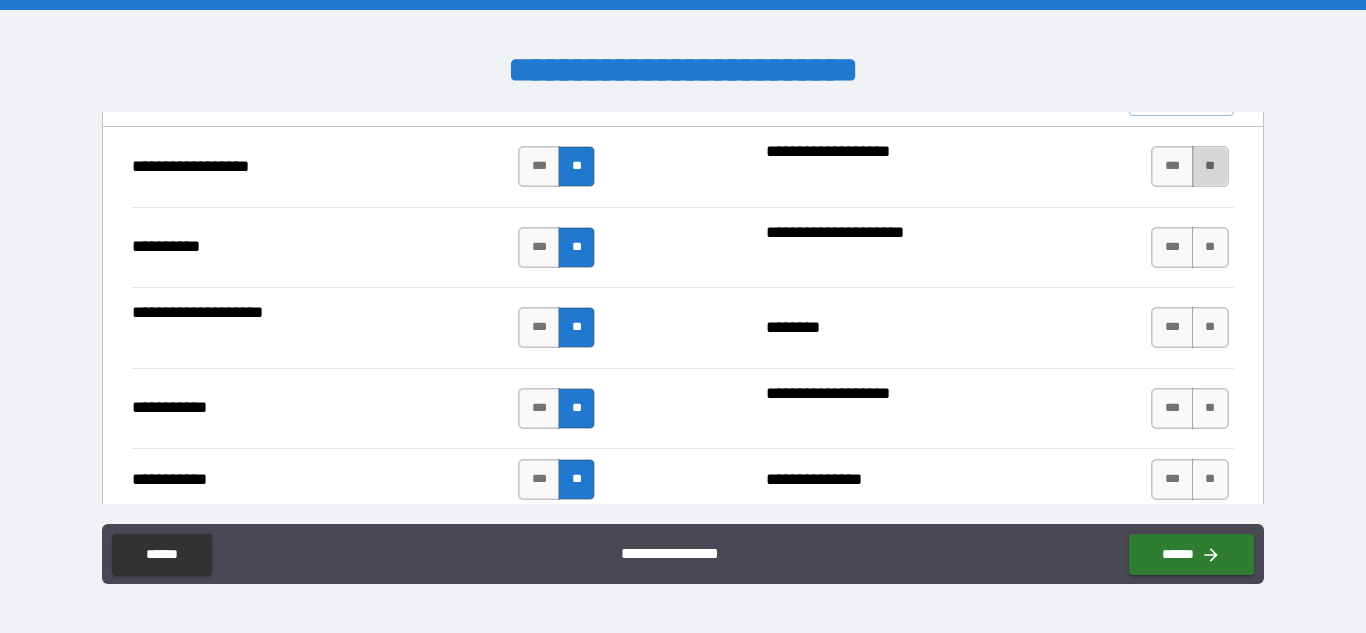 click on "**" at bounding box center (1210, 166) 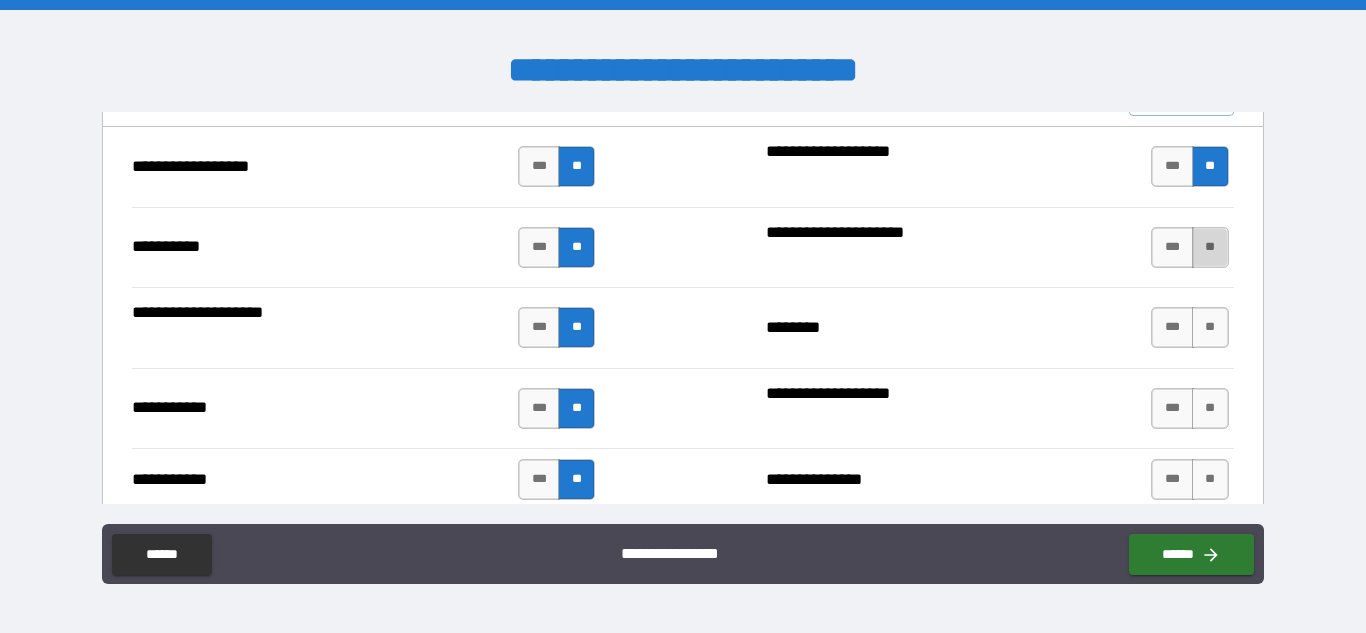 click on "**" at bounding box center [1210, 247] 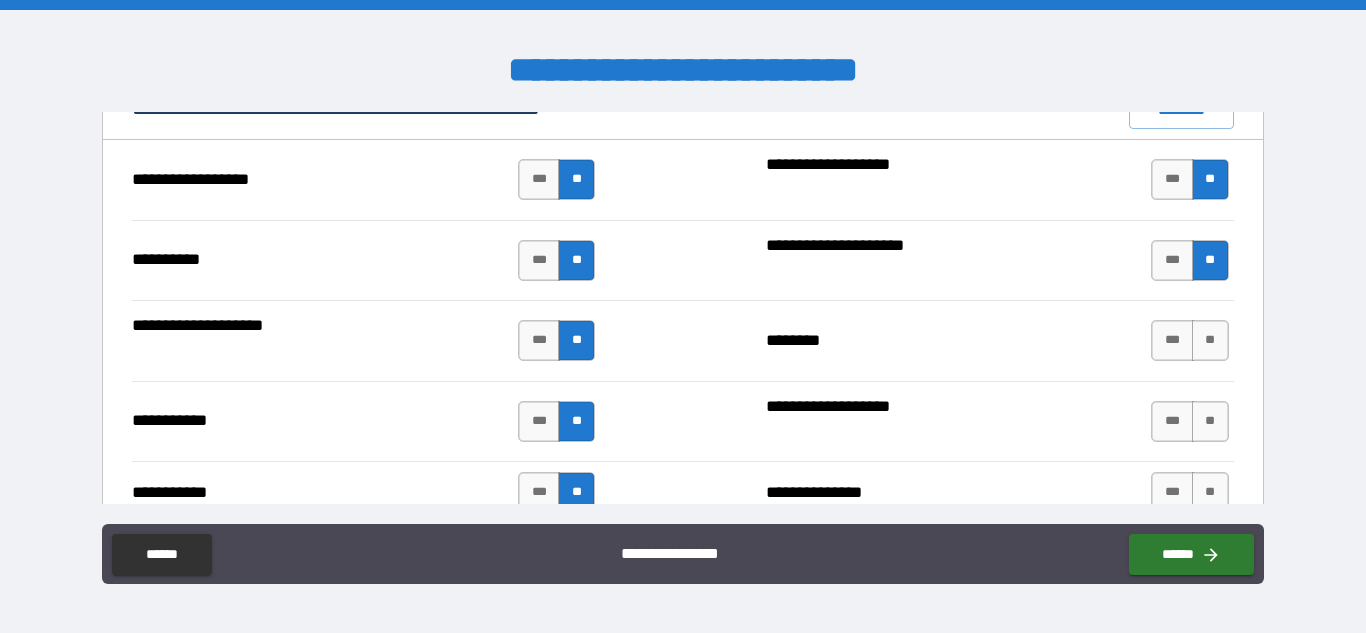 scroll, scrollTop: 1986, scrollLeft: 0, axis: vertical 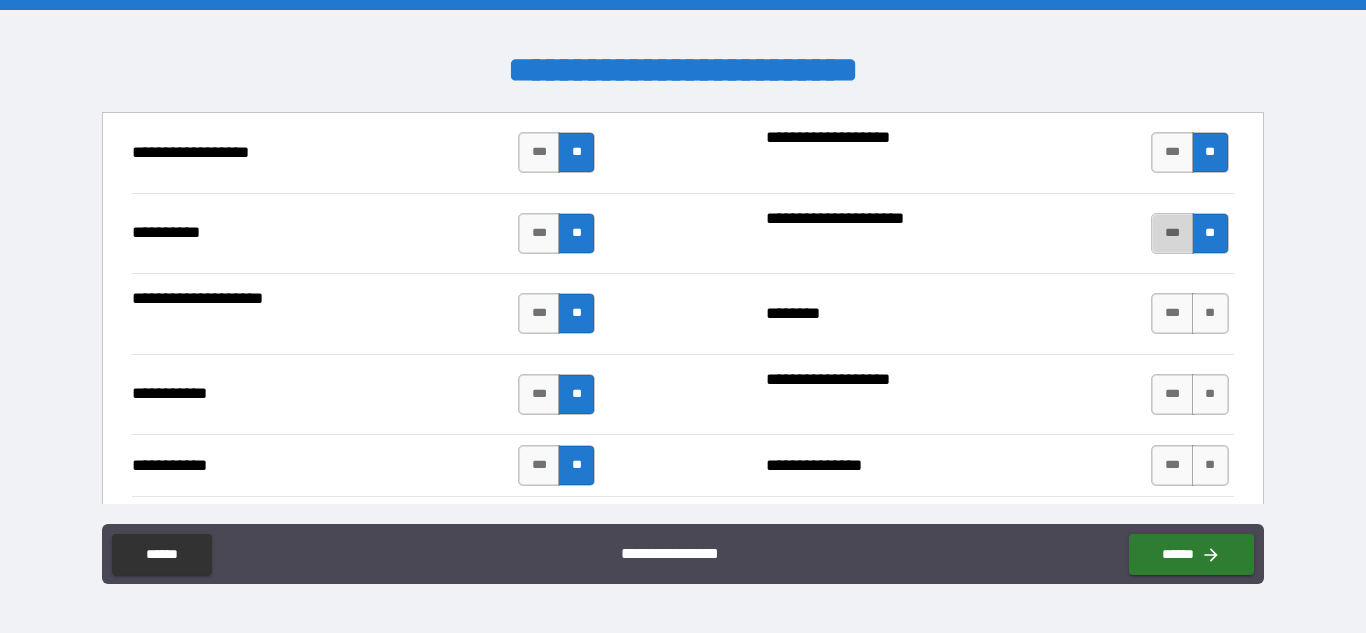 click on "***" at bounding box center [1172, 233] 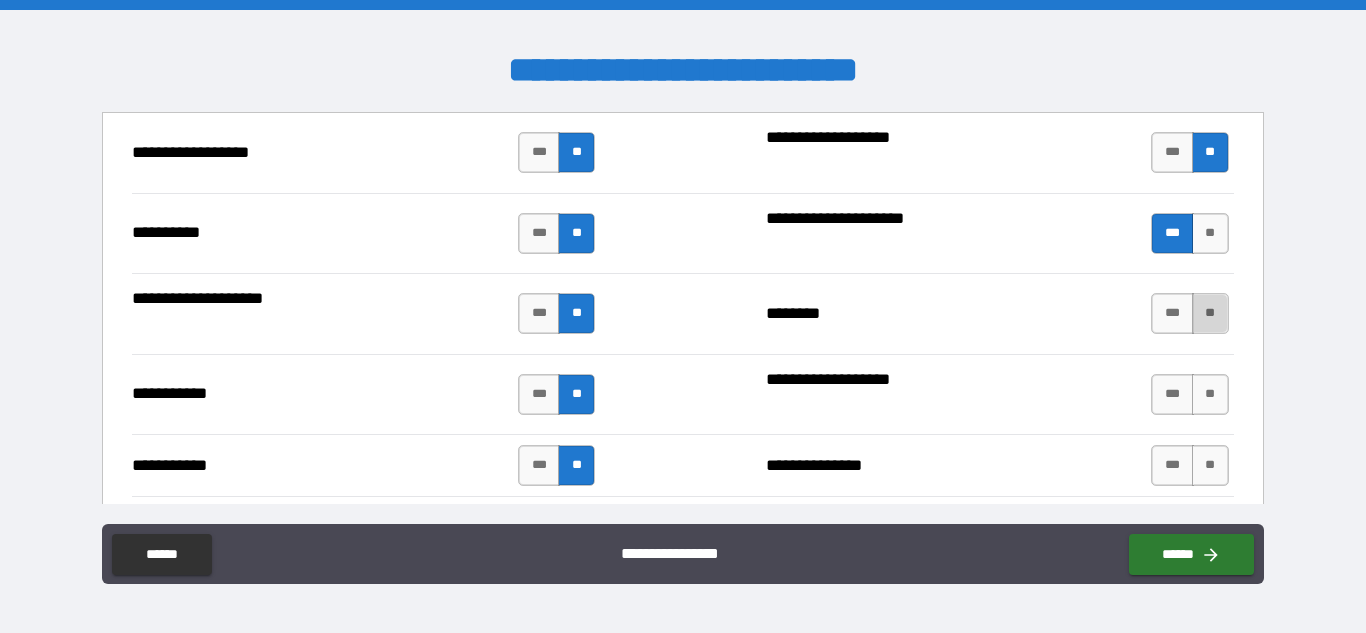 click on "**" at bounding box center (1210, 313) 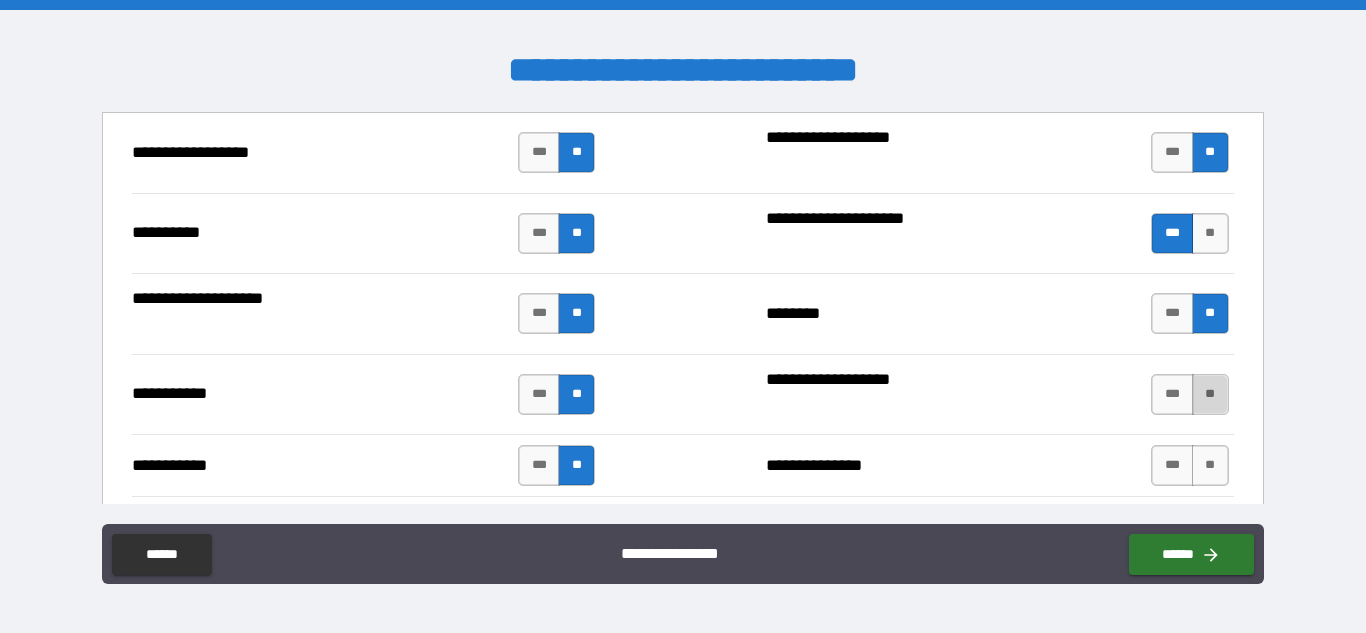 click on "**" at bounding box center (1210, 394) 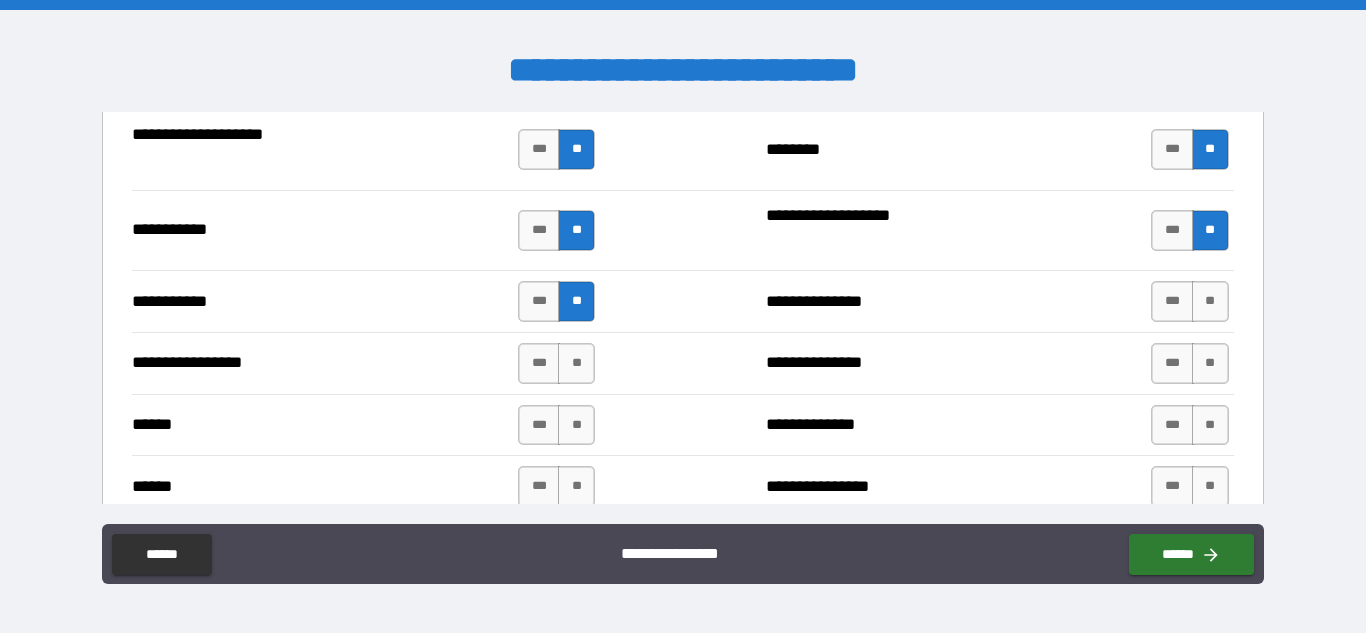 scroll, scrollTop: 2177, scrollLeft: 0, axis: vertical 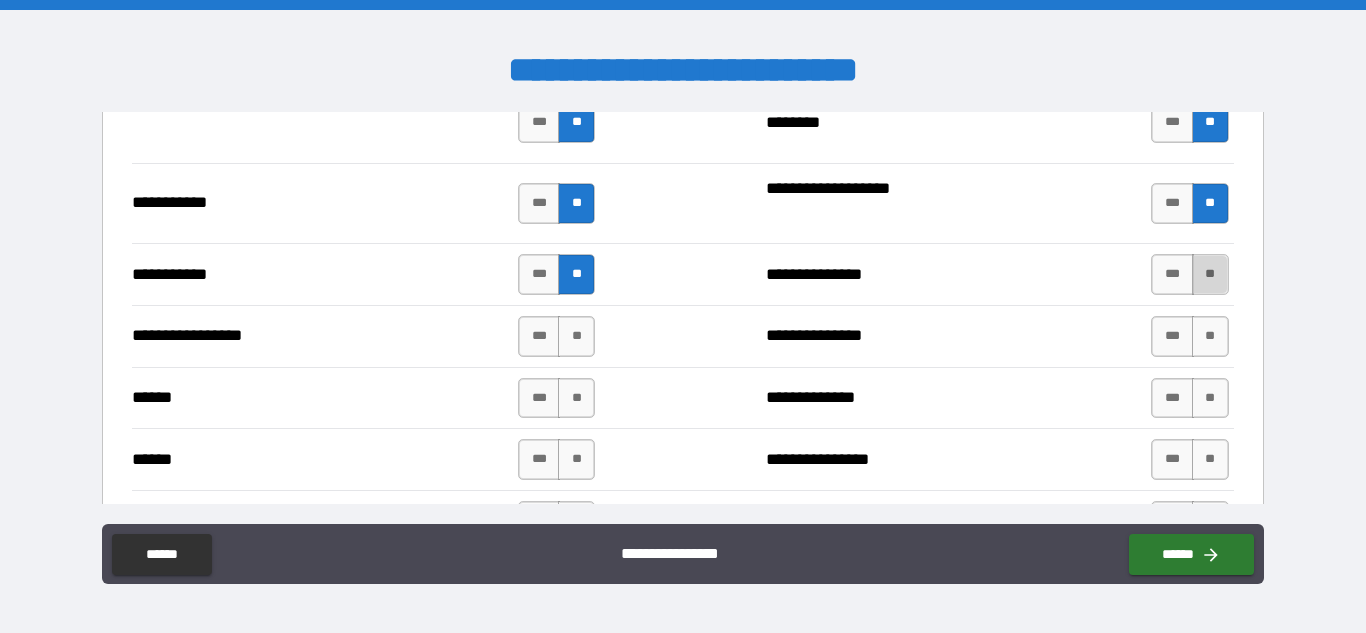click on "**" at bounding box center [1210, 274] 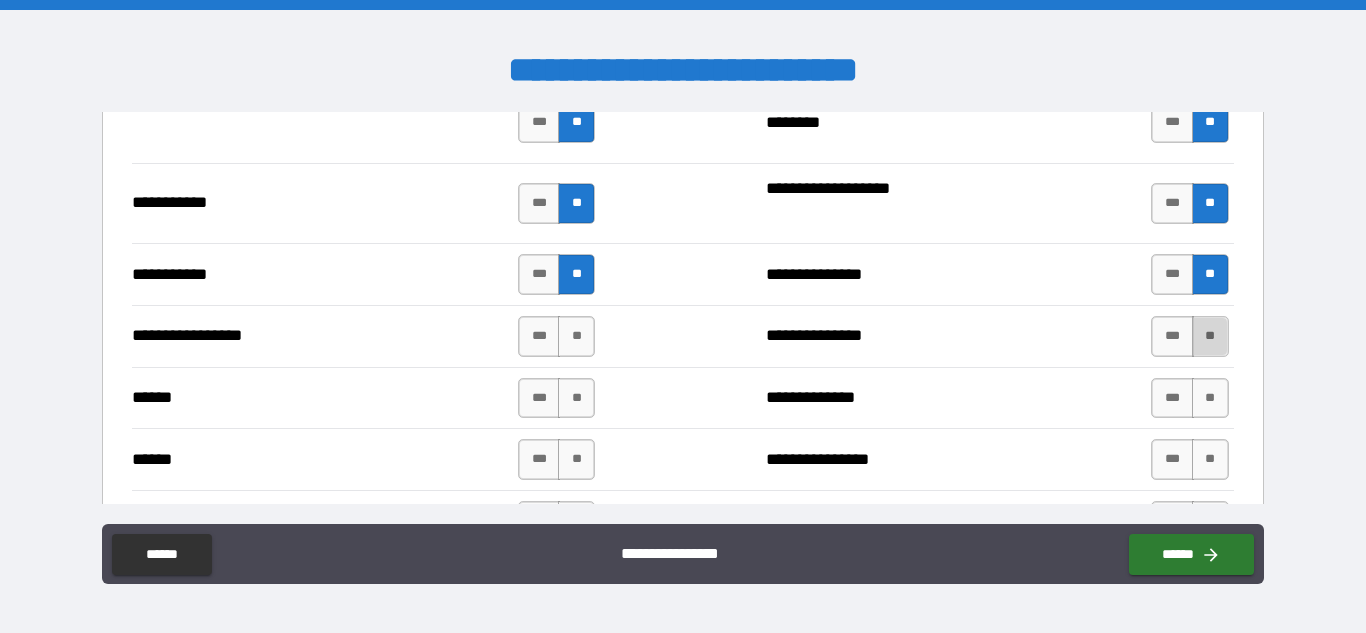 click on "**" at bounding box center [1210, 336] 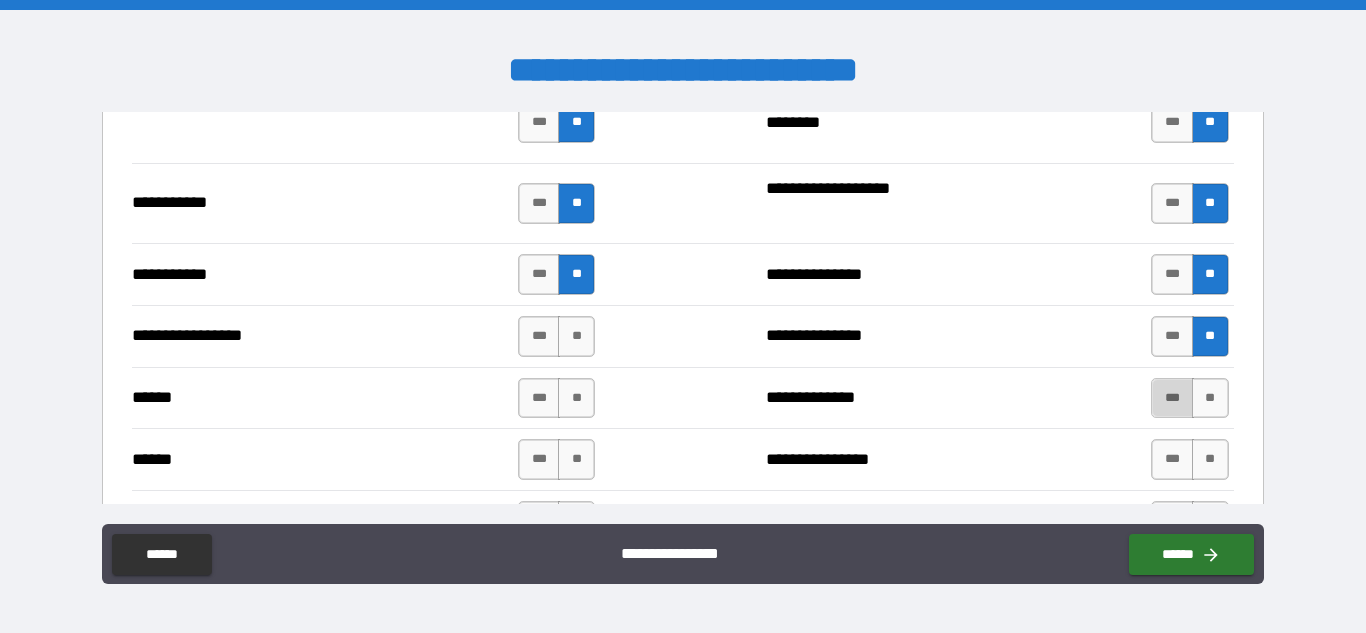 click on "***" at bounding box center [1172, 398] 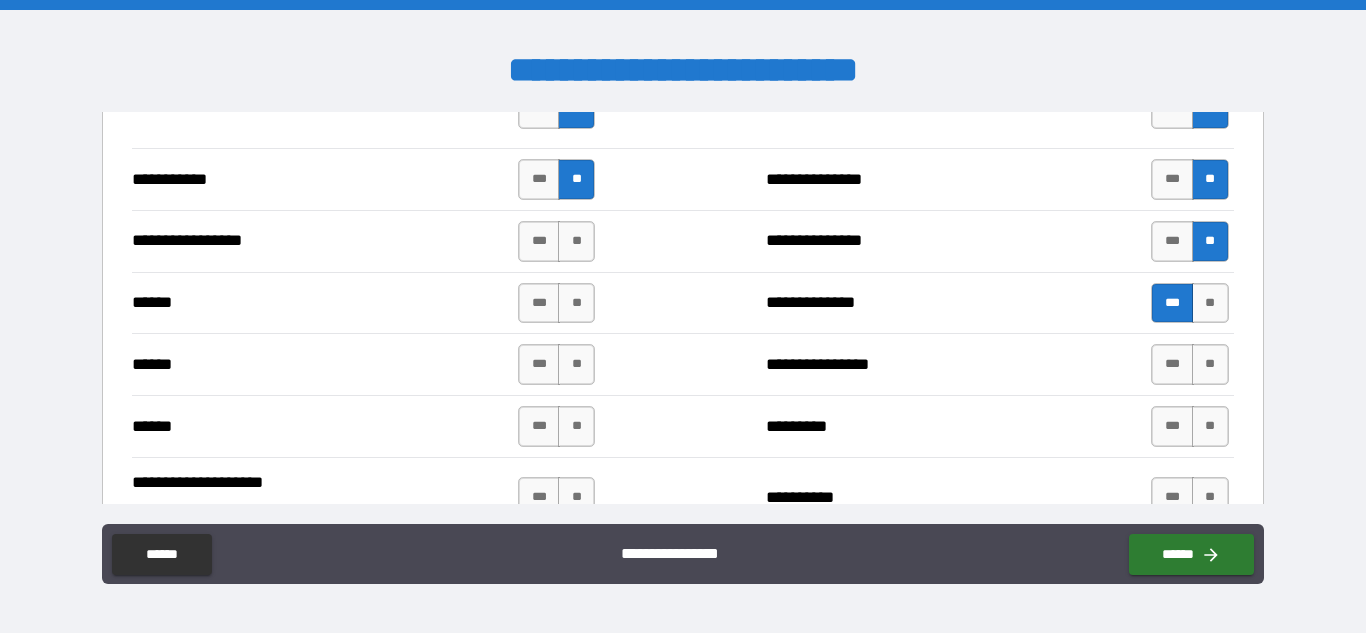 scroll, scrollTop: 2326, scrollLeft: 0, axis: vertical 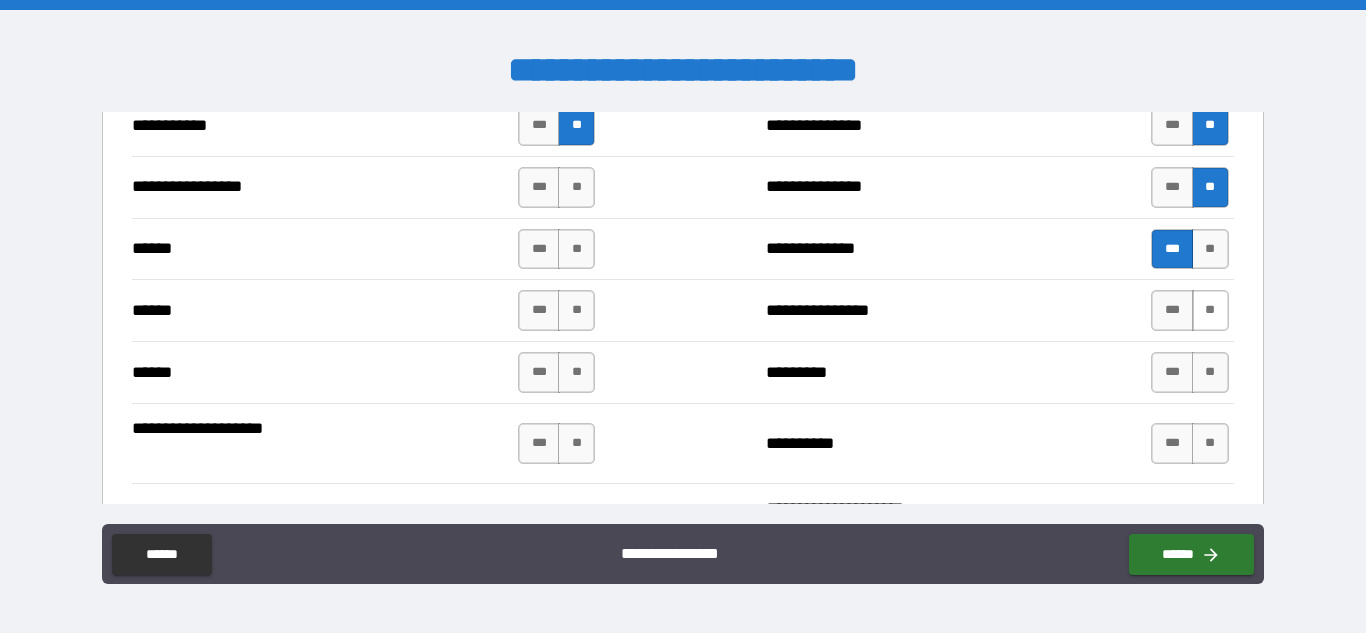 click on "**" at bounding box center (1210, 310) 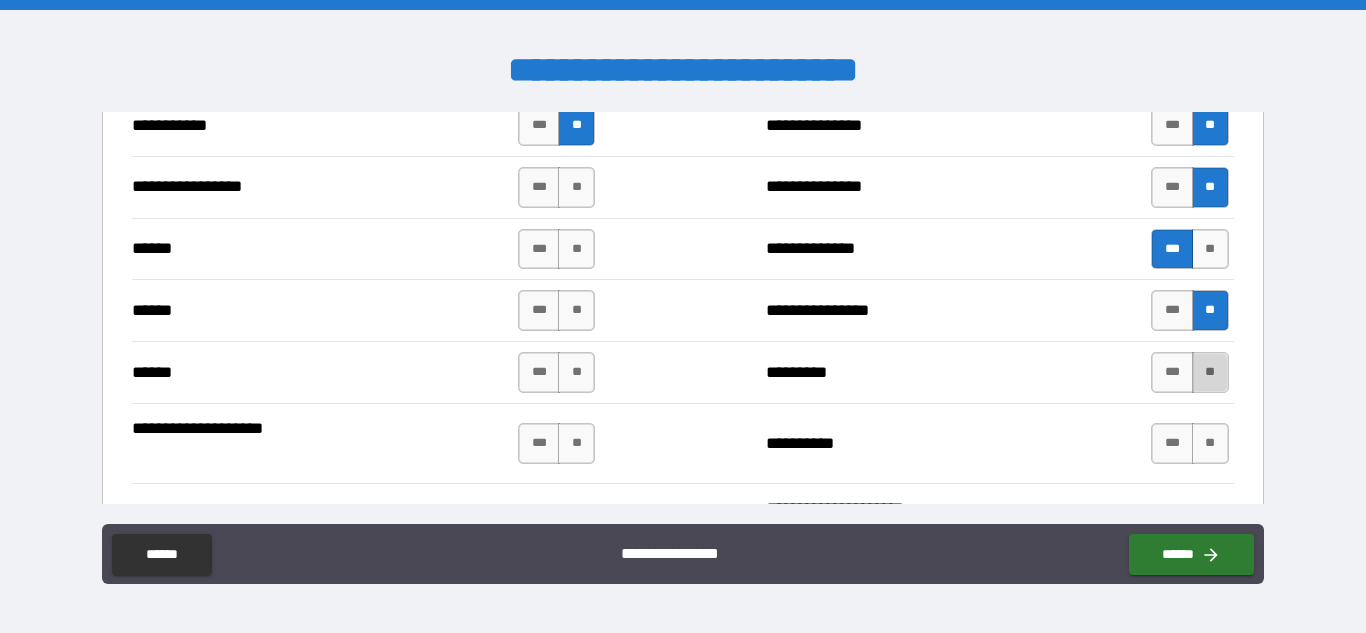 click on "**" at bounding box center [1210, 372] 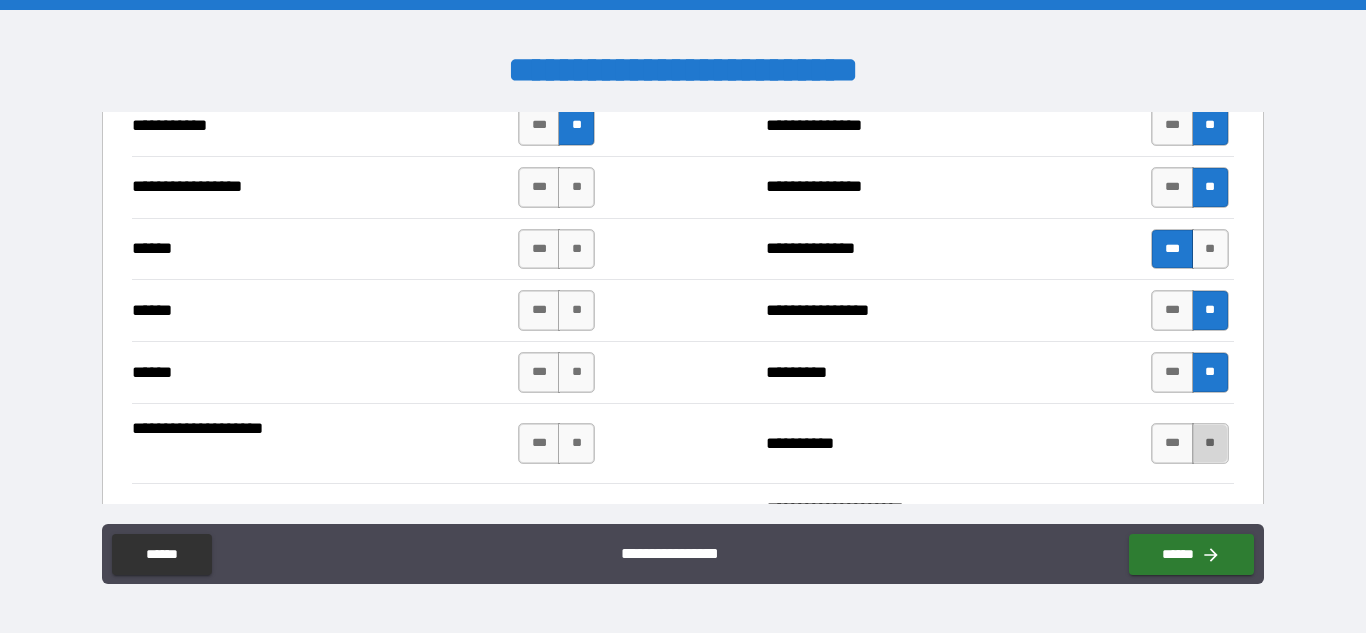 click on "**" at bounding box center [1210, 443] 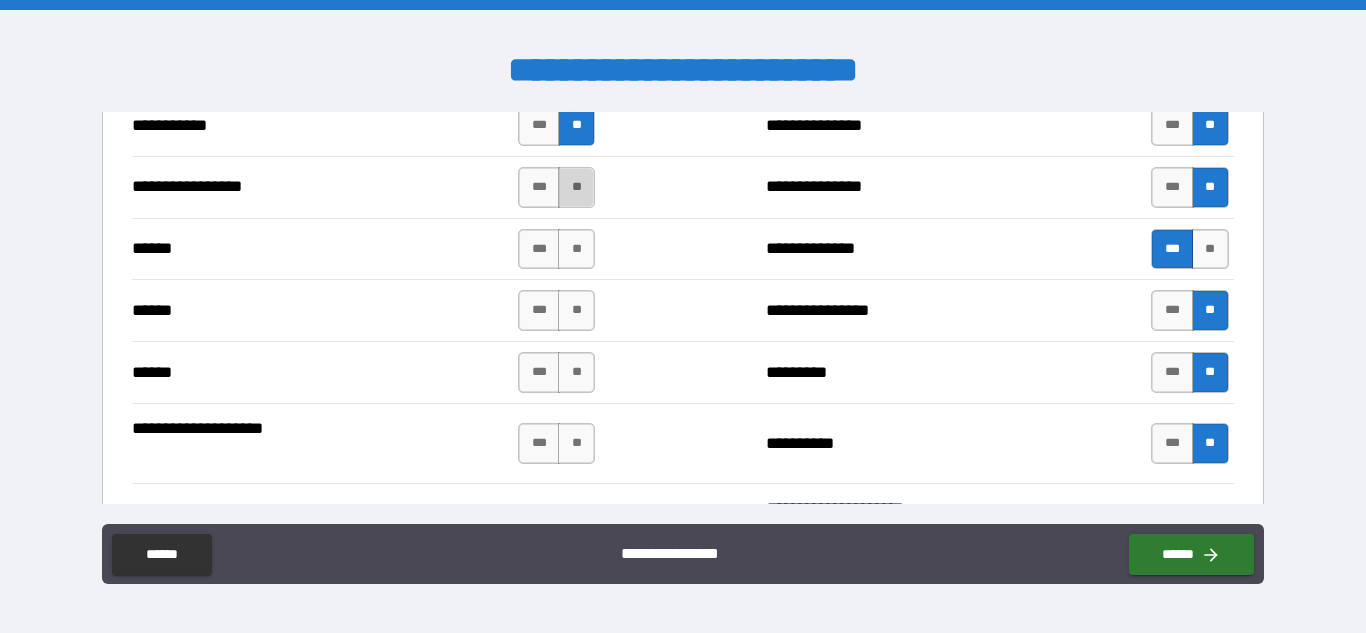 click on "**" at bounding box center [576, 187] 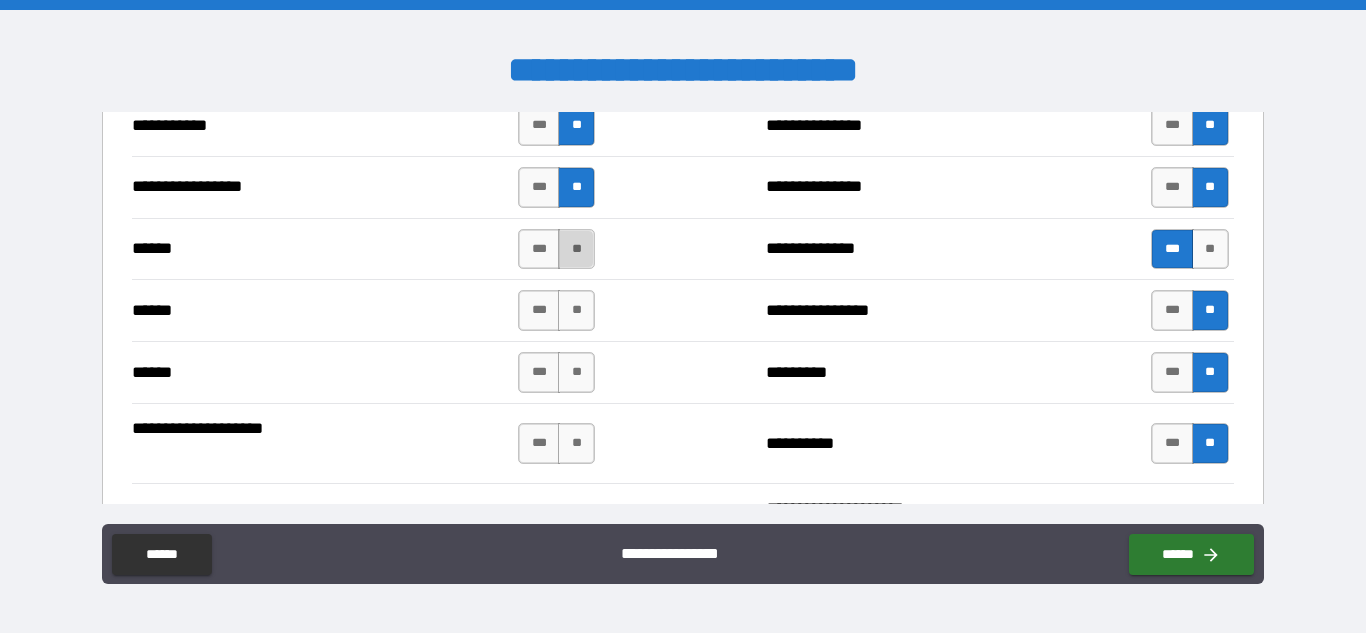 click on "**" at bounding box center (576, 249) 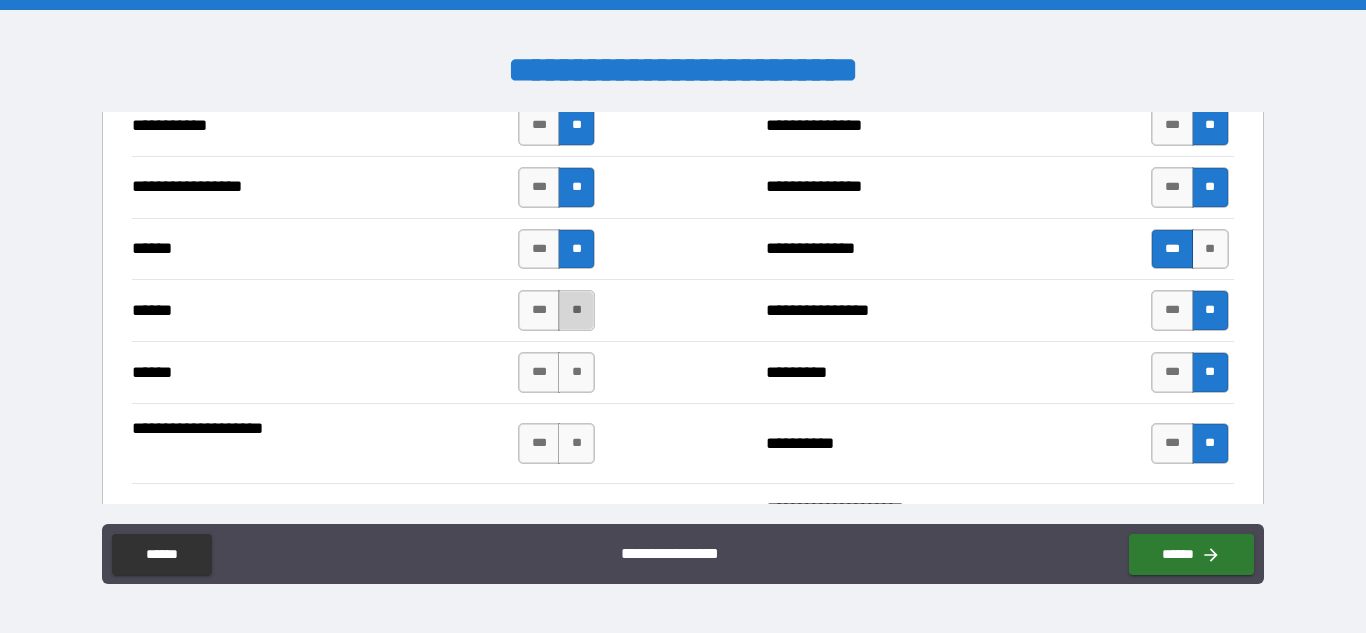 click on "**" at bounding box center [576, 310] 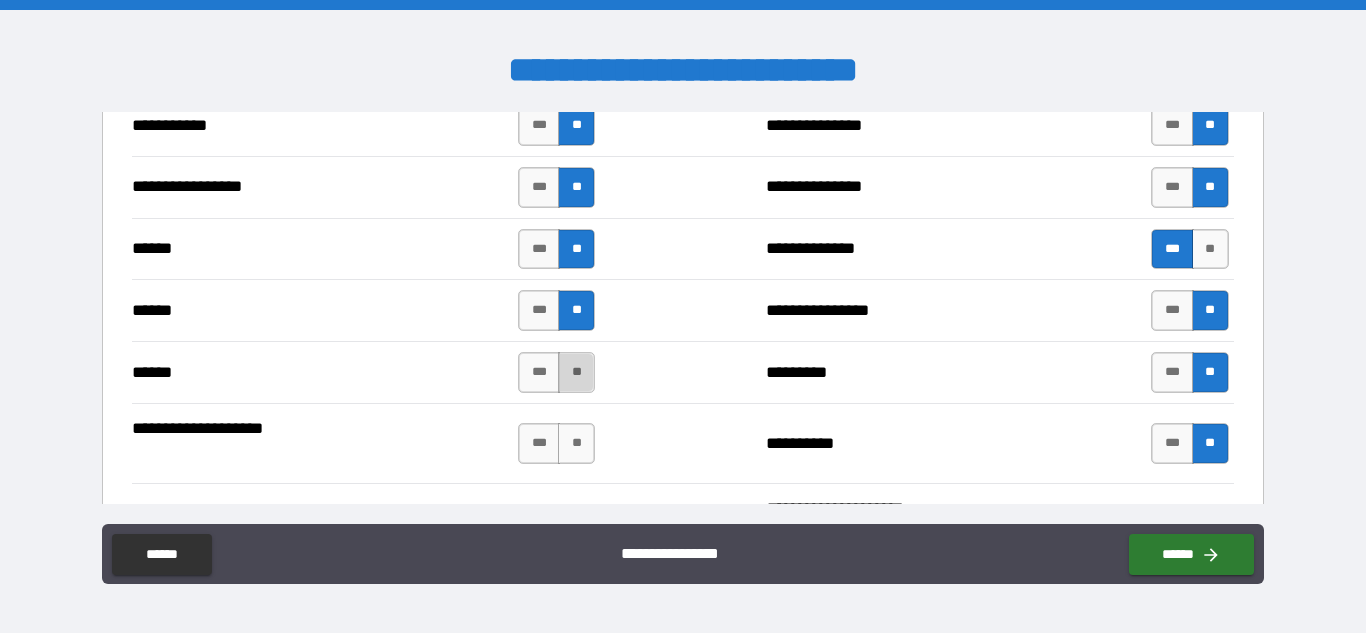 click on "**" at bounding box center (576, 372) 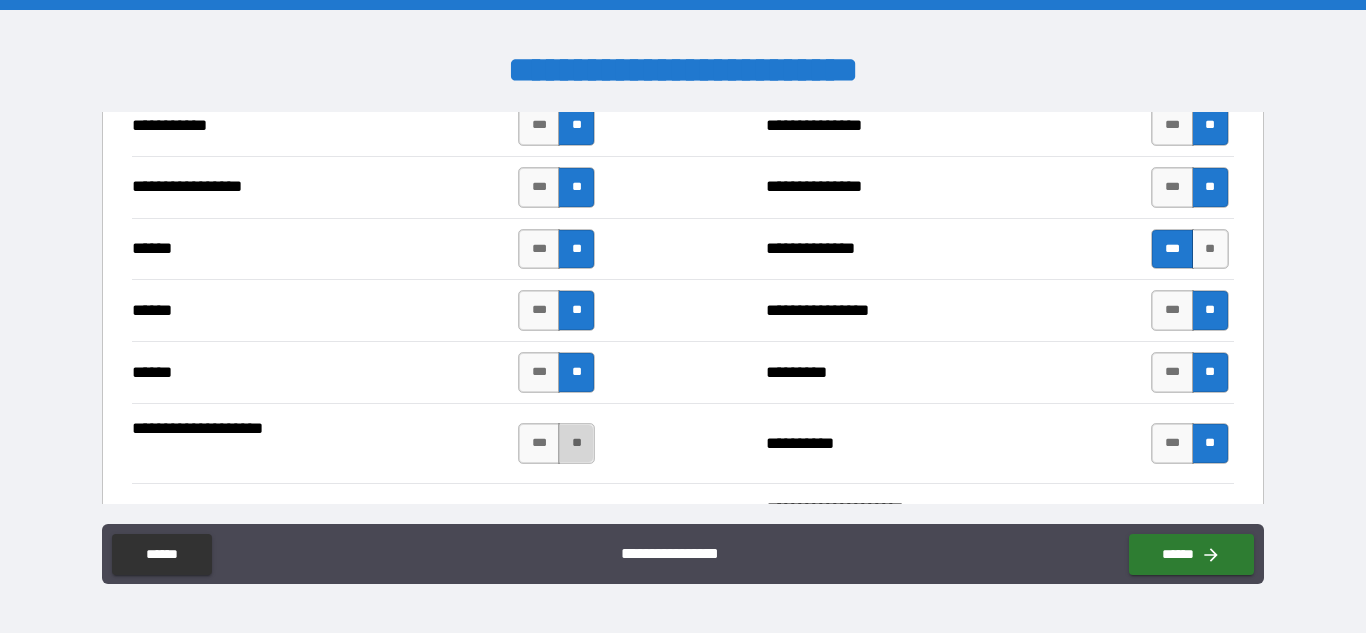click on "**" at bounding box center [576, 443] 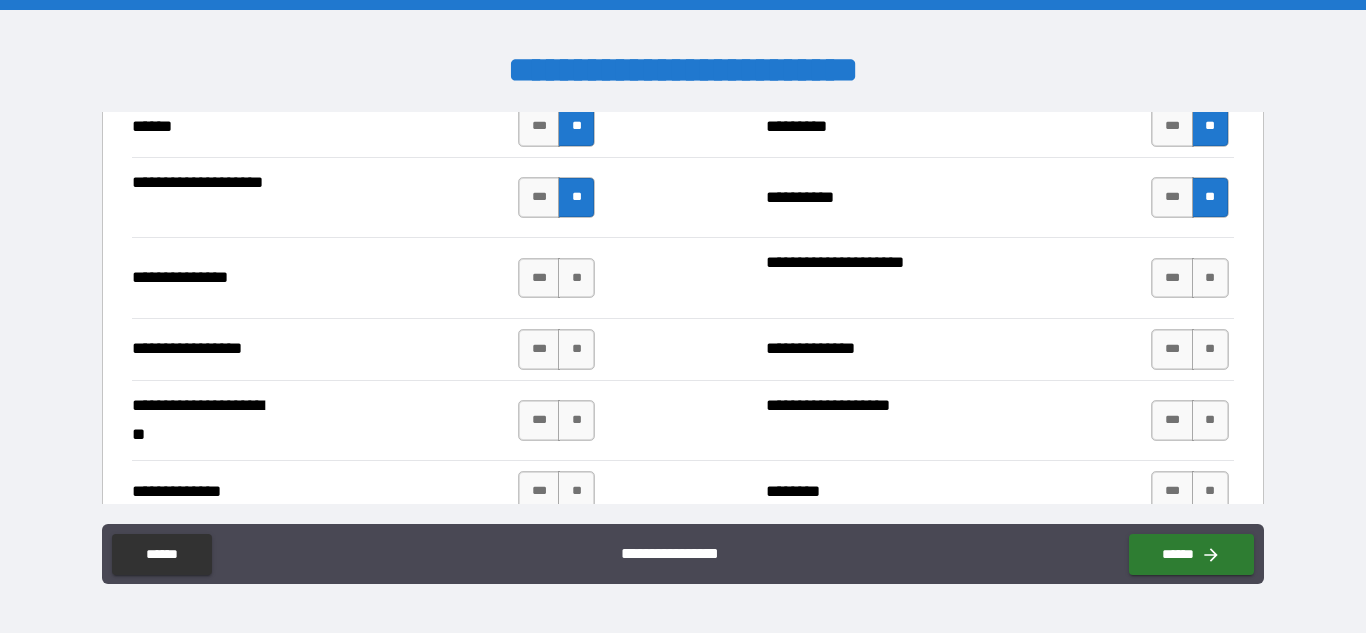 scroll, scrollTop: 2598, scrollLeft: 0, axis: vertical 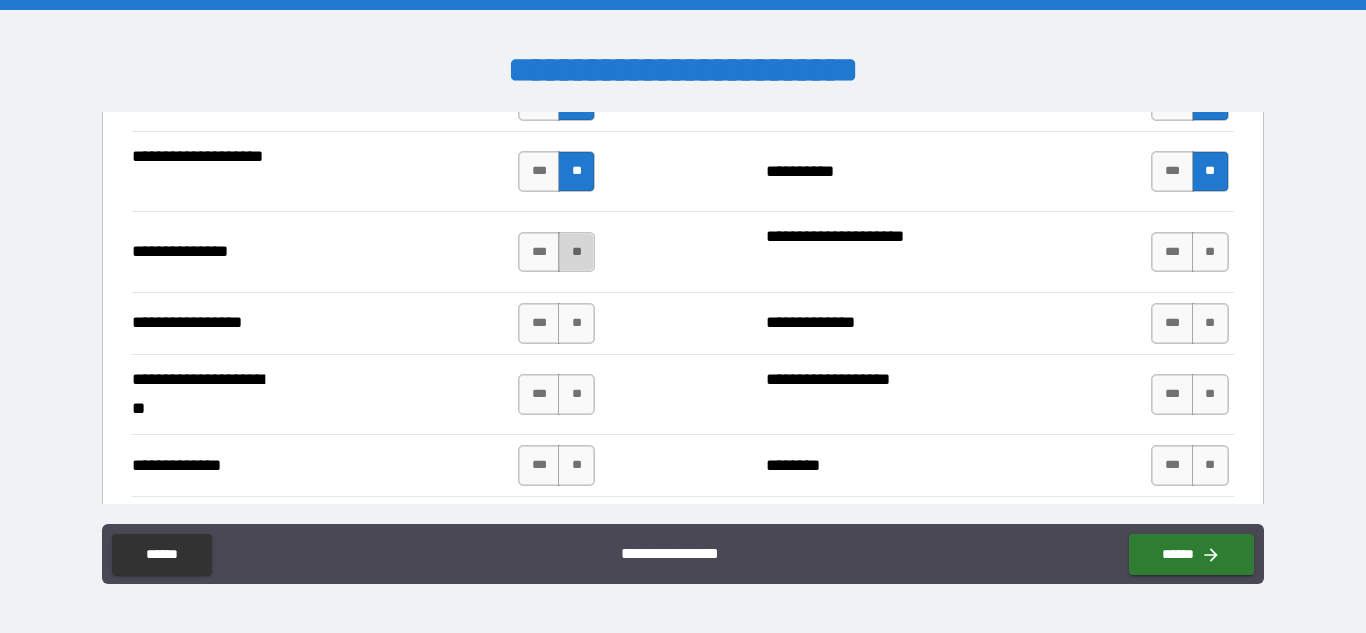 click on "**" at bounding box center (576, 252) 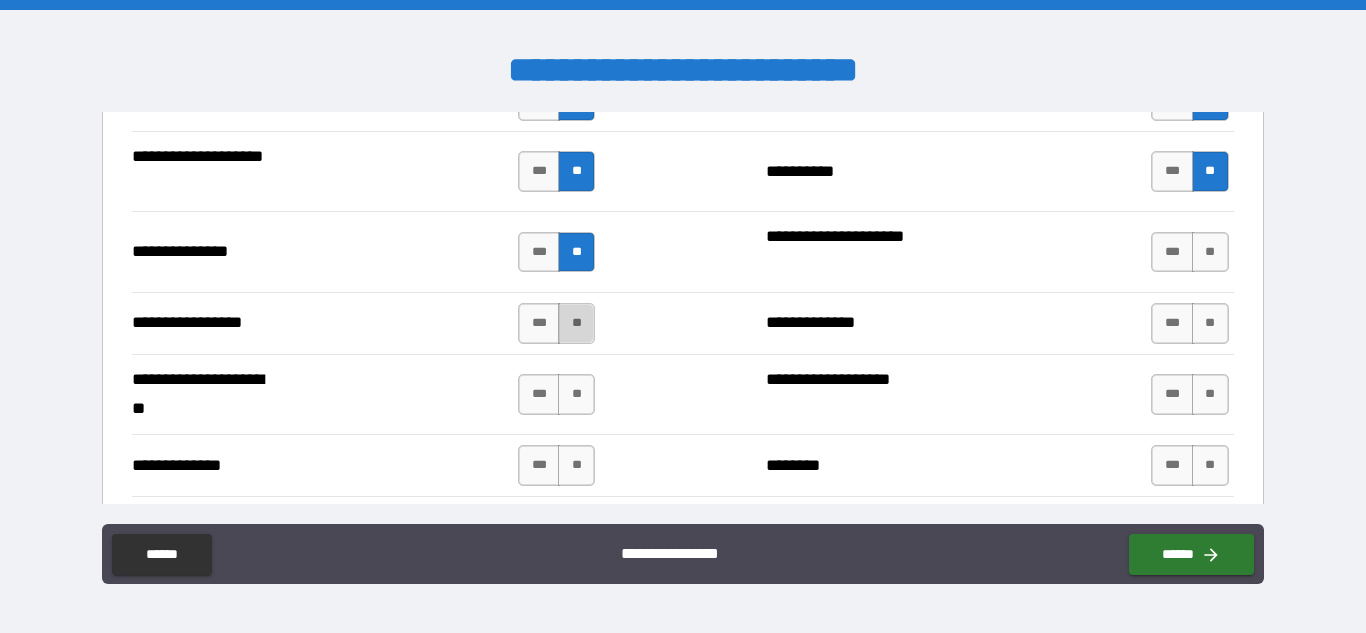 click on "**" at bounding box center [576, 323] 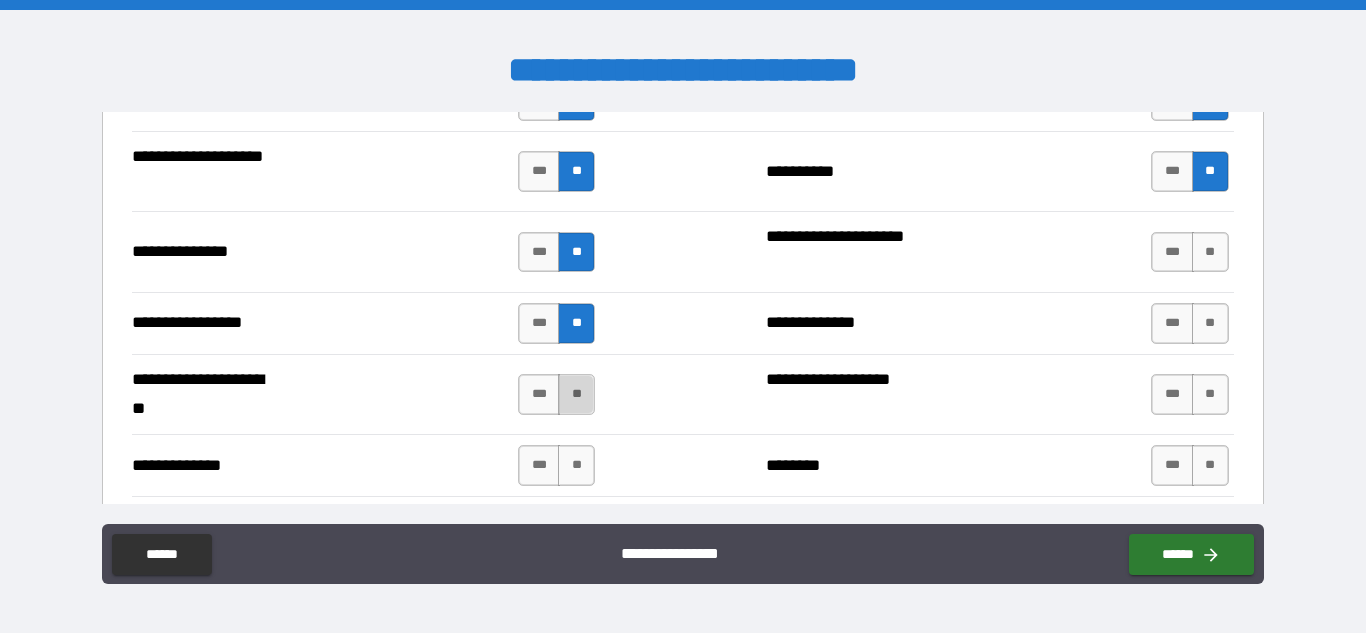click on "**" at bounding box center [576, 394] 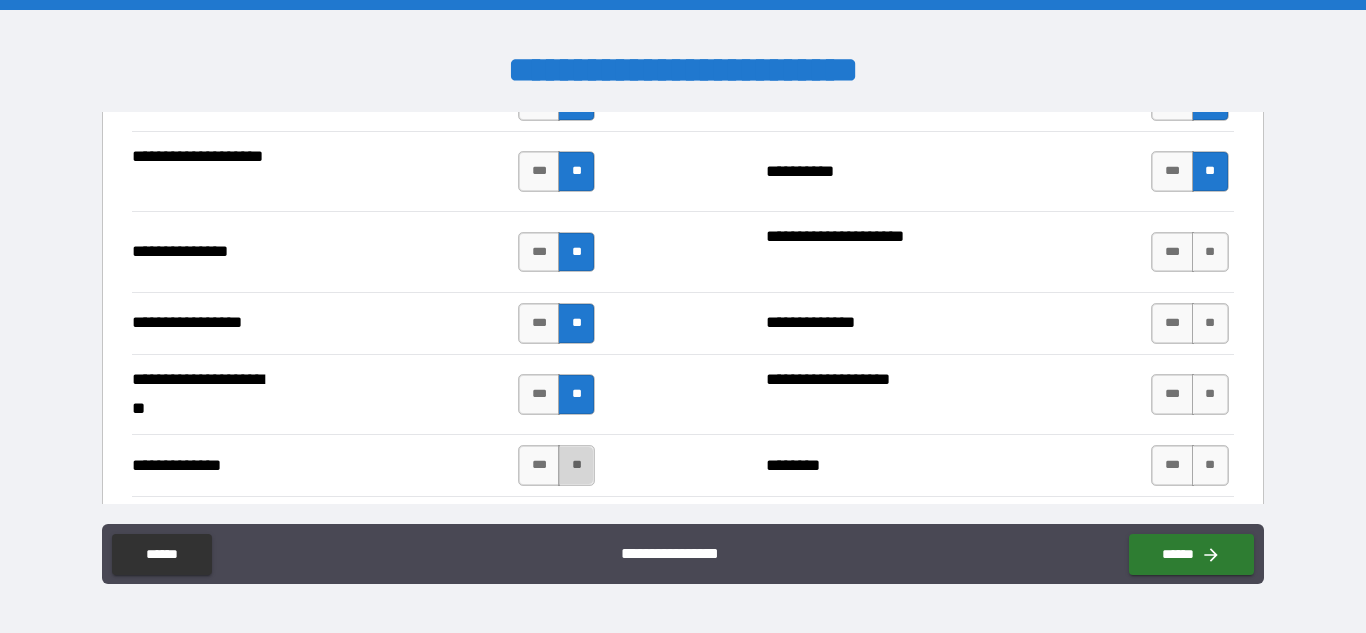 click on "**" at bounding box center (576, 465) 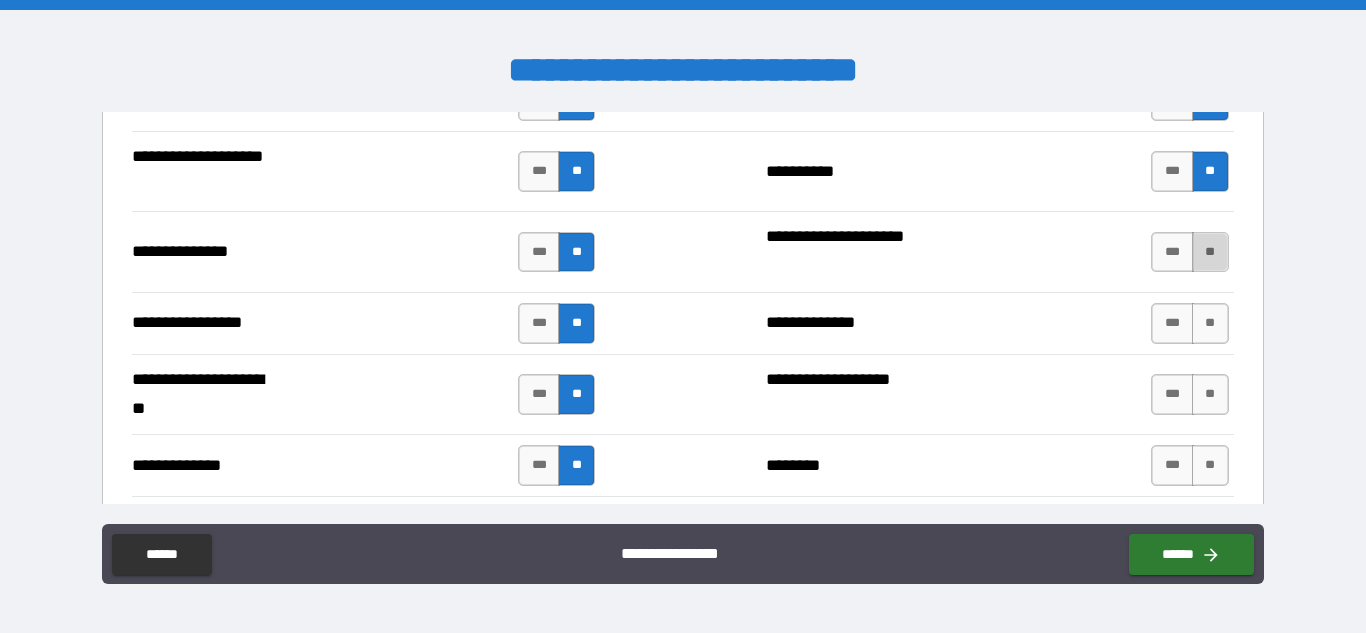 click on "**" at bounding box center [1210, 252] 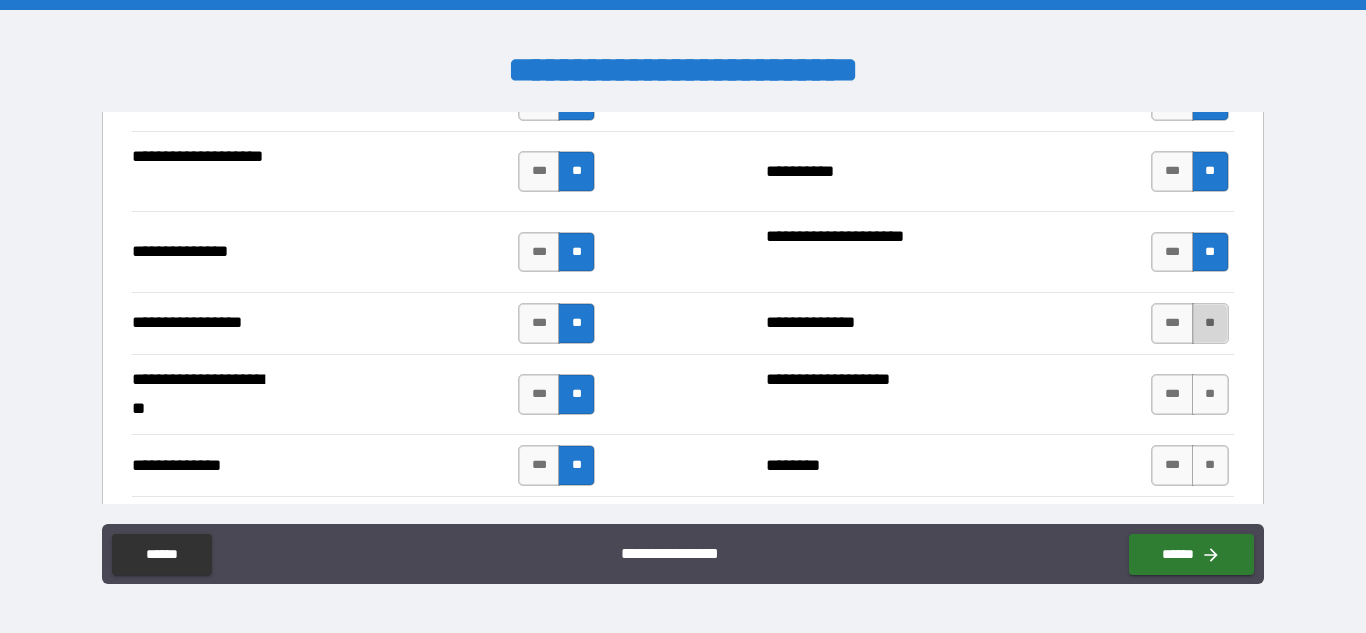 click on "**" at bounding box center [1210, 323] 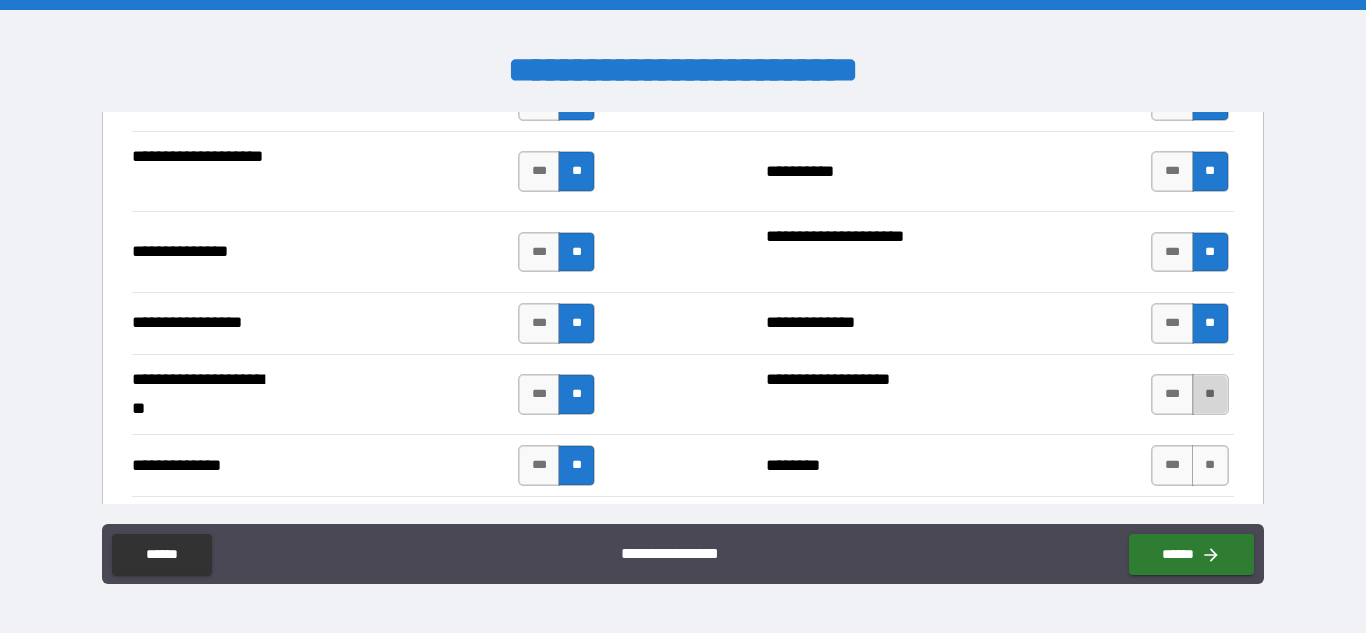 click on "**" at bounding box center [1210, 394] 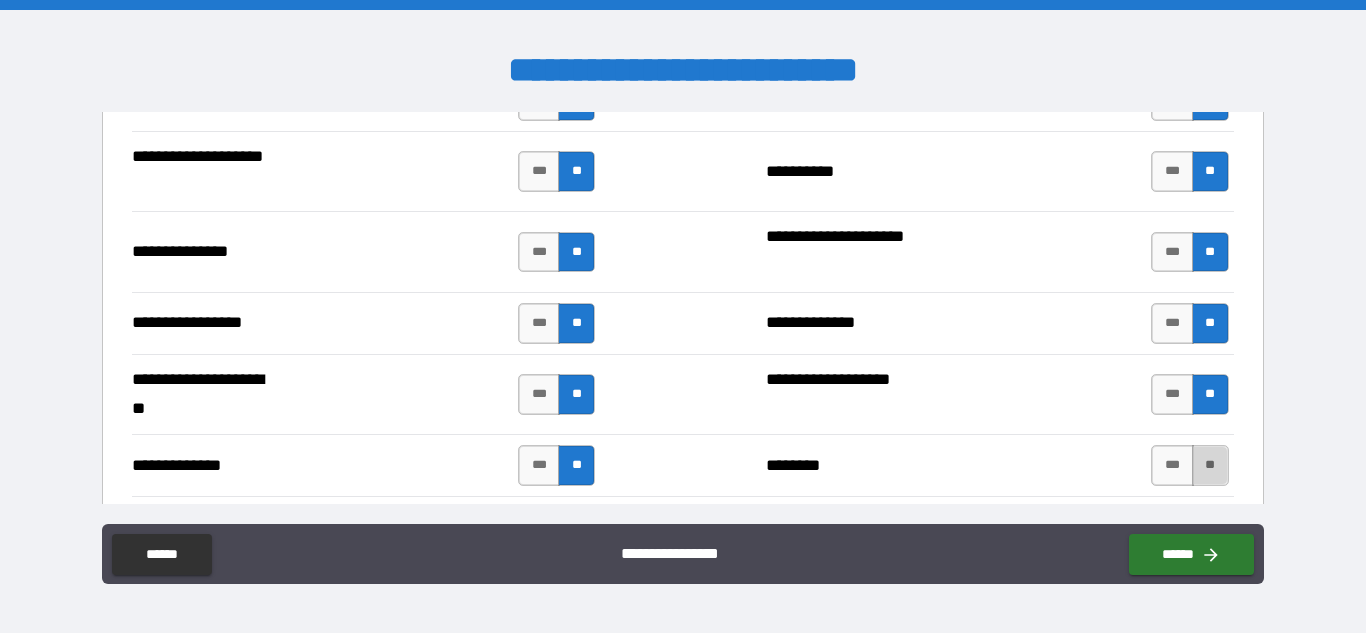 click on "**" at bounding box center (1210, 465) 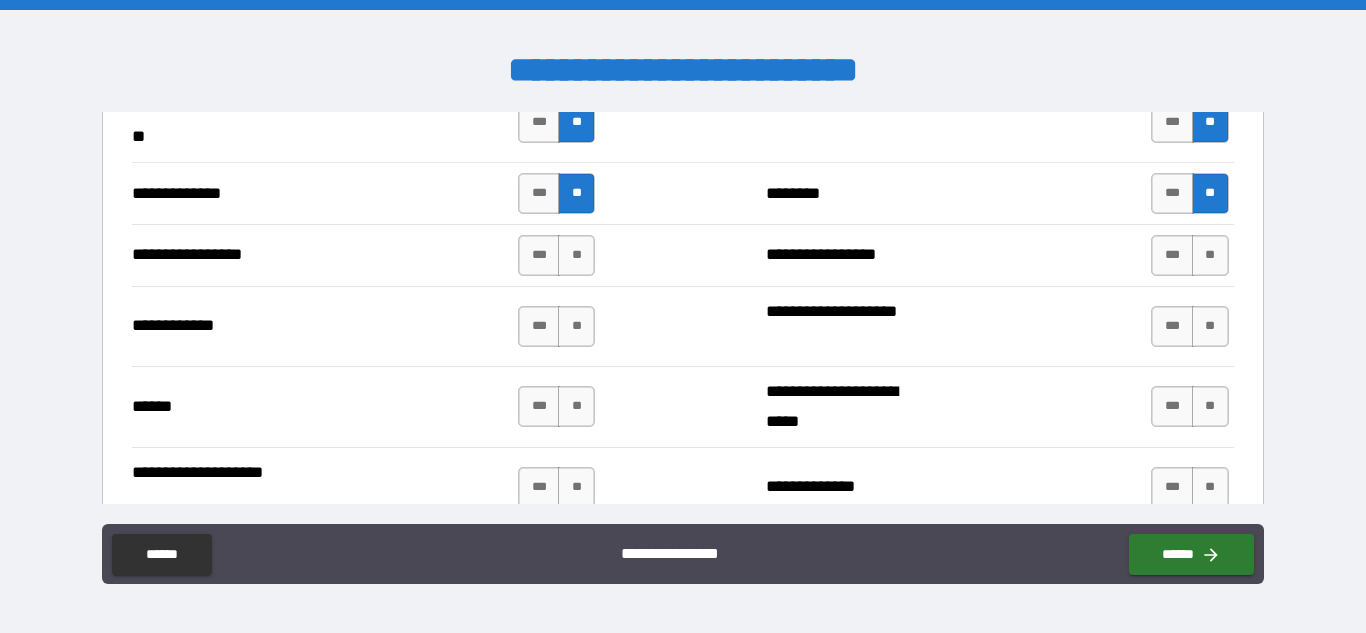scroll, scrollTop: 2884, scrollLeft: 0, axis: vertical 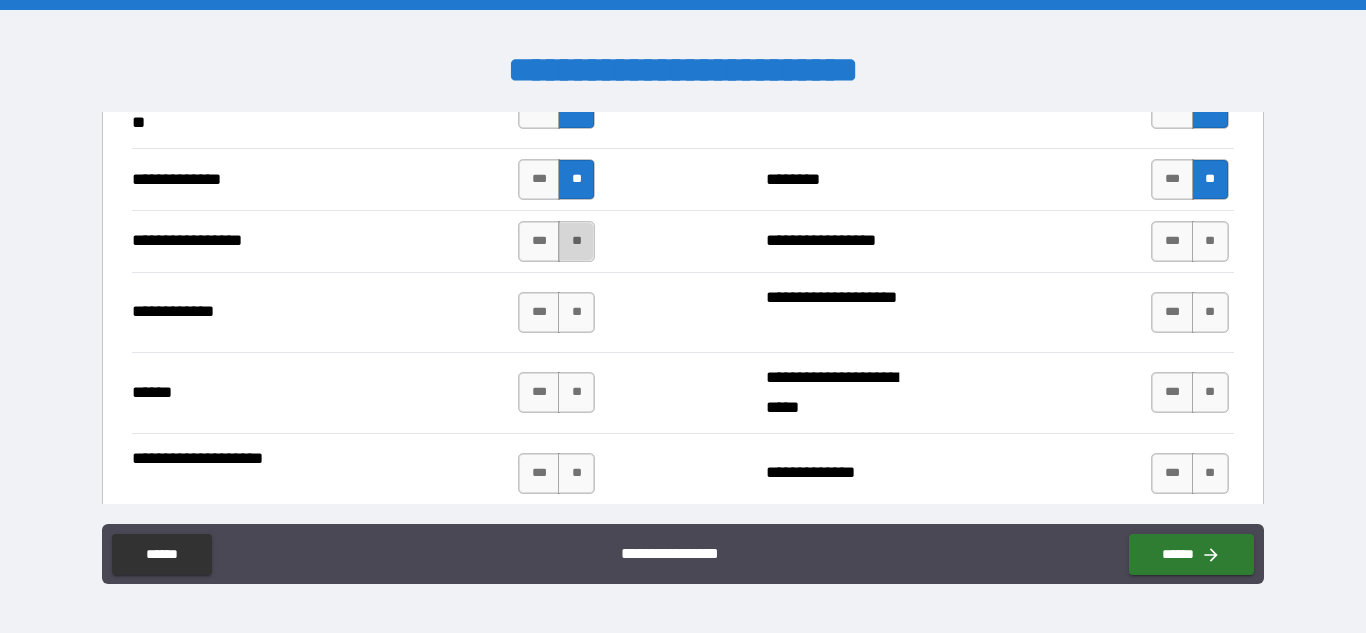 click on "**" at bounding box center [576, 241] 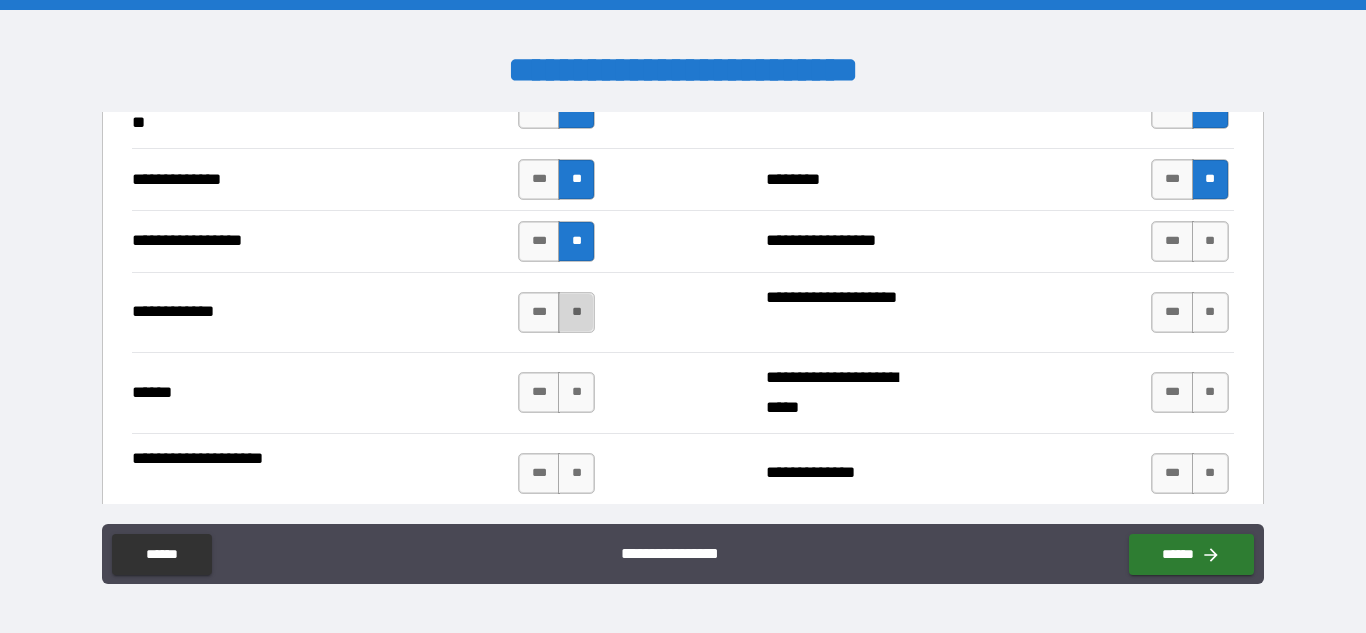 click on "**" at bounding box center (576, 312) 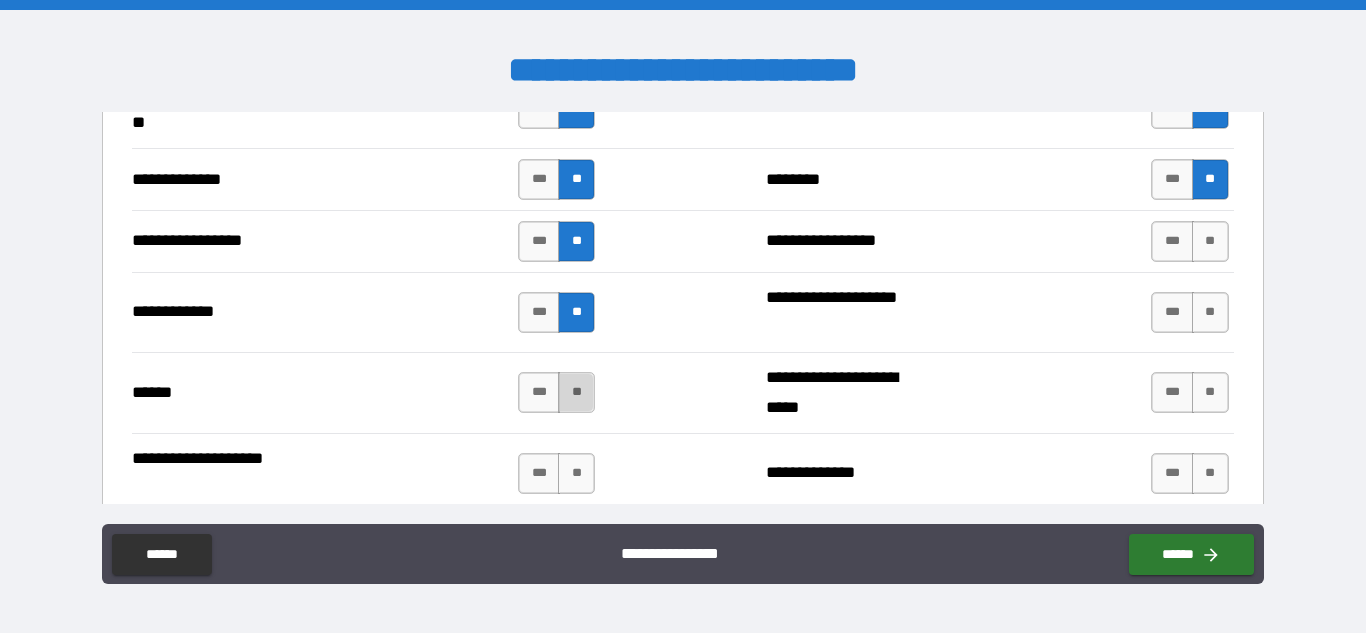 click on "**" at bounding box center (576, 392) 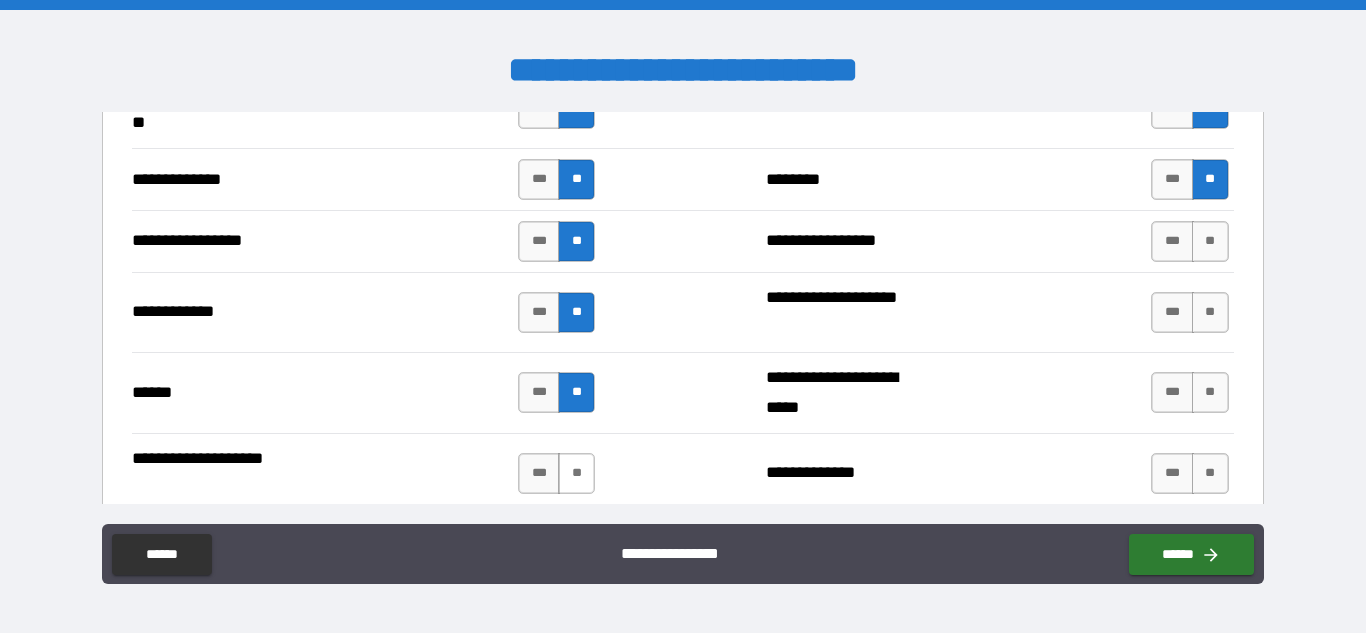 click on "**" at bounding box center [576, 473] 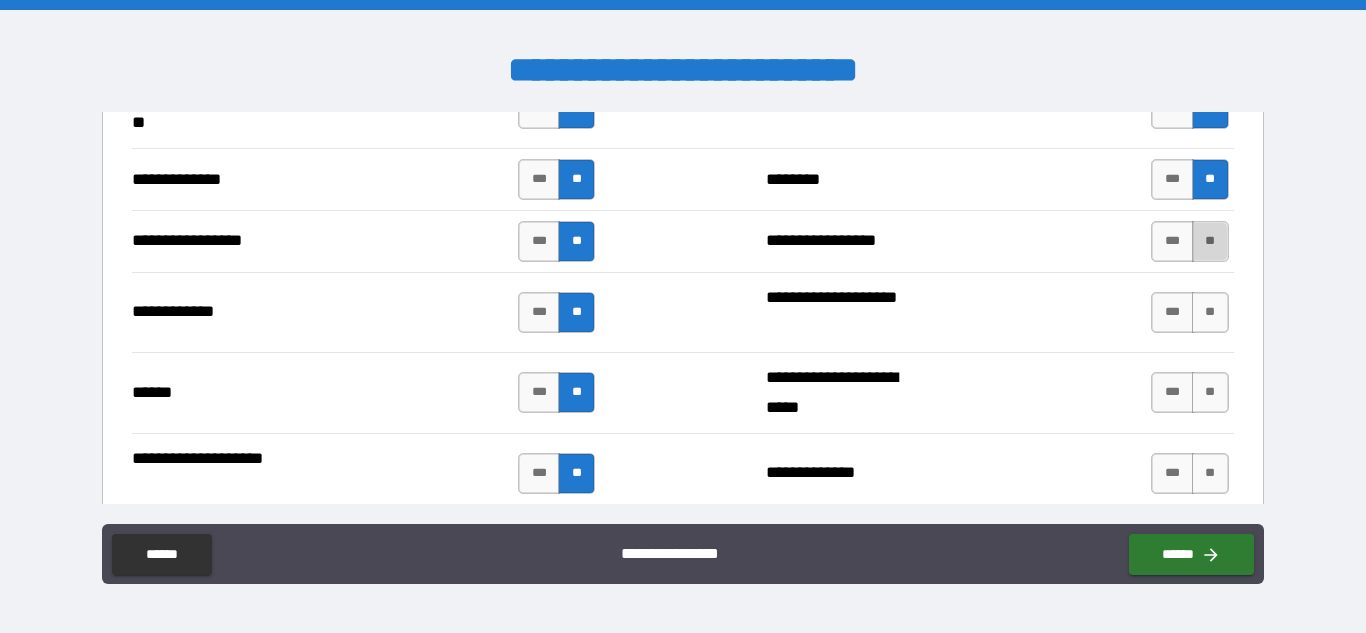 click on "**" at bounding box center [1210, 241] 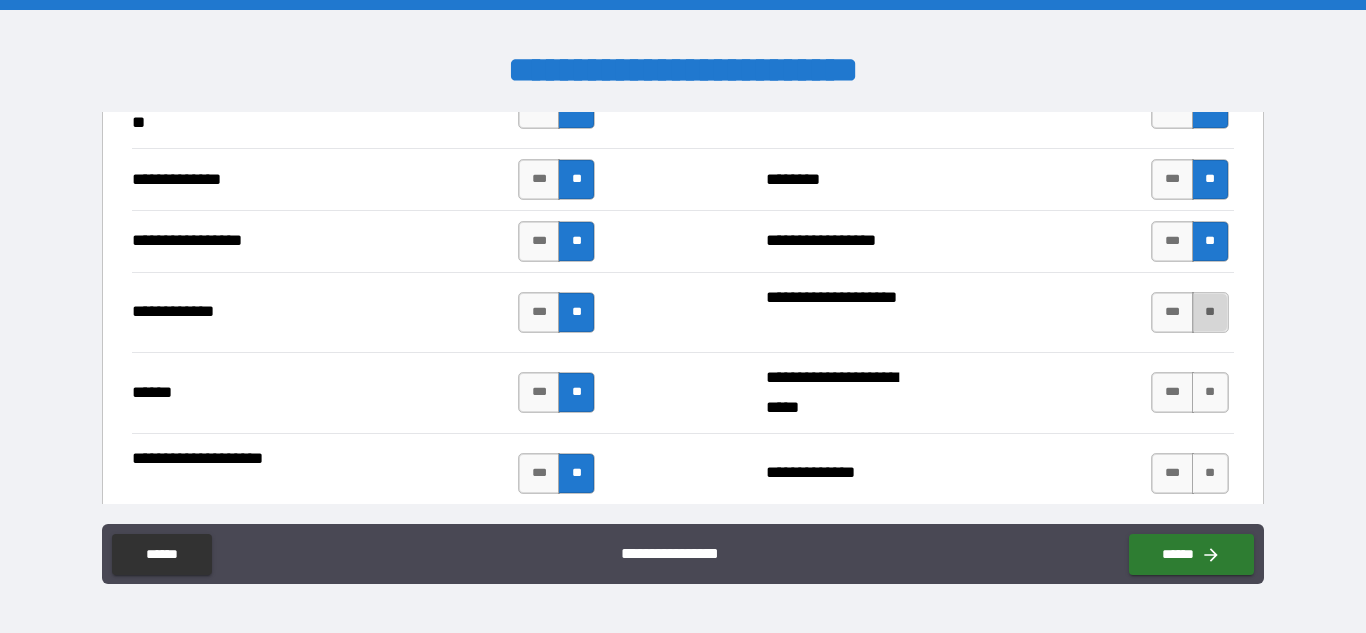 click on "**" at bounding box center (1210, 312) 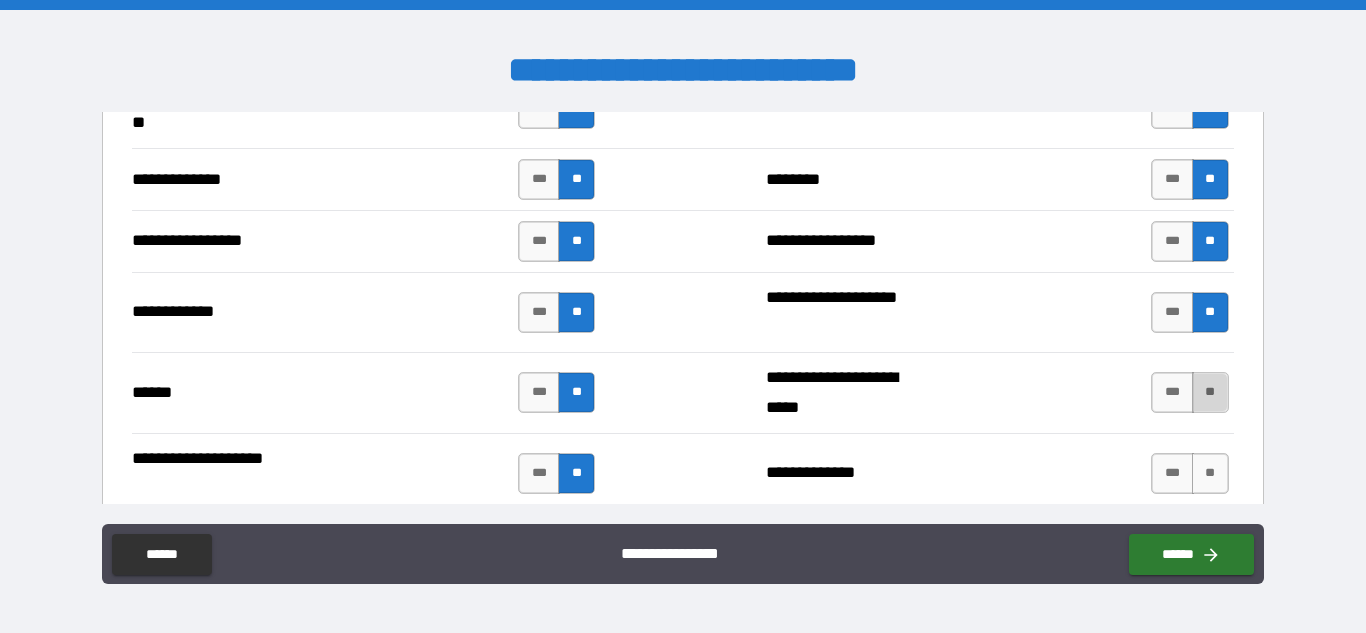 click on "**" at bounding box center [1210, 392] 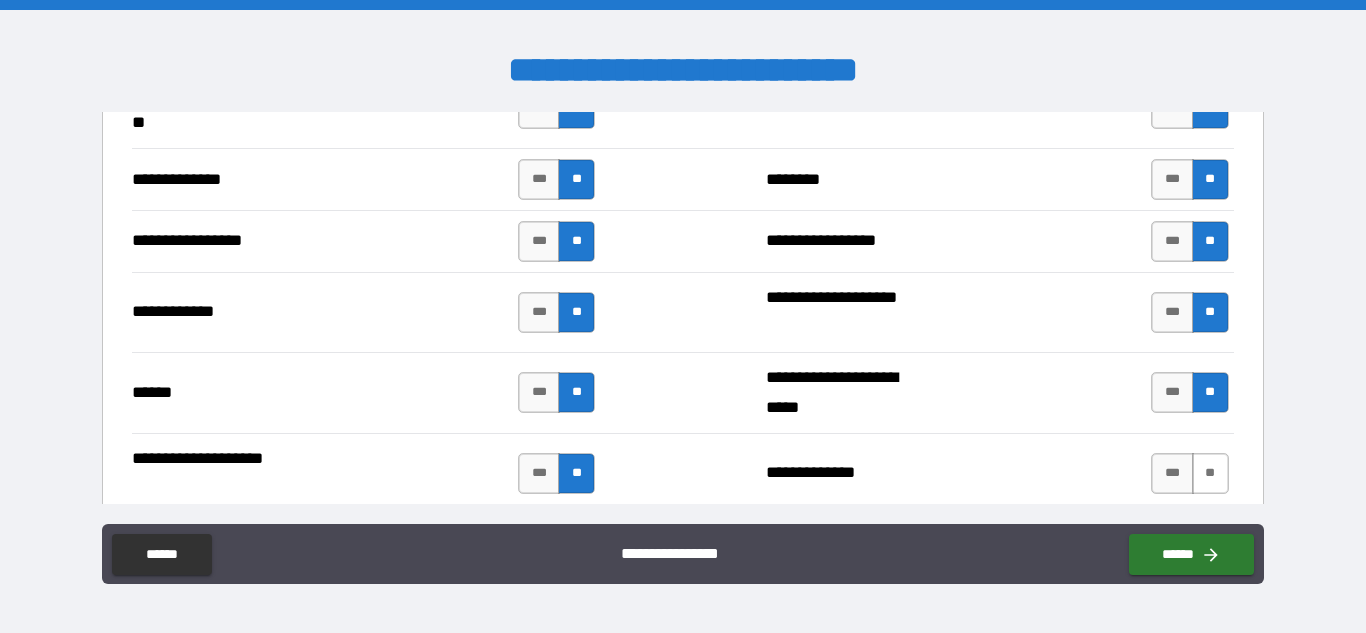 click on "**" at bounding box center (1210, 473) 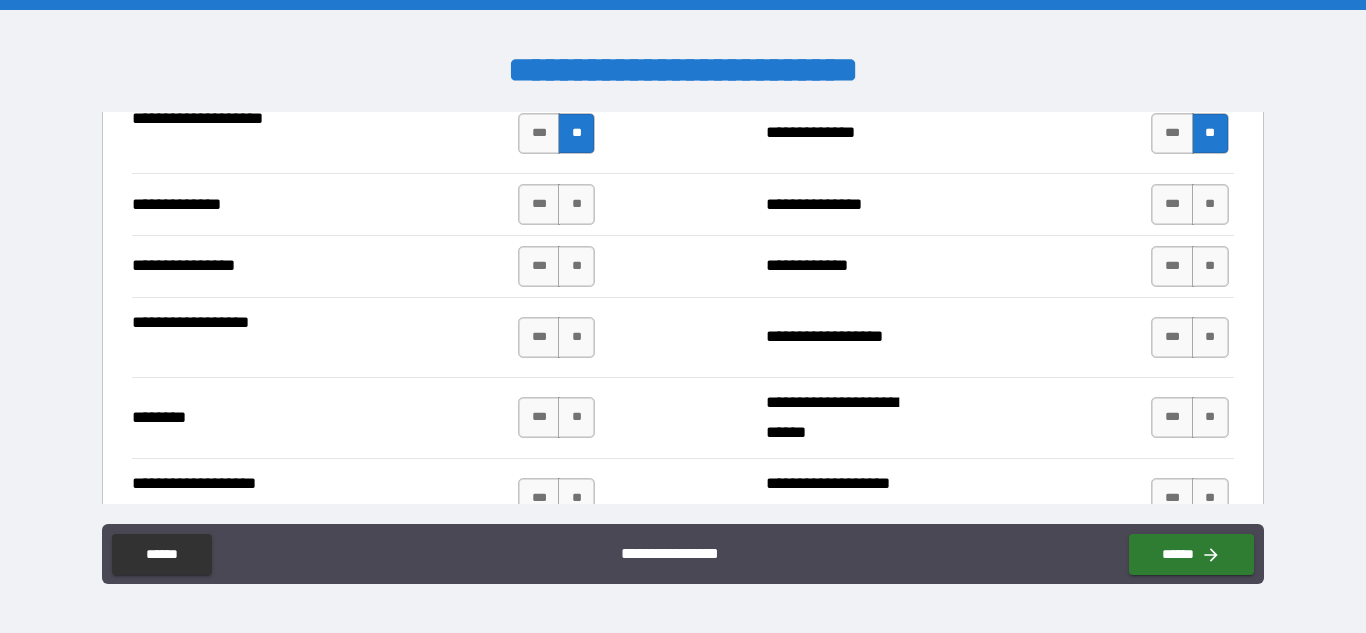 scroll, scrollTop: 3237, scrollLeft: 0, axis: vertical 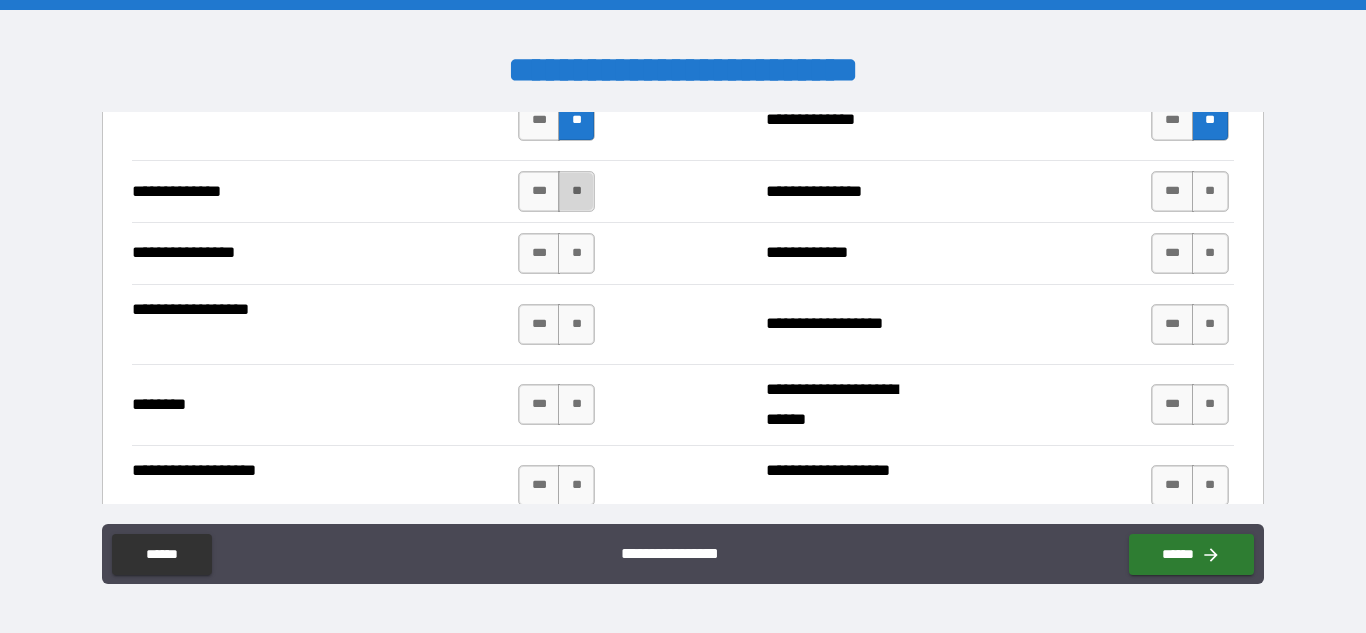 click on "**" at bounding box center [576, 191] 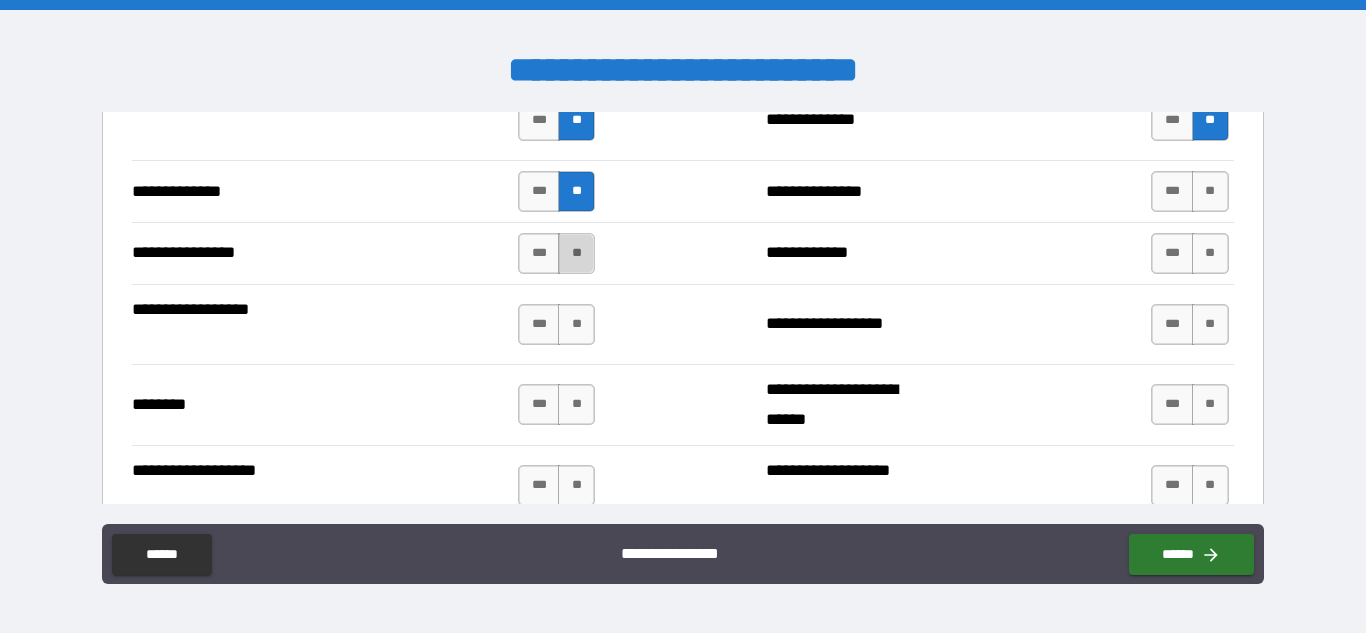 click on "**" at bounding box center [576, 253] 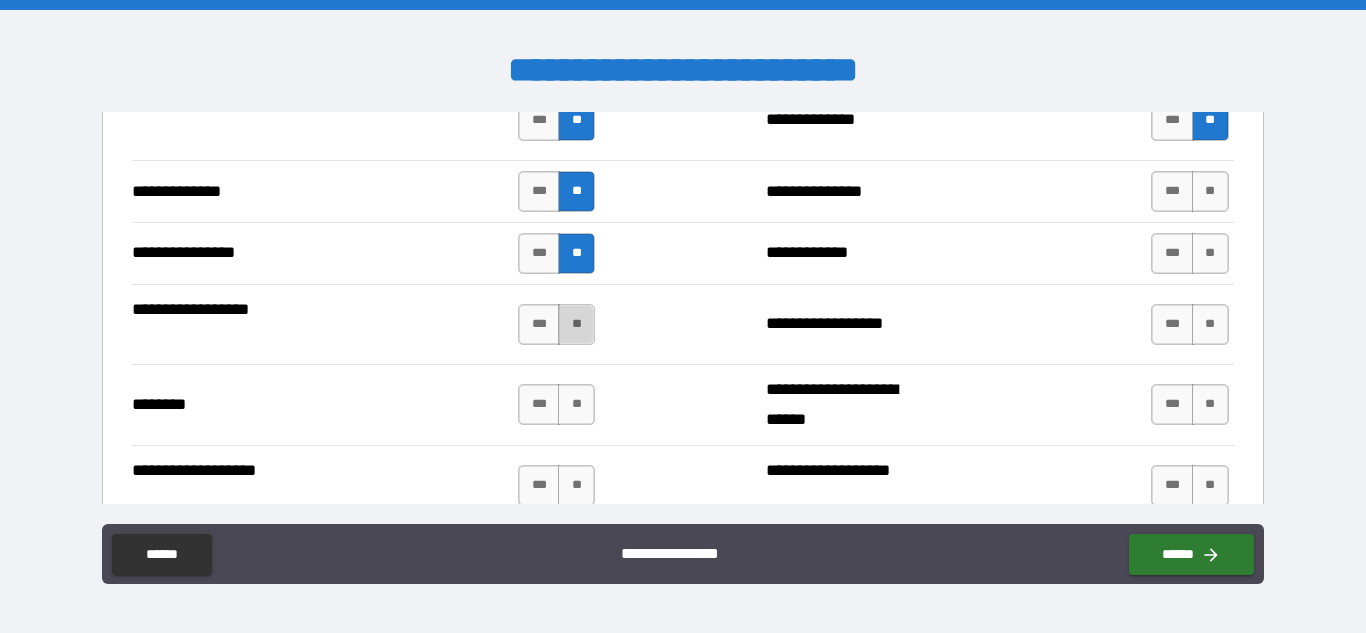 click on "**" at bounding box center [576, 324] 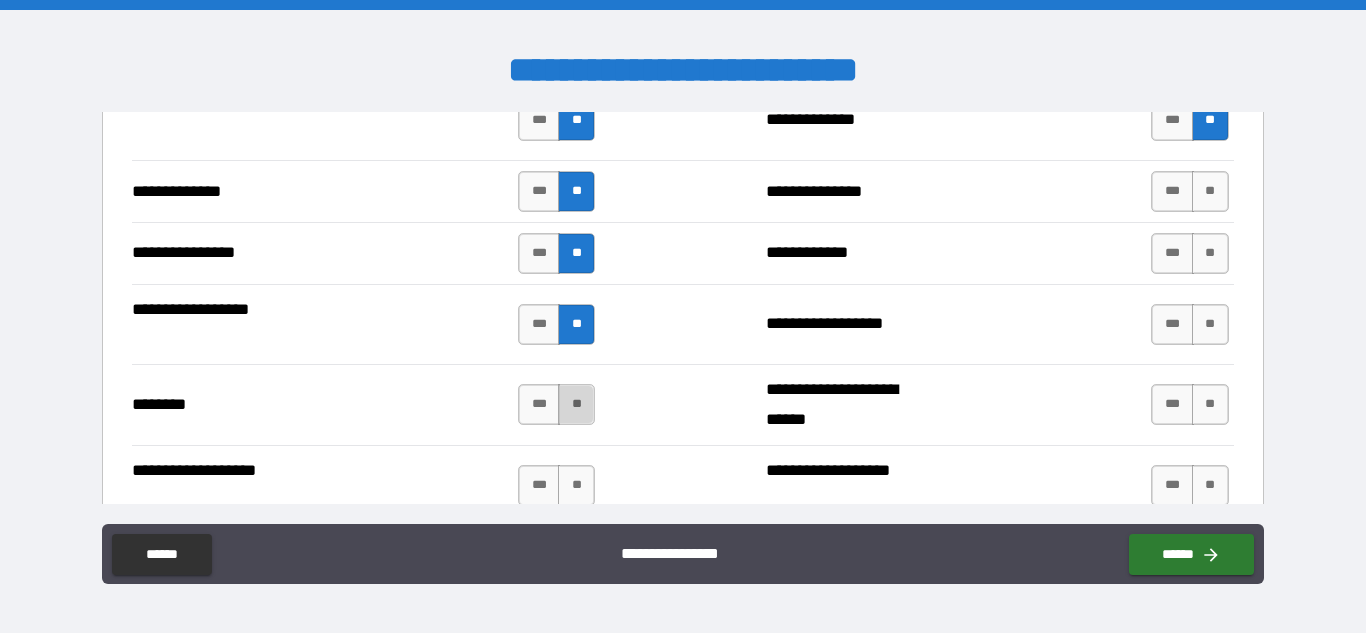click on "**" at bounding box center [576, 404] 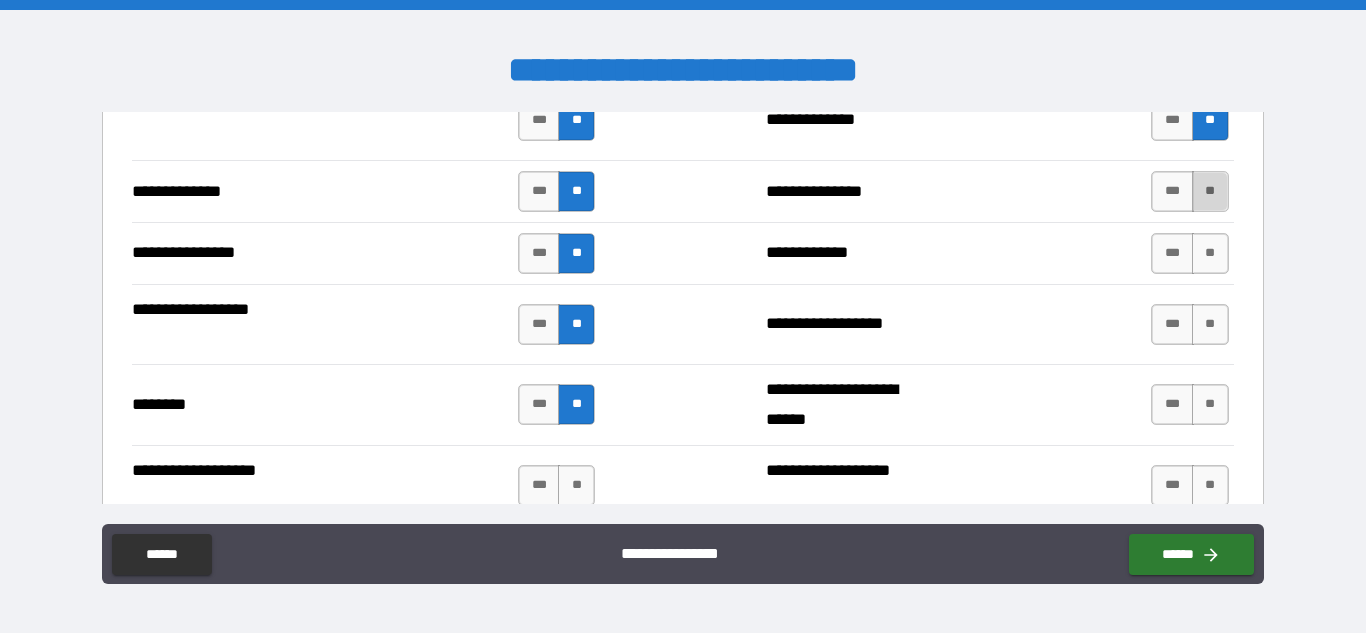 click on "**" at bounding box center (1210, 191) 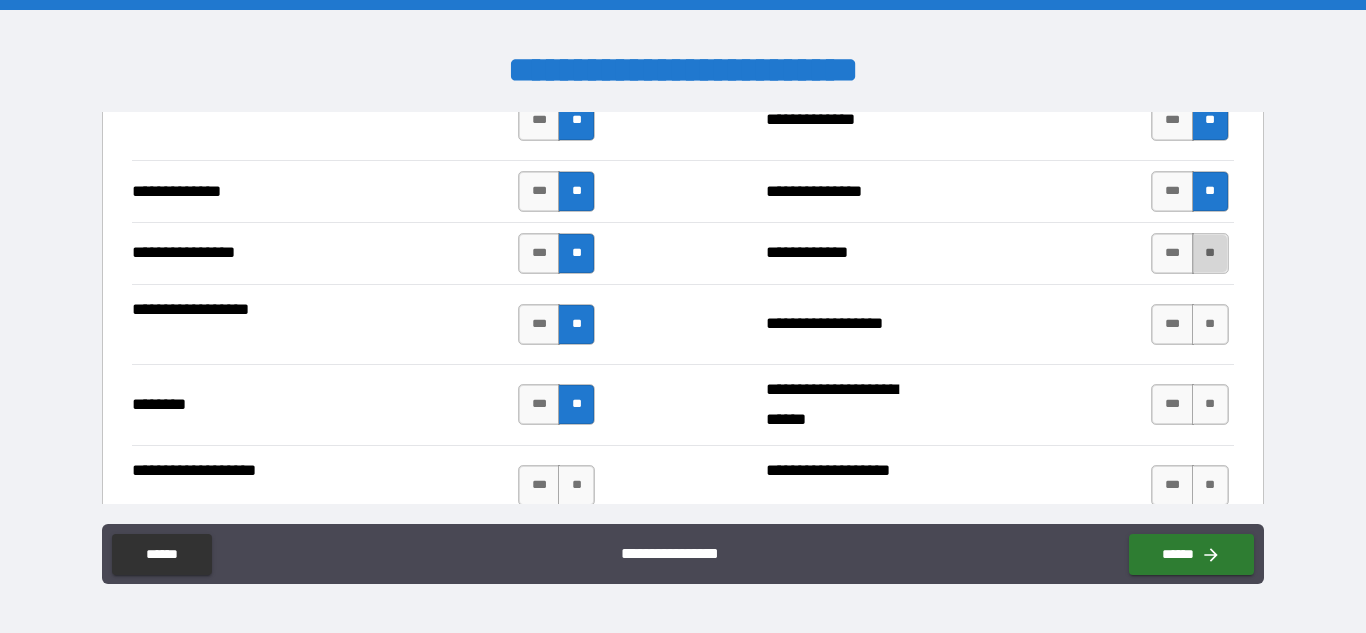 click on "**" at bounding box center (1210, 253) 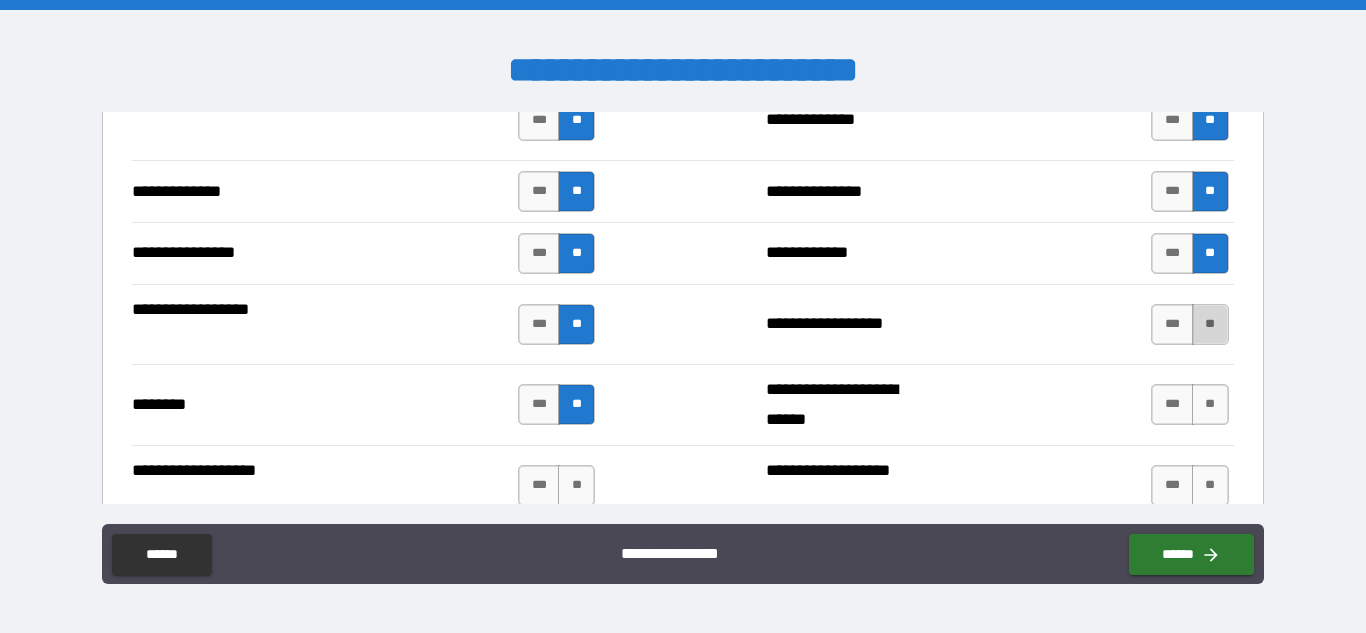 click on "**" at bounding box center (1210, 324) 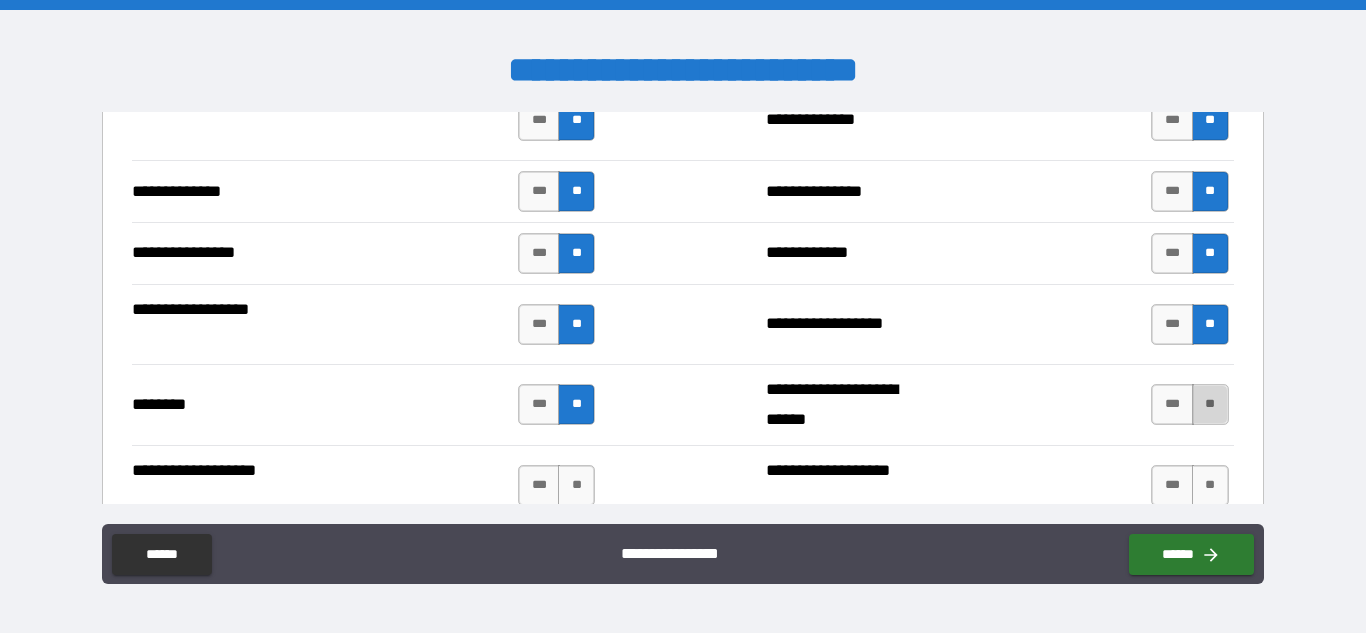 click on "**" at bounding box center (1210, 404) 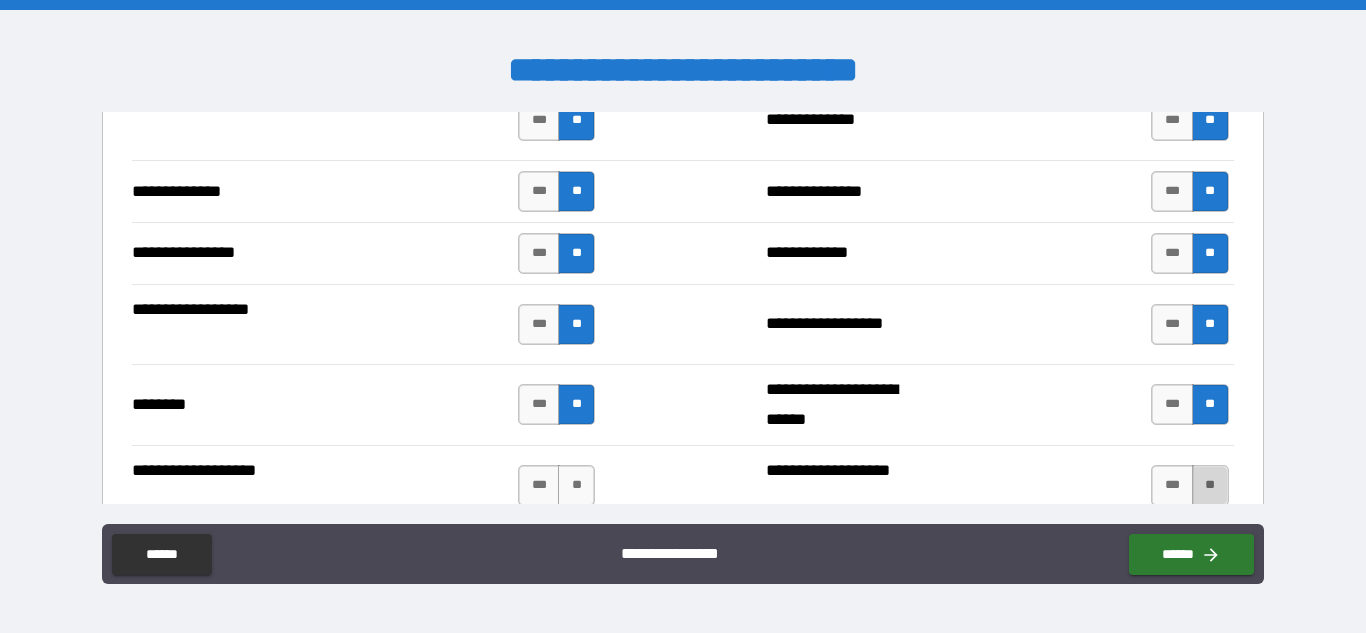 click on "**" at bounding box center (1210, 485) 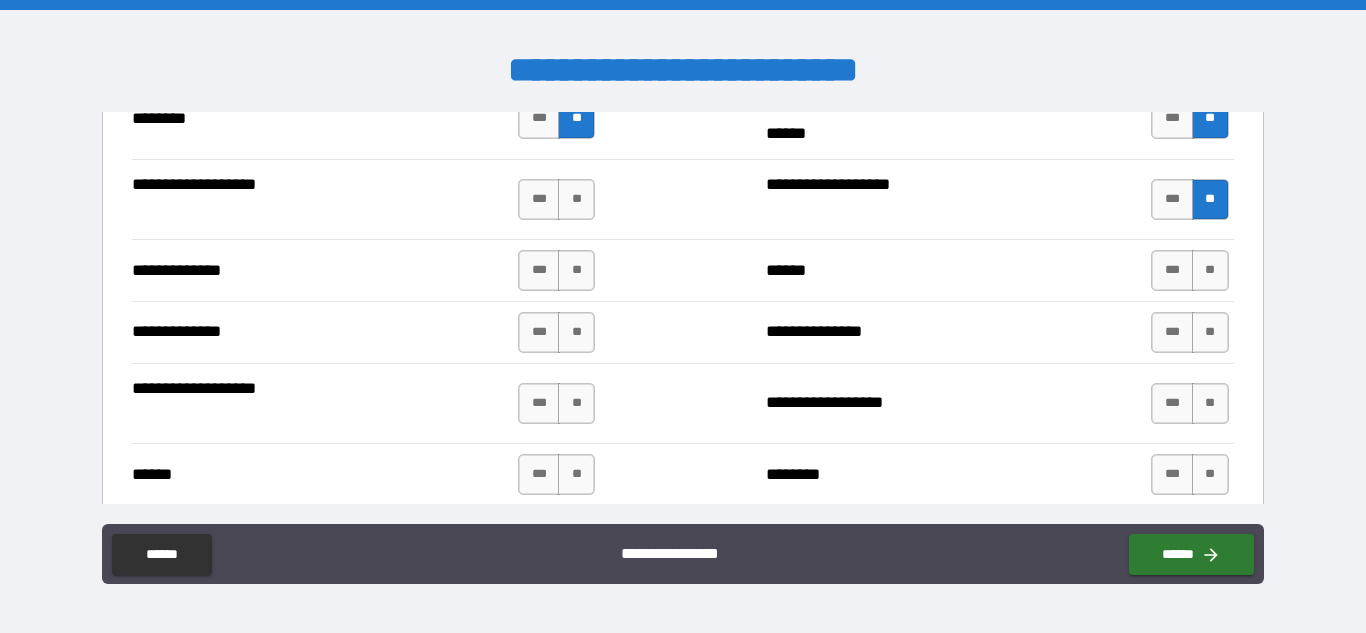 scroll, scrollTop: 3537, scrollLeft: 0, axis: vertical 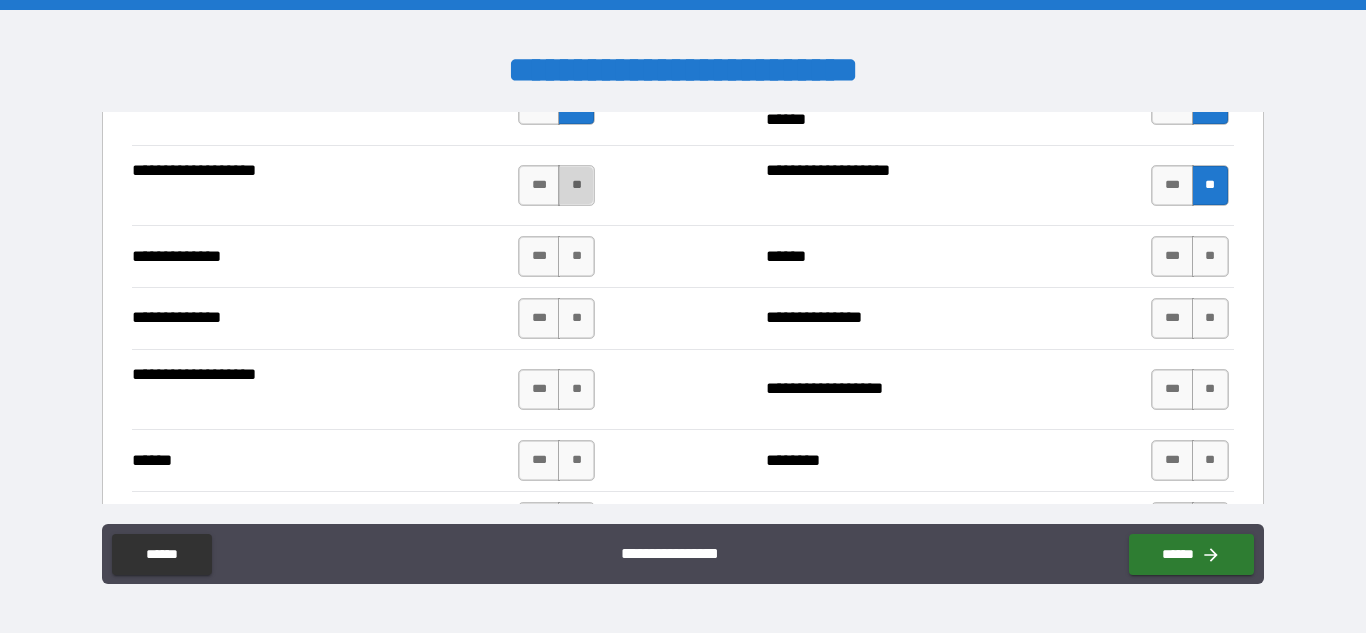 click on "**" at bounding box center (576, 185) 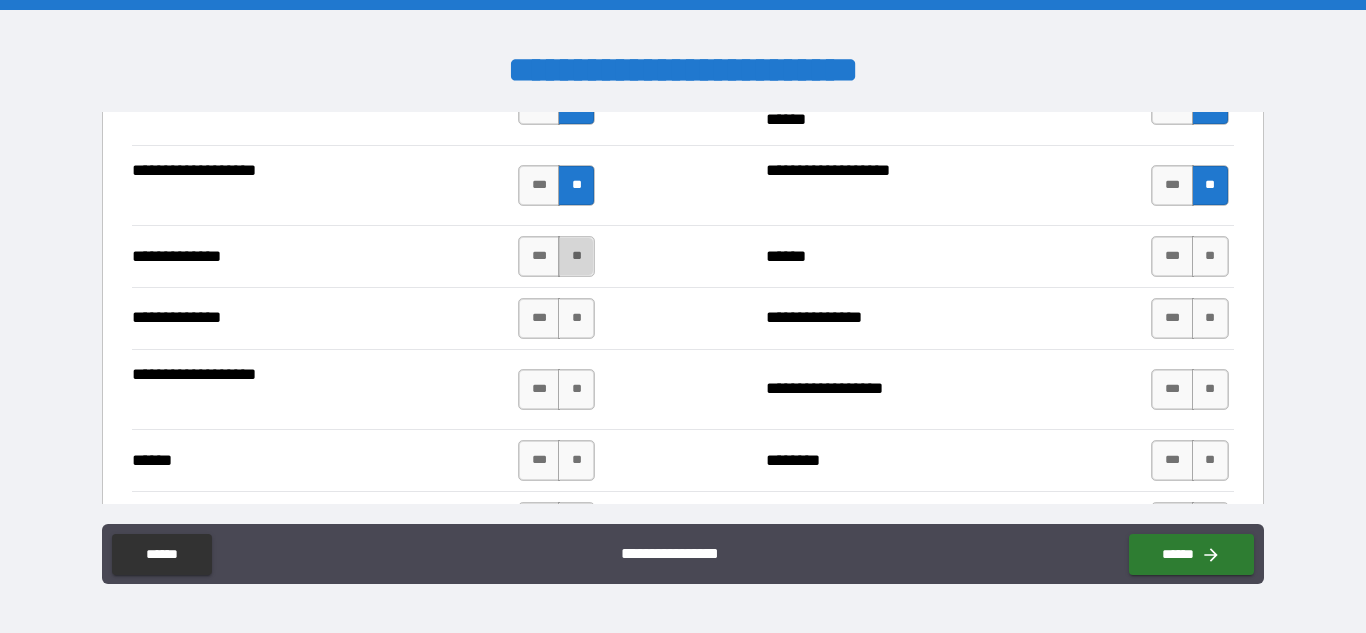 click on "**" at bounding box center (576, 256) 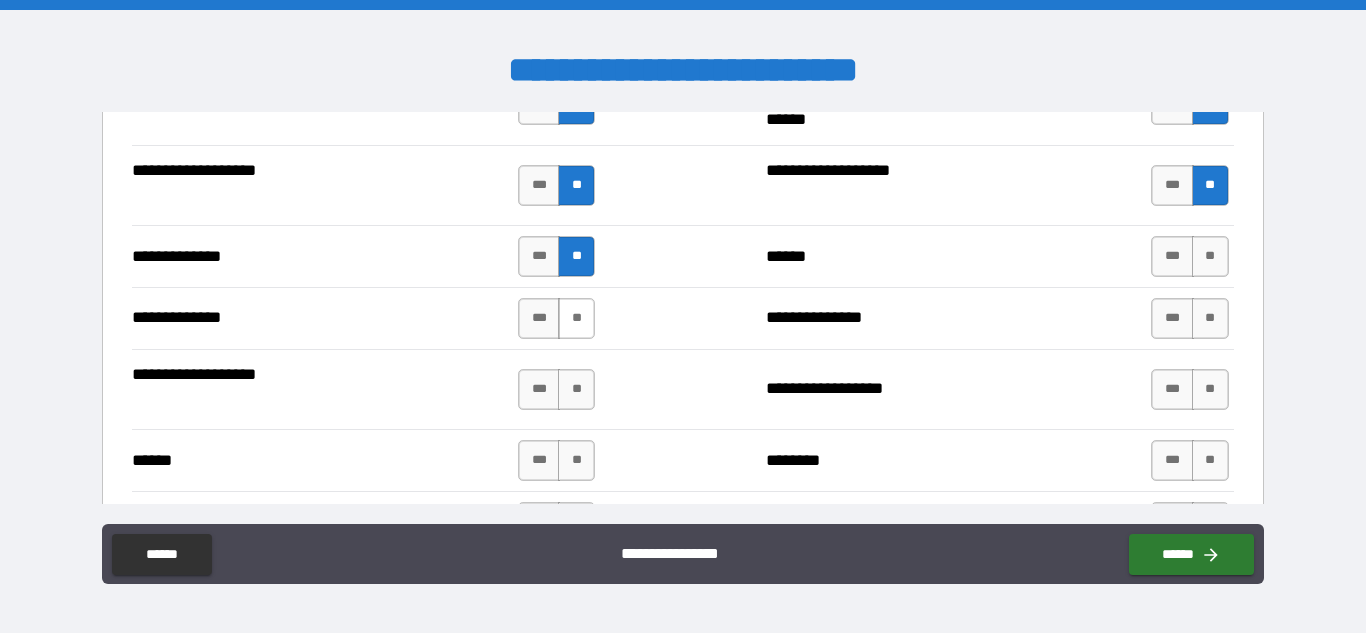 click on "**" at bounding box center (576, 318) 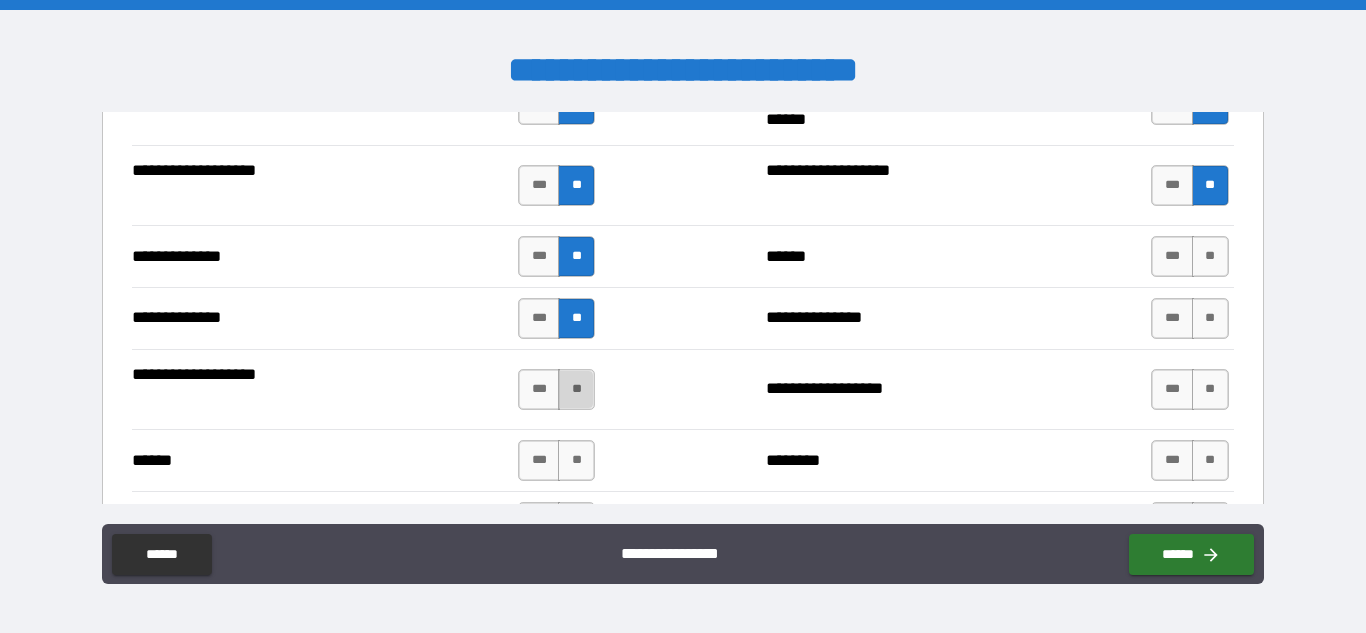 click on "**" at bounding box center (576, 389) 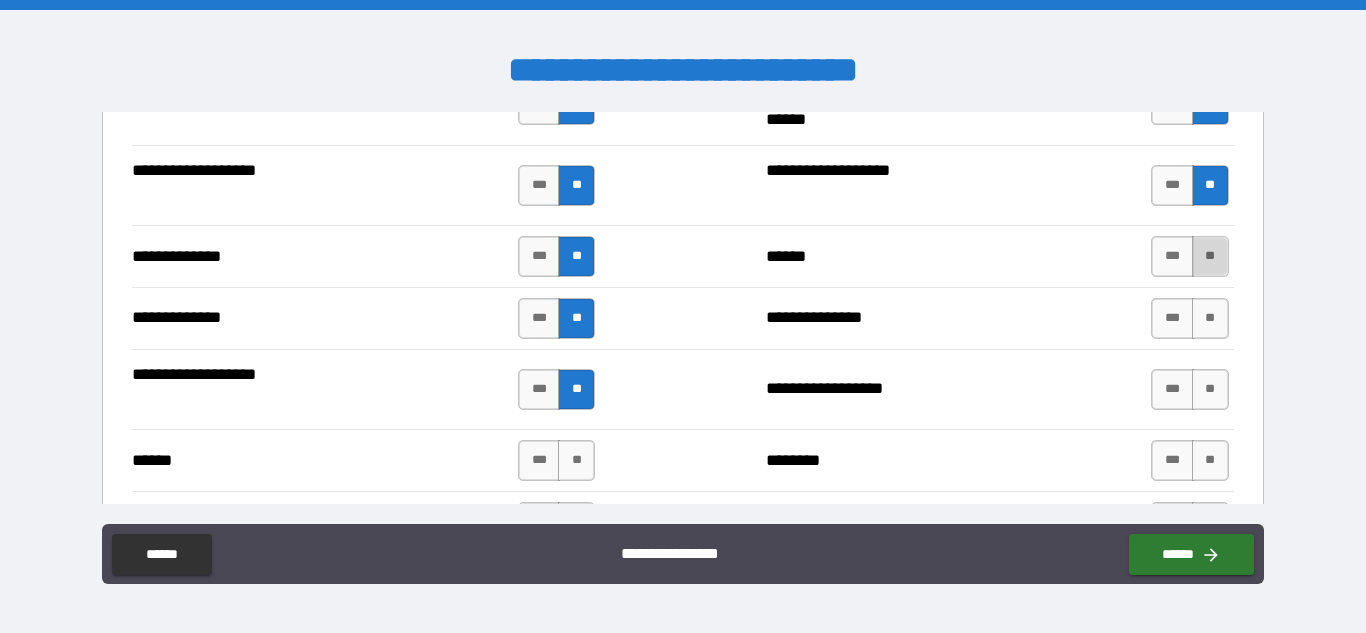 click on "**" at bounding box center (1210, 256) 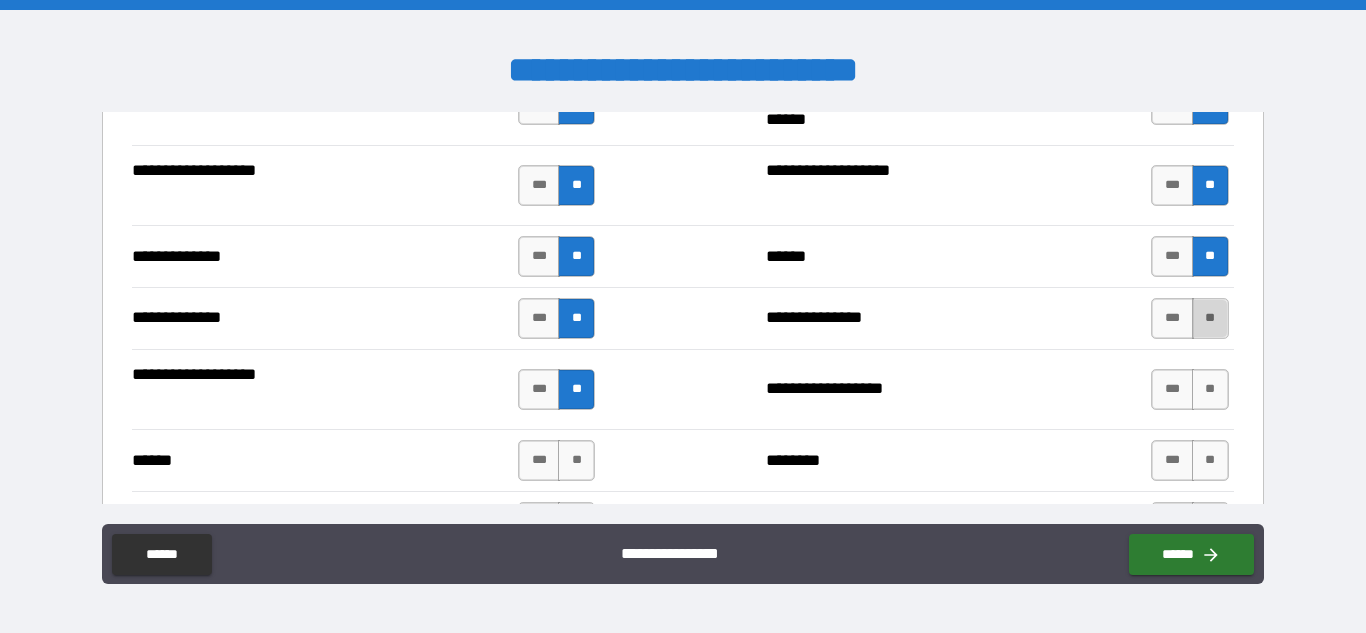 click on "**" at bounding box center [1210, 318] 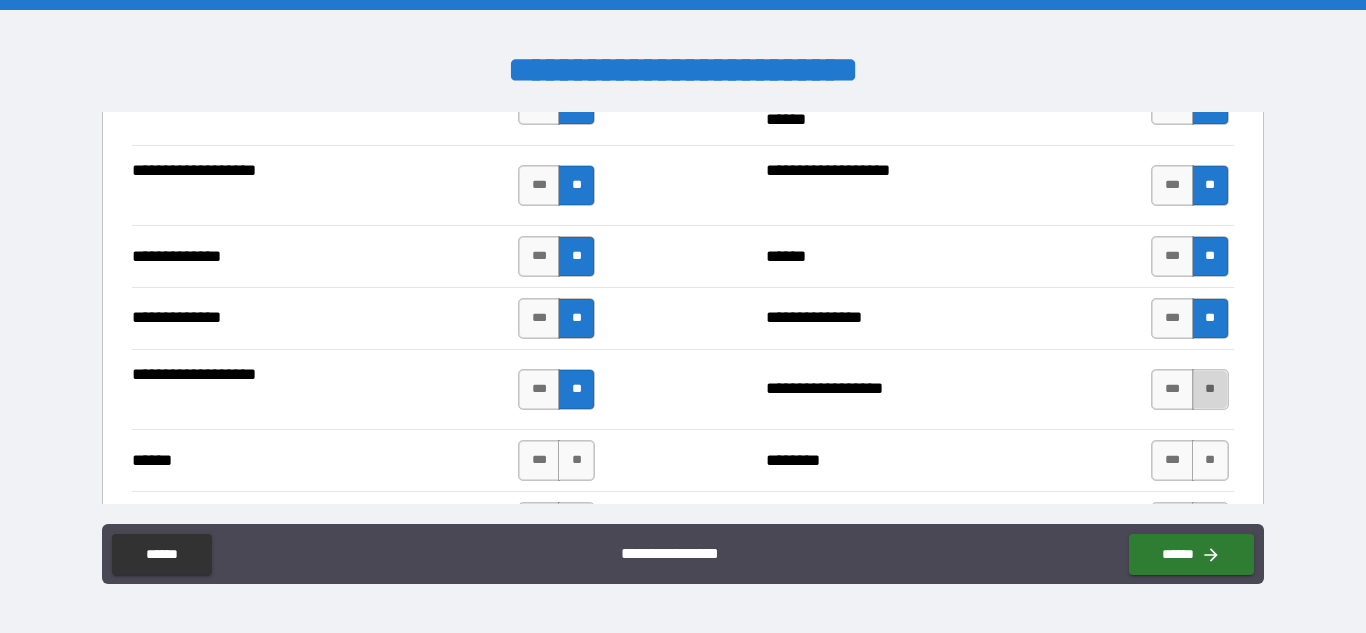 click on "**" at bounding box center (1210, 389) 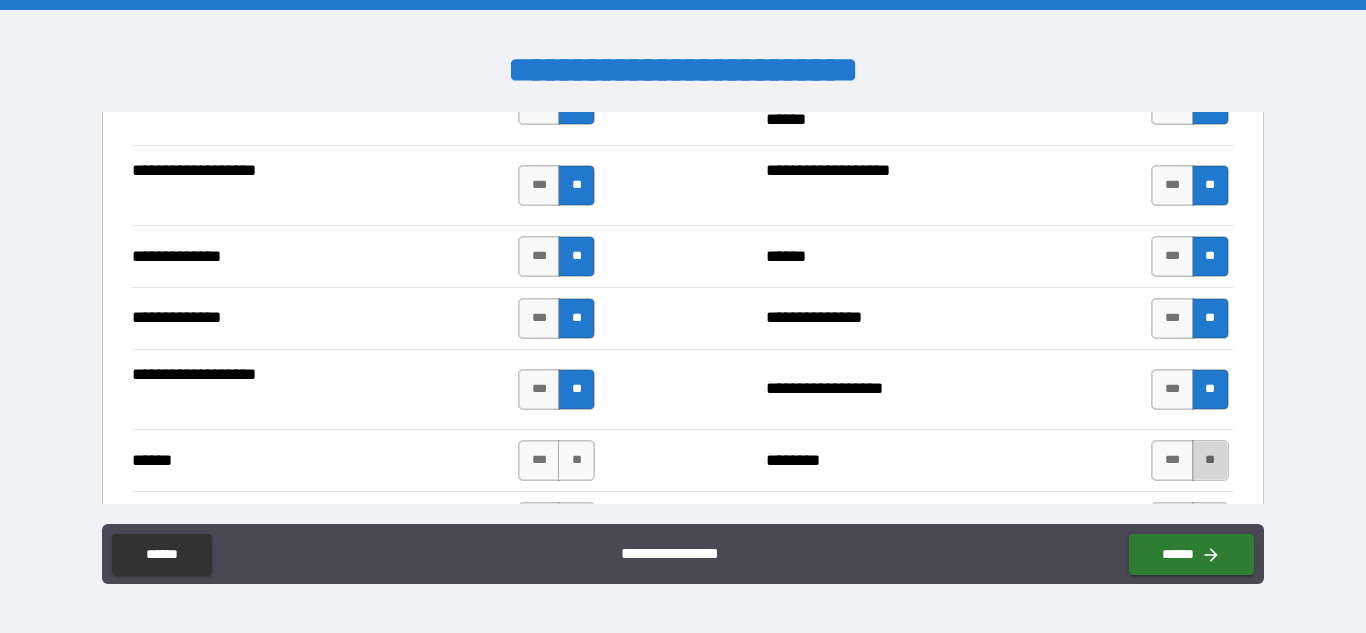 click on "**" at bounding box center [1210, 460] 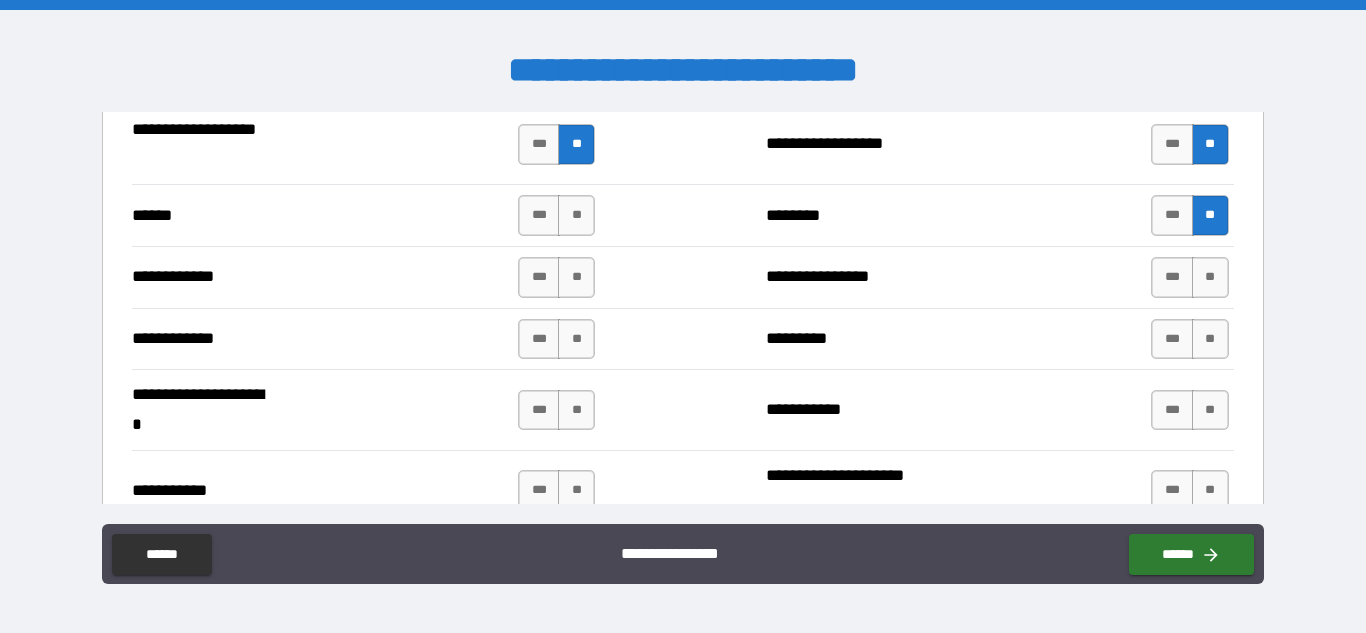 scroll, scrollTop: 3809, scrollLeft: 0, axis: vertical 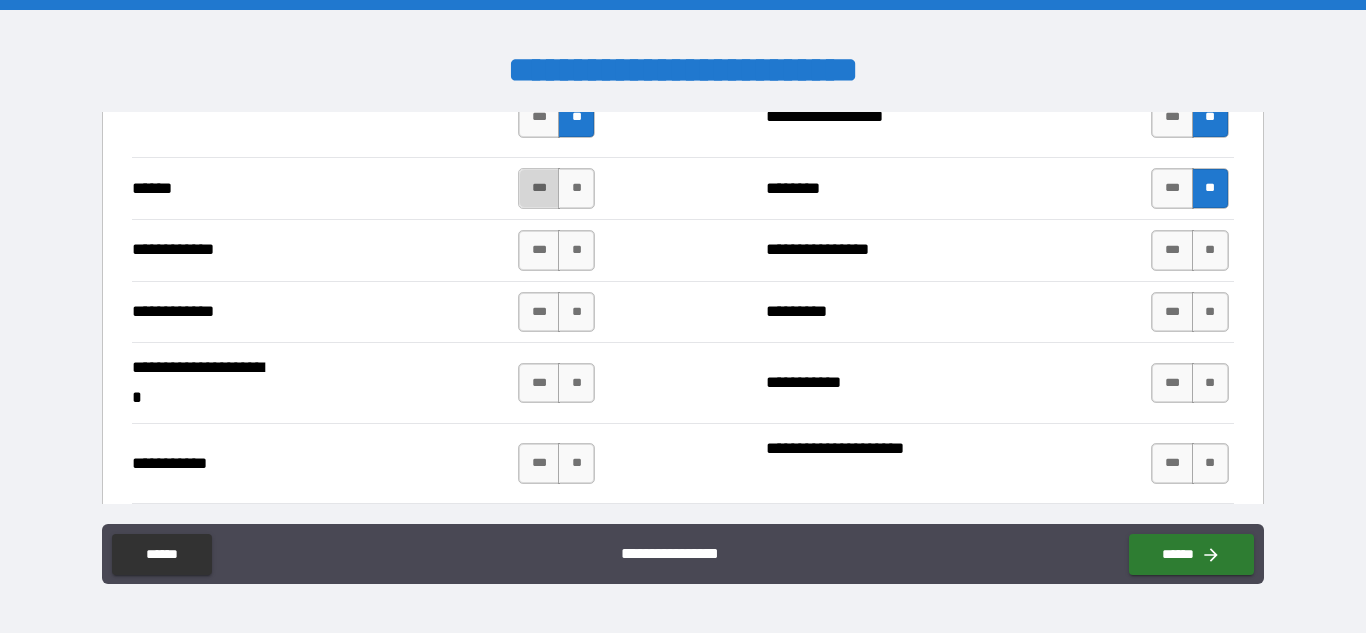 click on "***" at bounding box center [539, 188] 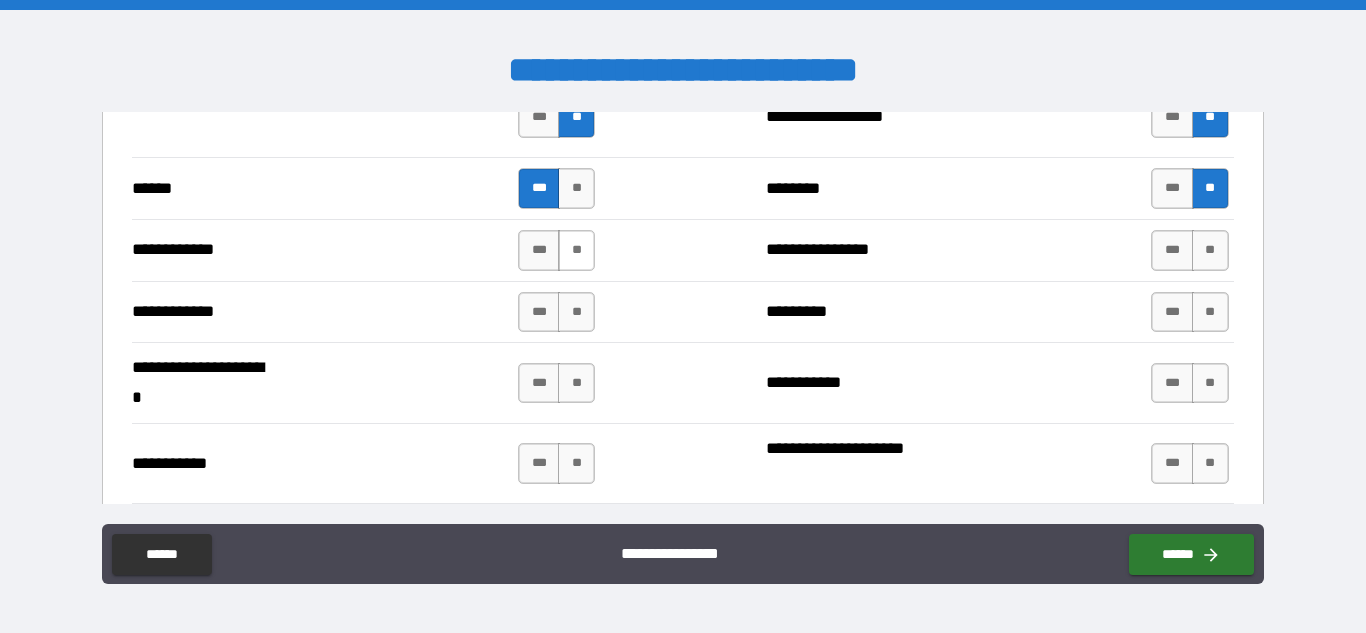 click on "**" at bounding box center [576, 250] 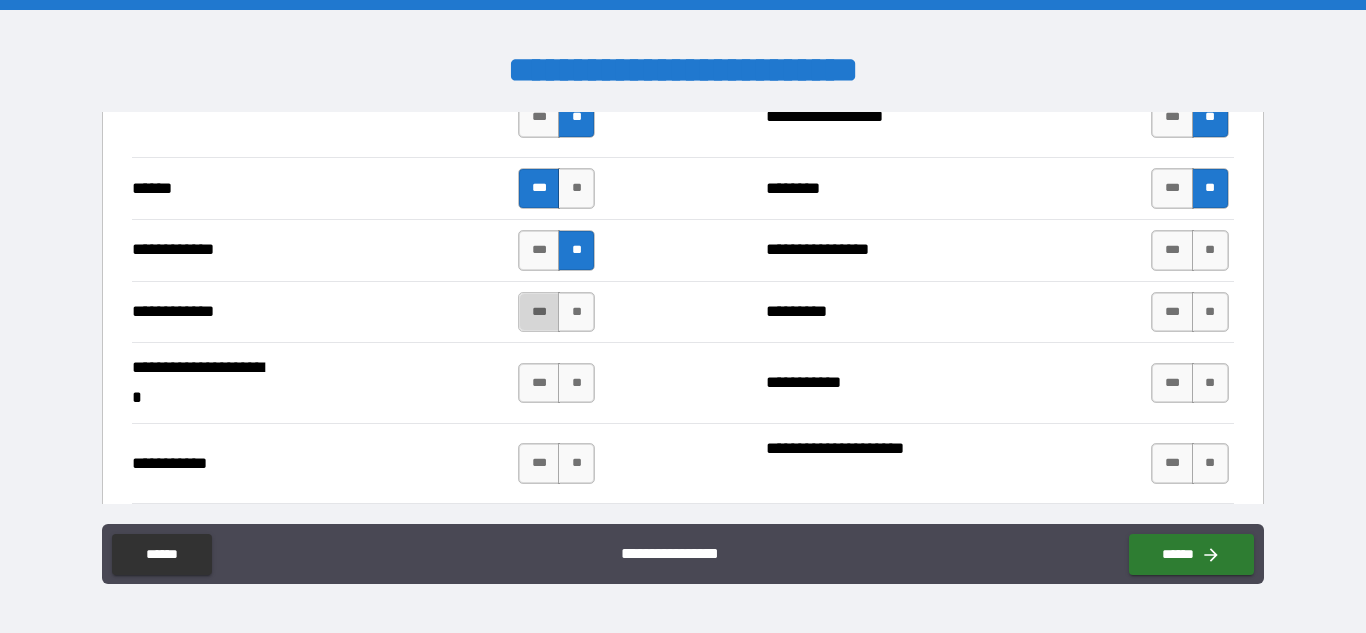 click on "***" at bounding box center (539, 312) 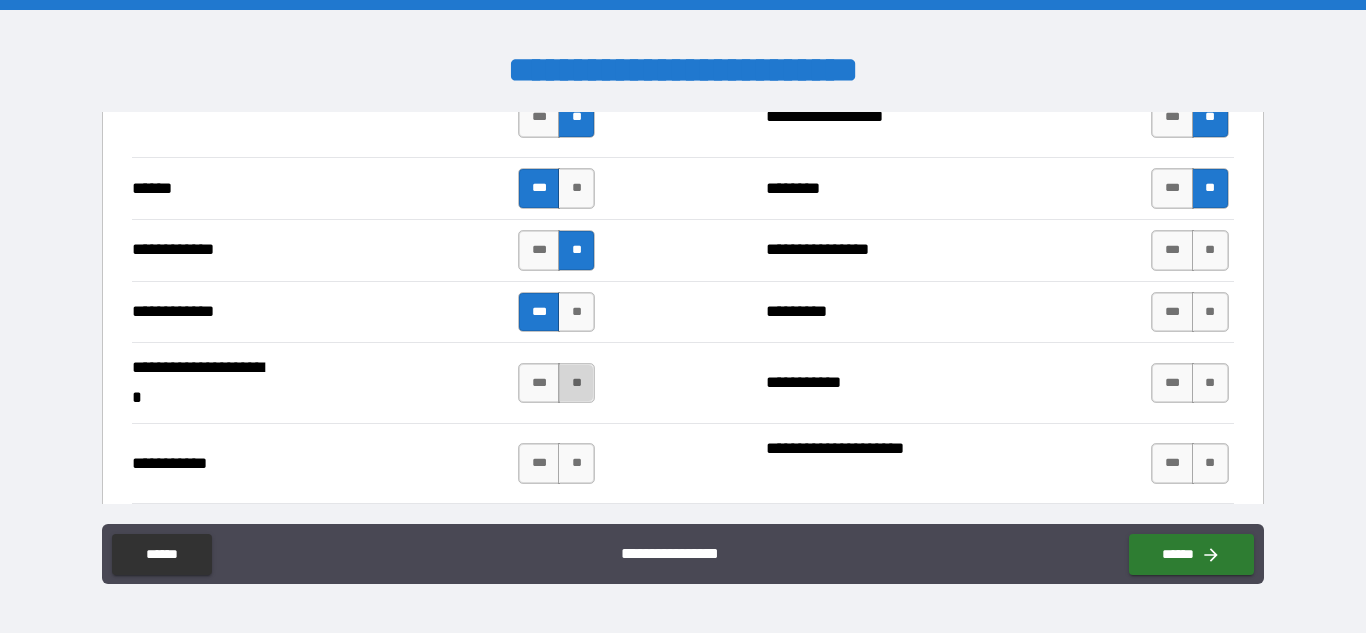 click on "**" at bounding box center (576, 383) 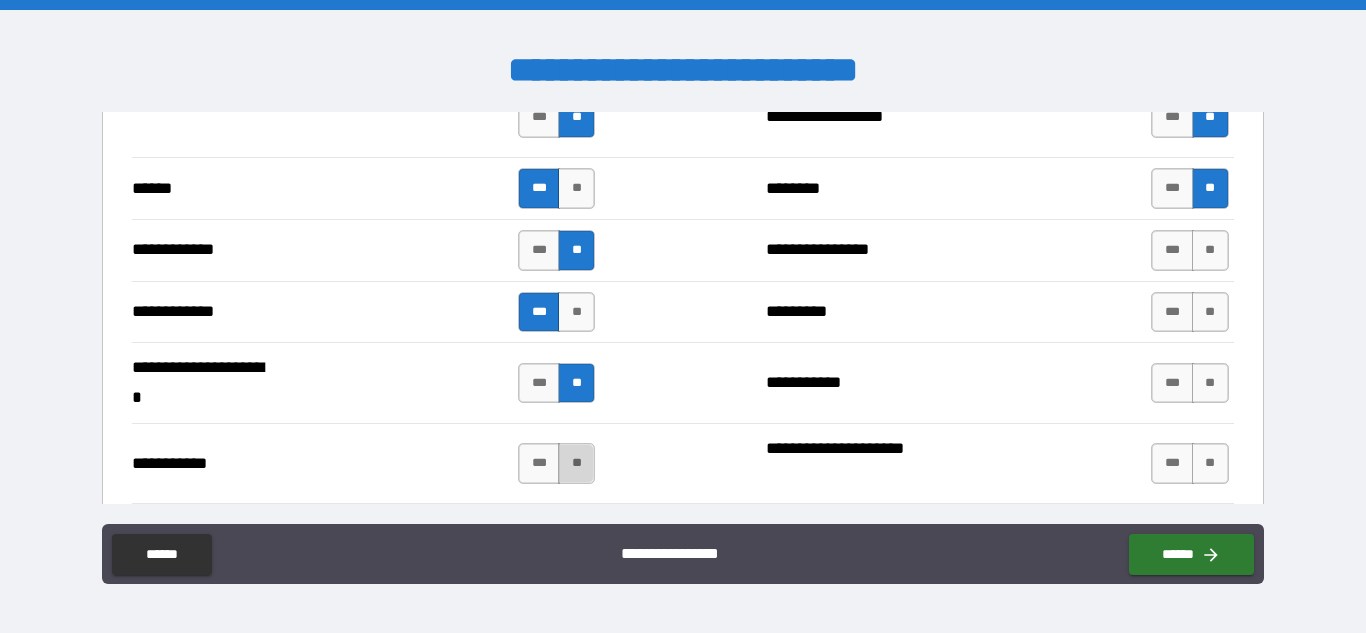 click on "**" at bounding box center (576, 463) 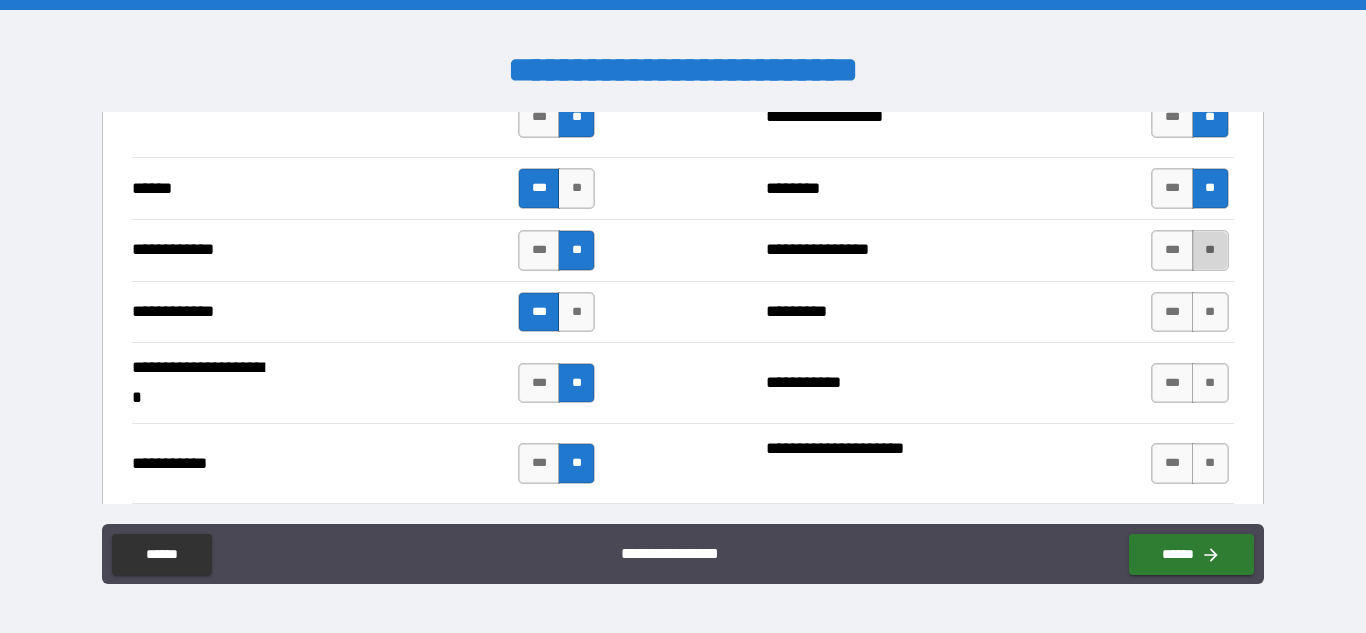 click on "**" at bounding box center (1210, 250) 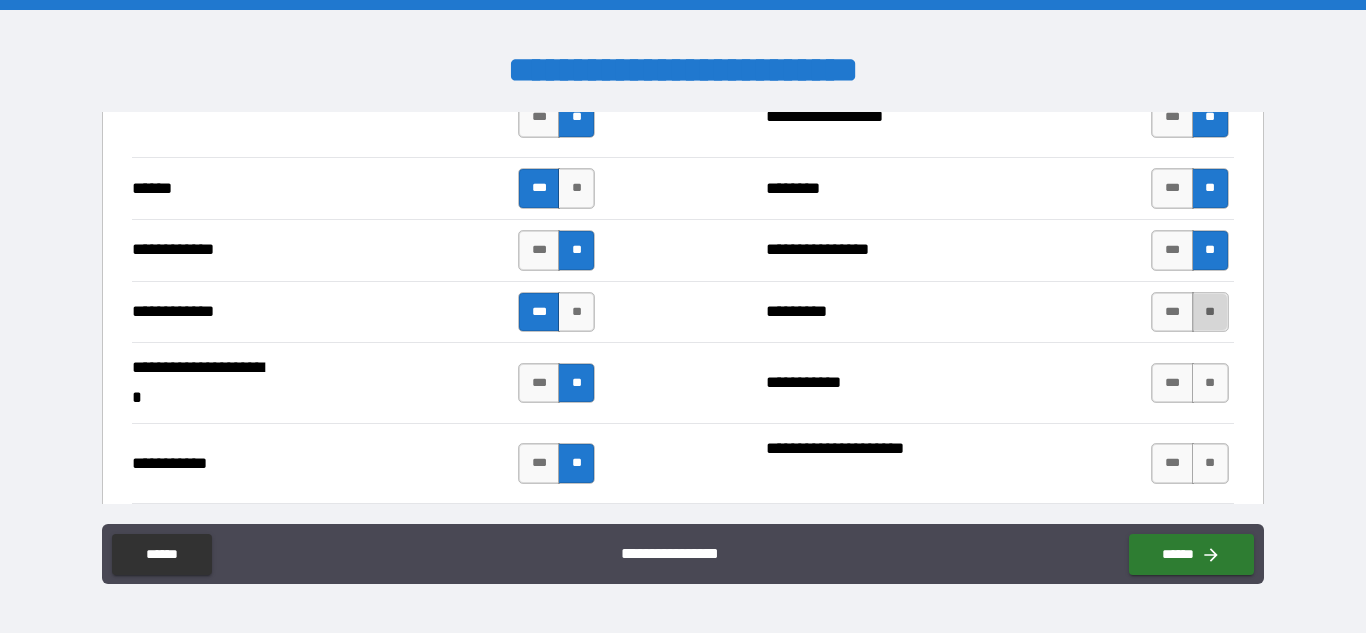click on "**" at bounding box center [1210, 312] 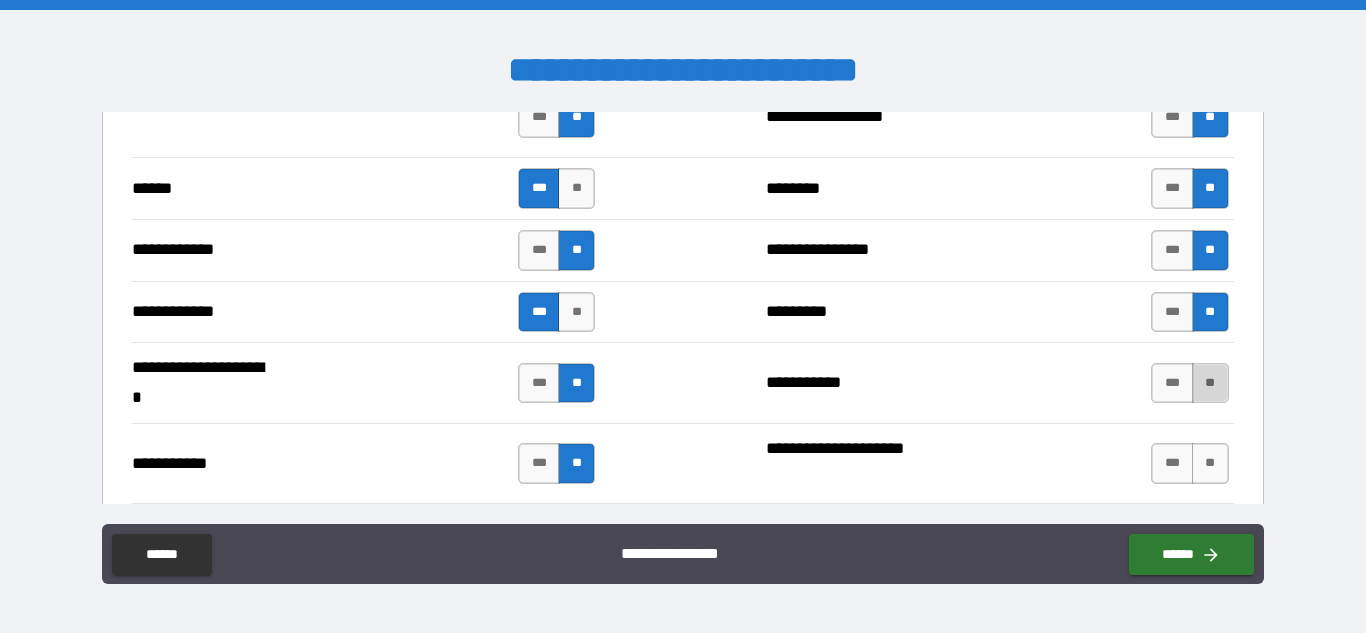 click on "**" at bounding box center (1210, 383) 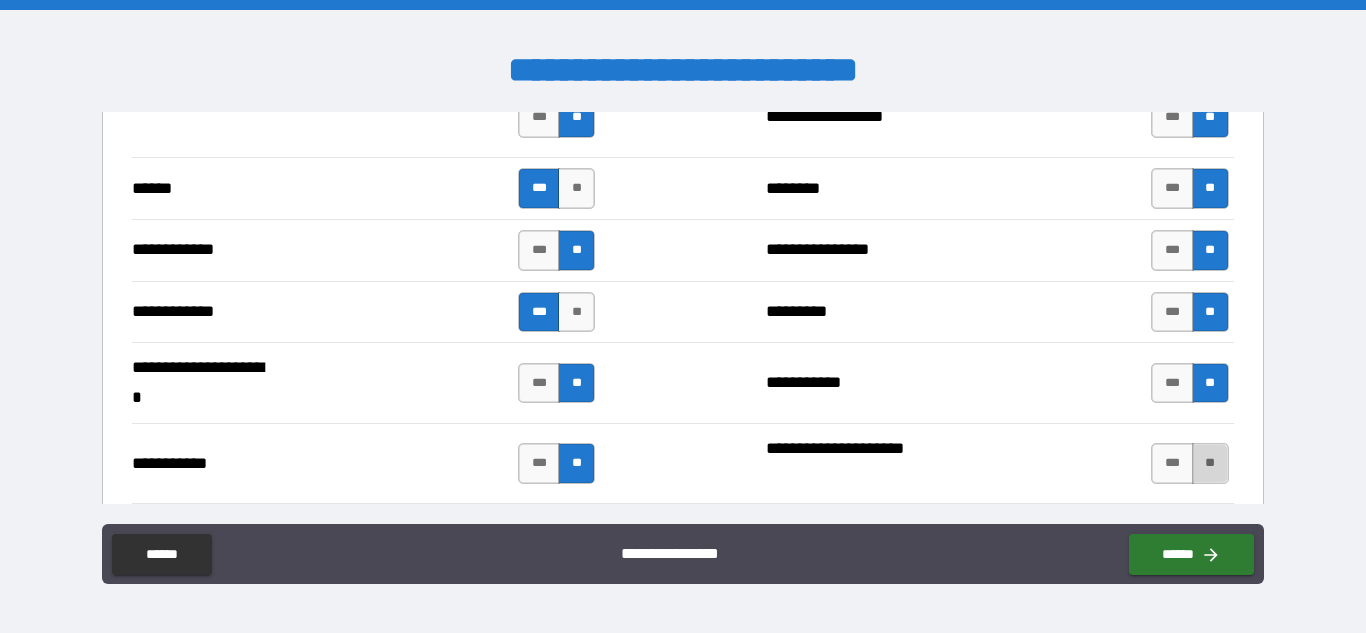 click on "**" at bounding box center (1210, 463) 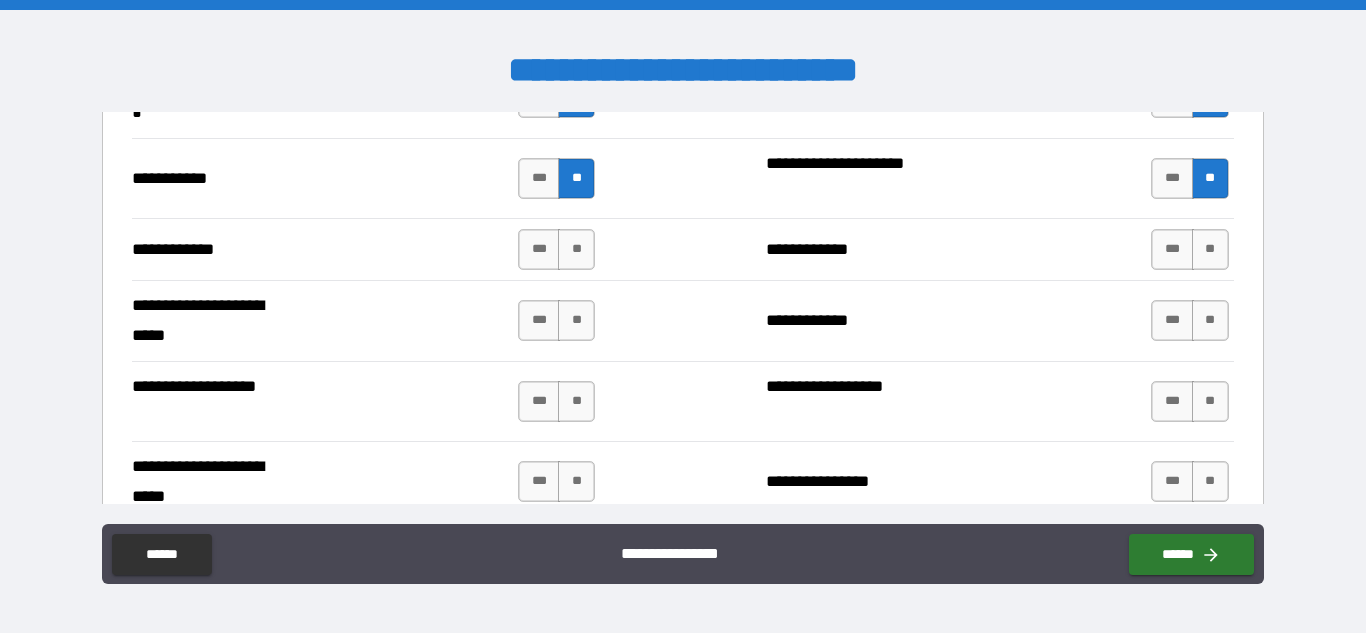 scroll, scrollTop: 4122, scrollLeft: 0, axis: vertical 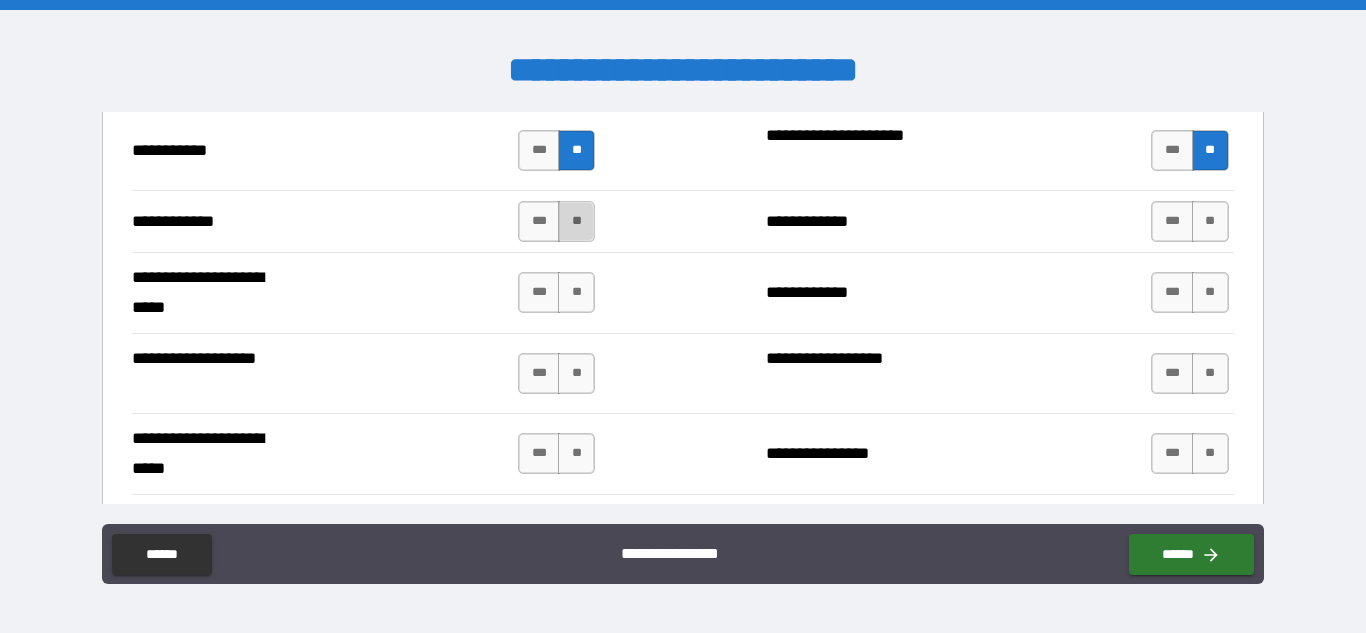click on "**" at bounding box center [576, 221] 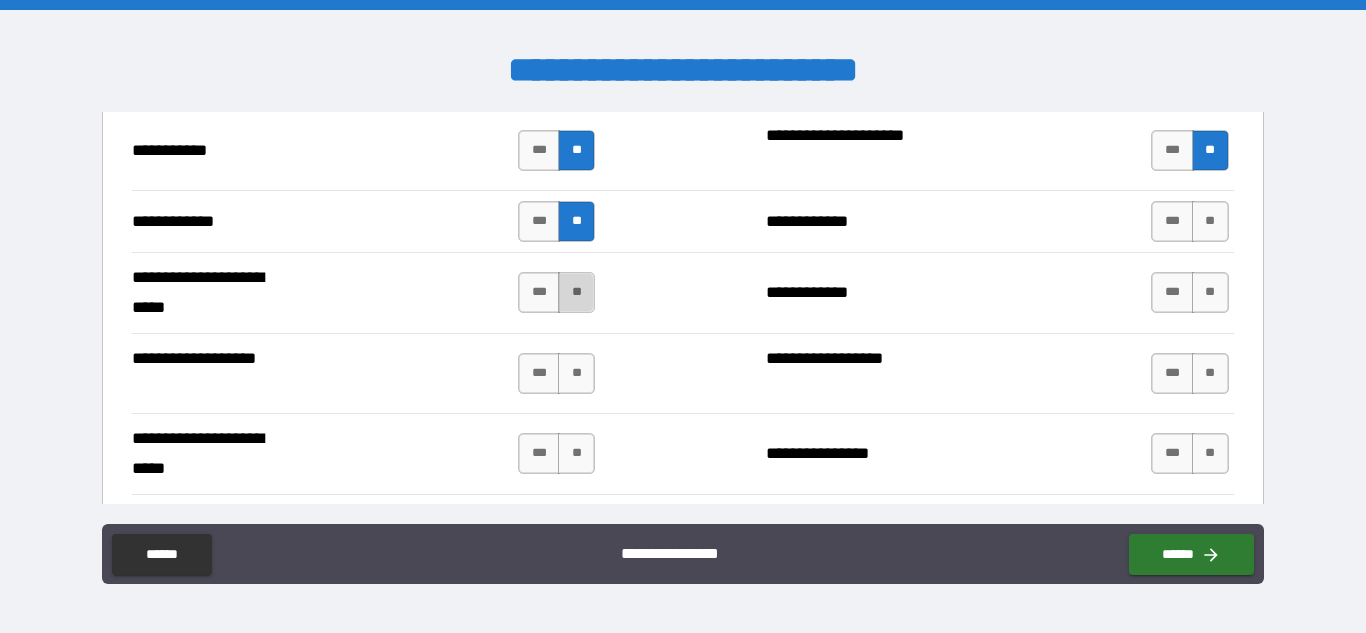 click on "**" at bounding box center [576, 292] 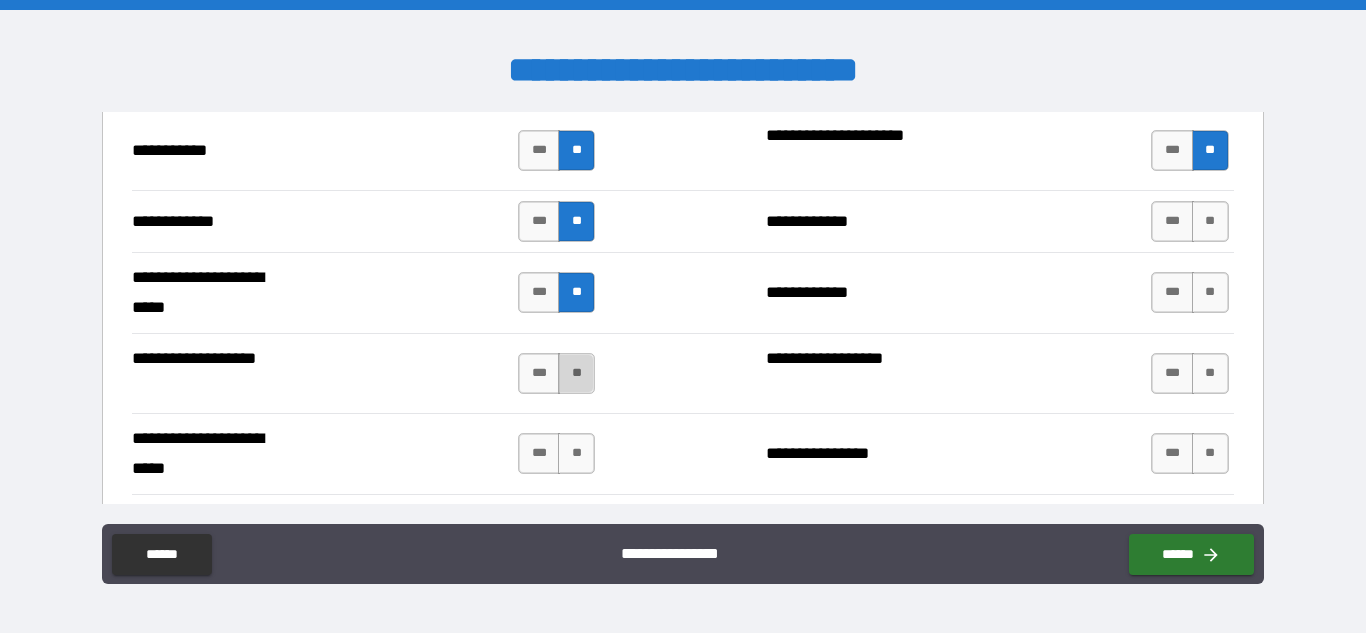 click on "**" at bounding box center [576, 373] 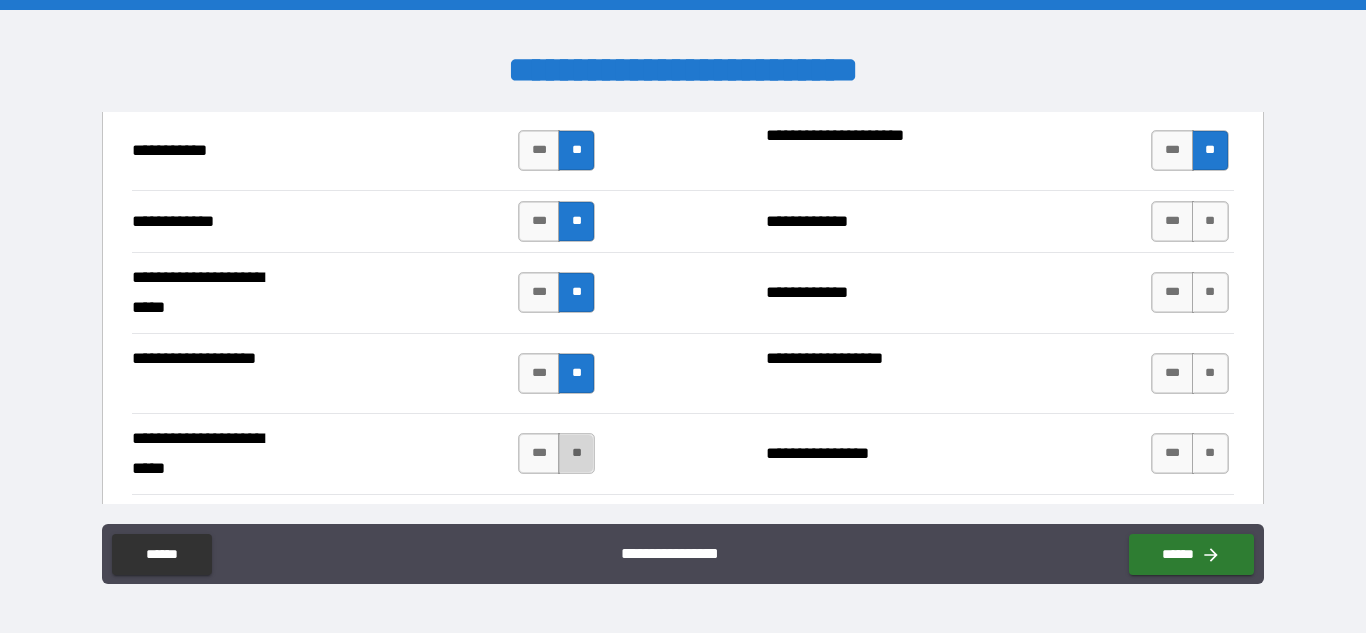 click on "**" at bounding box center [576, 453] 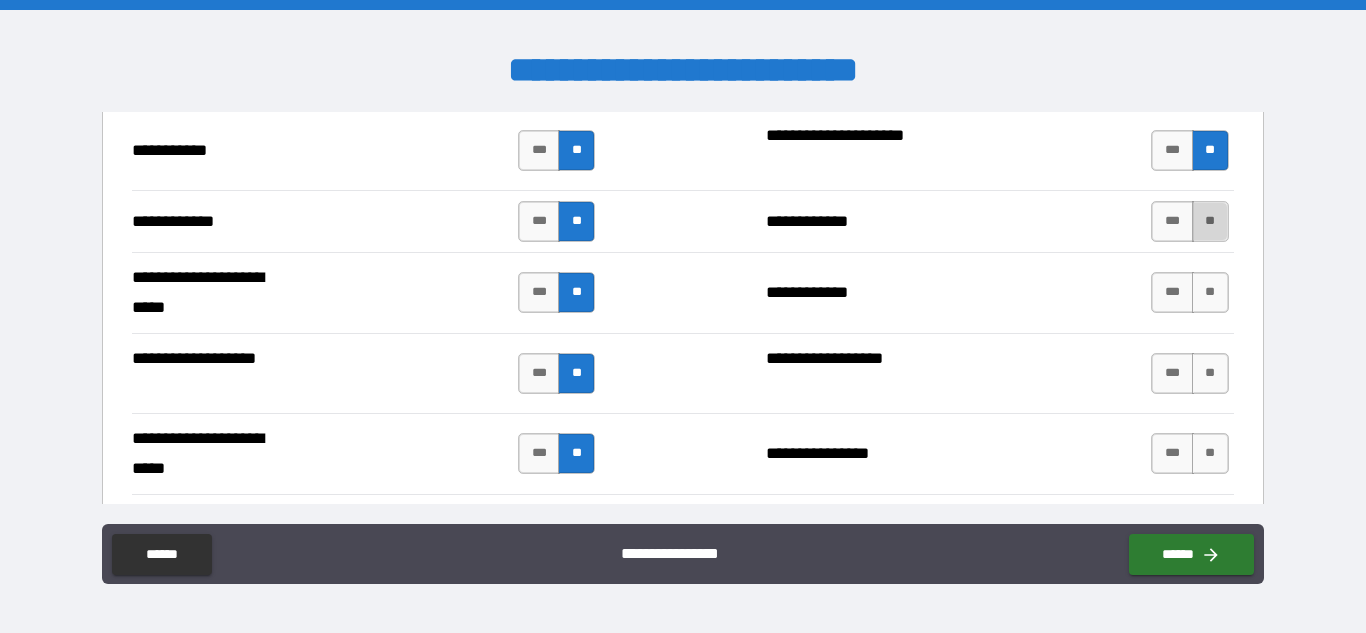 click on "**" at bounding box center [1210, 221] 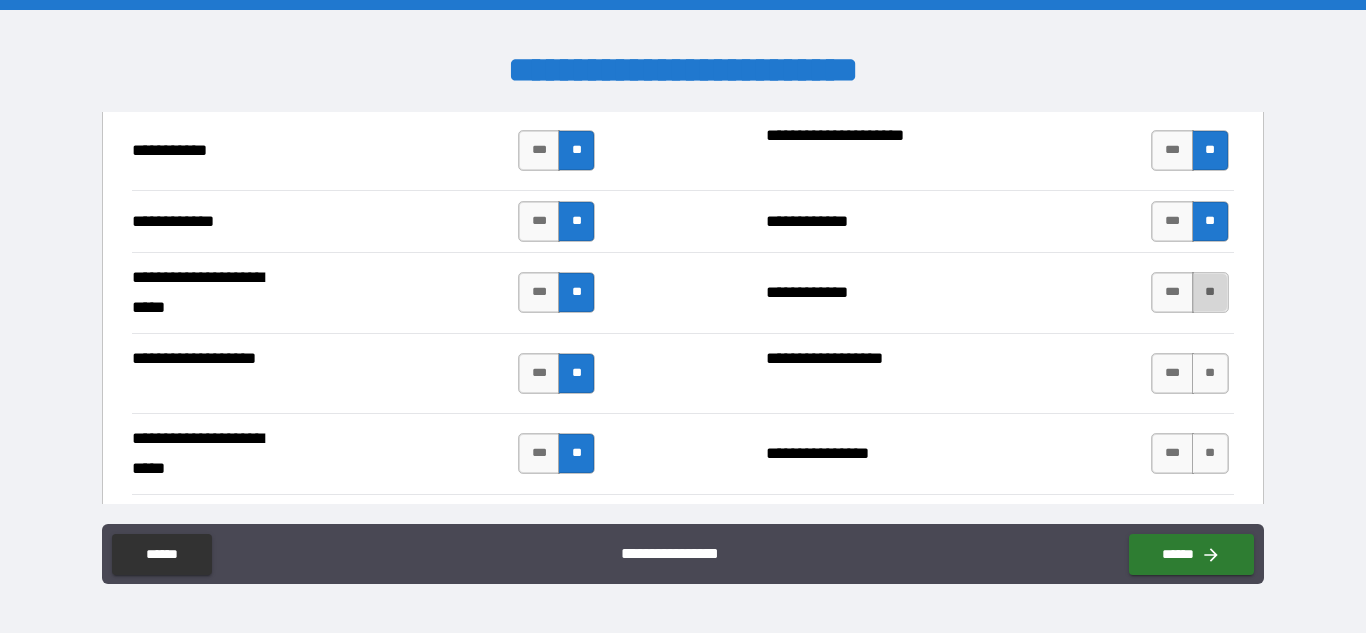 click on "**" at bounding box center [1210, 292] 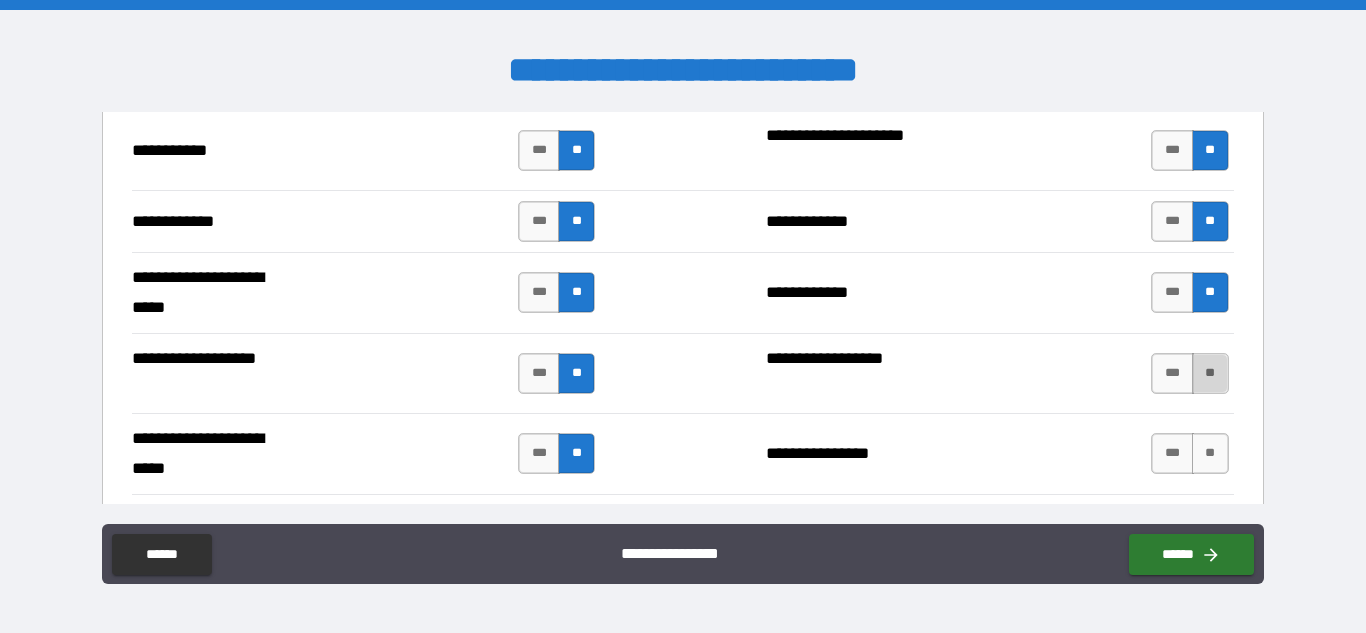 click on "**" at bounding box center [1210, 373] 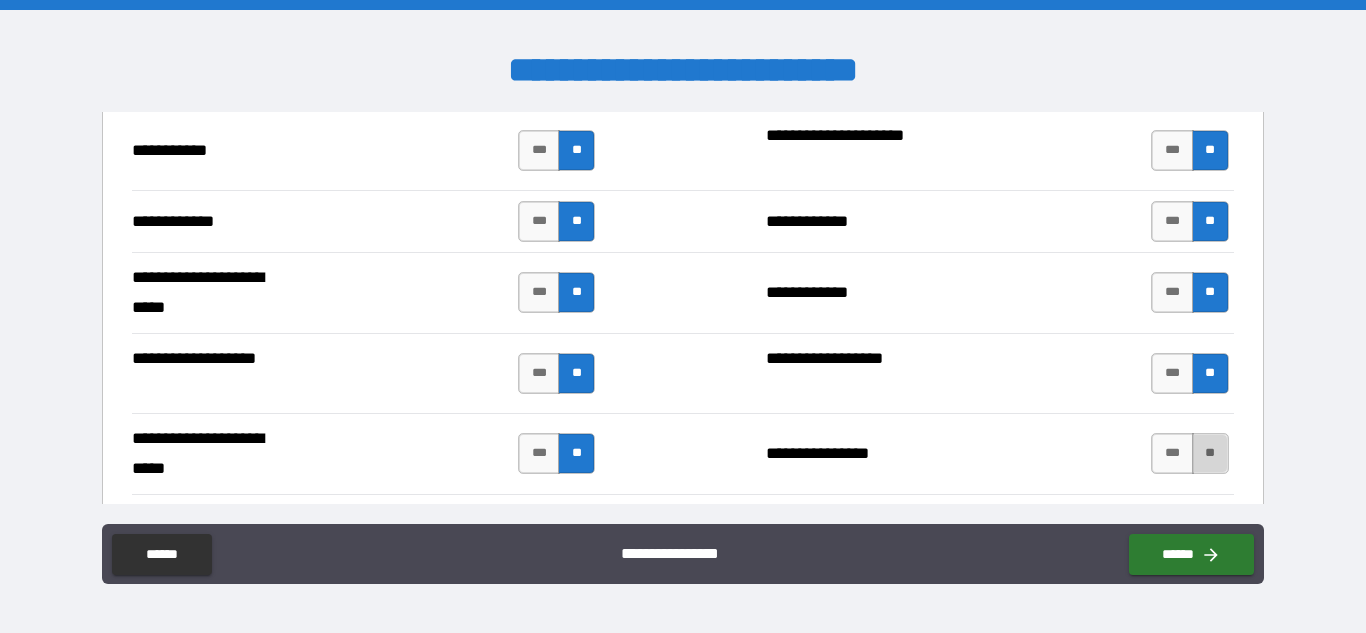 click on "**" at bounding box center (1210, 453) 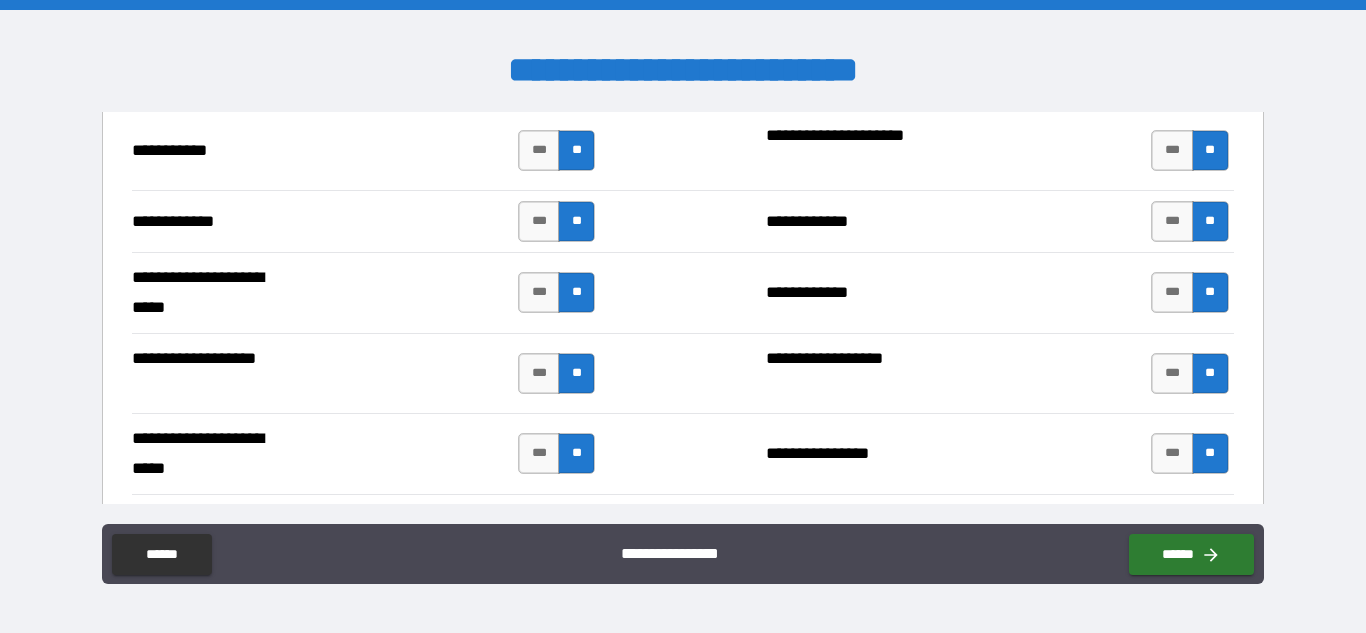 scroll, scrollTop: 4465, scrollLeft: 0, axis: vertical 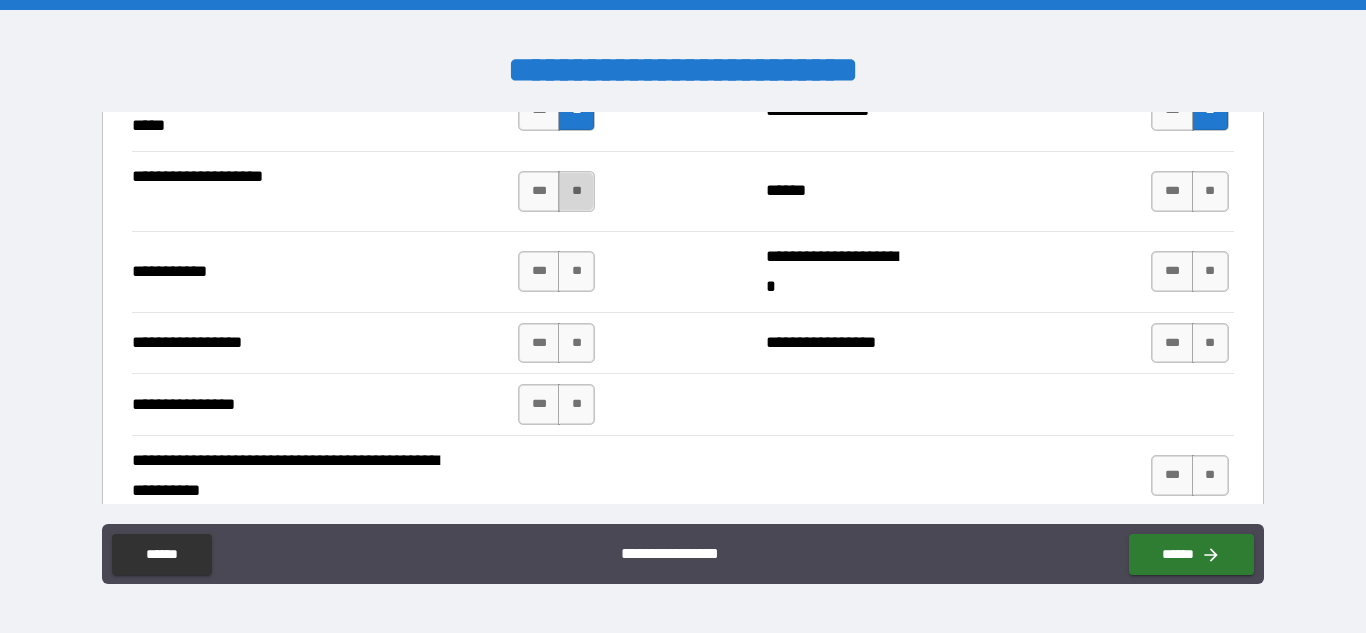 click on "**" at bounding box center [576, 191] 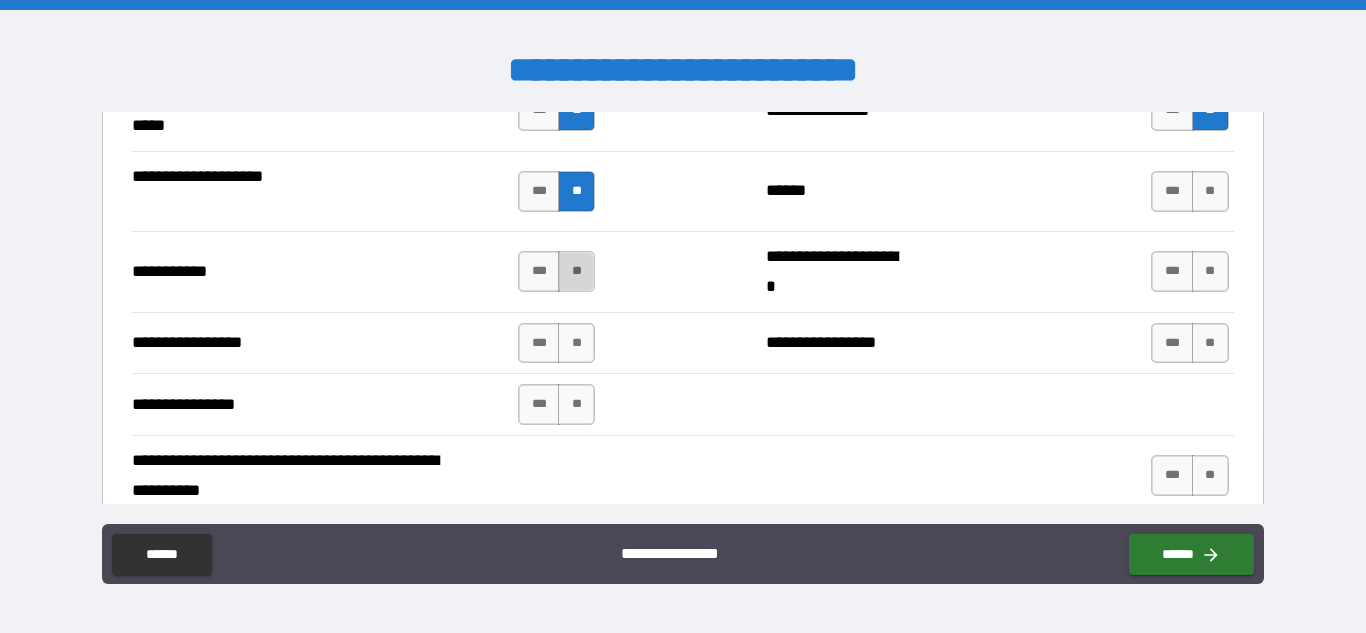 click on "**" at bounding box center [576, 271] 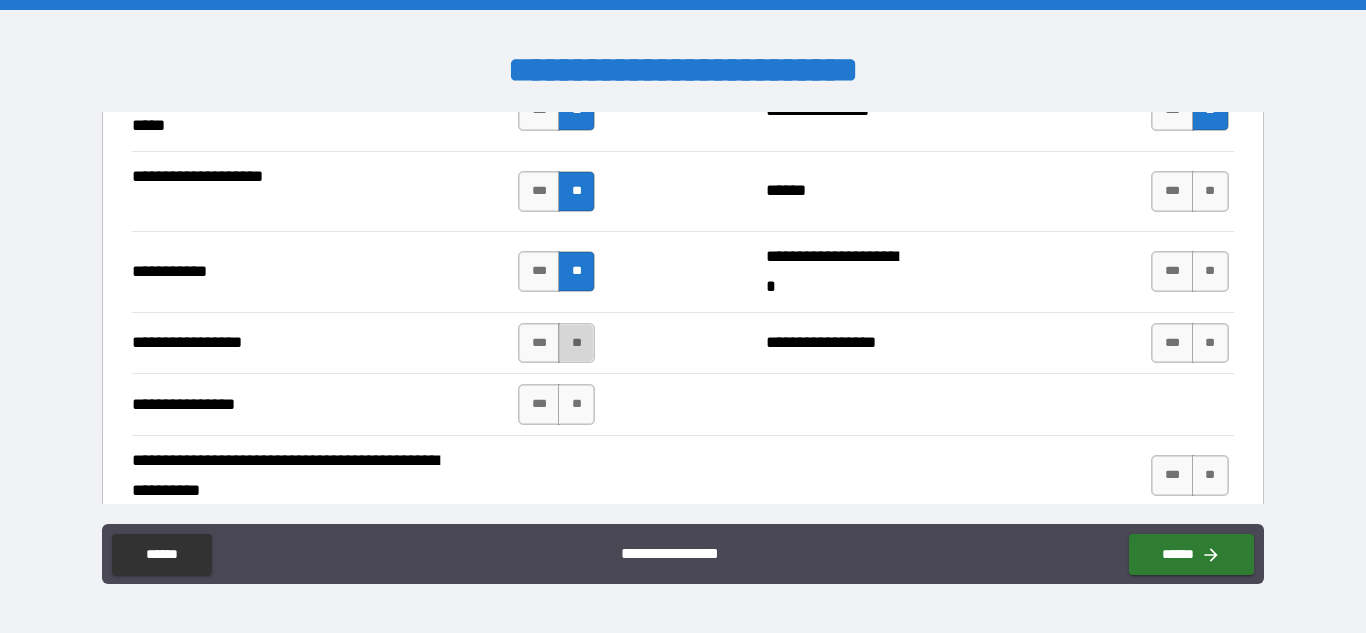 click on "**" at bounding box center (576, 343) 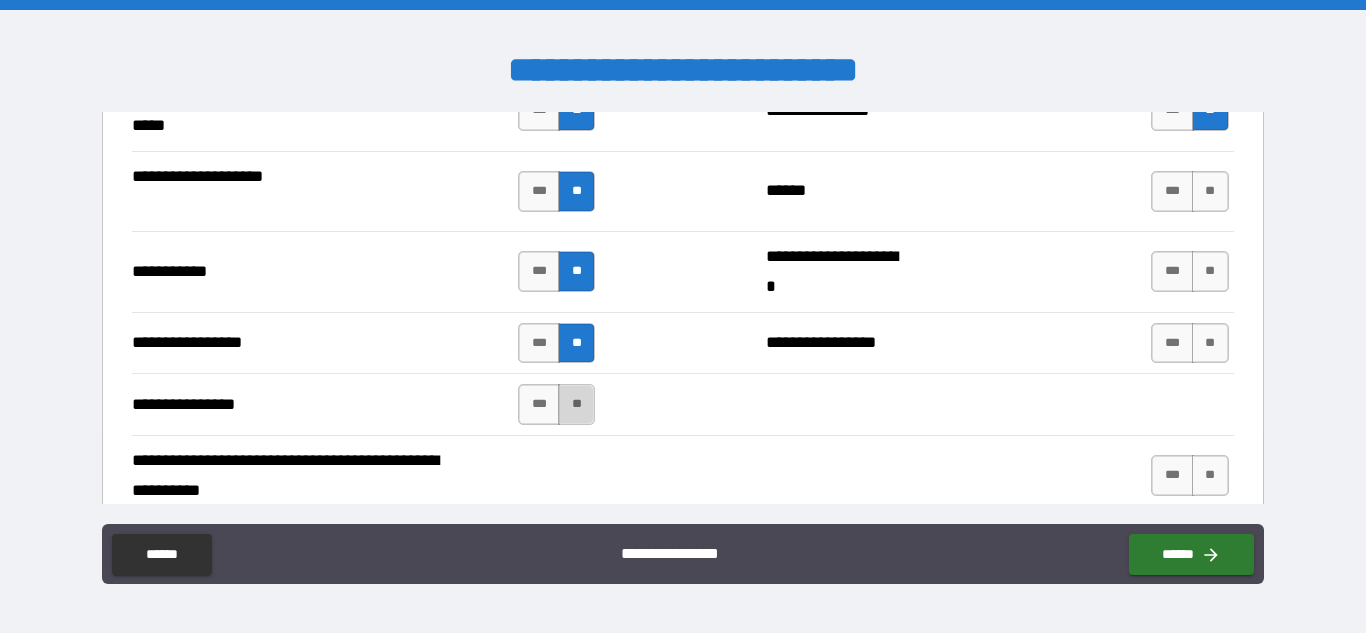 click on "**" at bounding box center (576, 404) 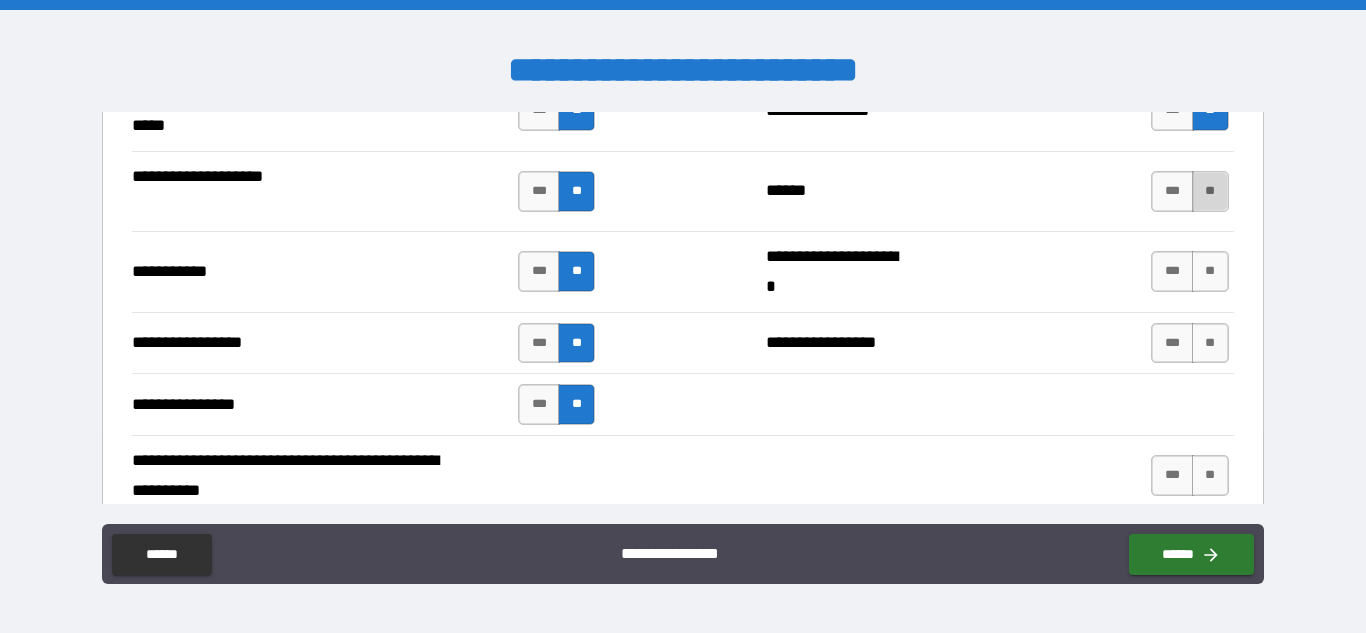 click on "**" at bounding box center [1210, 191] 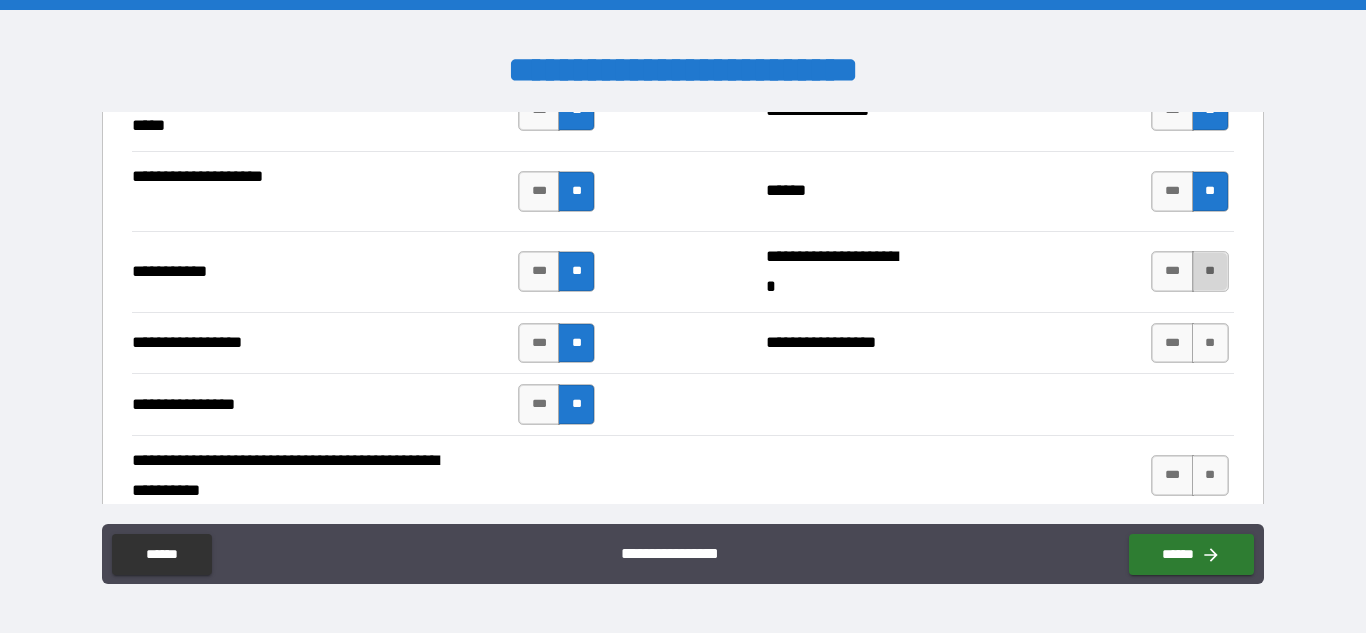 click on "**" at bounding box center (1210, 271) 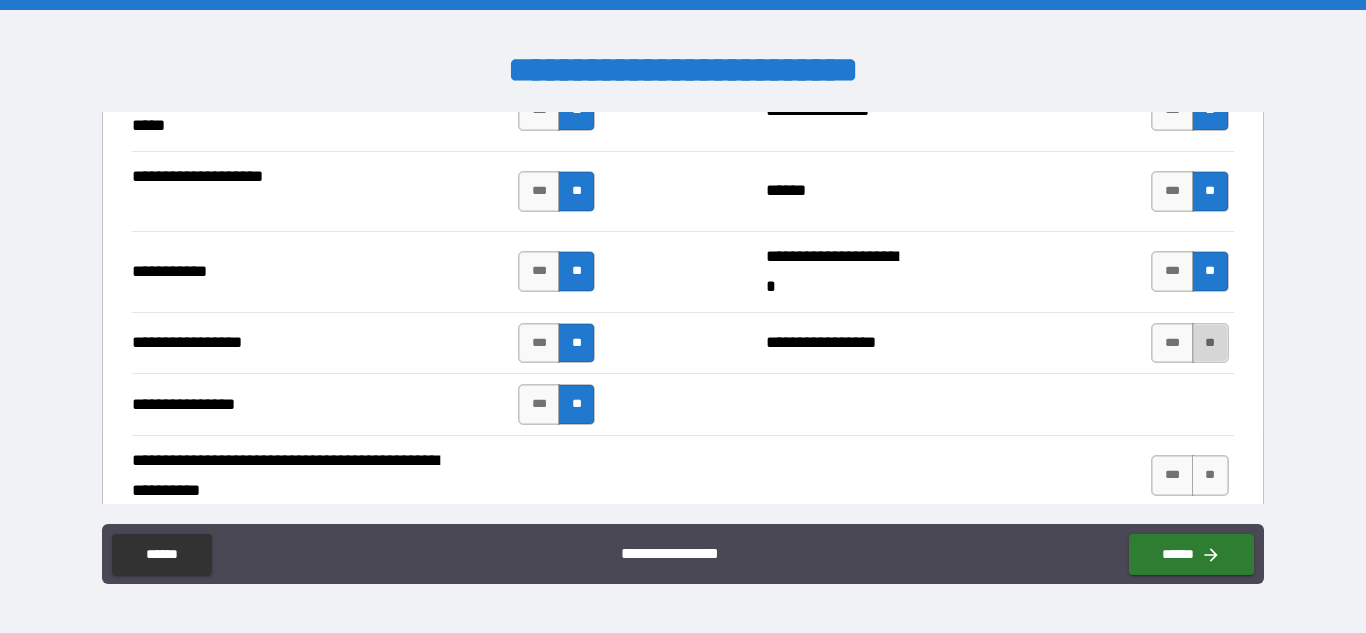 click on "**" at bounding box center (1210, 343) 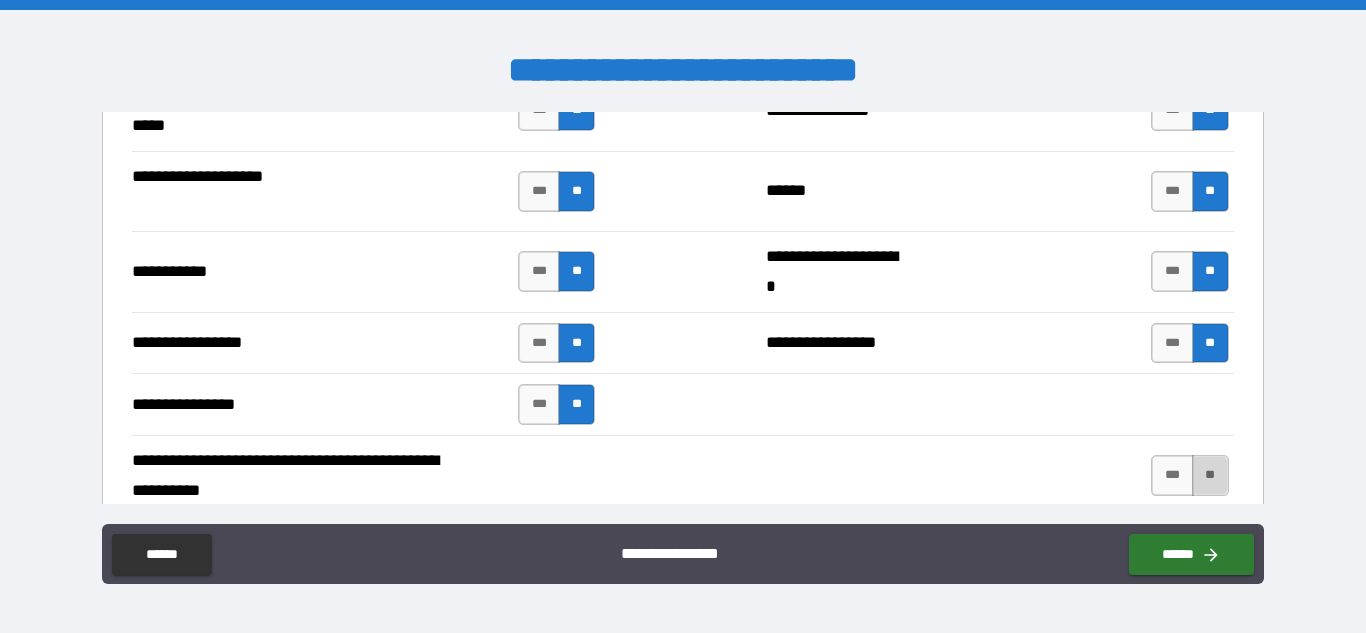 click on "**" at bounding box center (1210, 475) 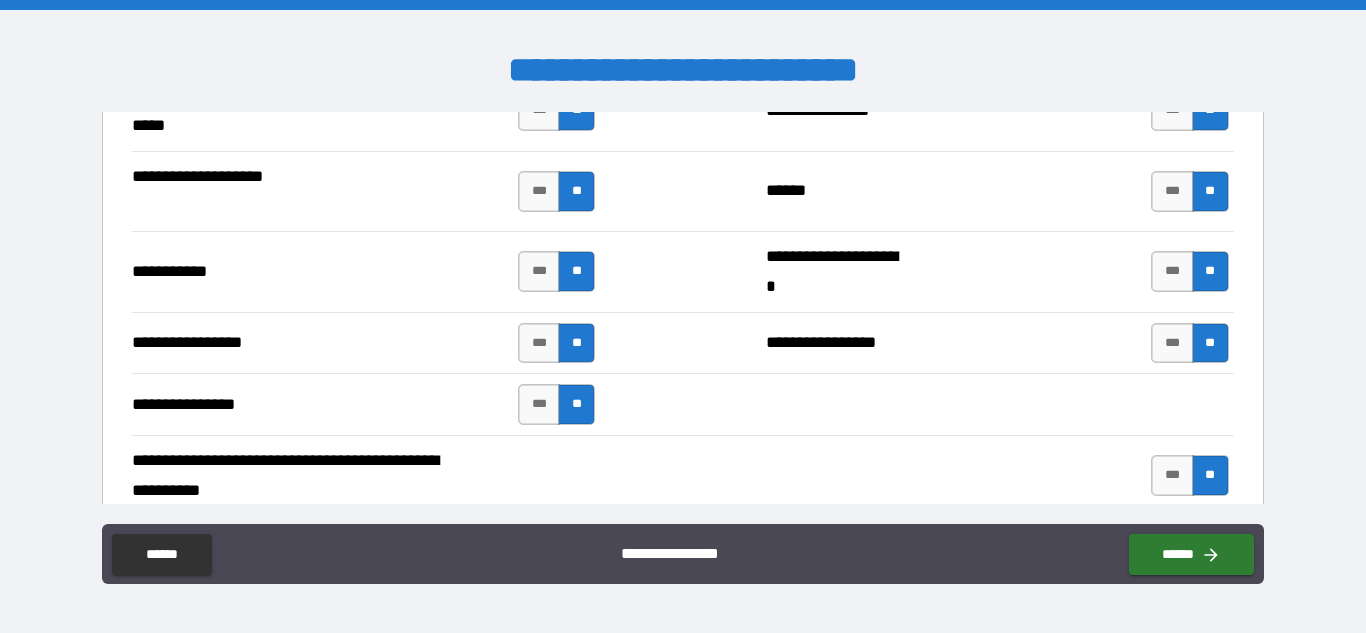 scroll, scrollTop: 4808, scrollLeft: 0, axis: vertical 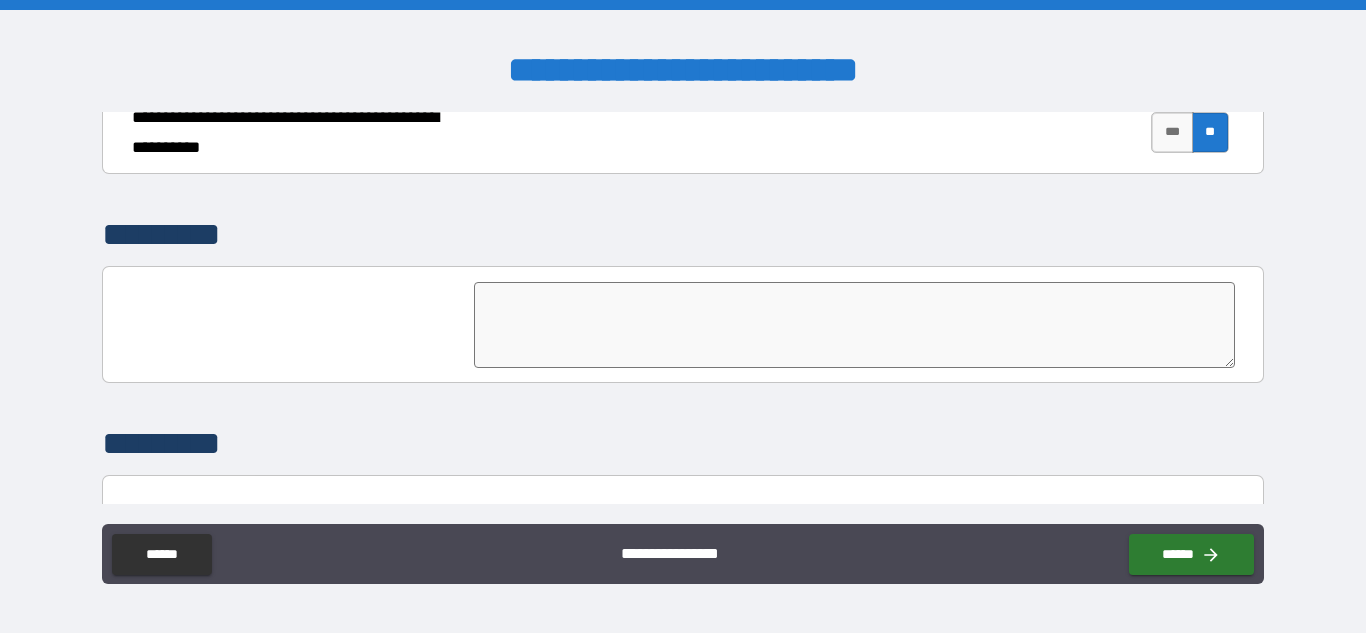 click at bounding box center [854, 325] 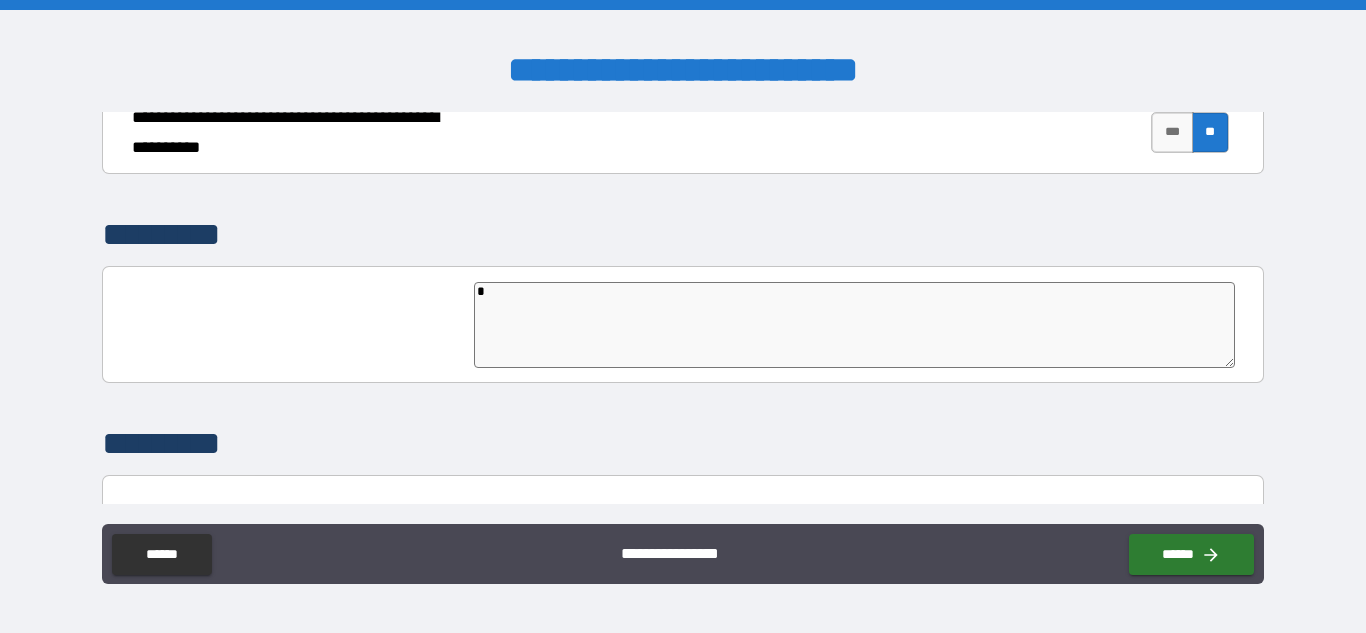 type on "**" 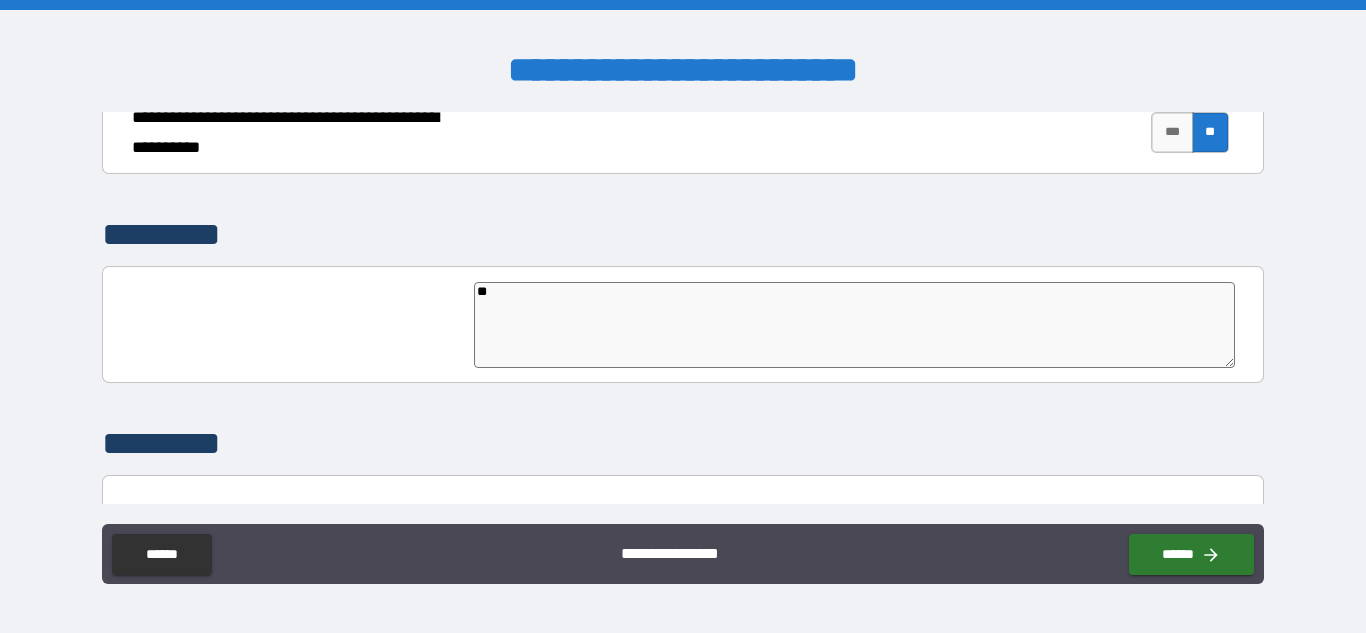 type on "***" 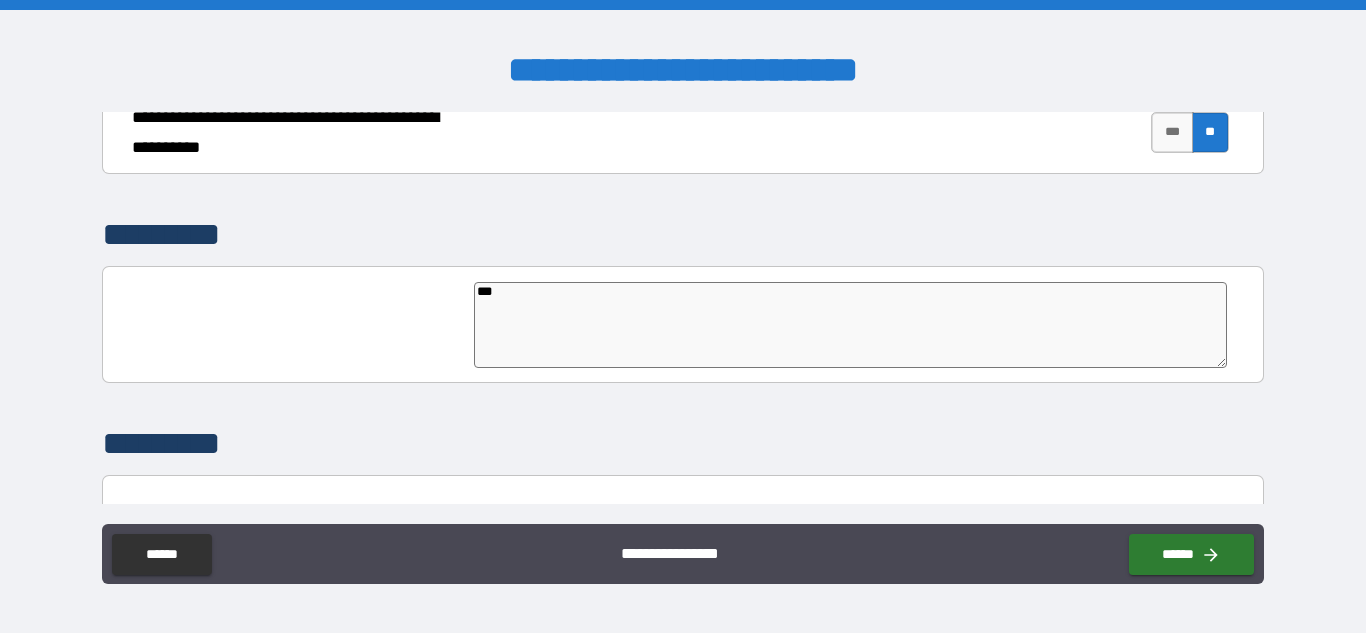 type on "*" 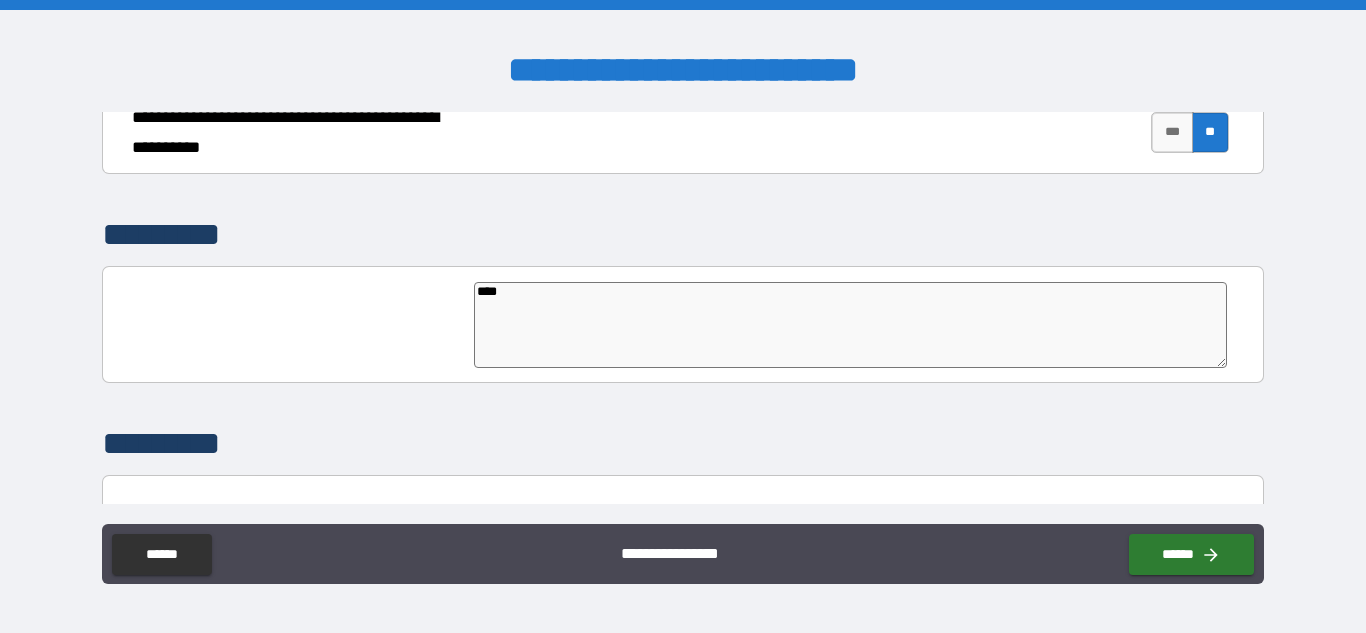 type on "*****" 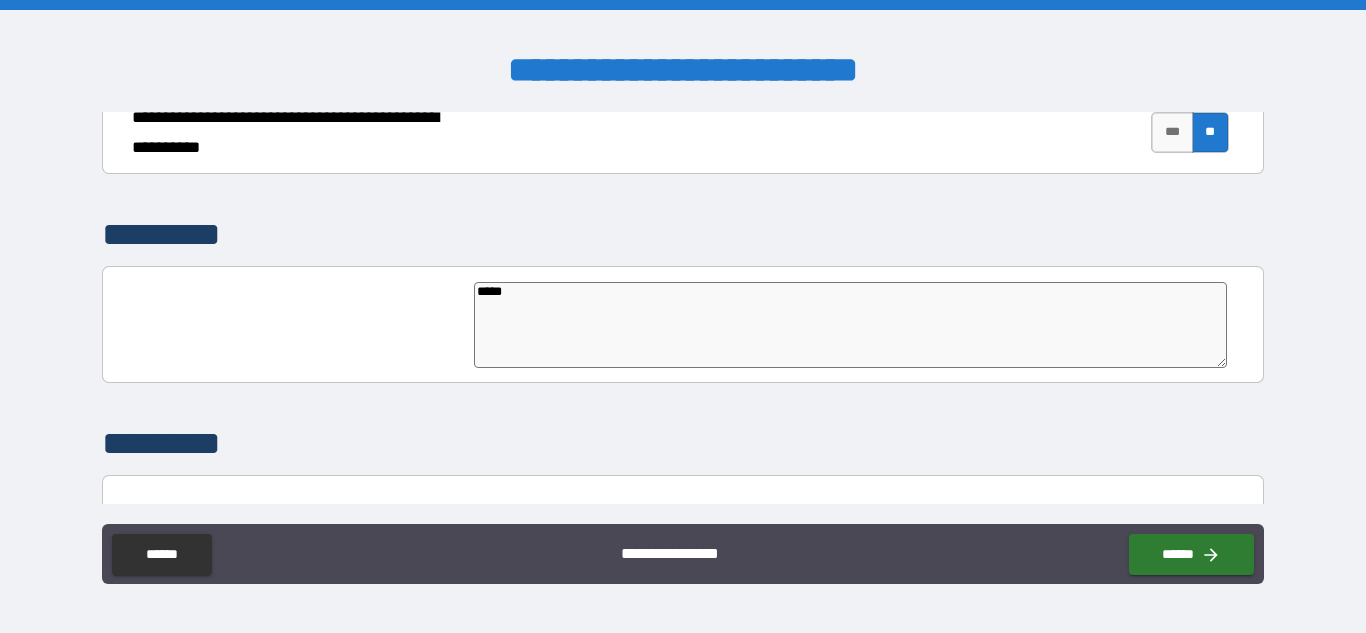 type on "*" 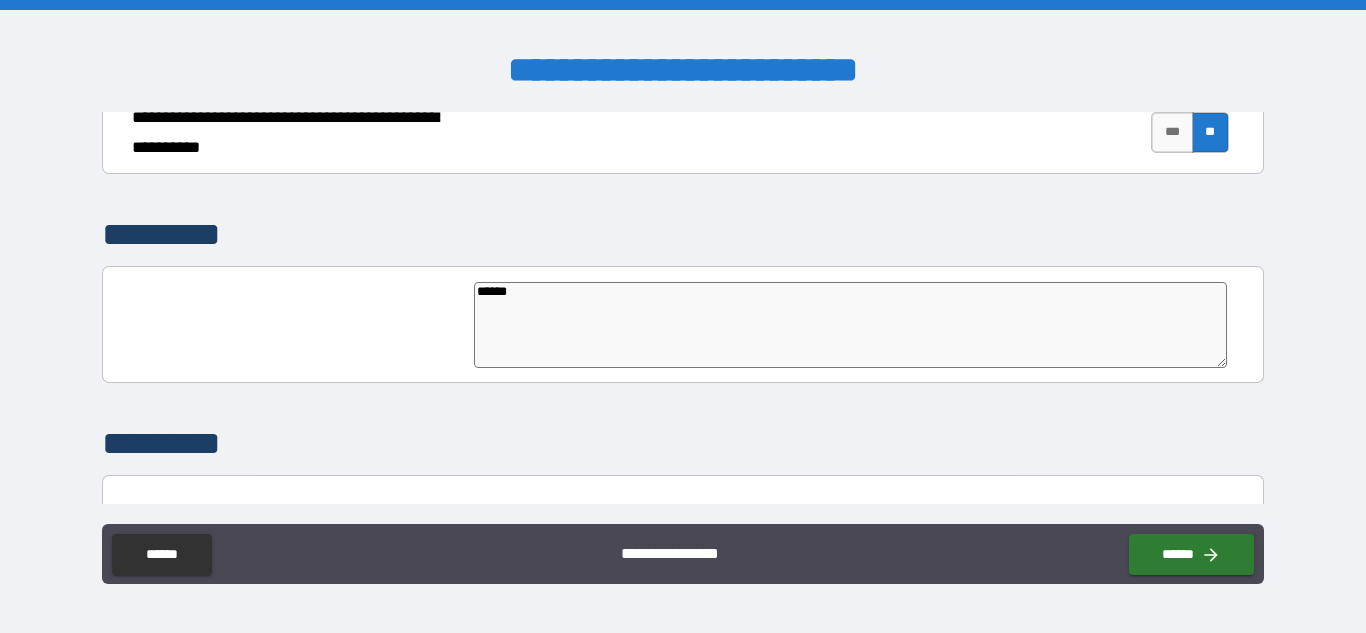 type on "*" 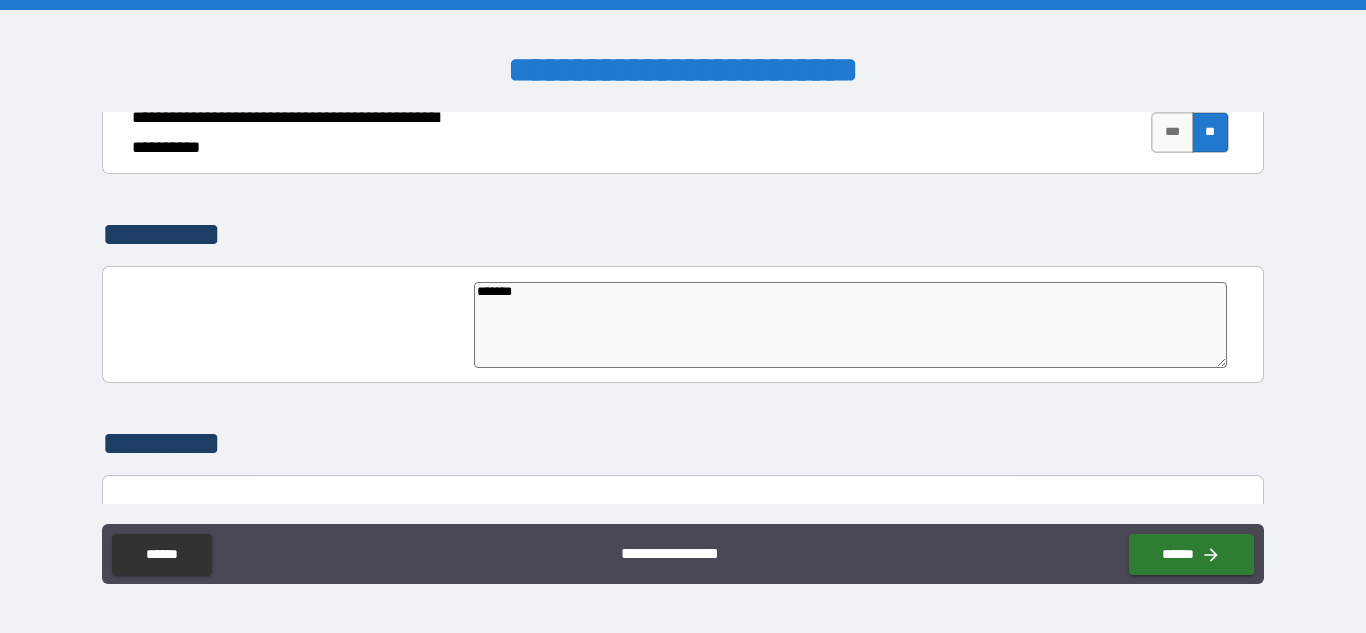 type on "********" 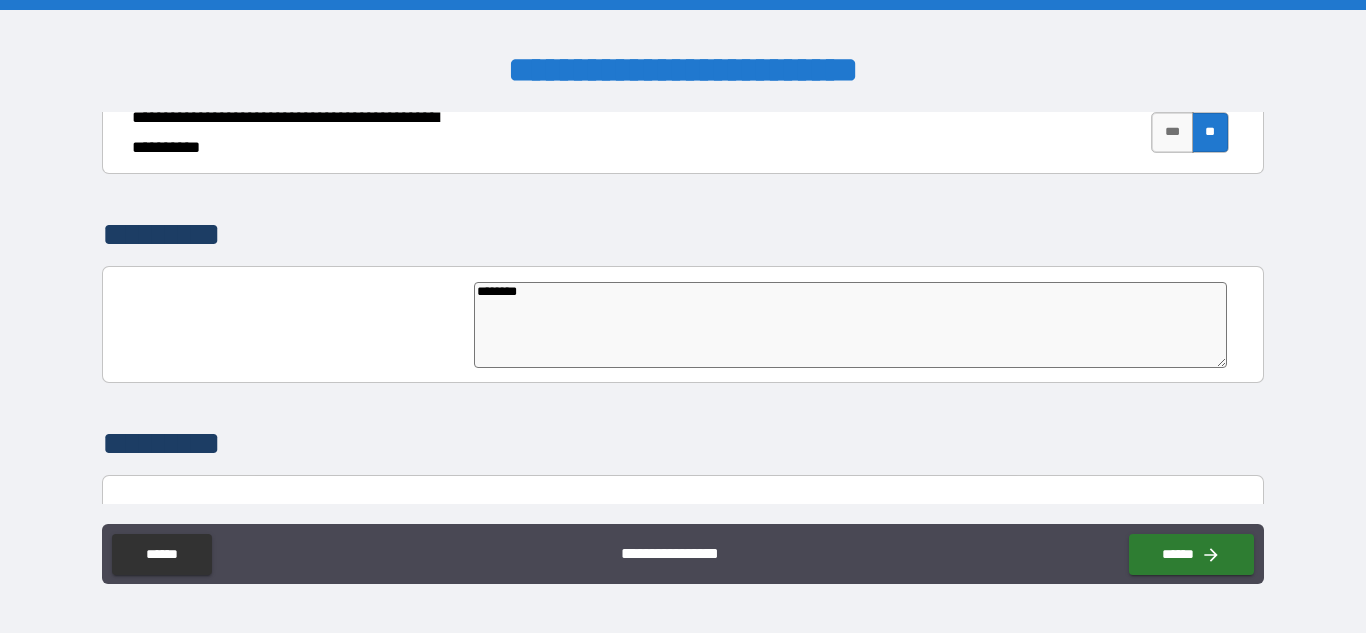 type on "*" 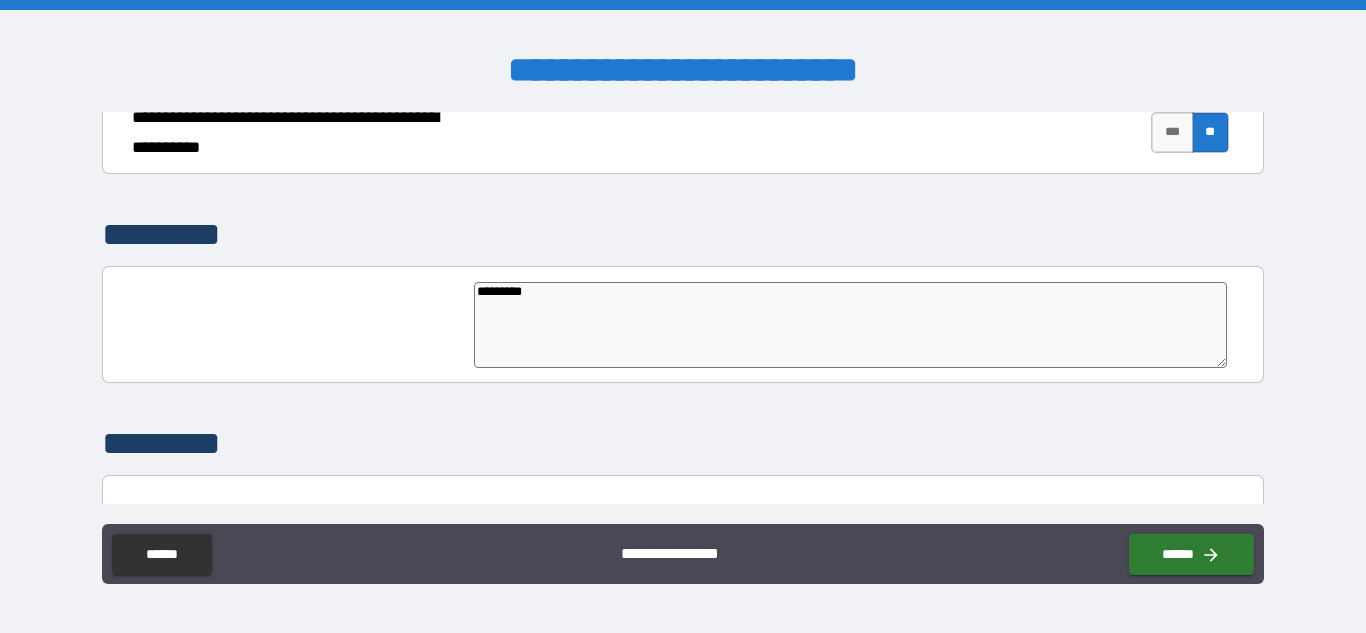 type on "**********" 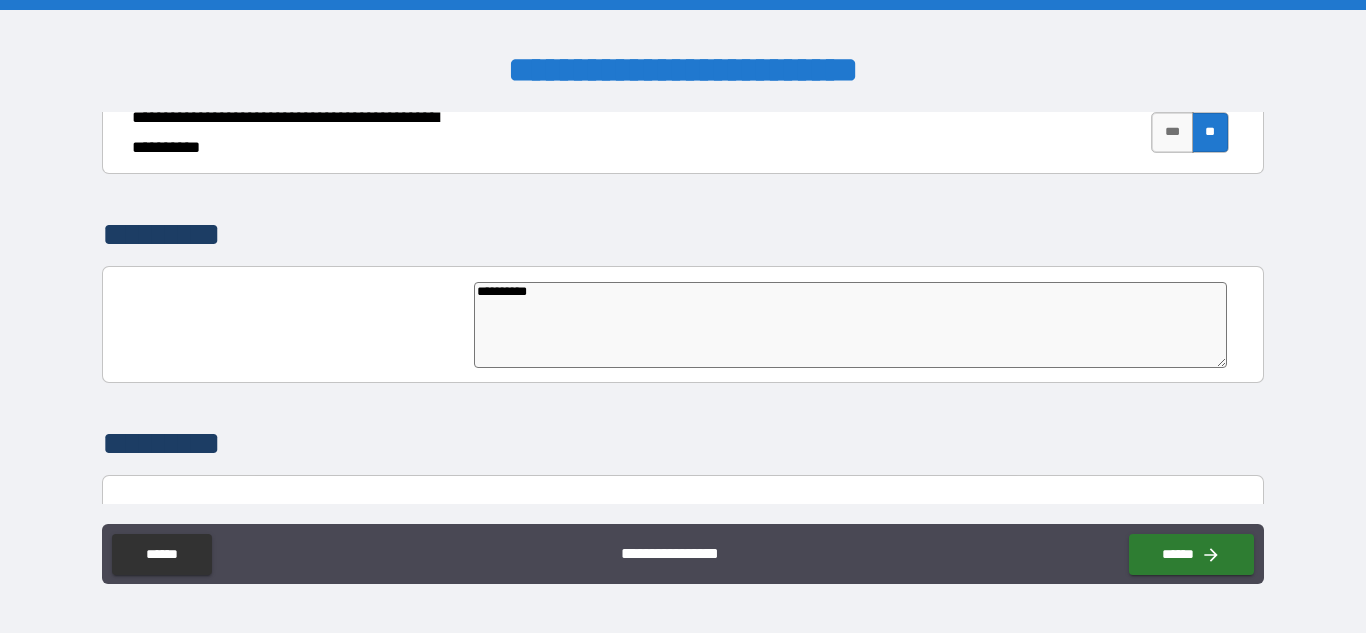 type on "*" 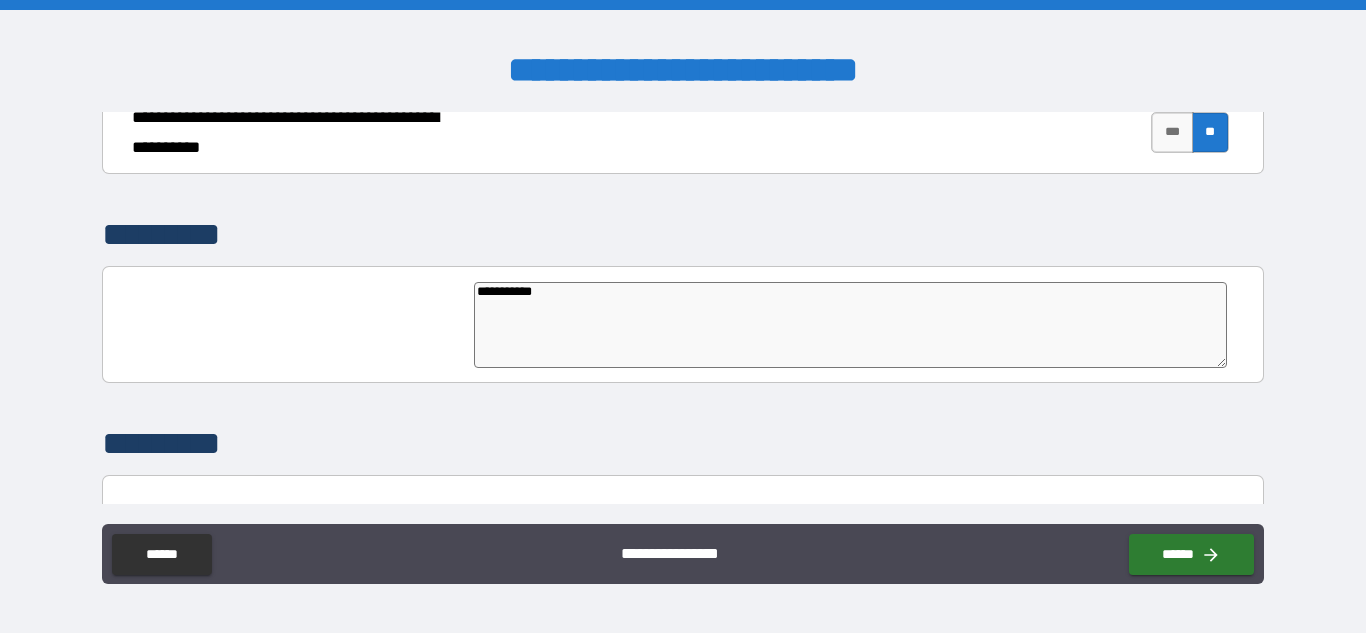 type on "*" 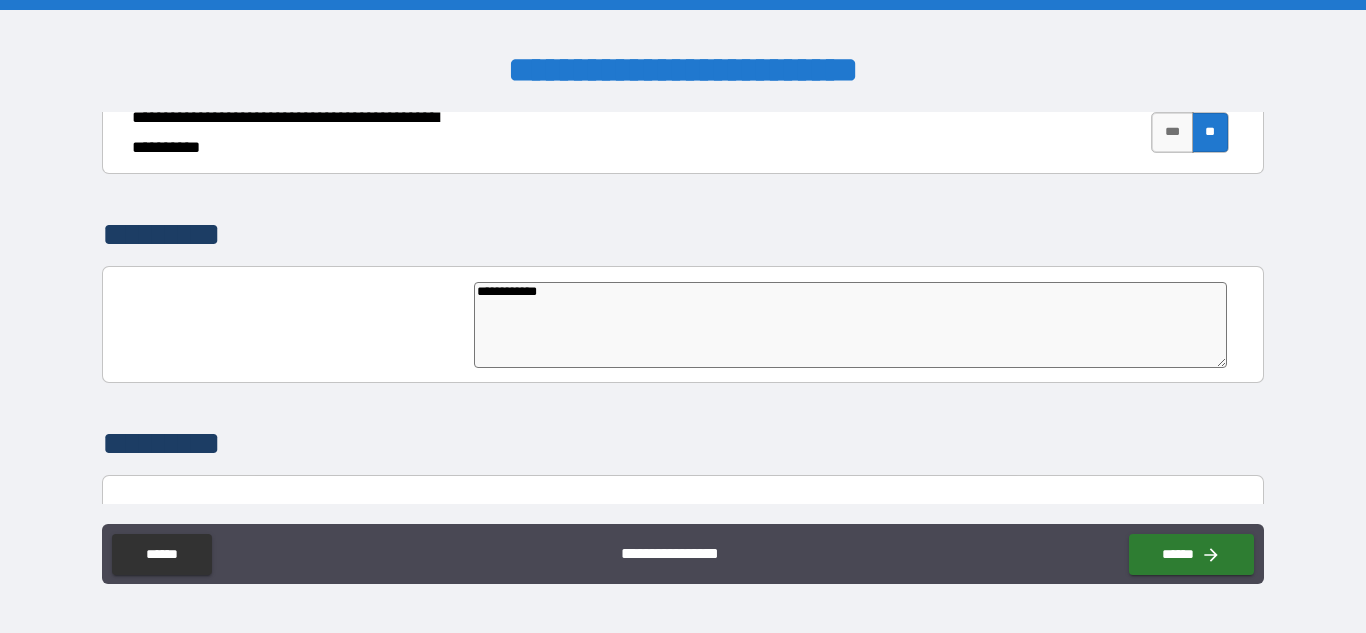 type on "**********" 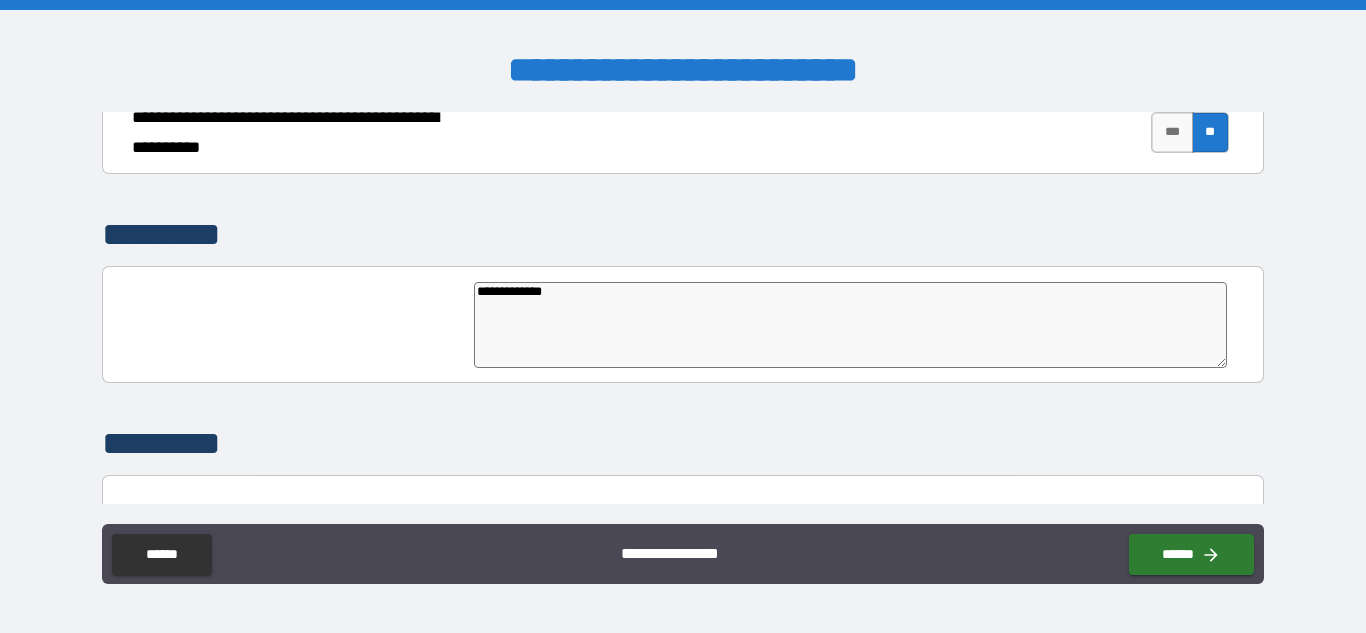 type on "**********" 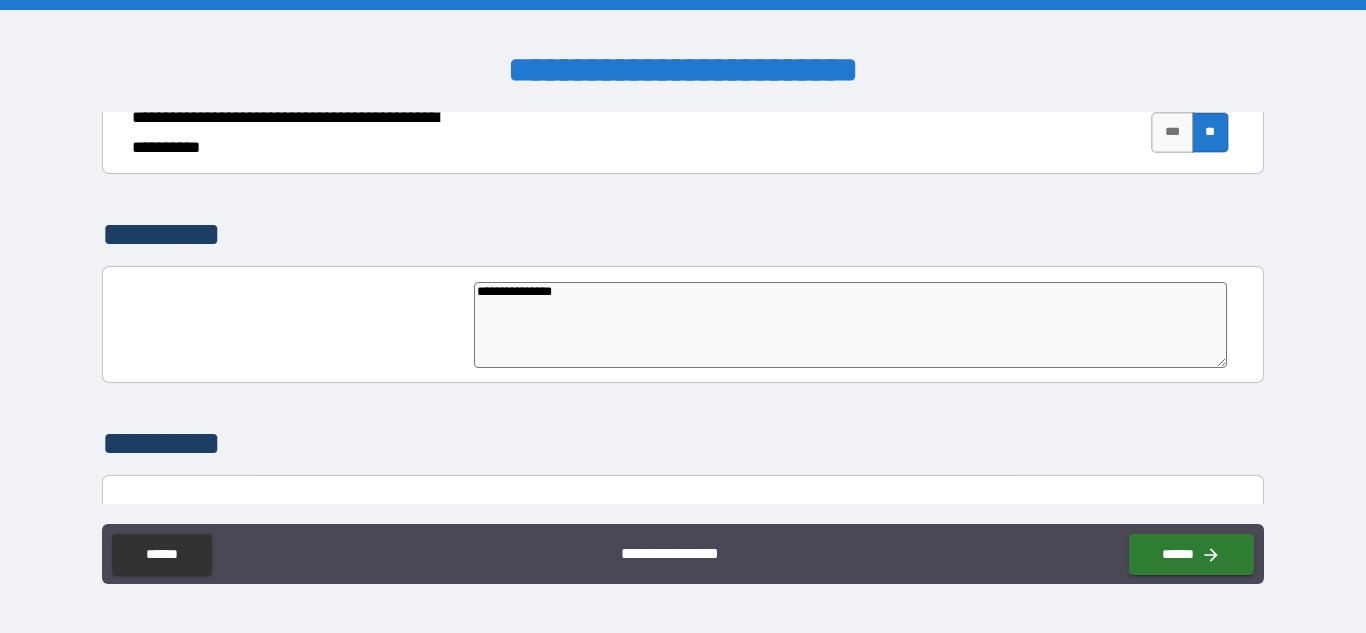 type on "**********" 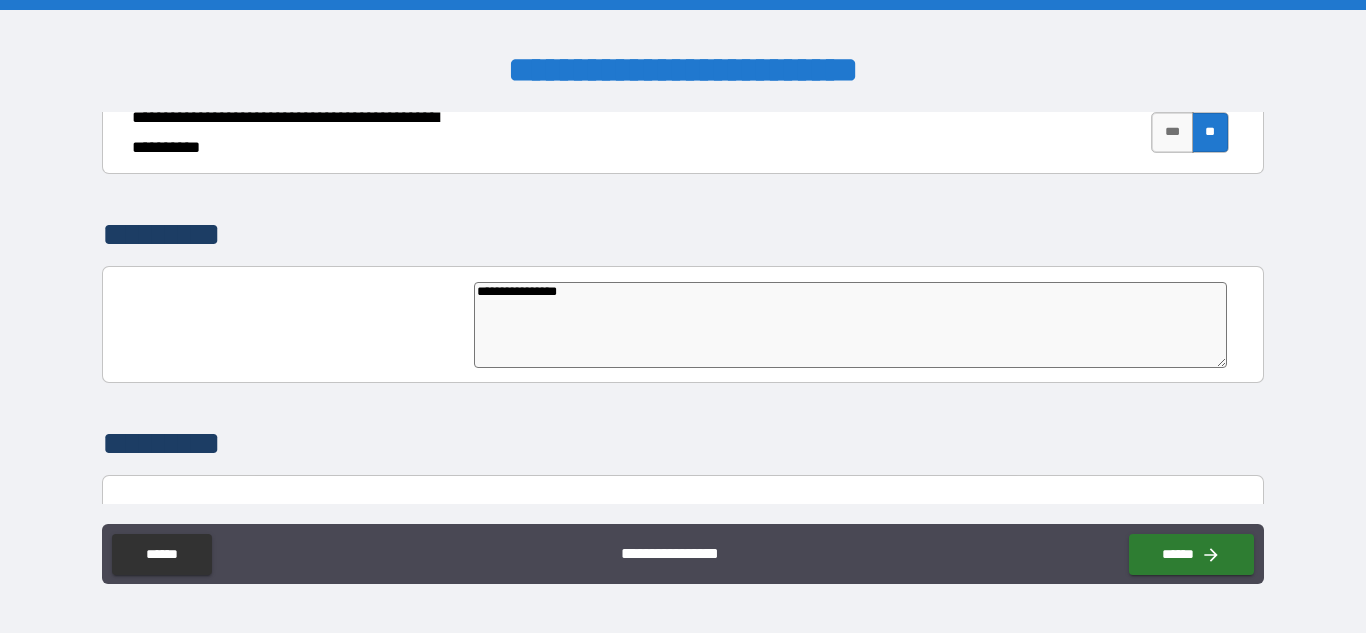 type on "*" 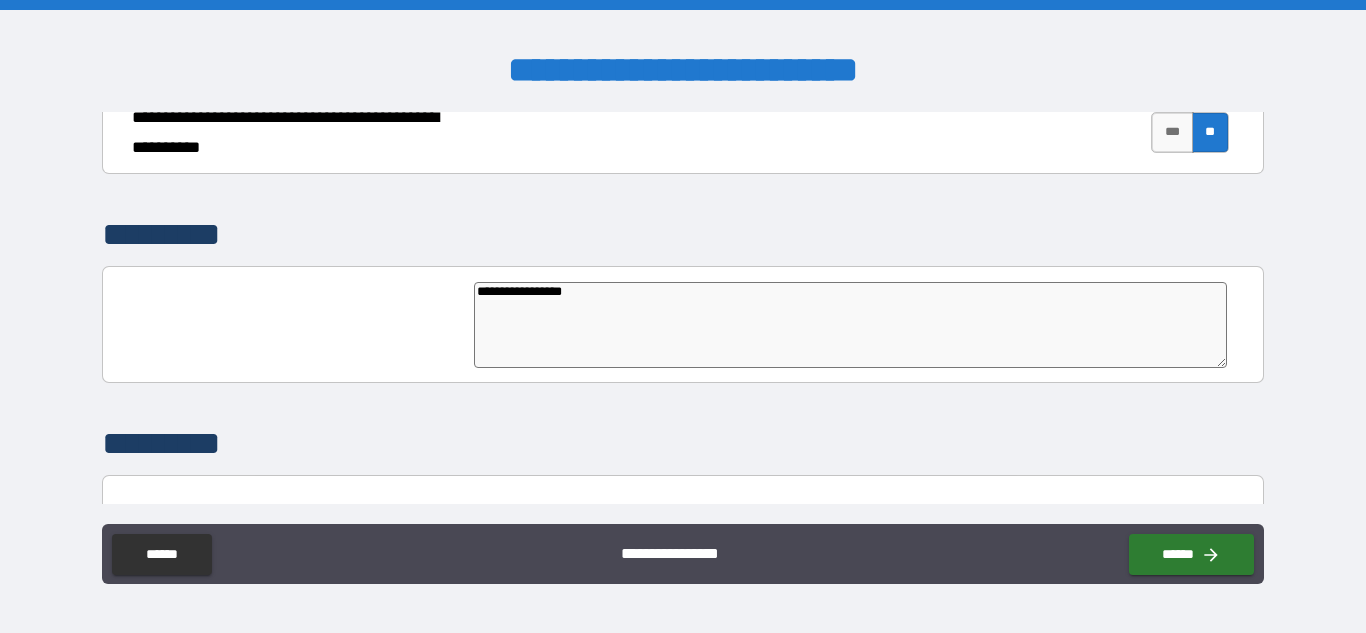 type on "*" 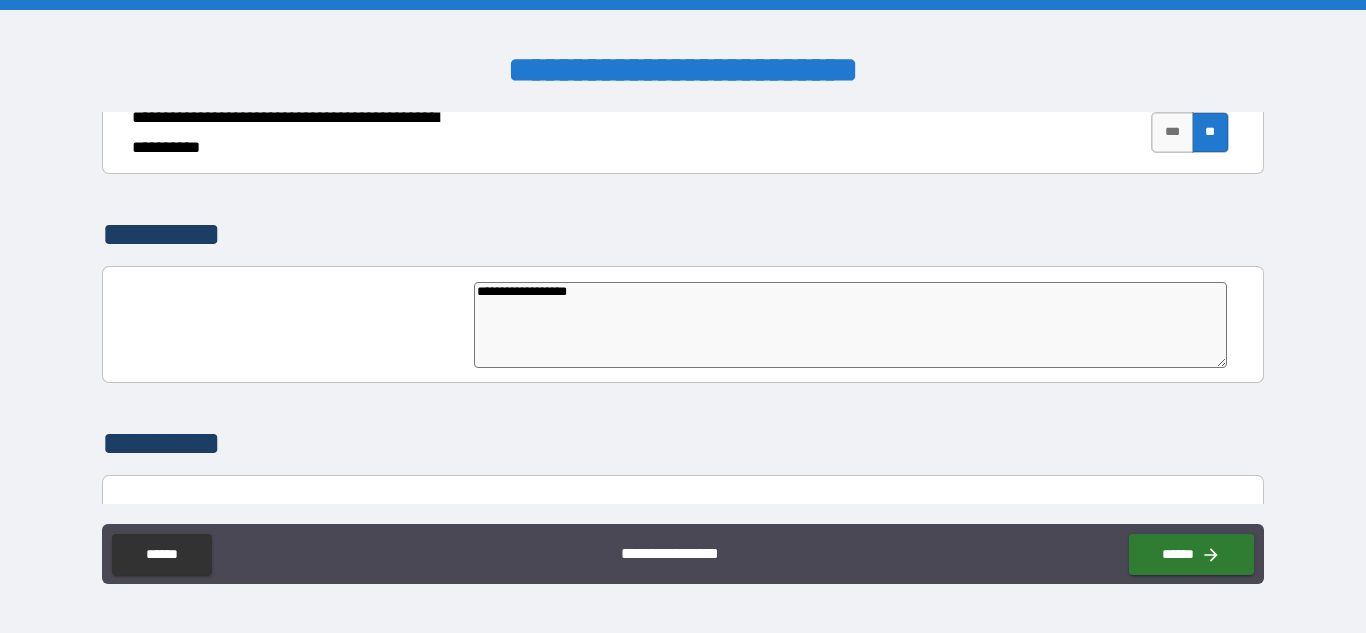 type on "**********" 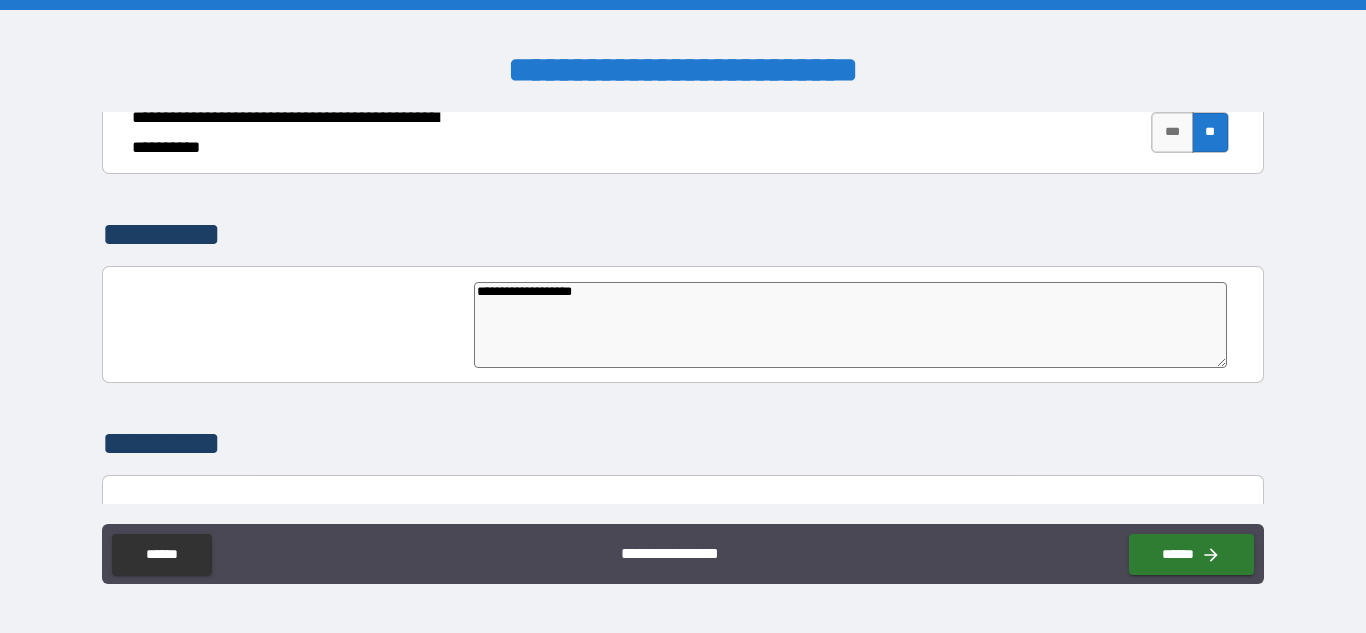type on "**********" 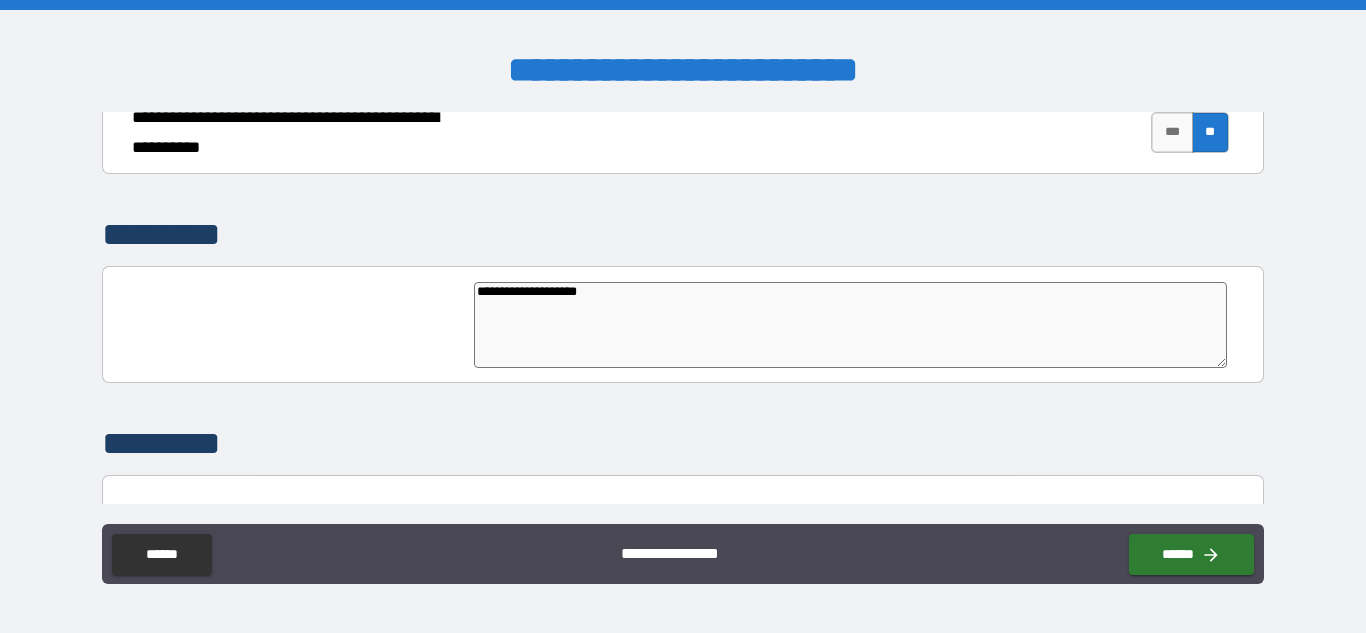 type on "*" 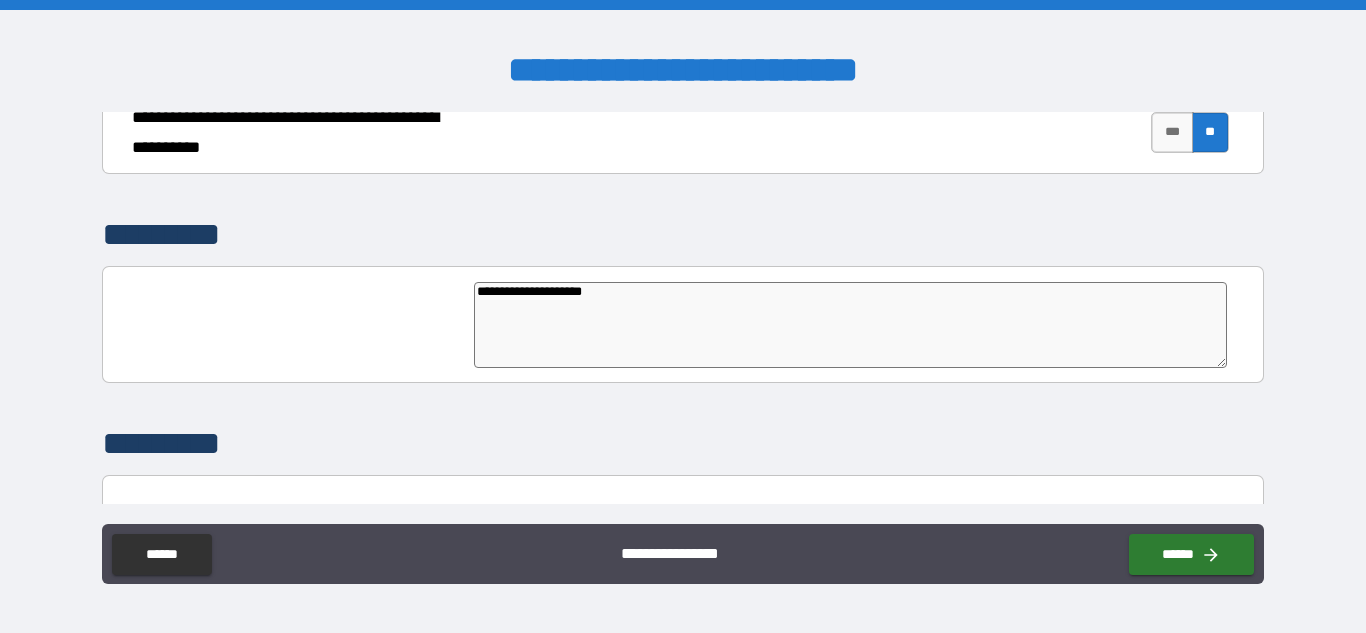 type on "*" 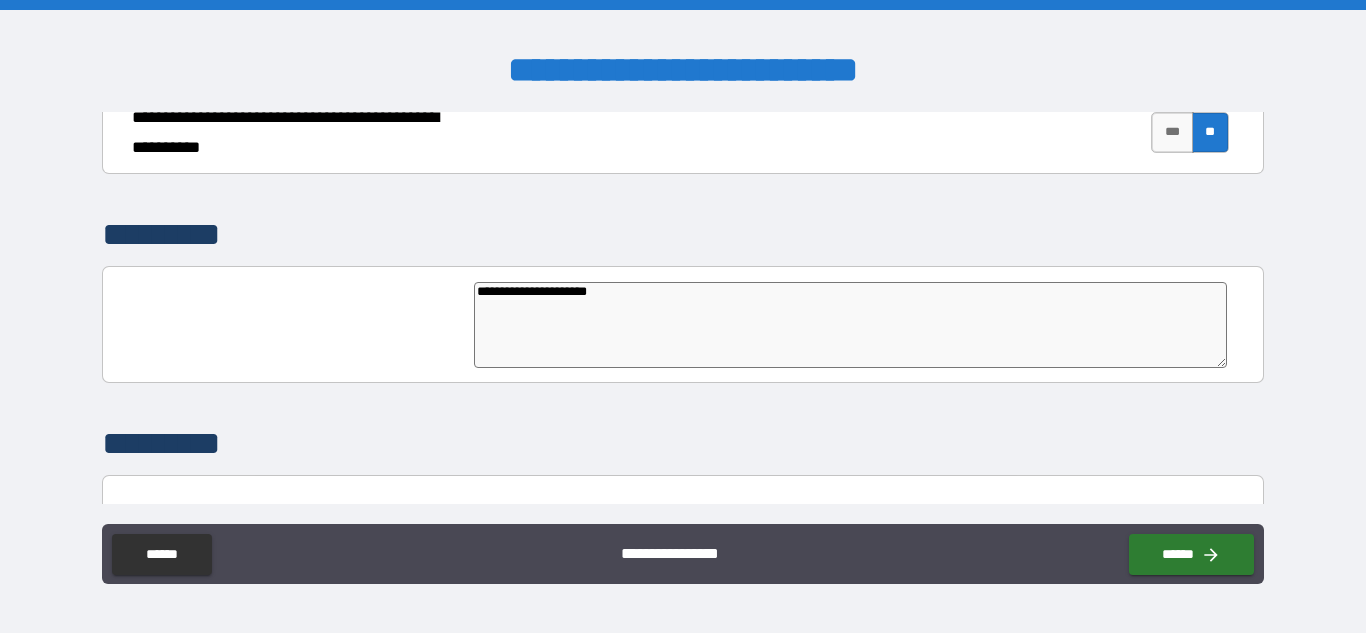 type on "*" 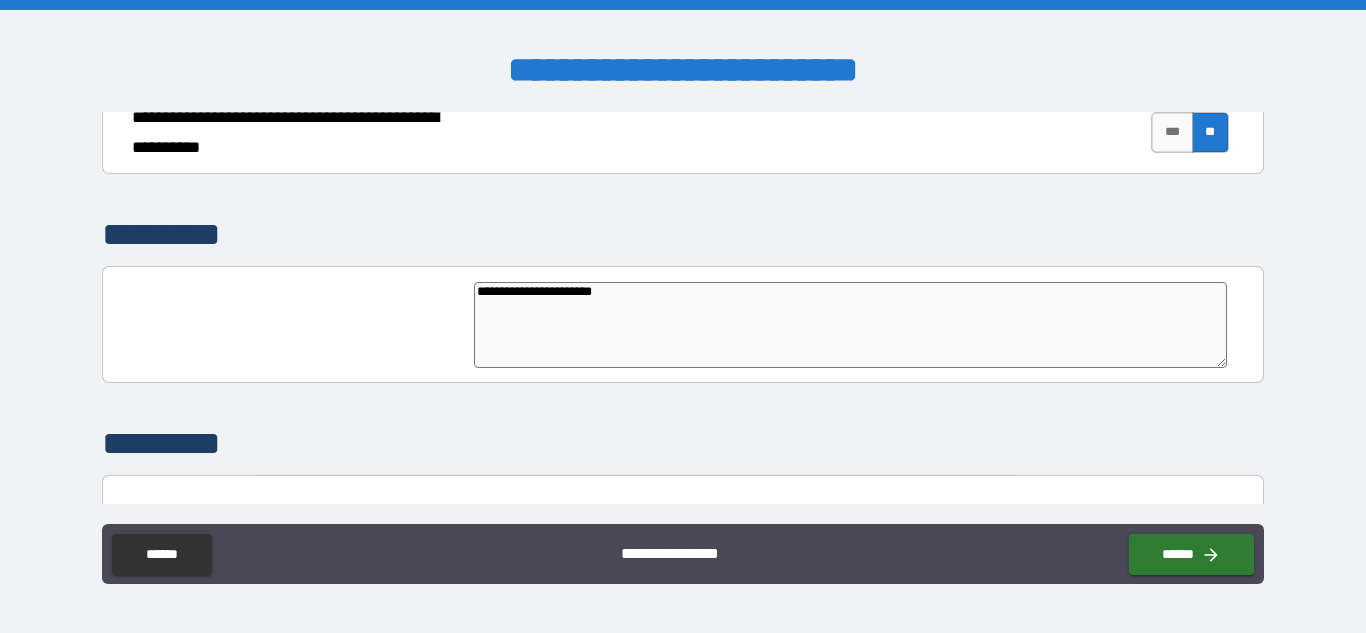 type on "**********" 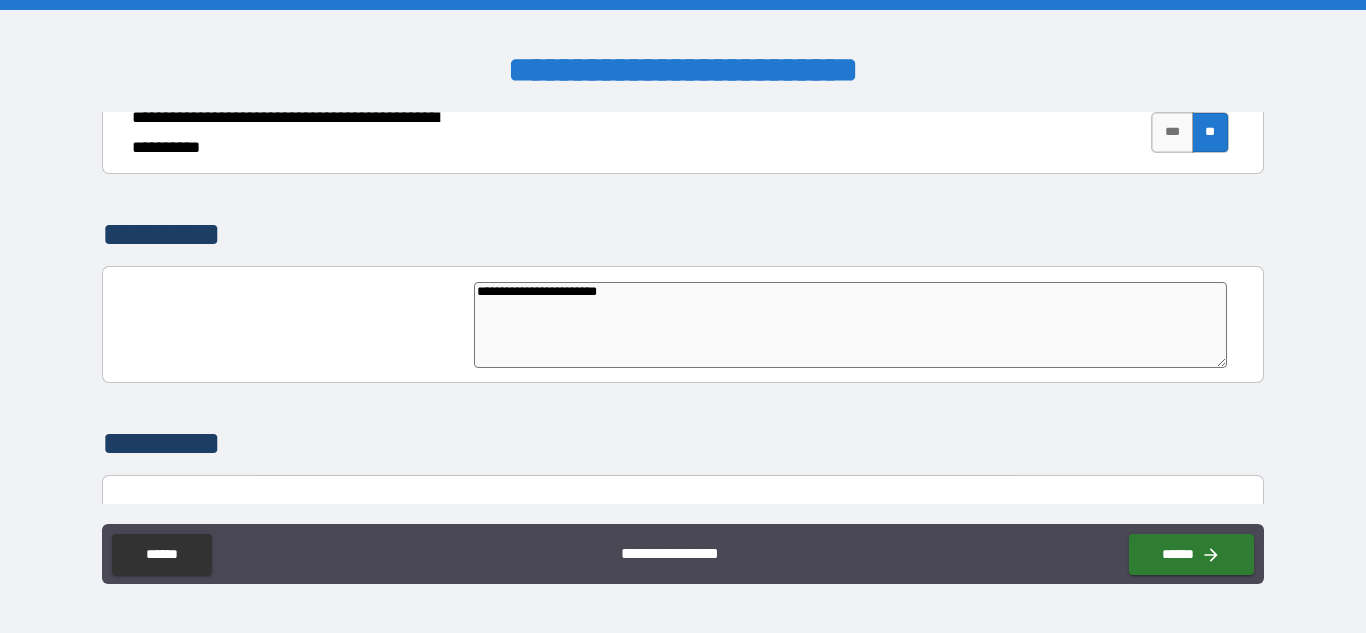 type on "*" 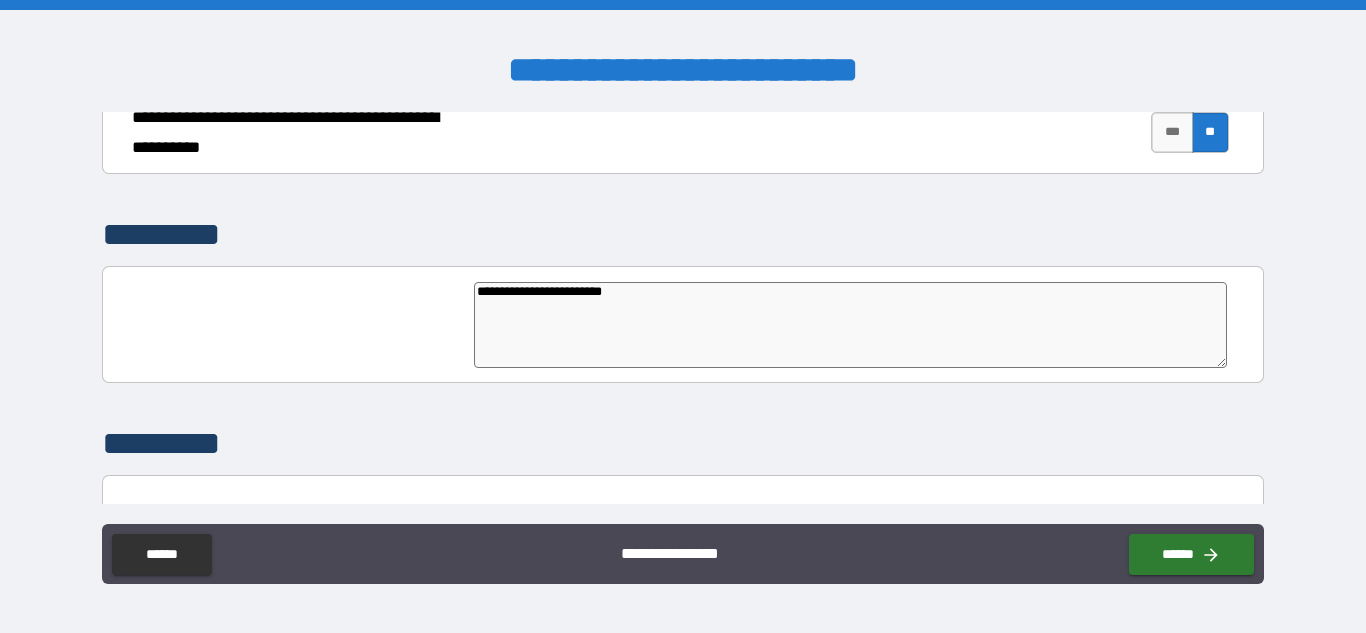type on "**********" 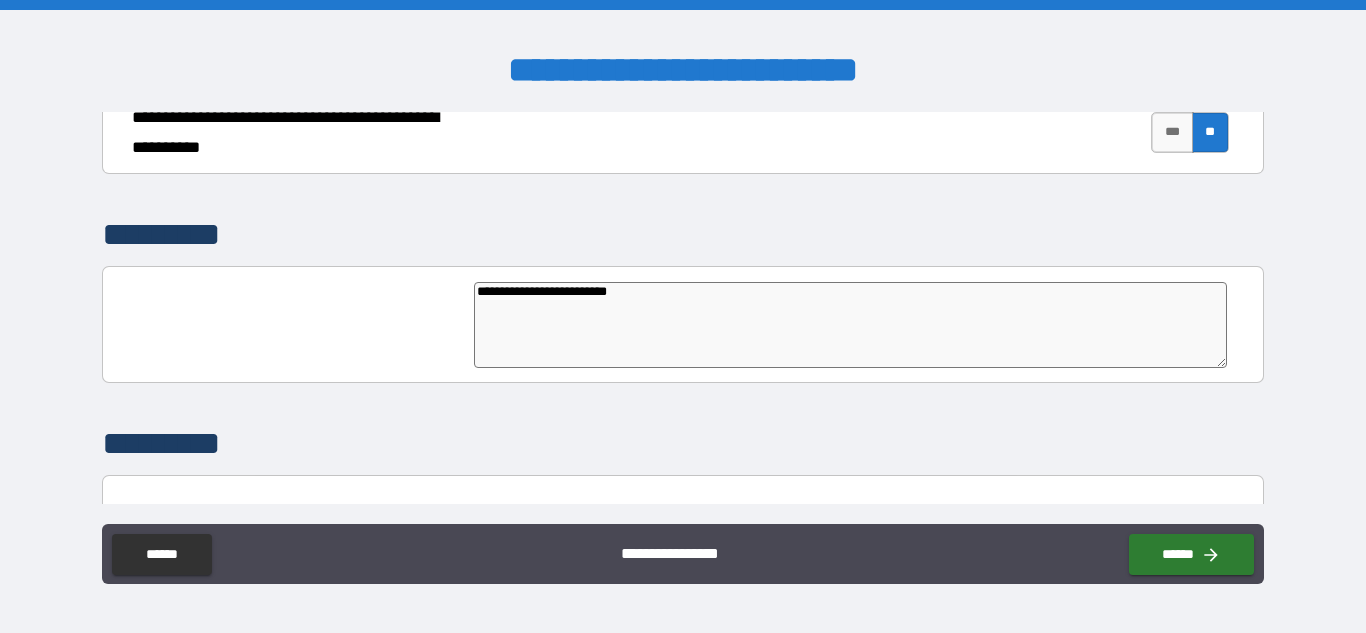 type on "*" 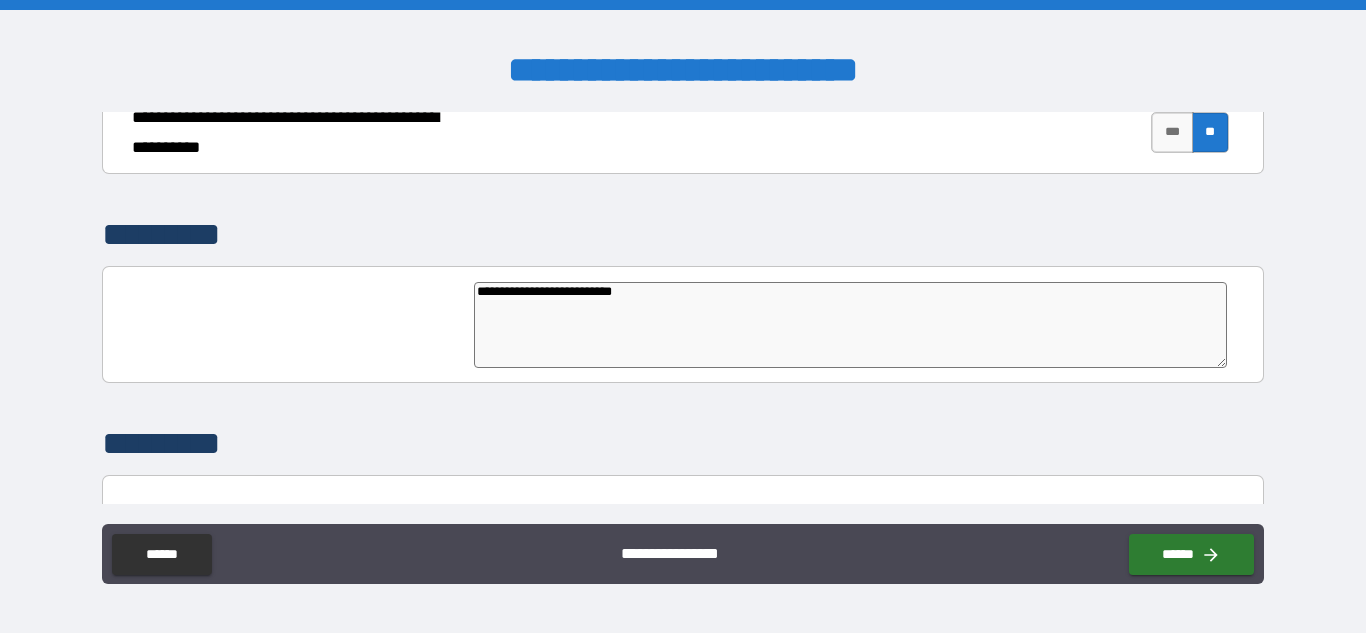 type on "*" 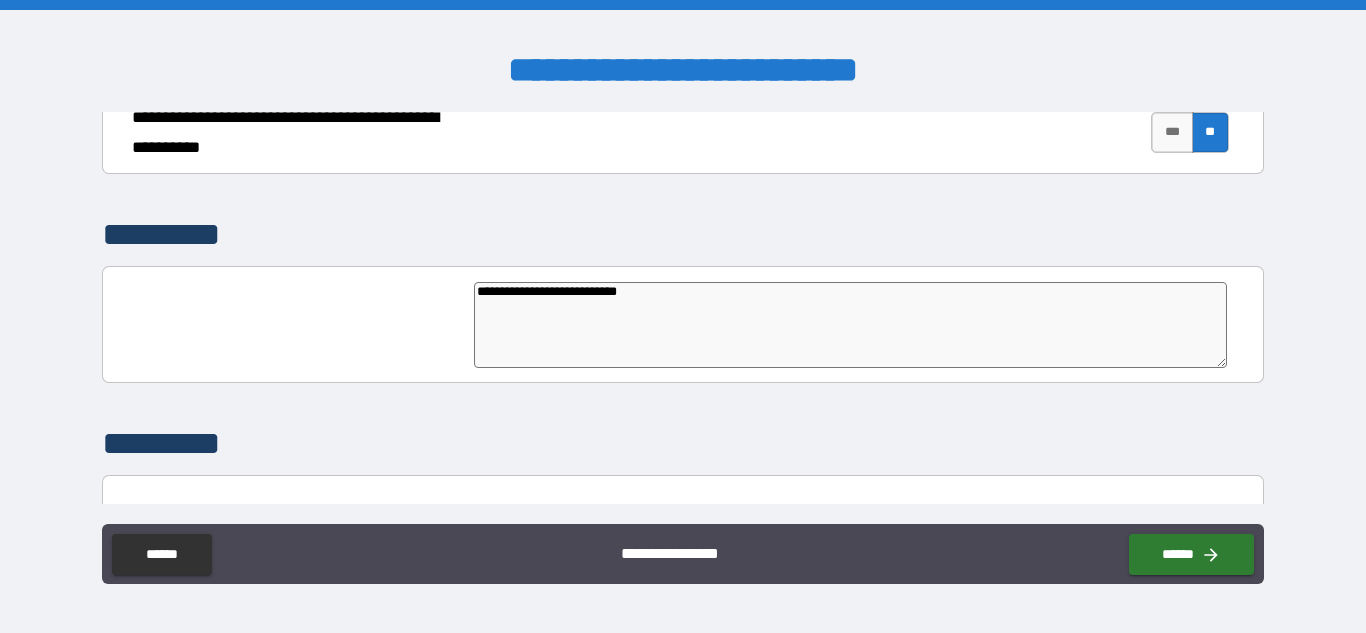 type on "**********" 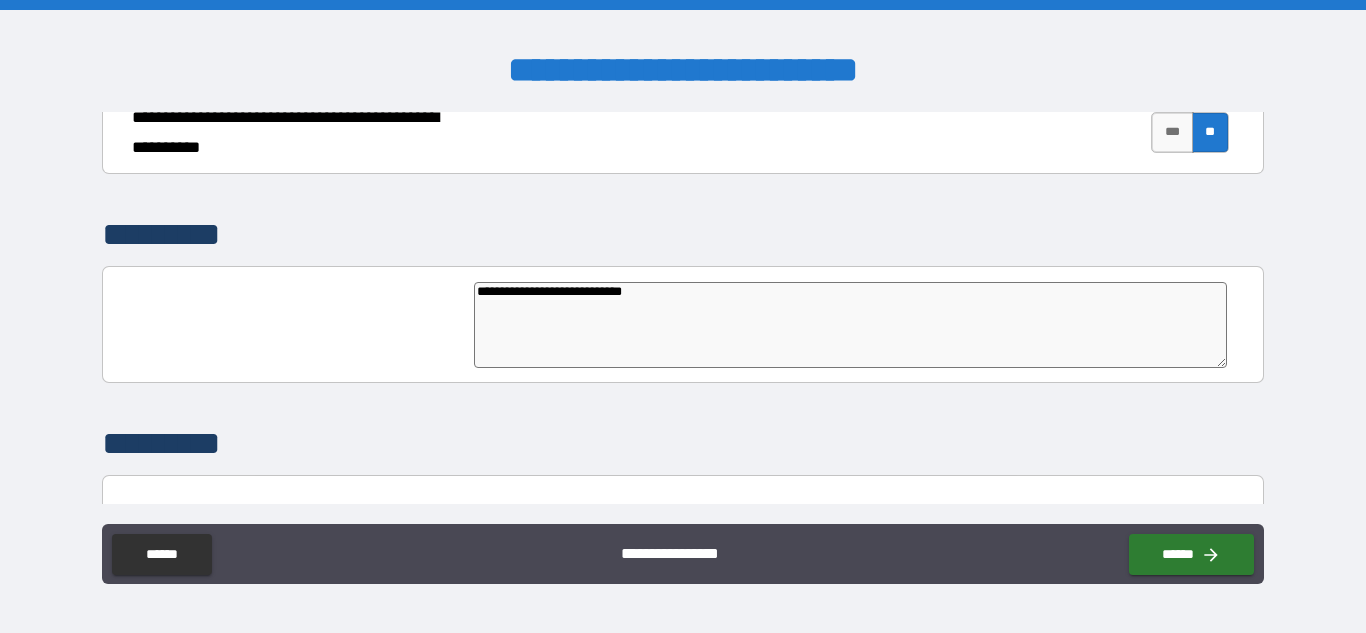type on "*" 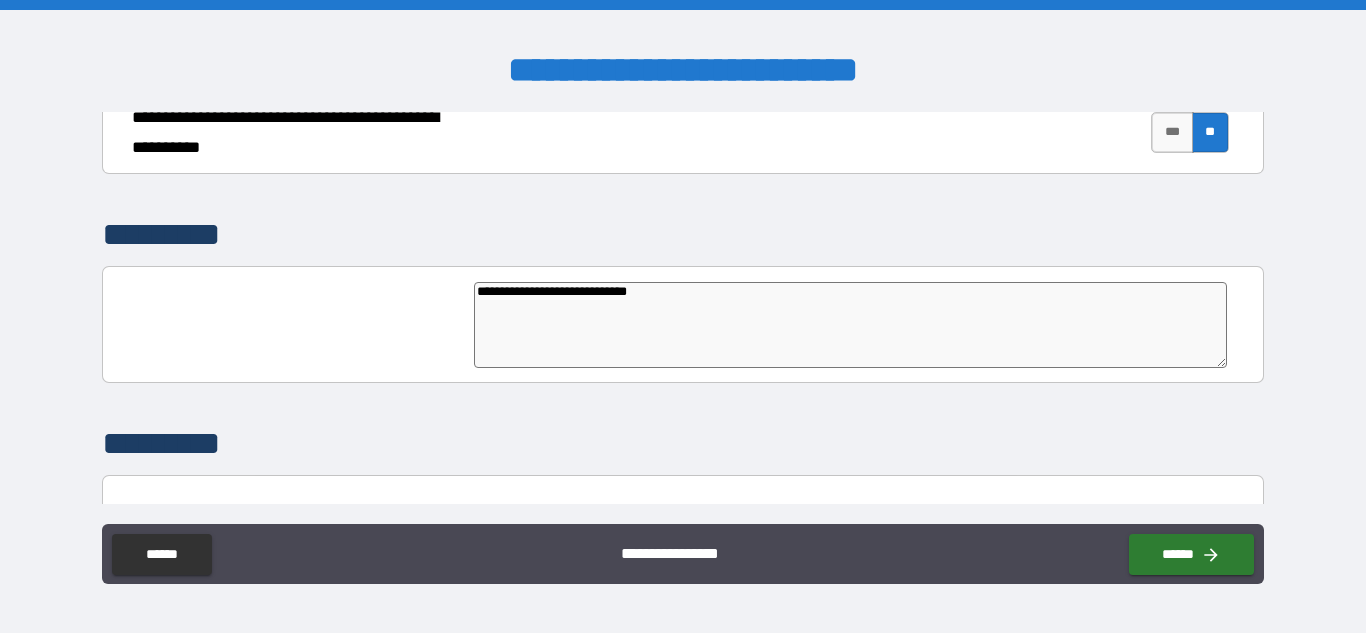 type on "**********" 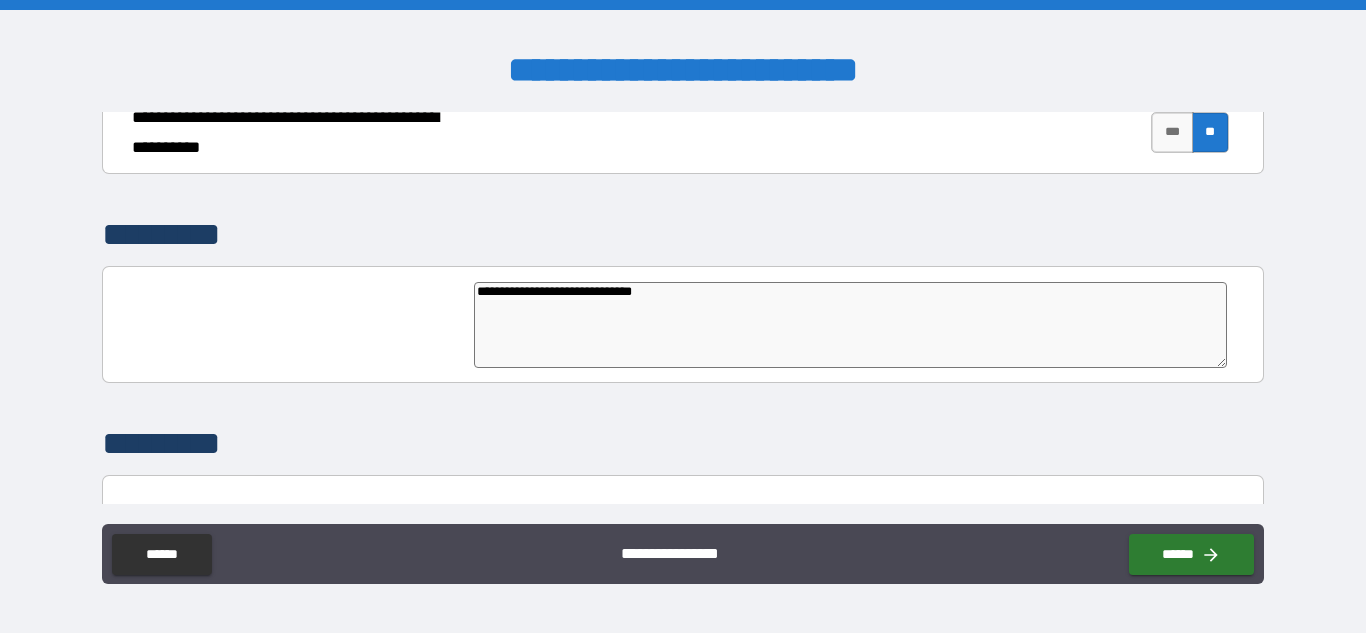 type on "**********" 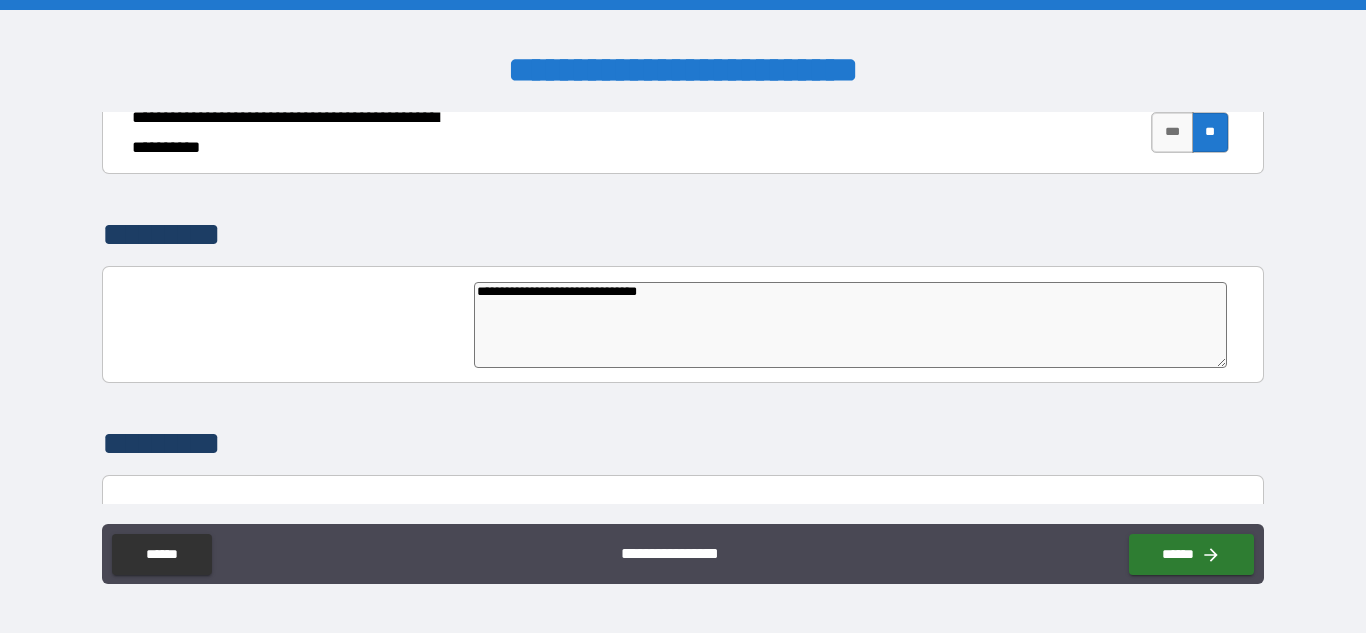 type on "*" 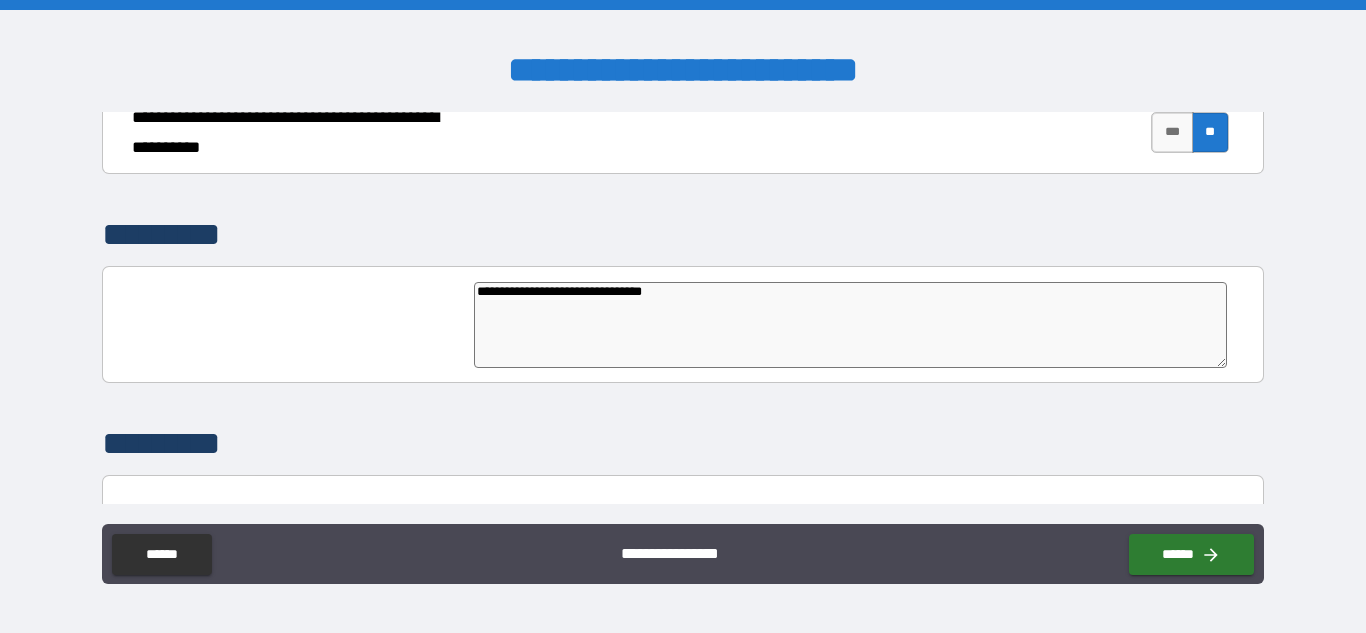 type on "**********" 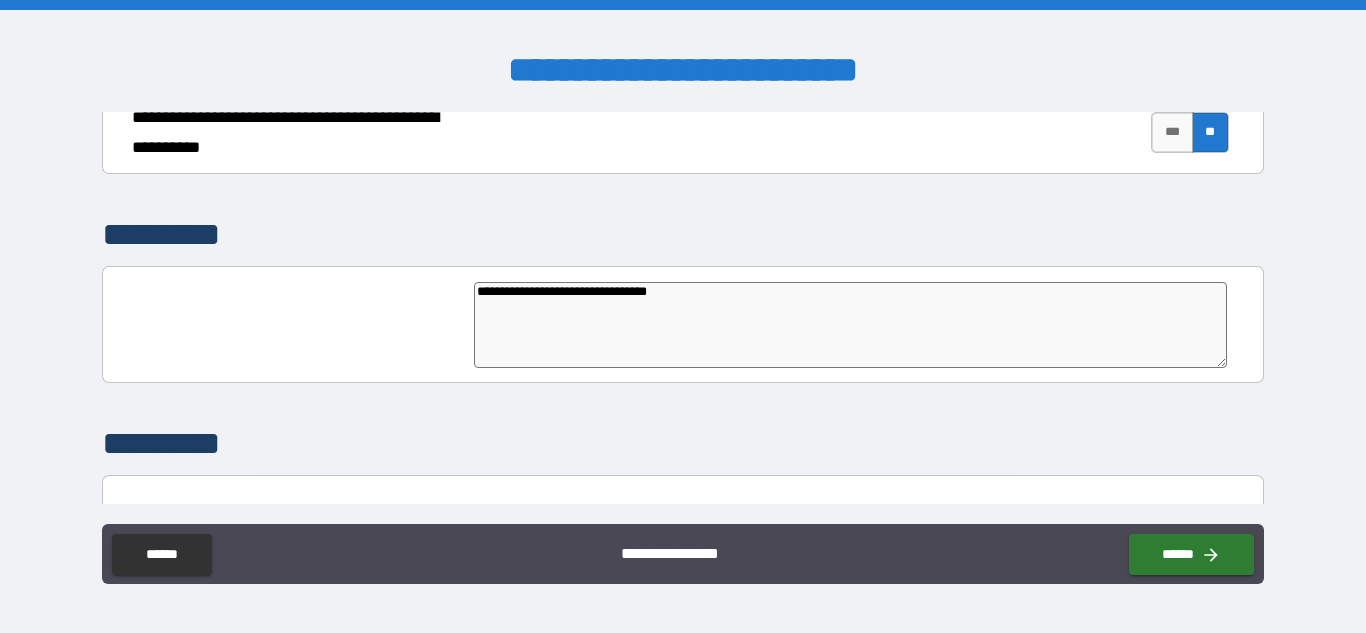 type on "**********" 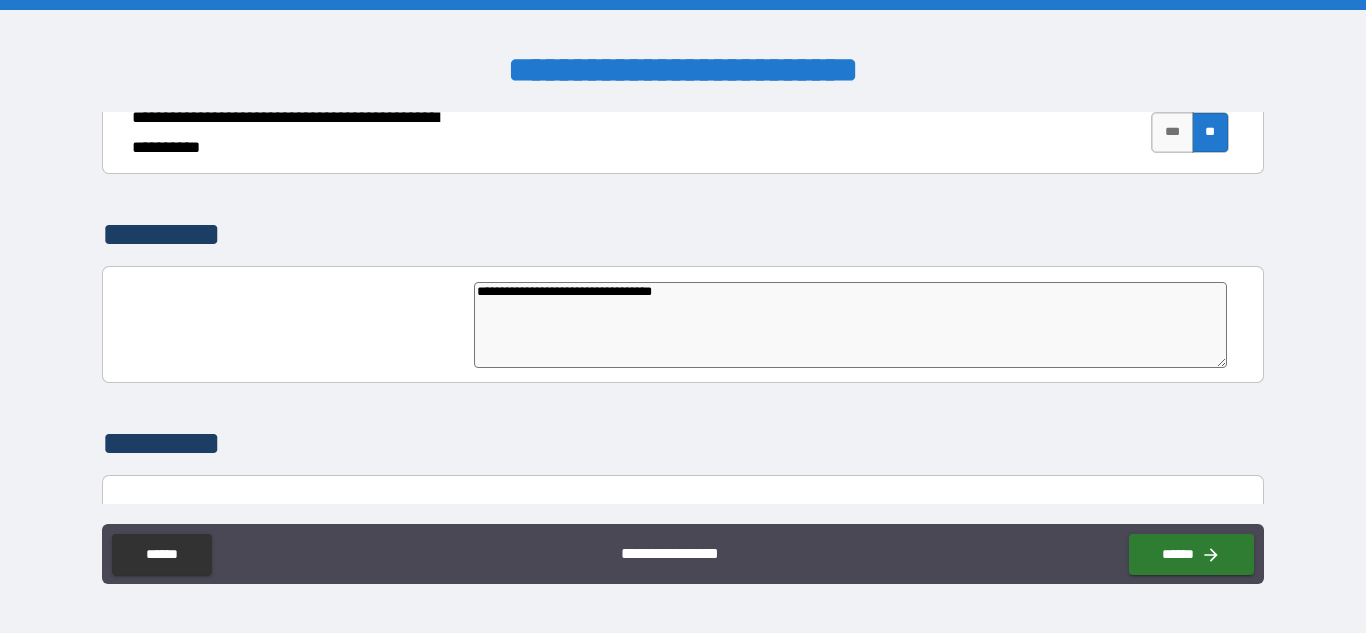 type on "*" 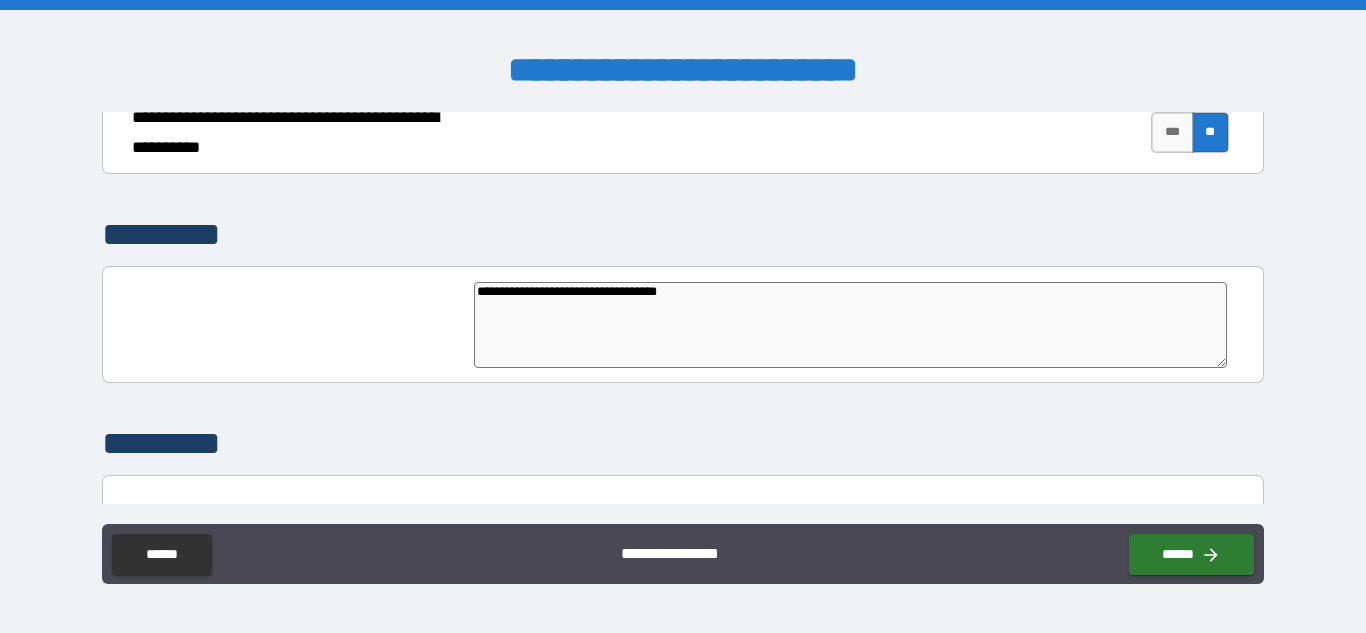 type on "*" 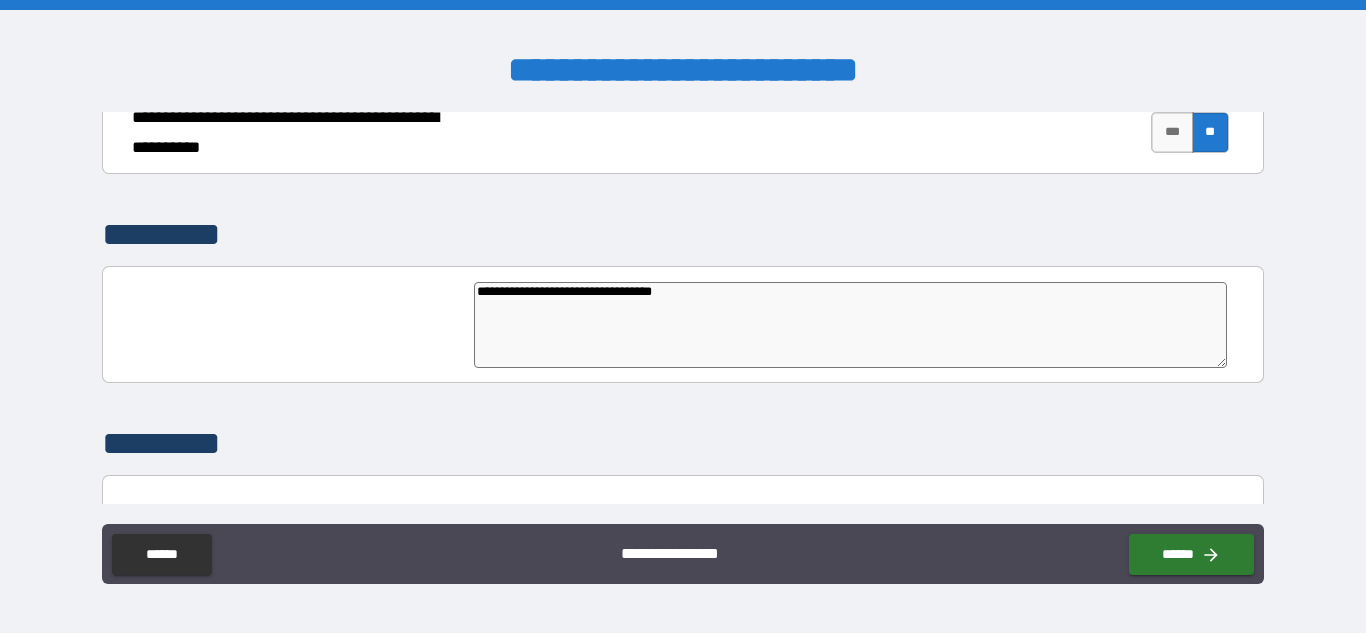 type on "*" 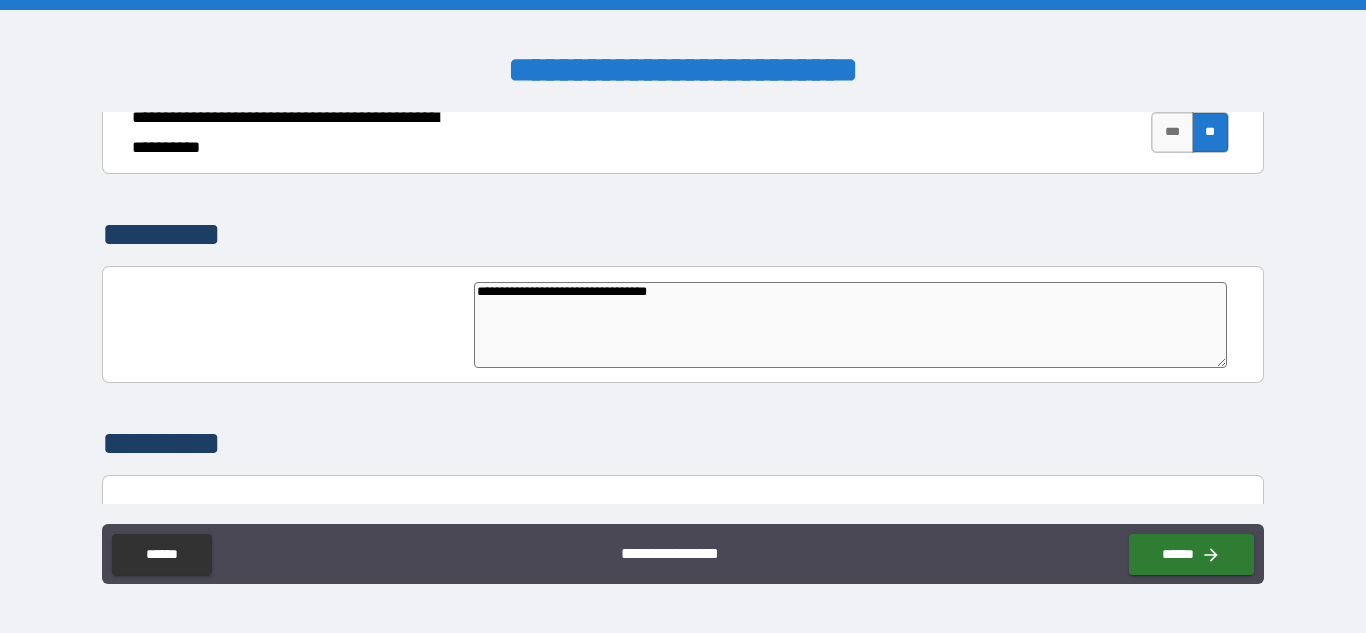 type on "*" 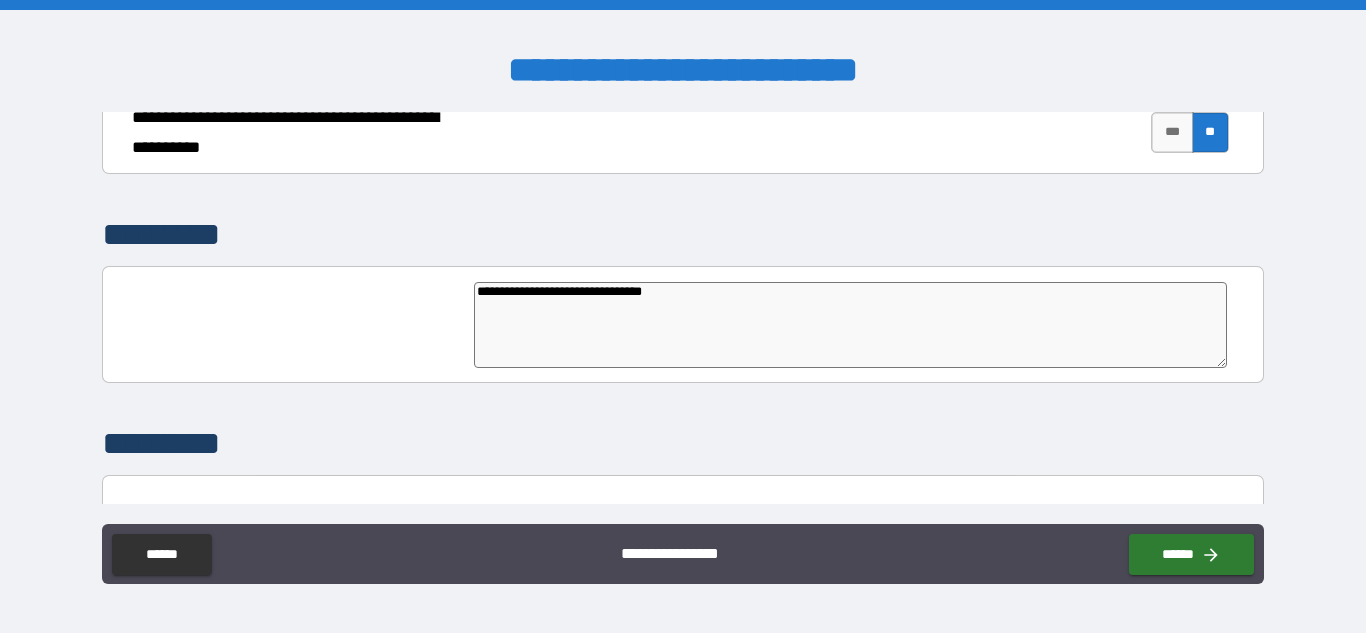 type on "*" 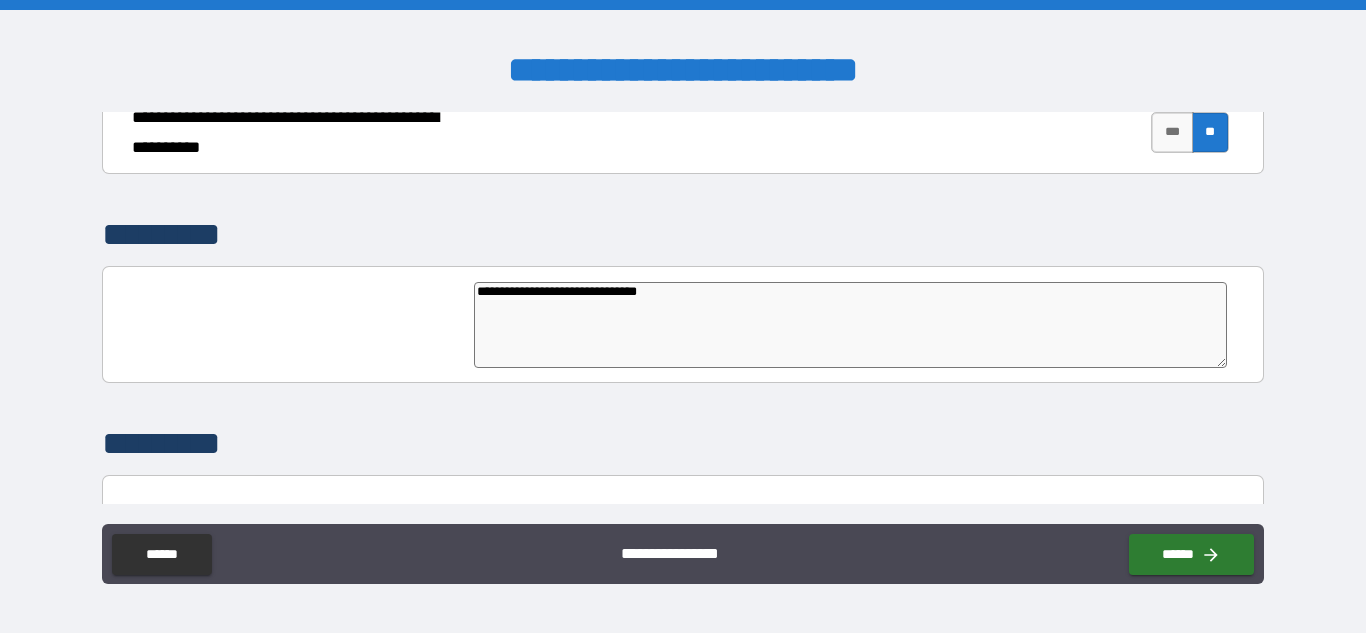 type on "**********" 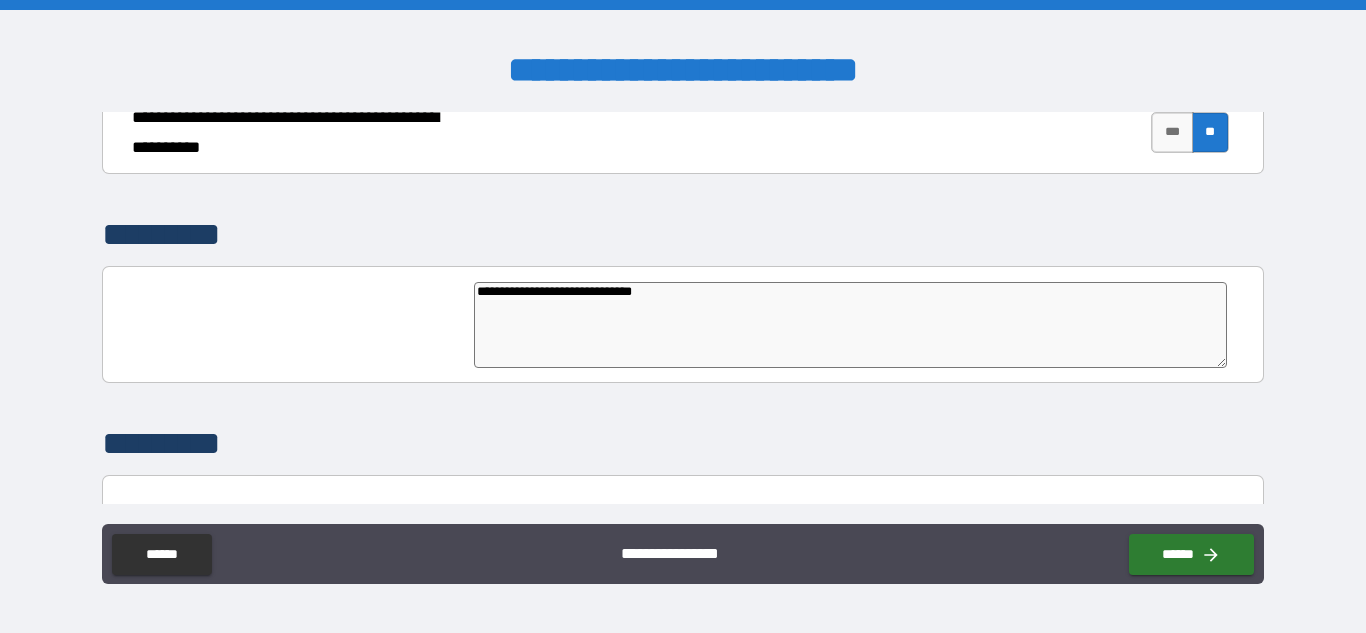 type on "*" 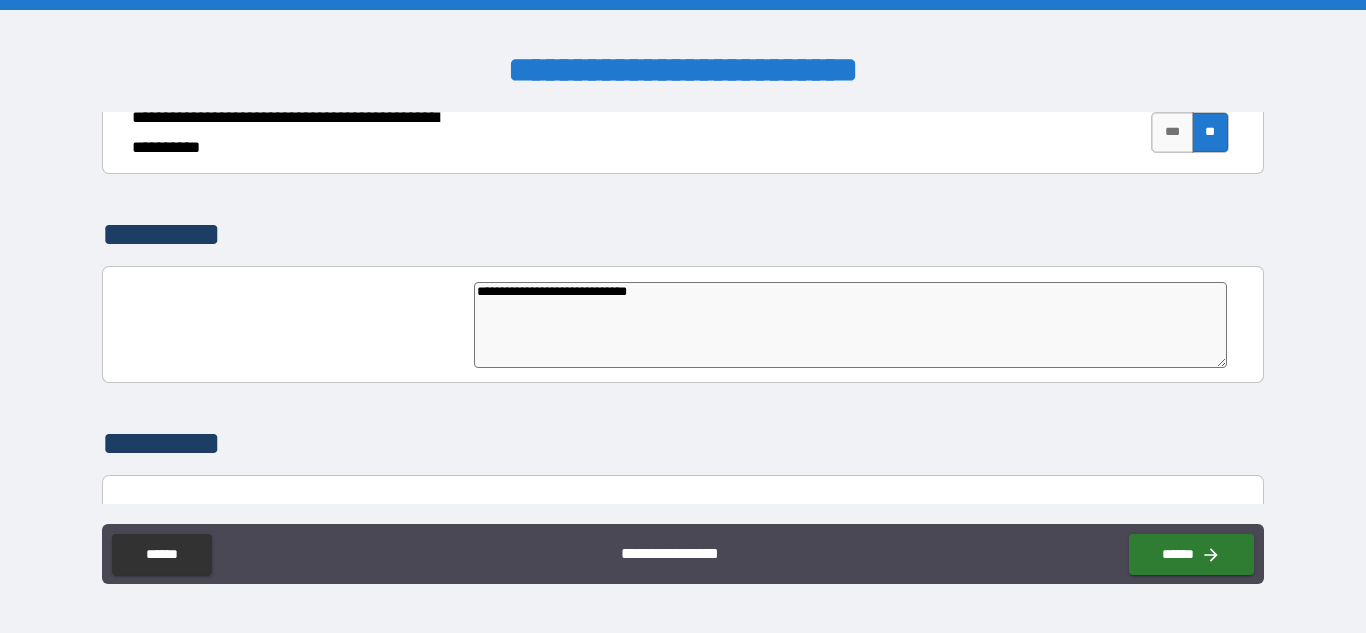 type on "**********" 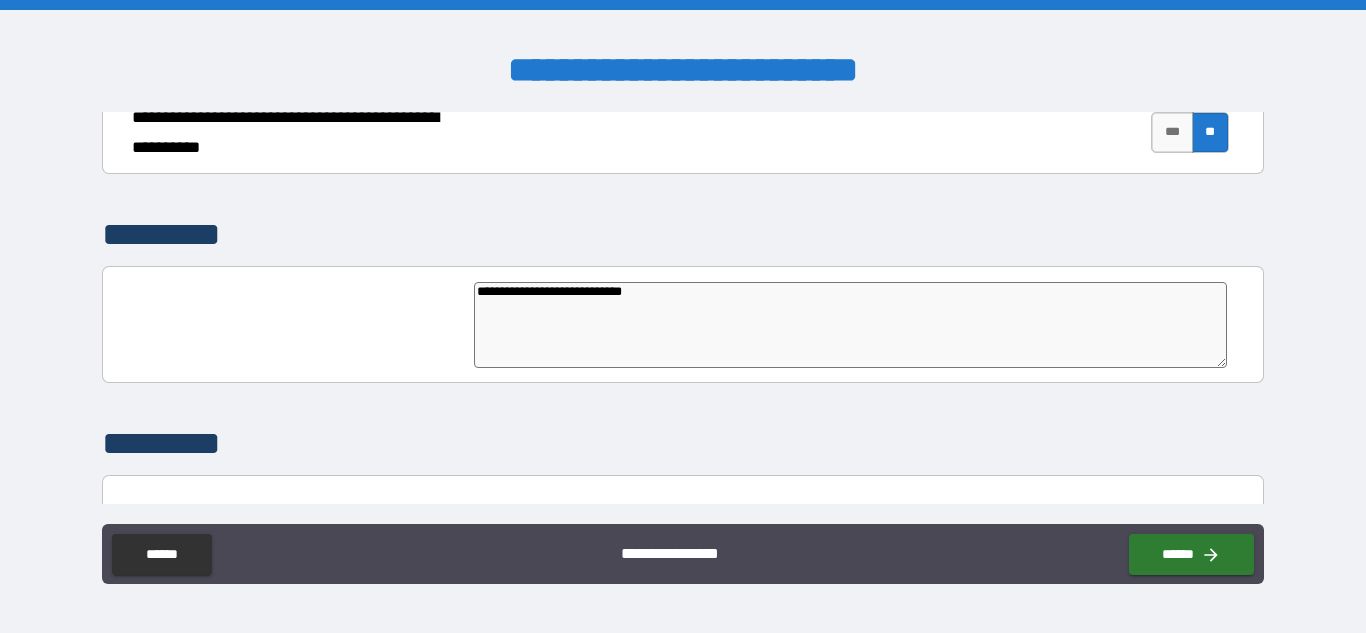 type on "*" 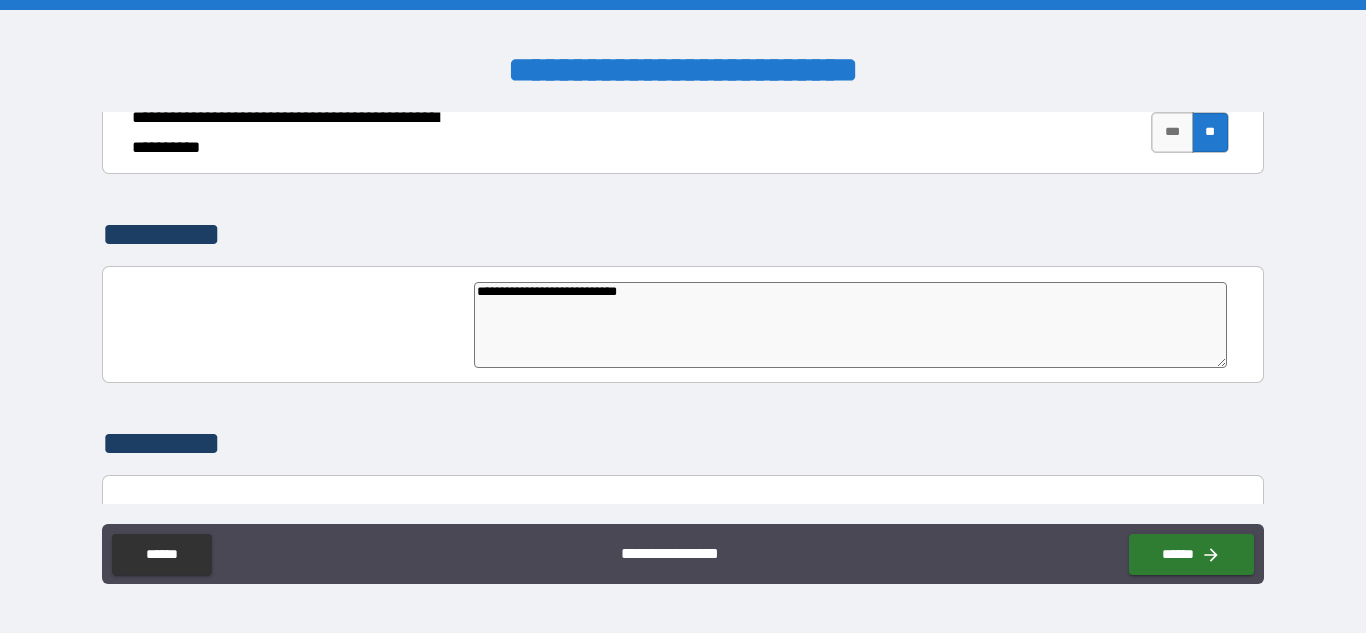 type on "**********" 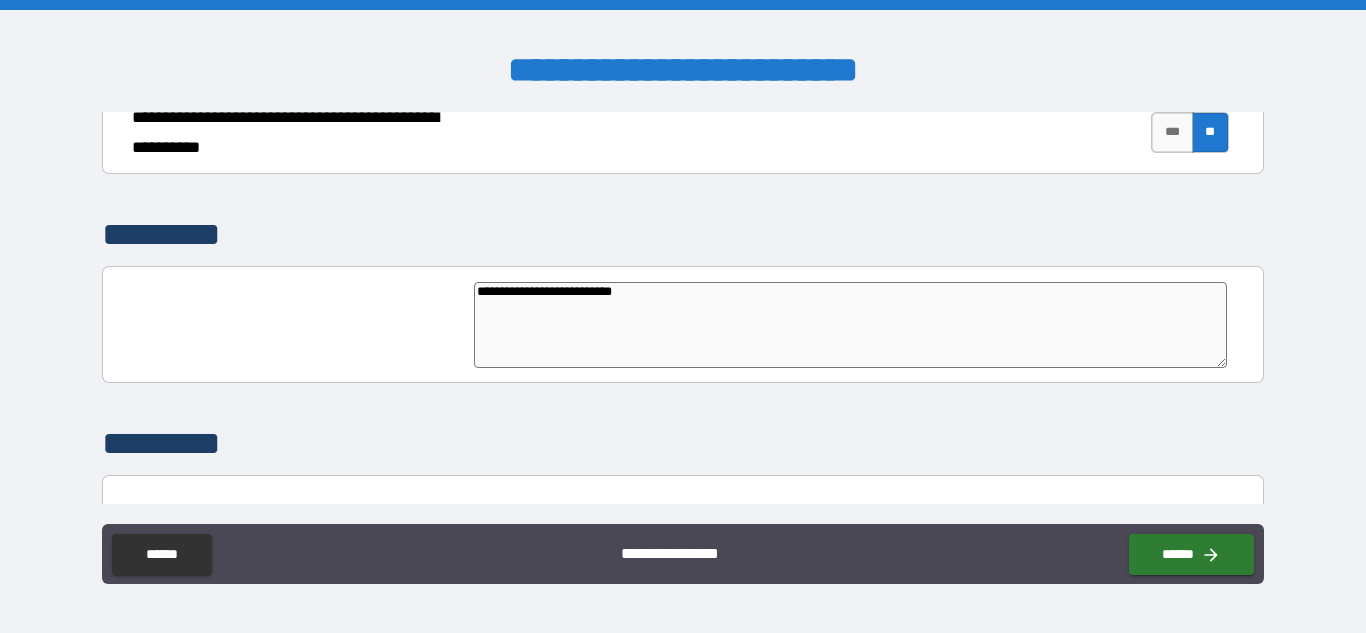 type on "*" 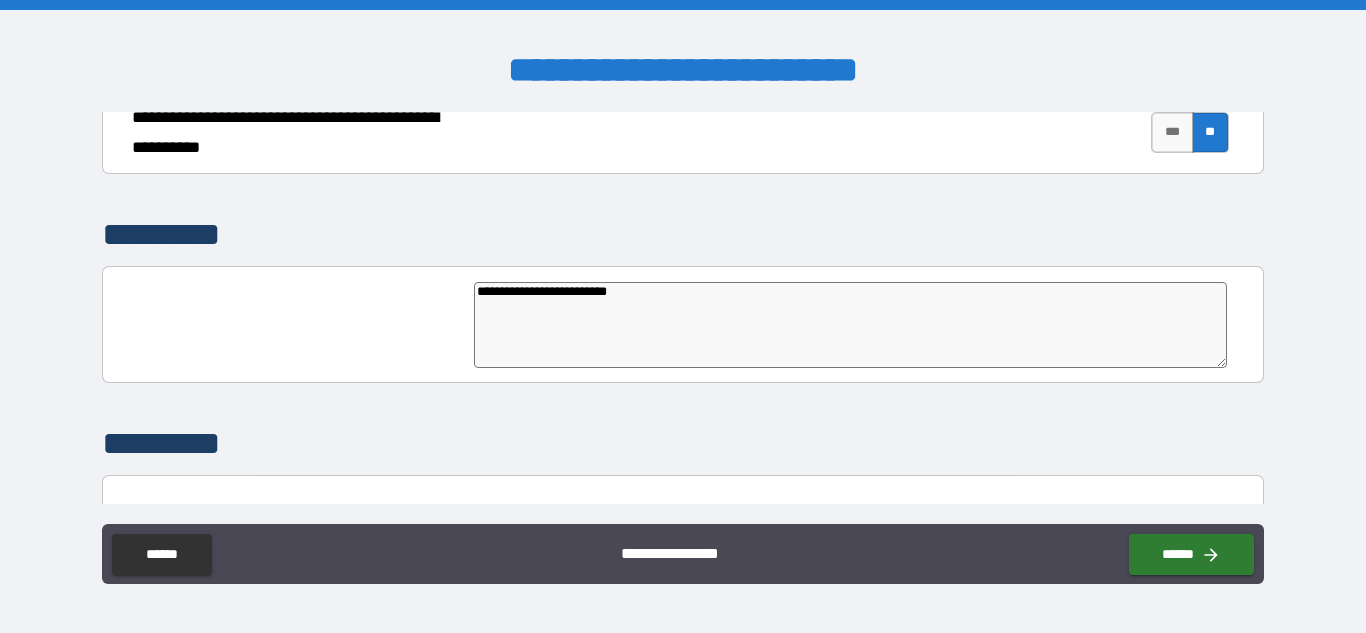 type on "*" 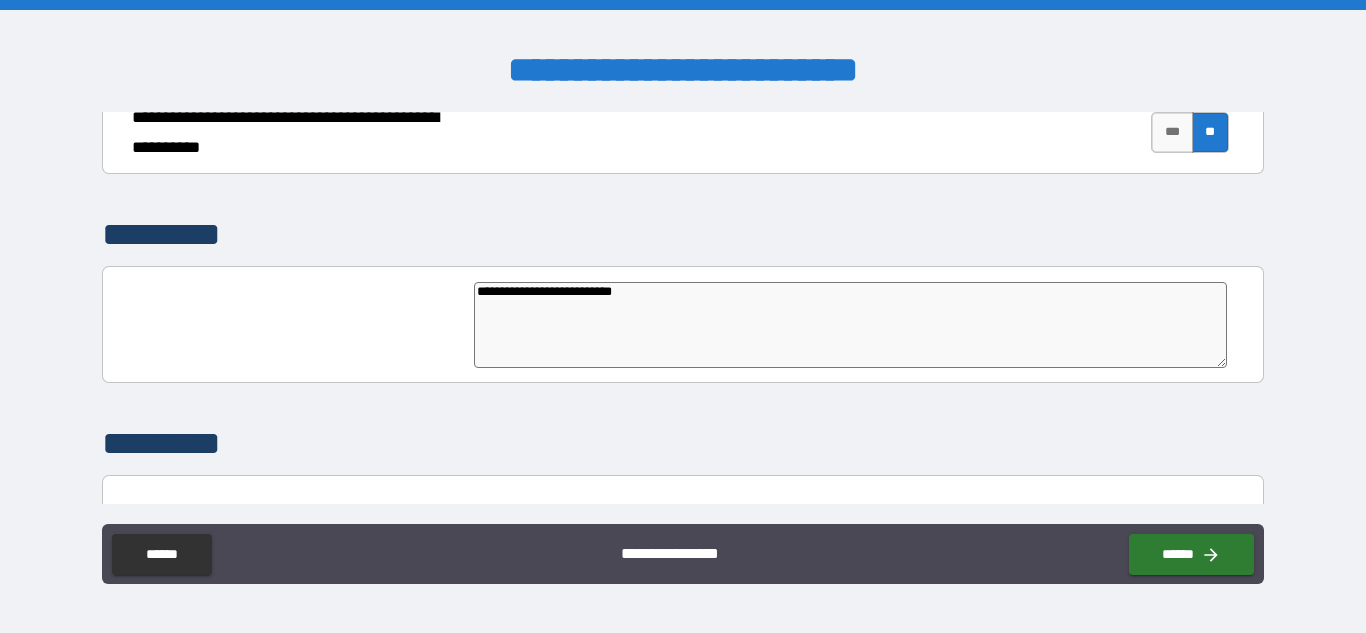 type on "**********" 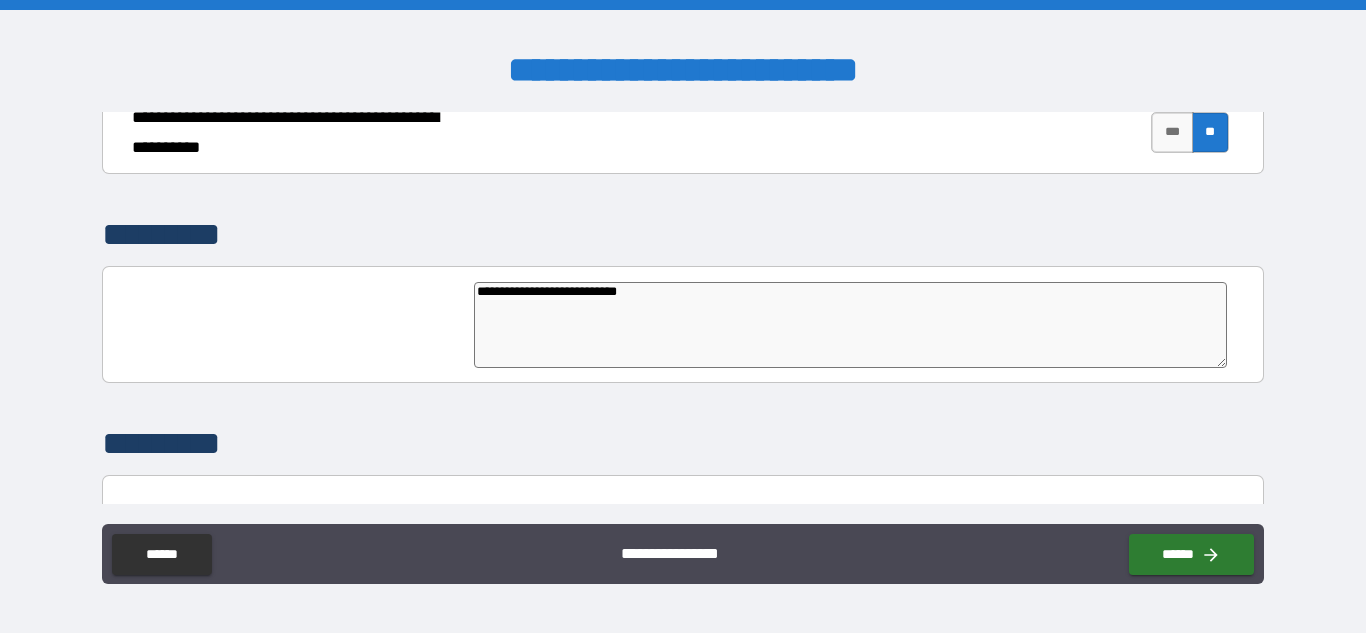 type on "**********" 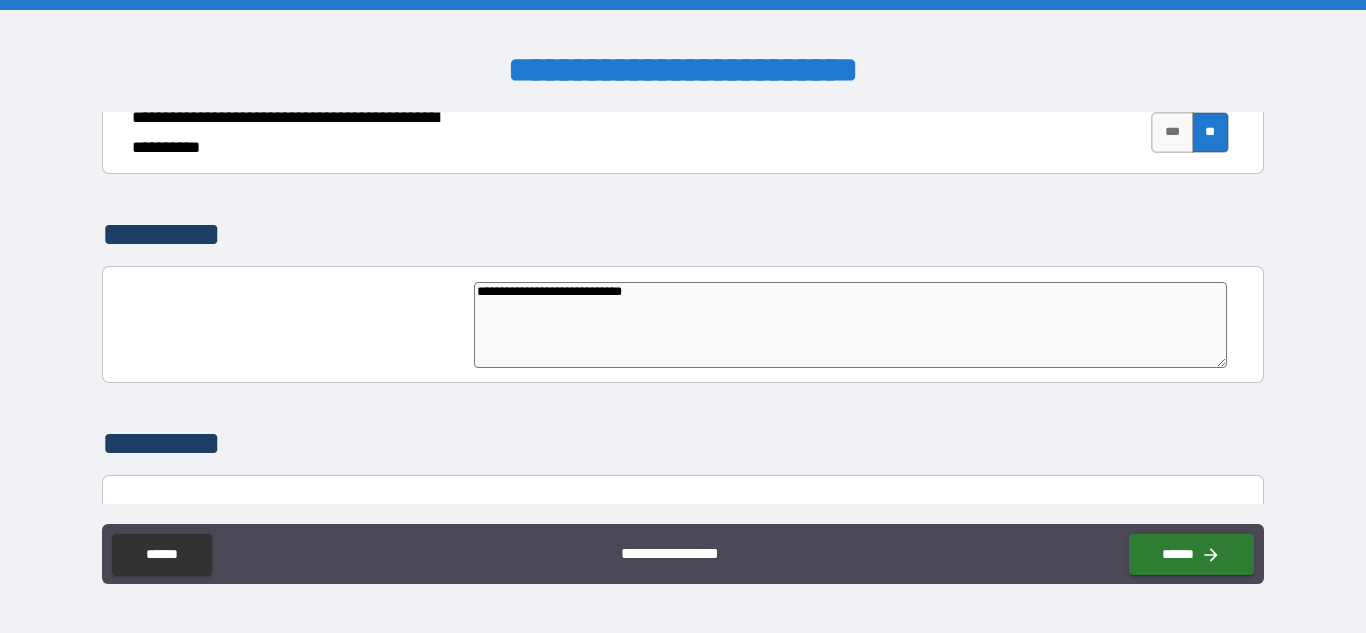 type on "**********" 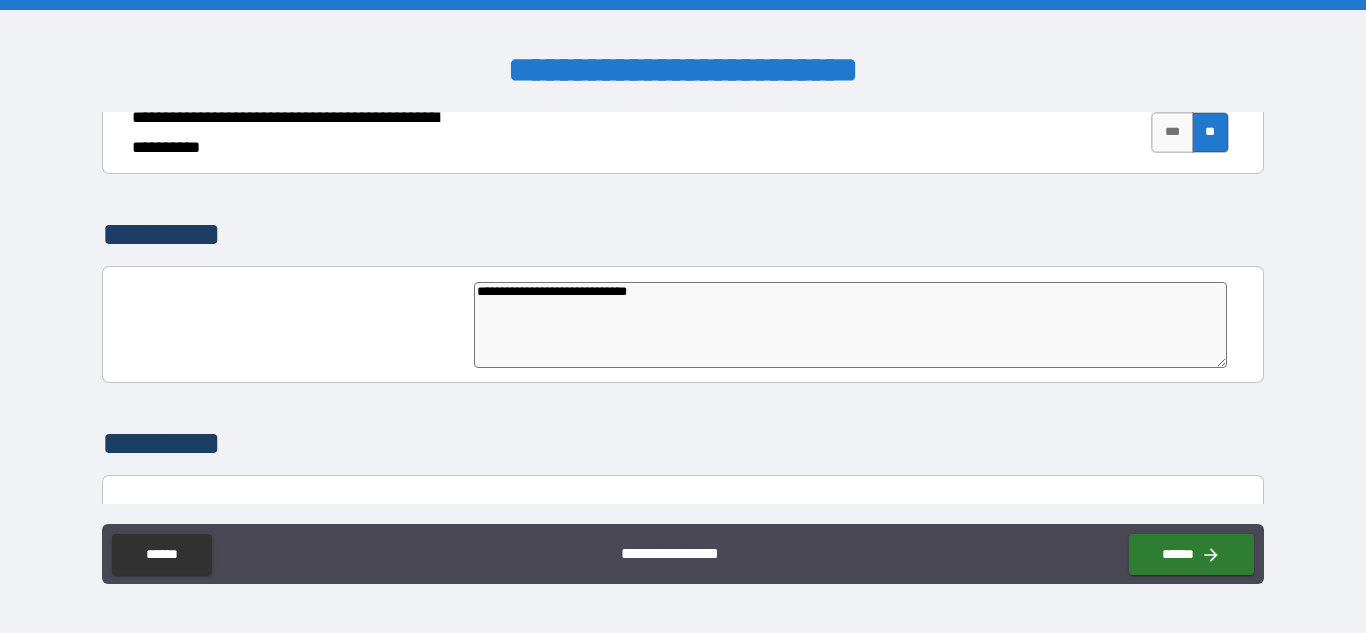type on "**********" 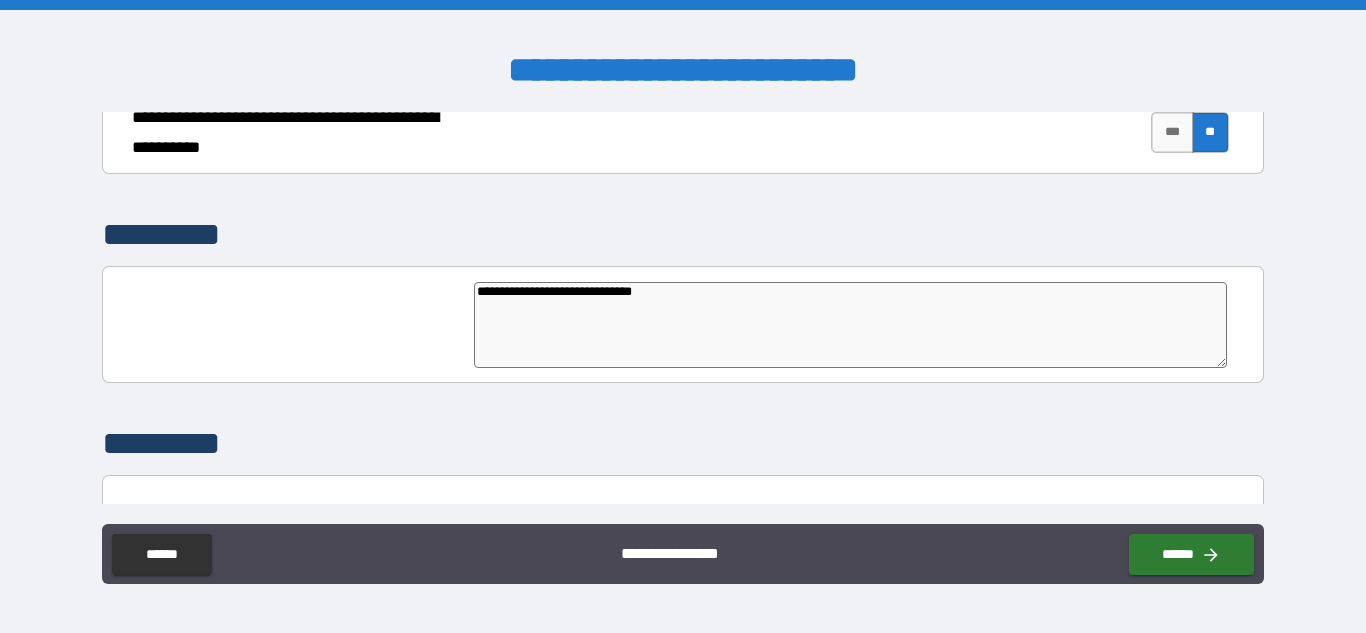 type on "*" 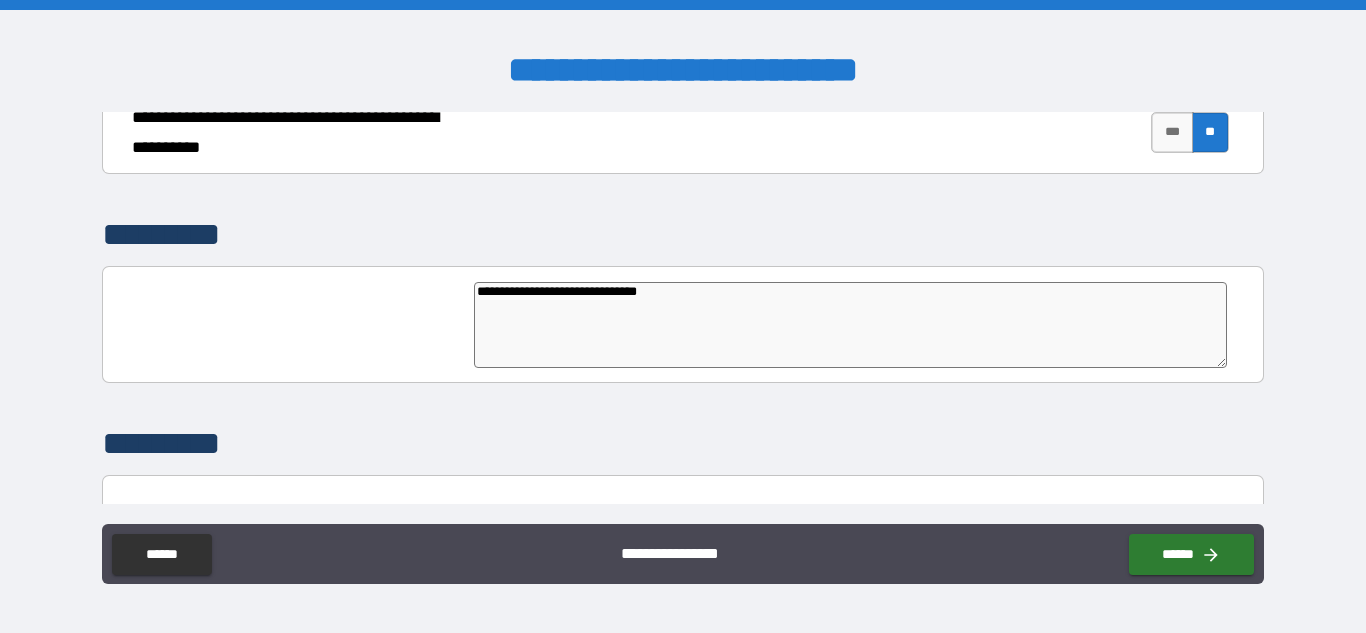 type on "*" 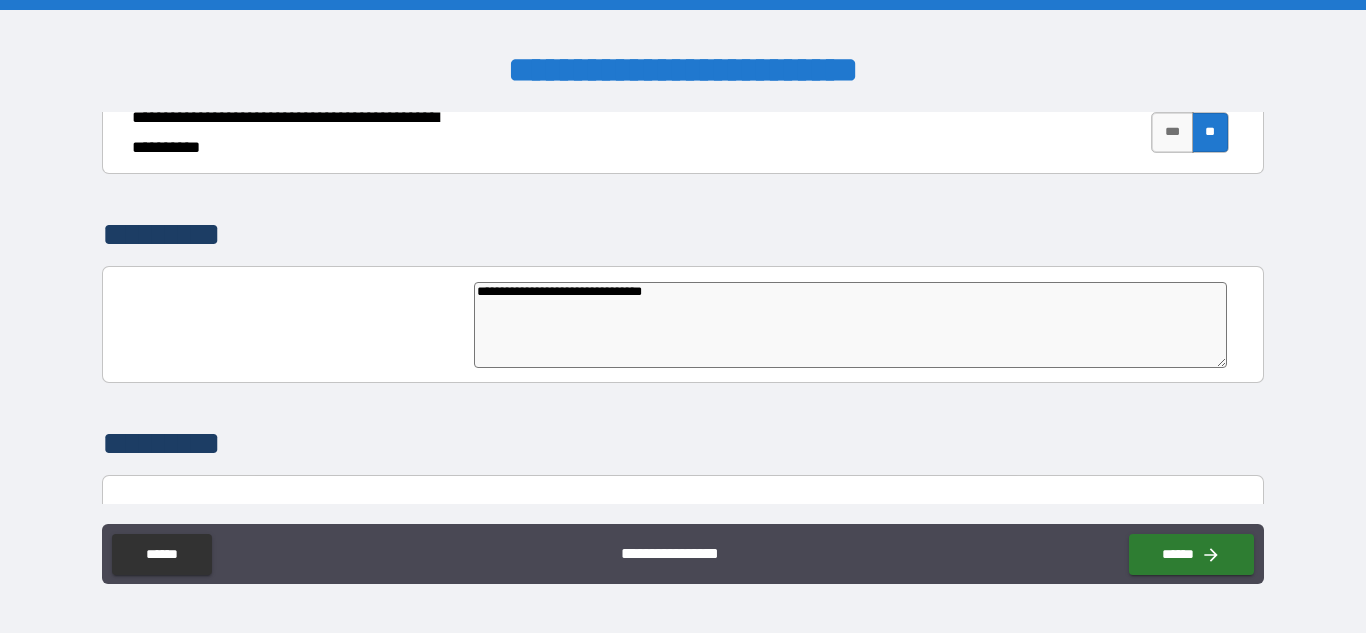 type on "**********" 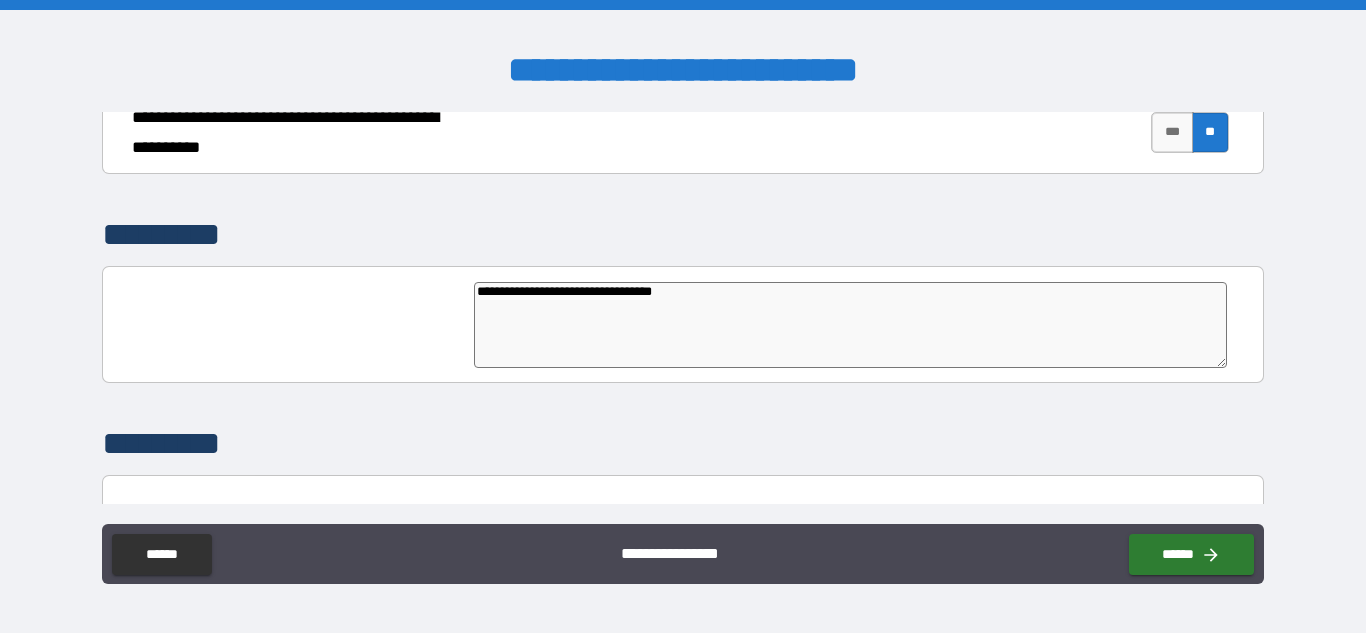type on "**********" 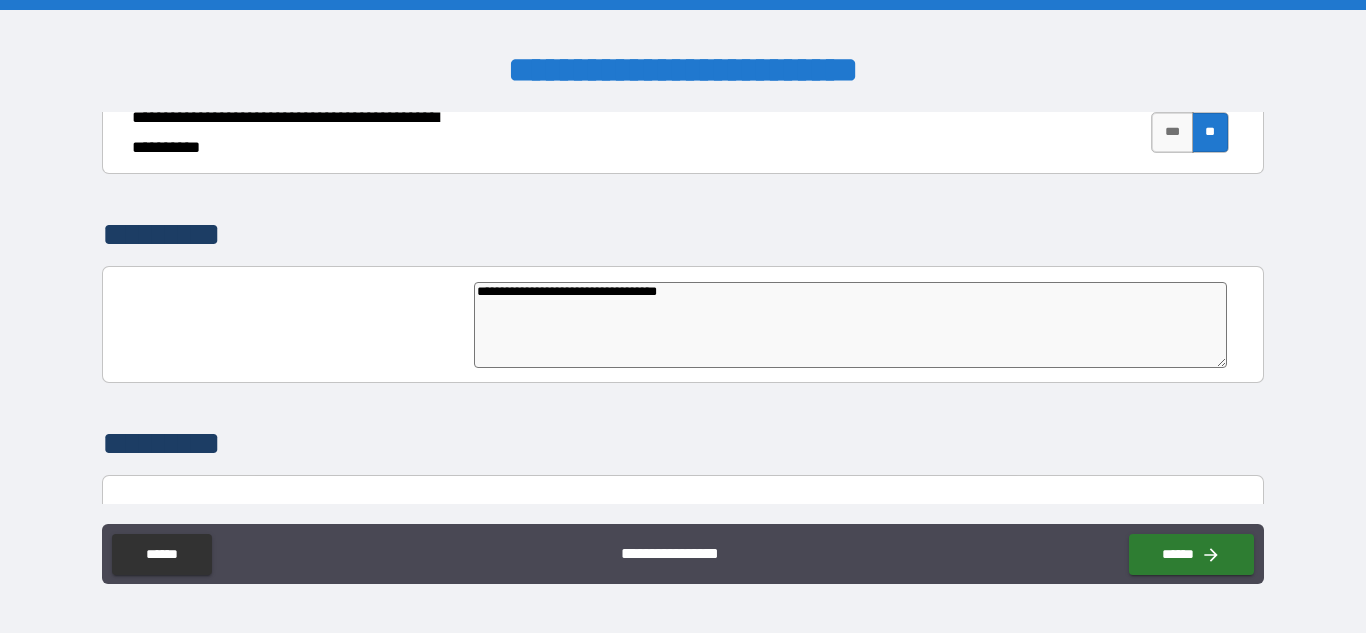 type on "**********" 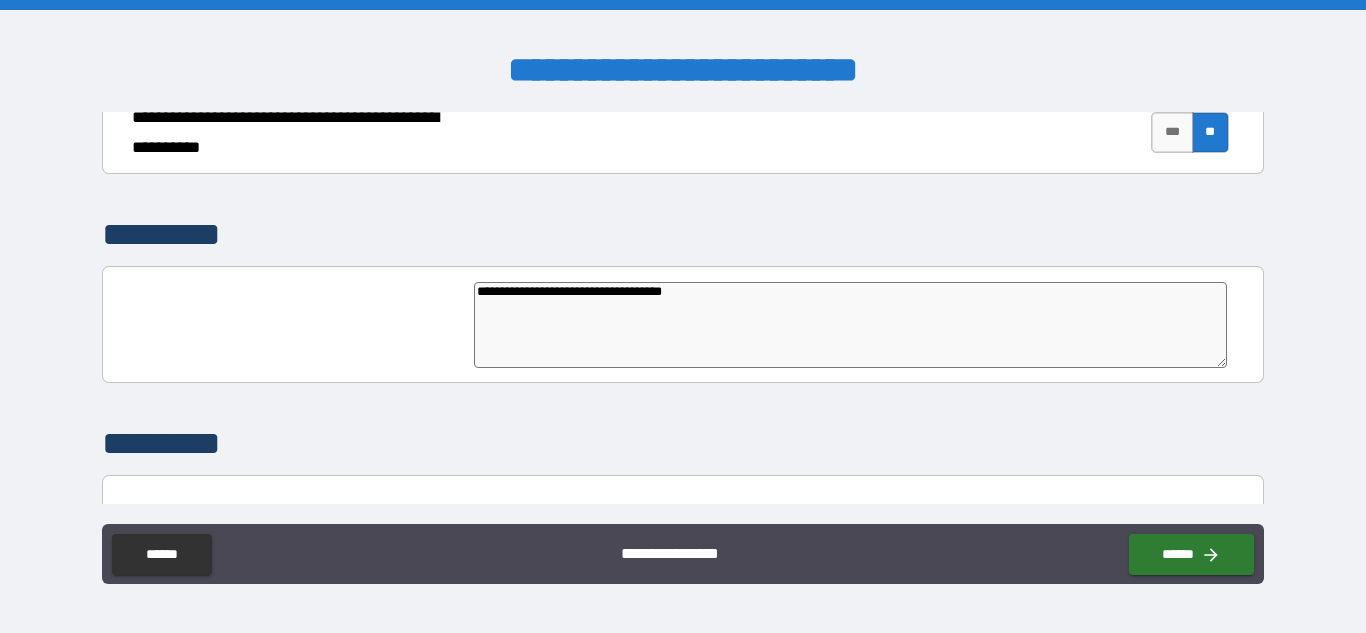 type on "**********" 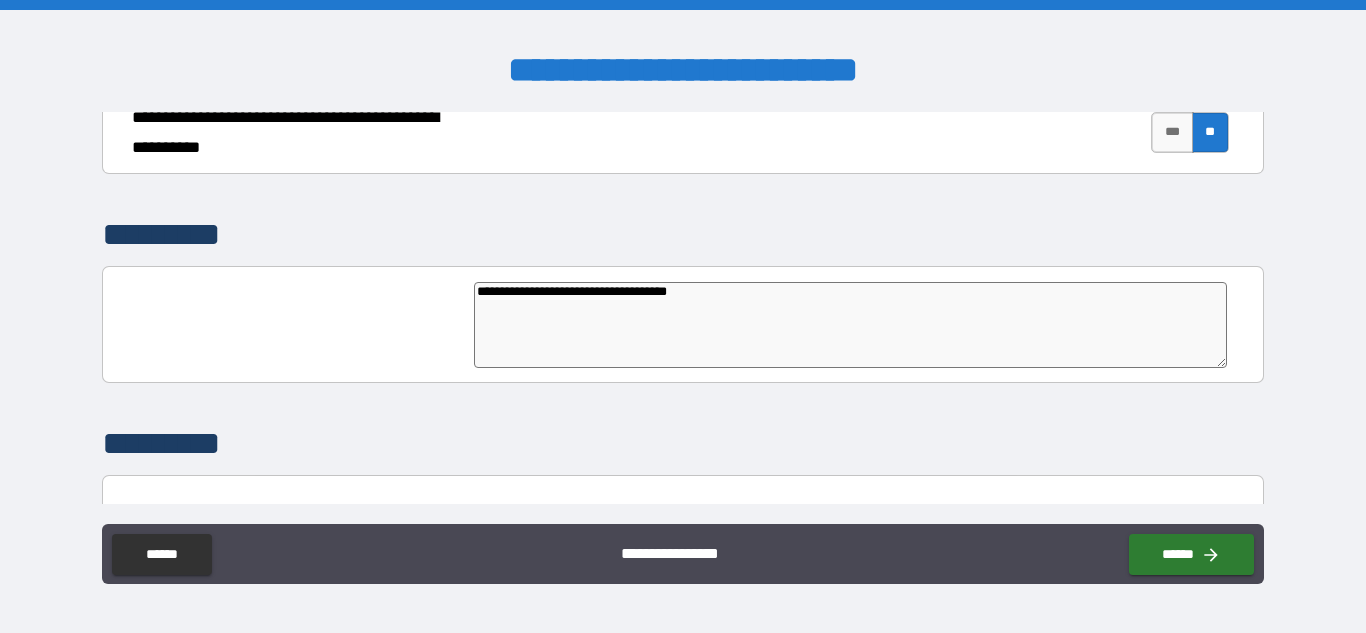 type on "**********" 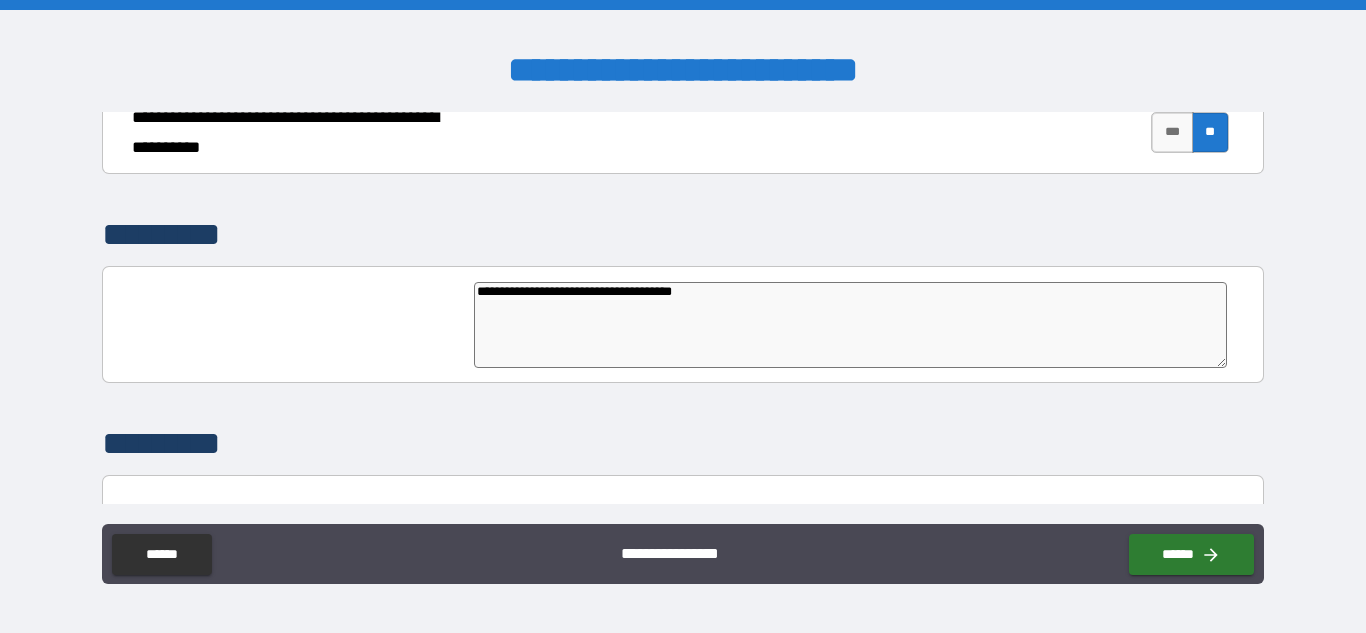 type on "*" 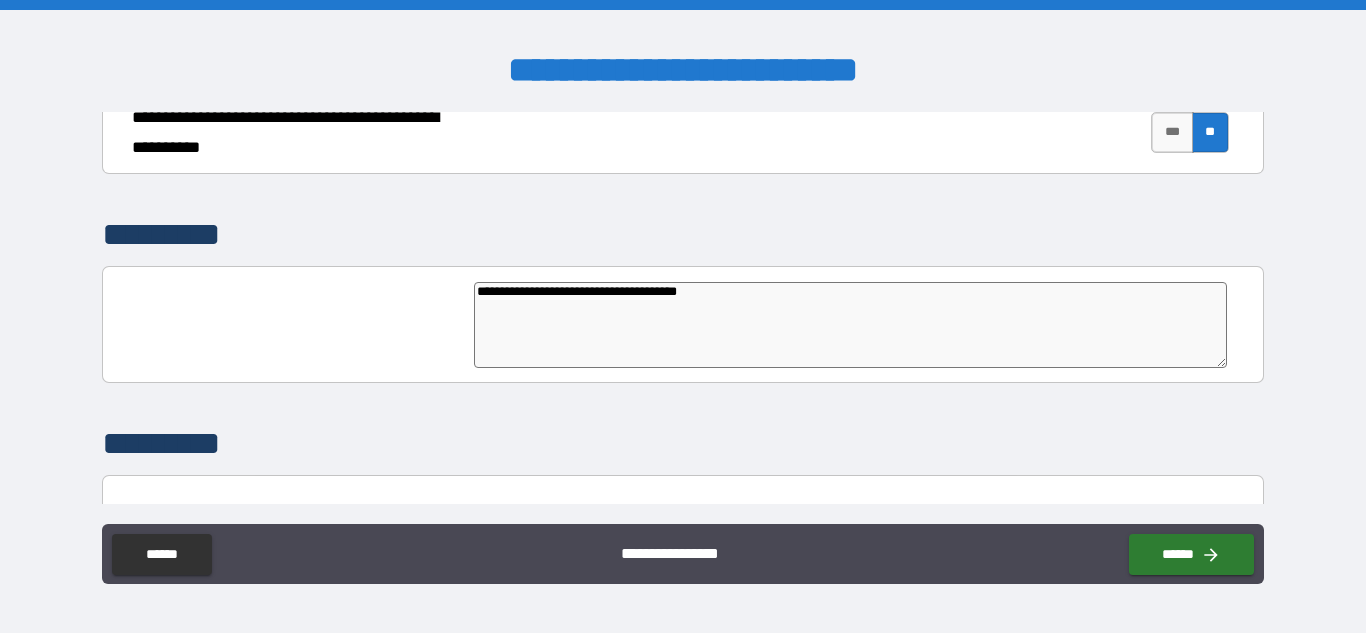 type on "**********" 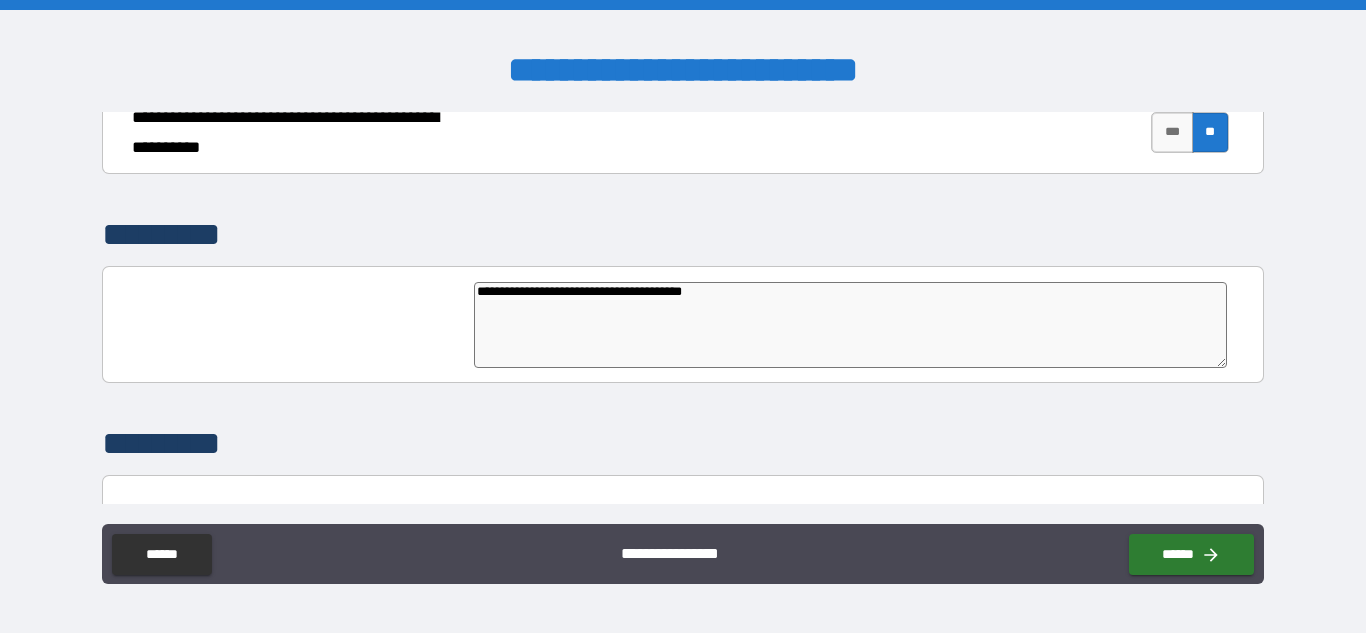 type on "*" 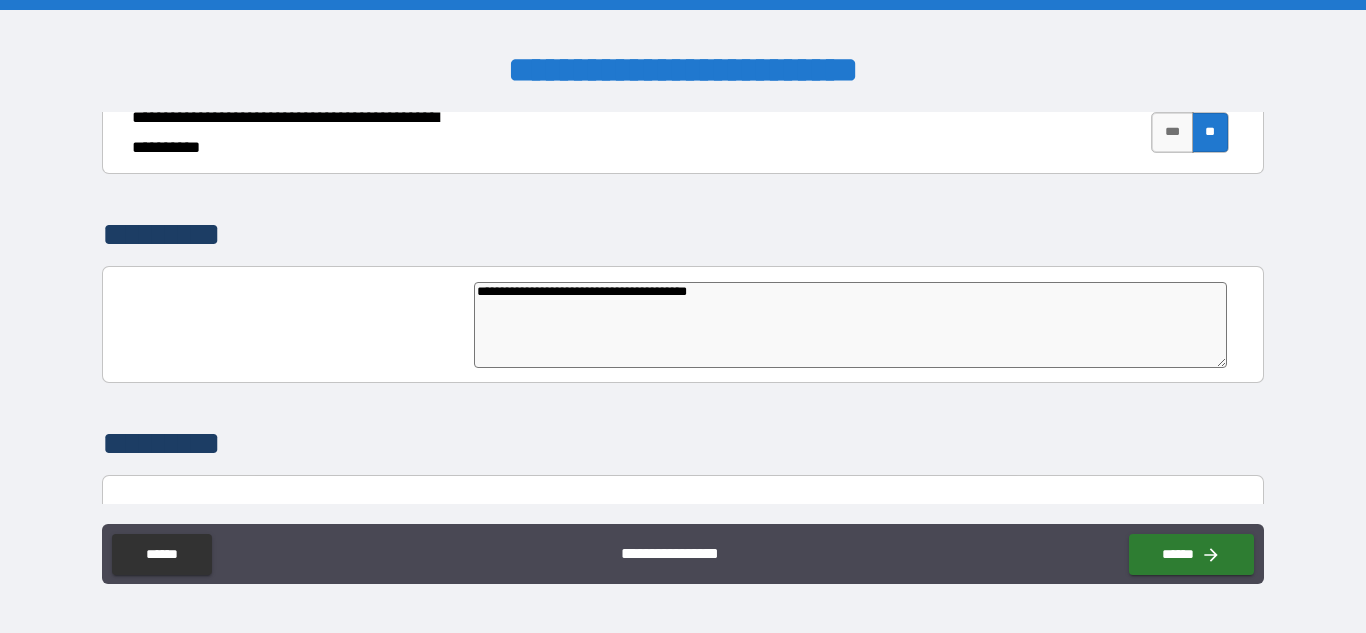type on "**********" 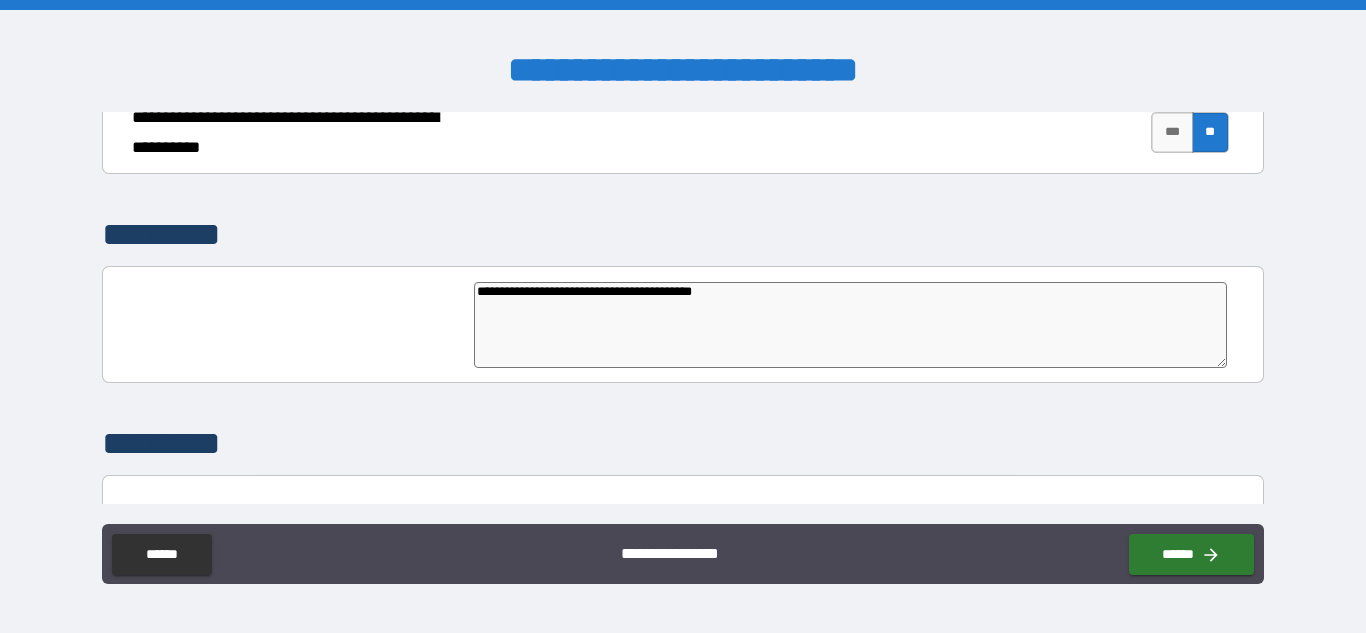 type on "*" 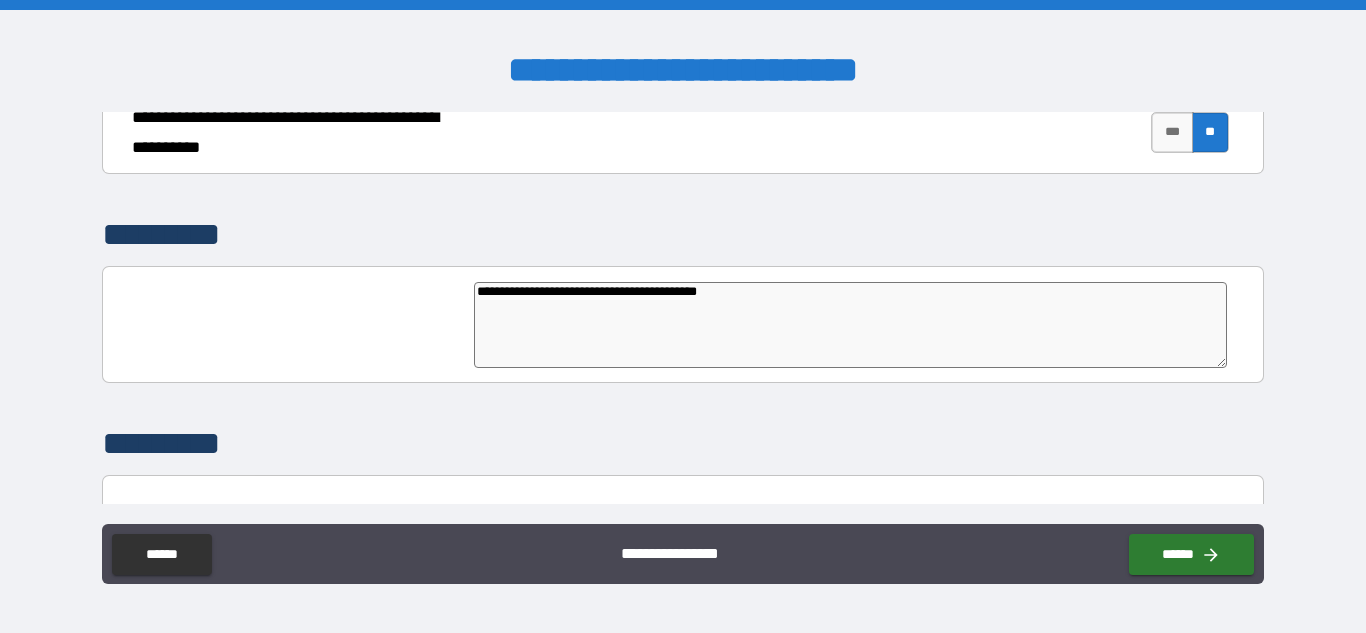 type on "*" 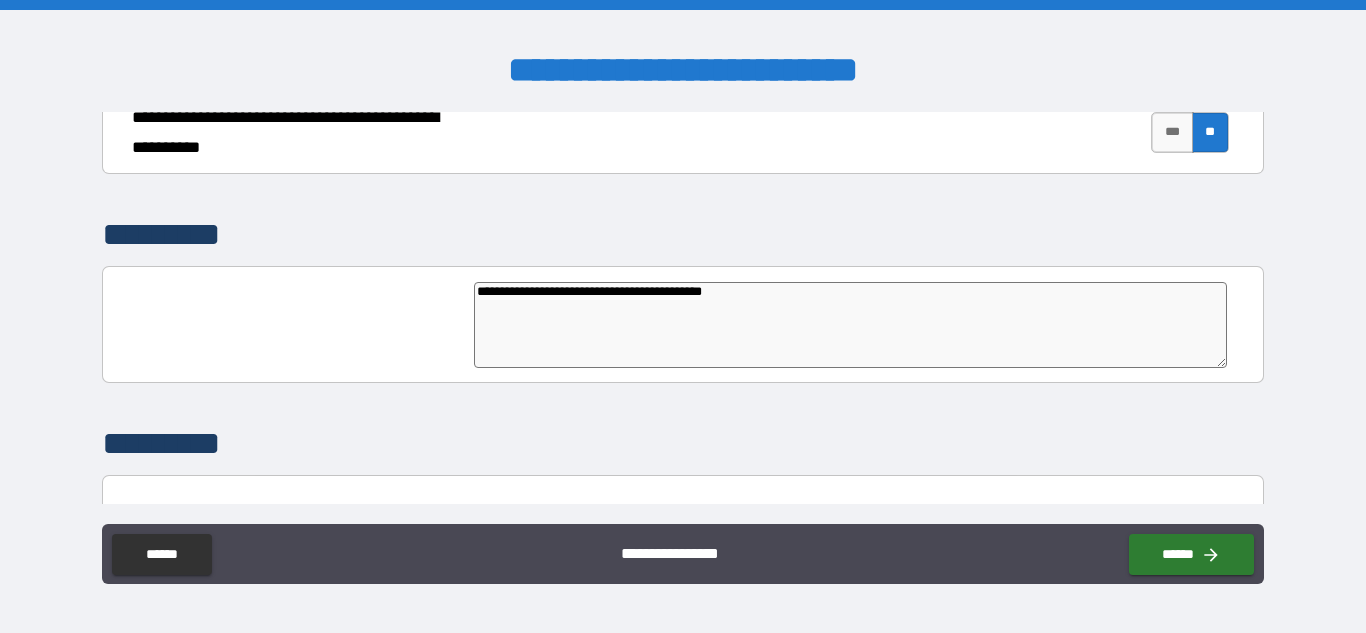 type on "**********" 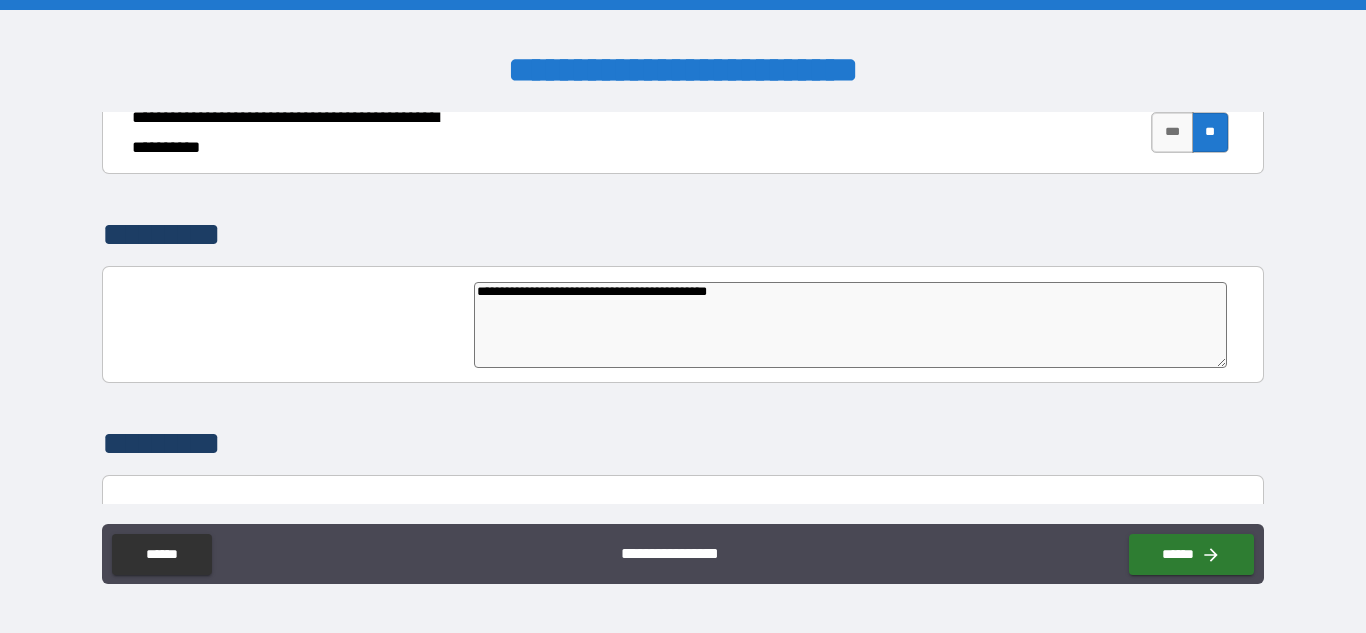 type on "*" 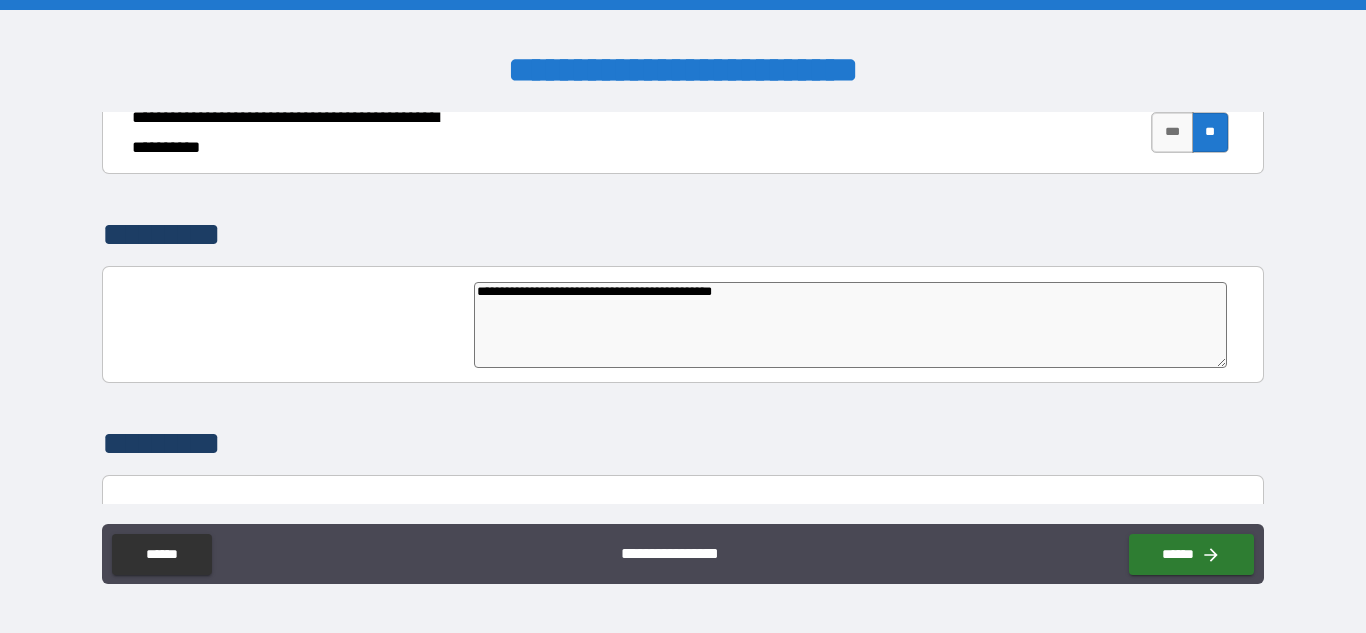 type on "*" 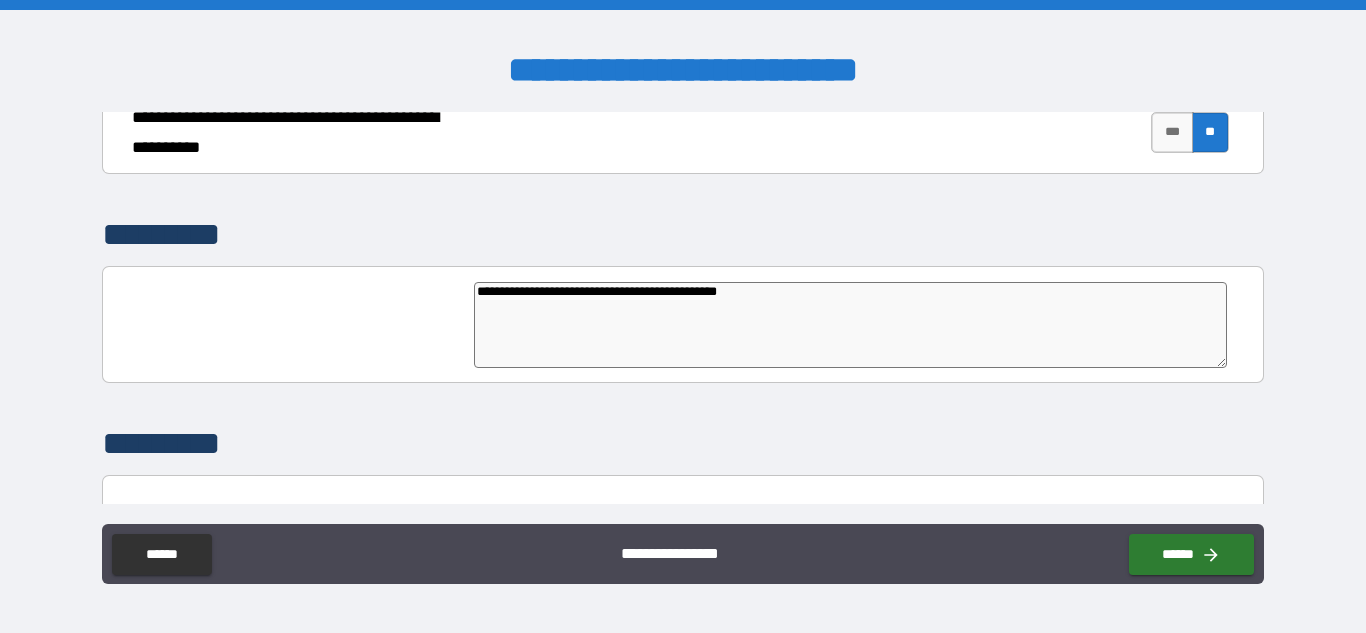type on "*" 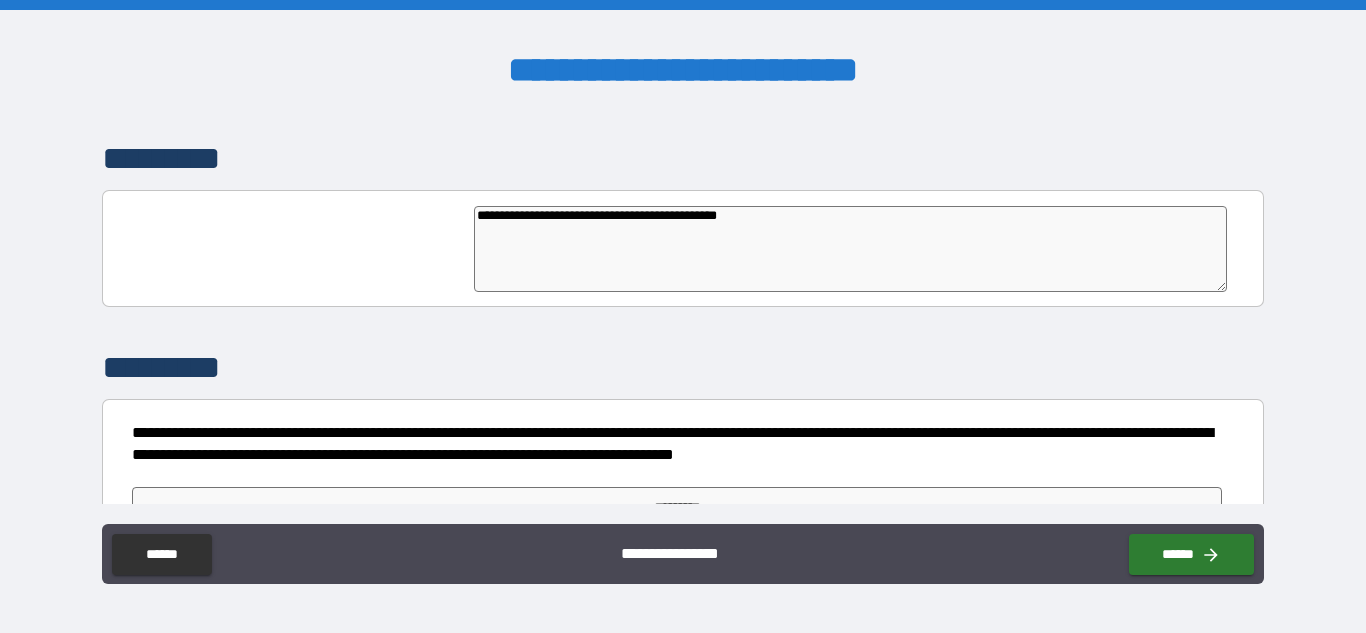 scroll, scrollTop: 4938, scrollLeft: 0, axis: vertical 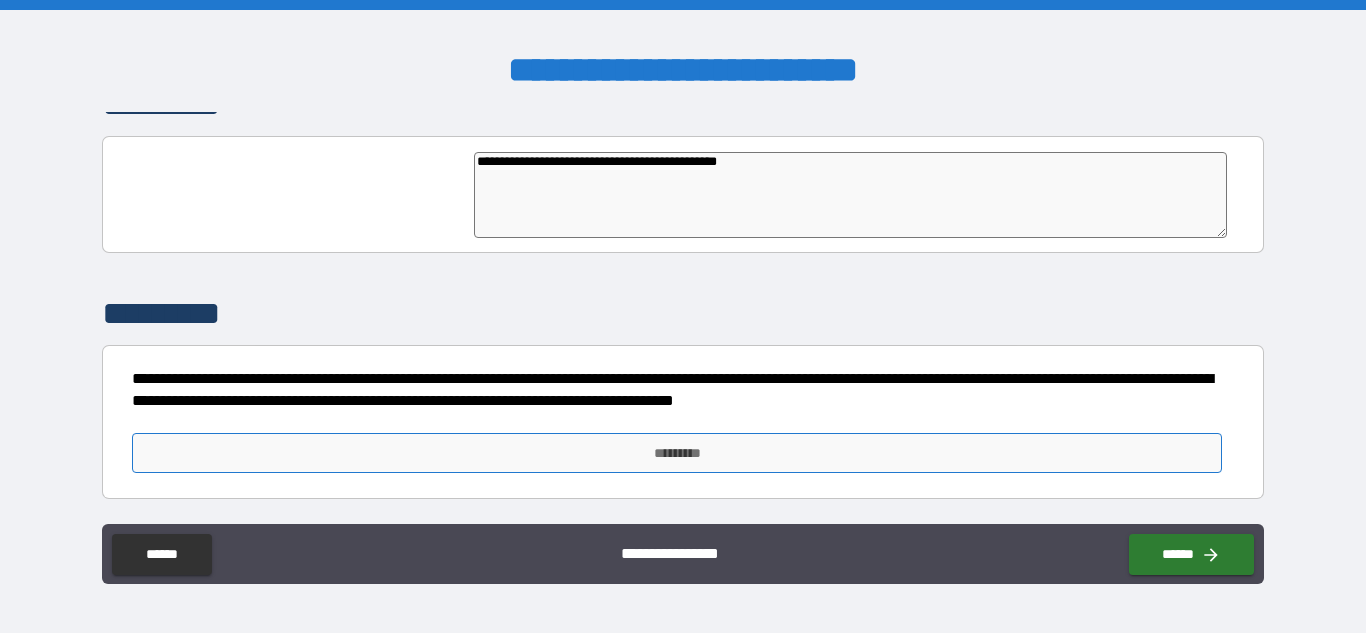 type on "**********" 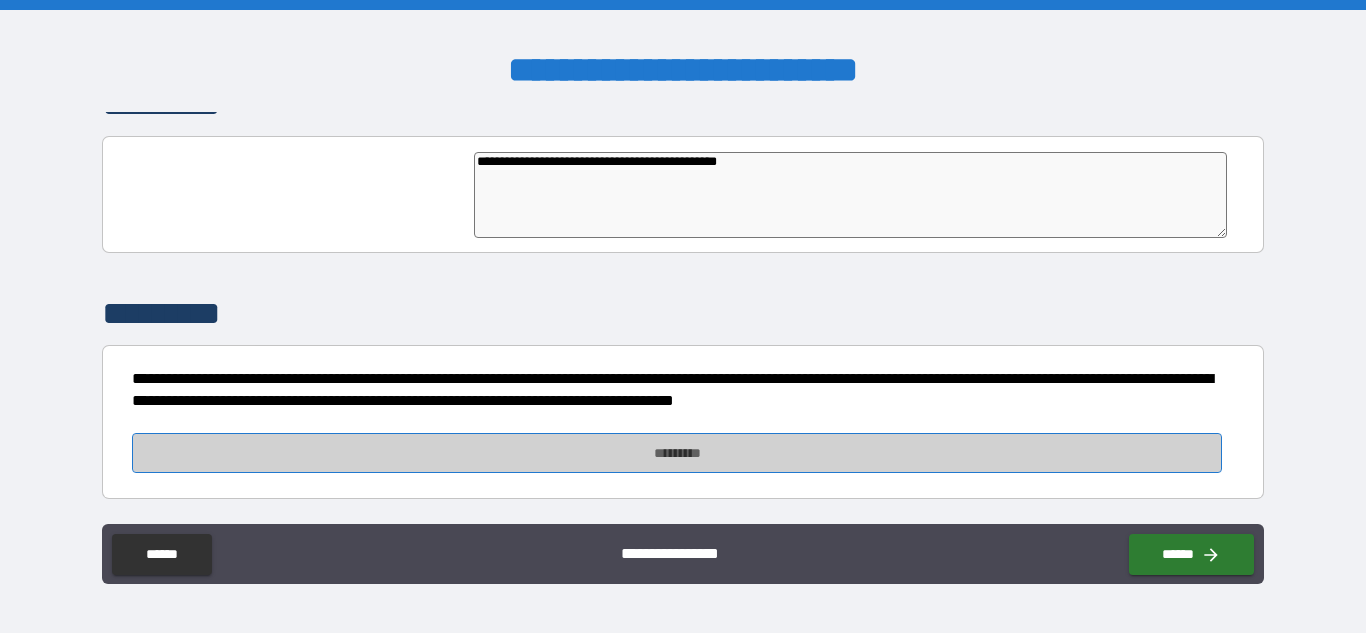 click on "*********" at bounding box center [677, 453] 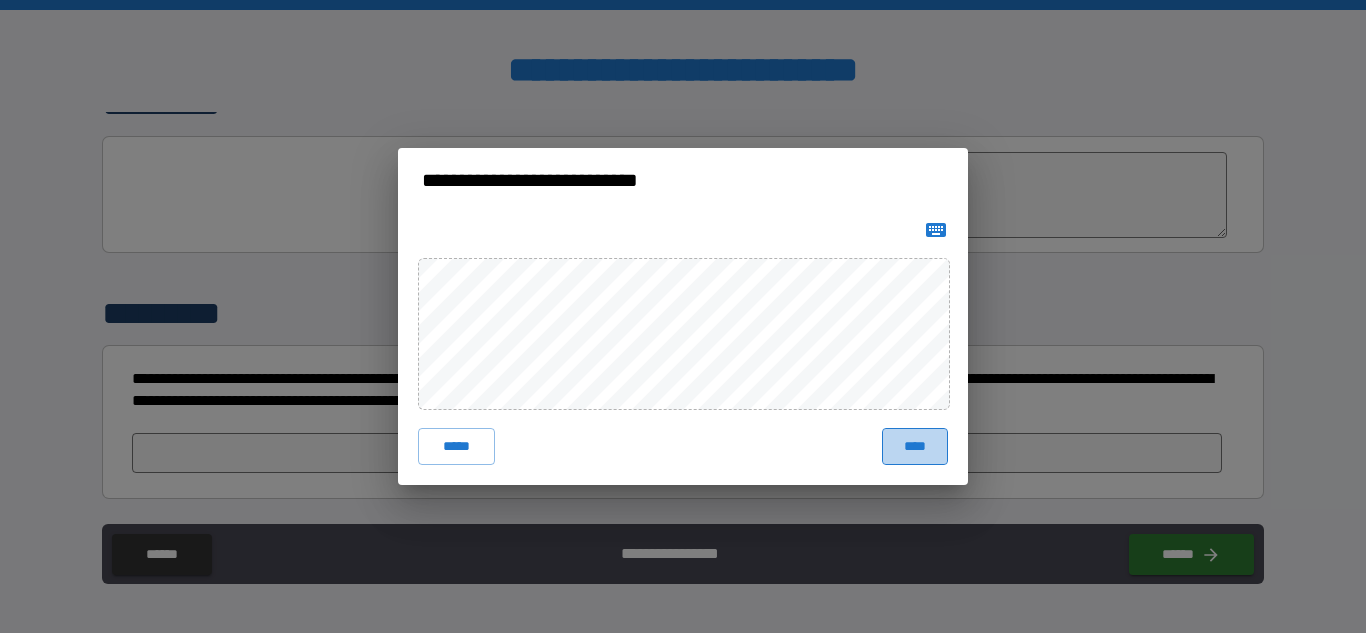 click on "****" at bounding box center (915, 446) 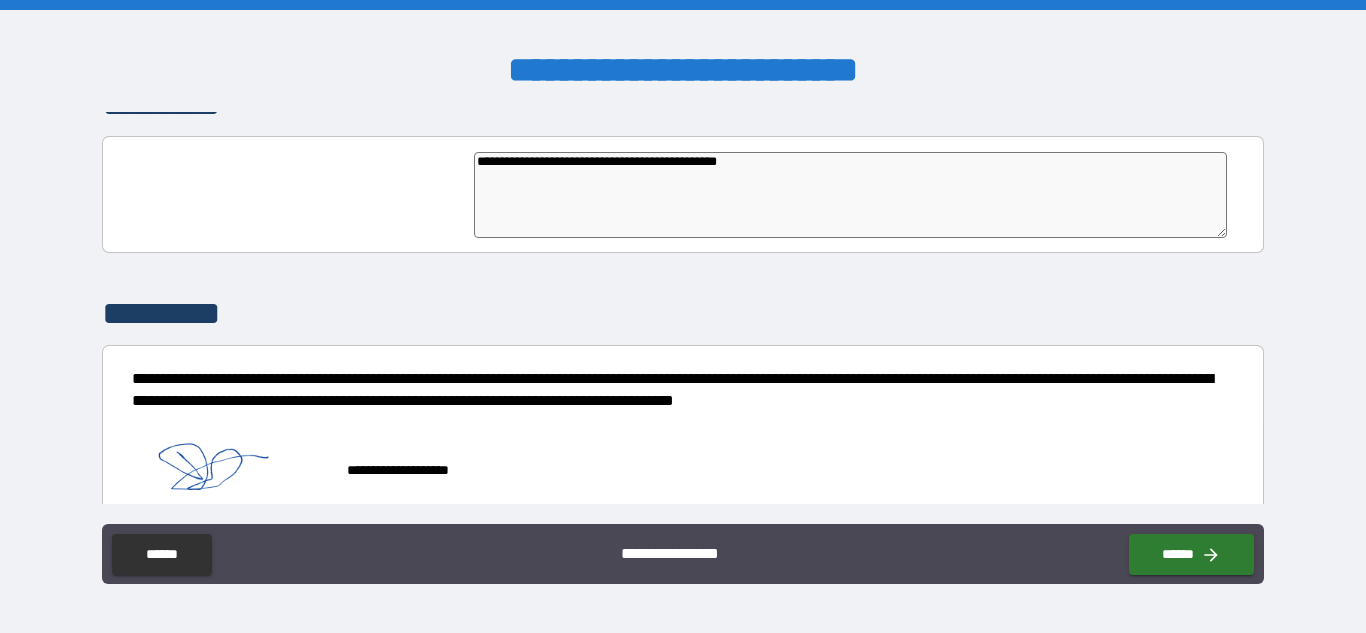 type on "*" 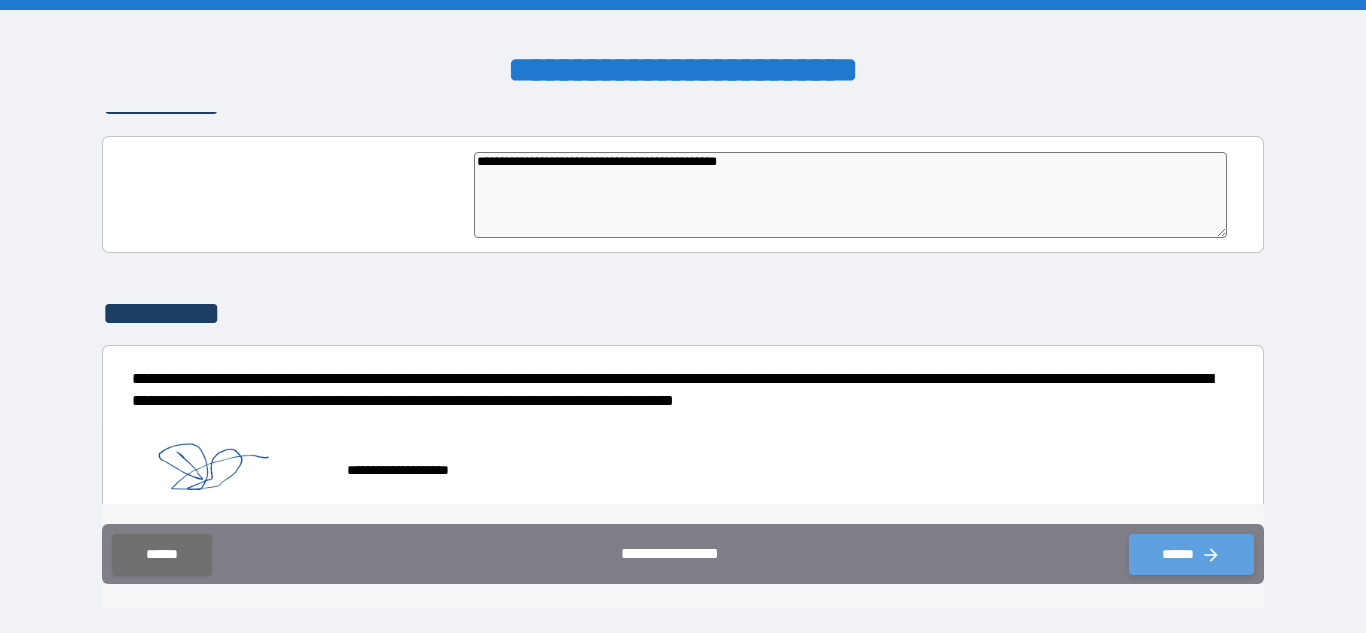 click on "******" at bounding box center (1191, 554) 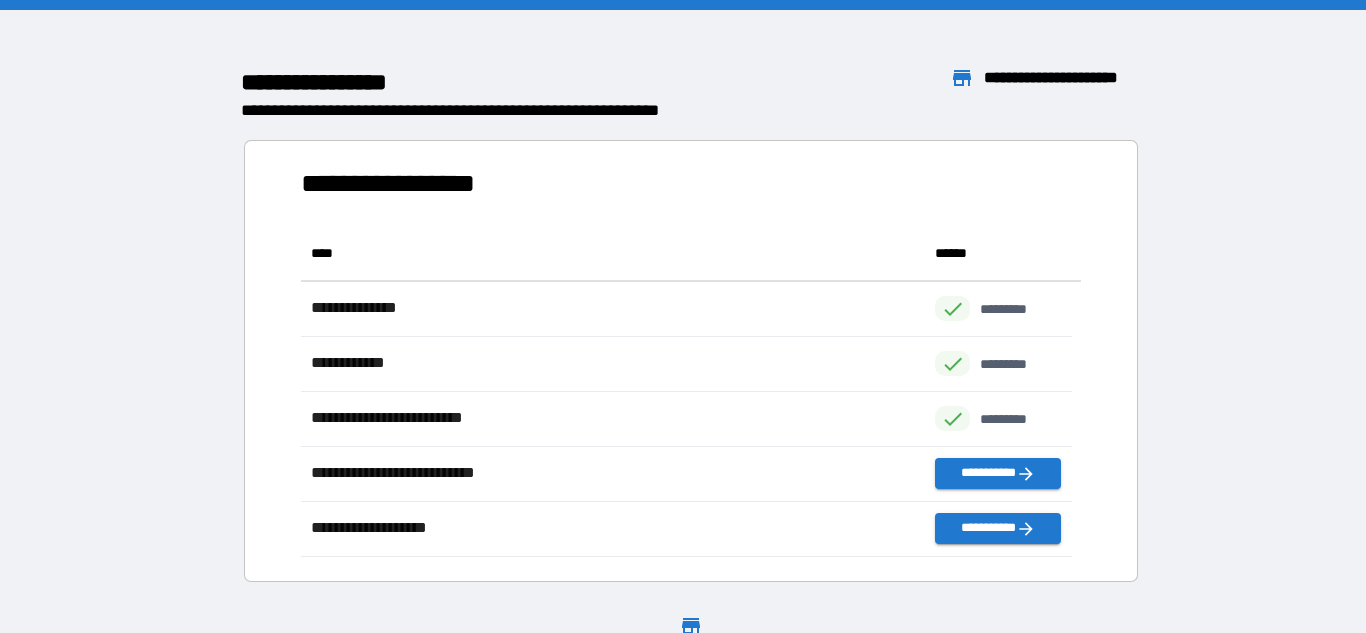 scroll, scrollTop: 16, scrollLeft: 16, axis: both 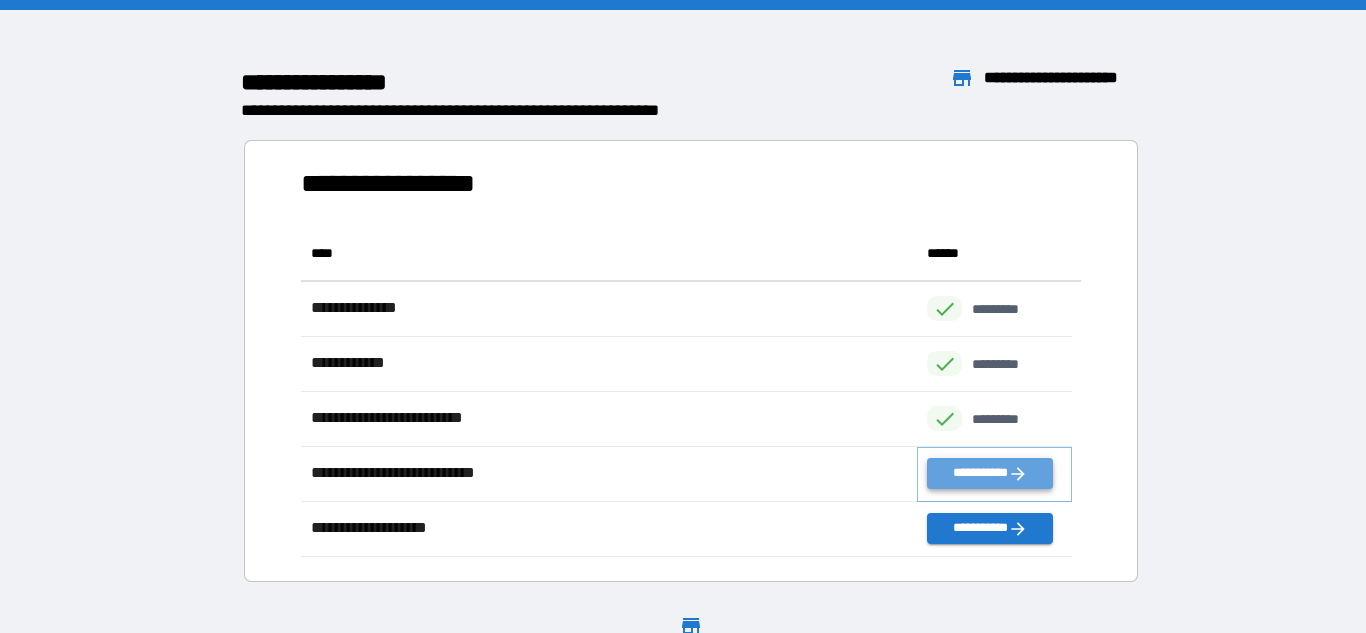 click on "**********" at bounding box center [989, 473] 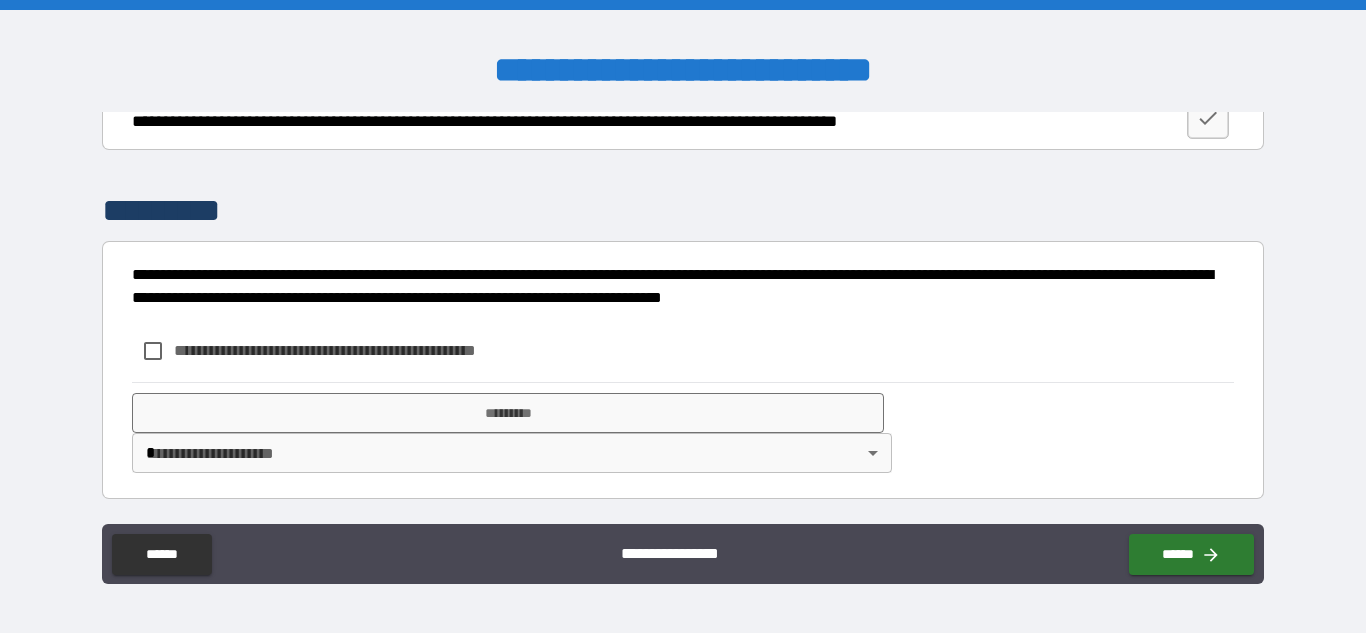 scroll, scrollTop: 3720, scrollLeft: 0, axis: vertical 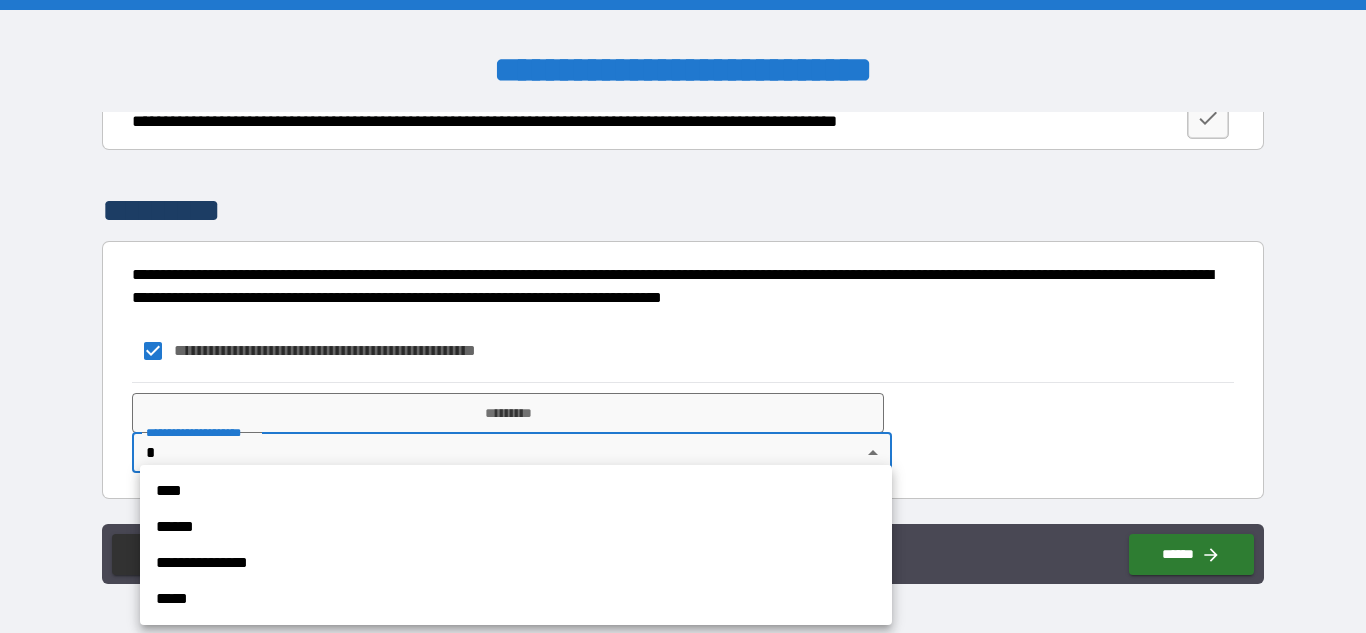 click on "**********" at bounding box center (683, 316) 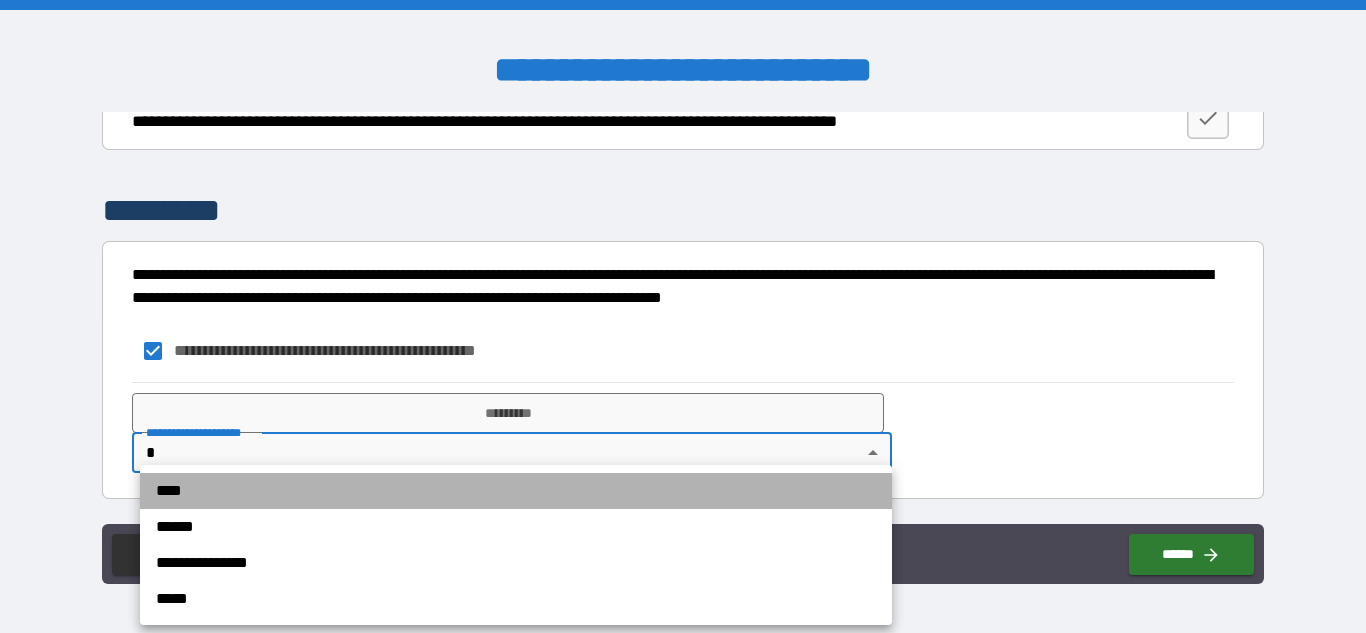 click on "****" at bounding box center [516, 491] 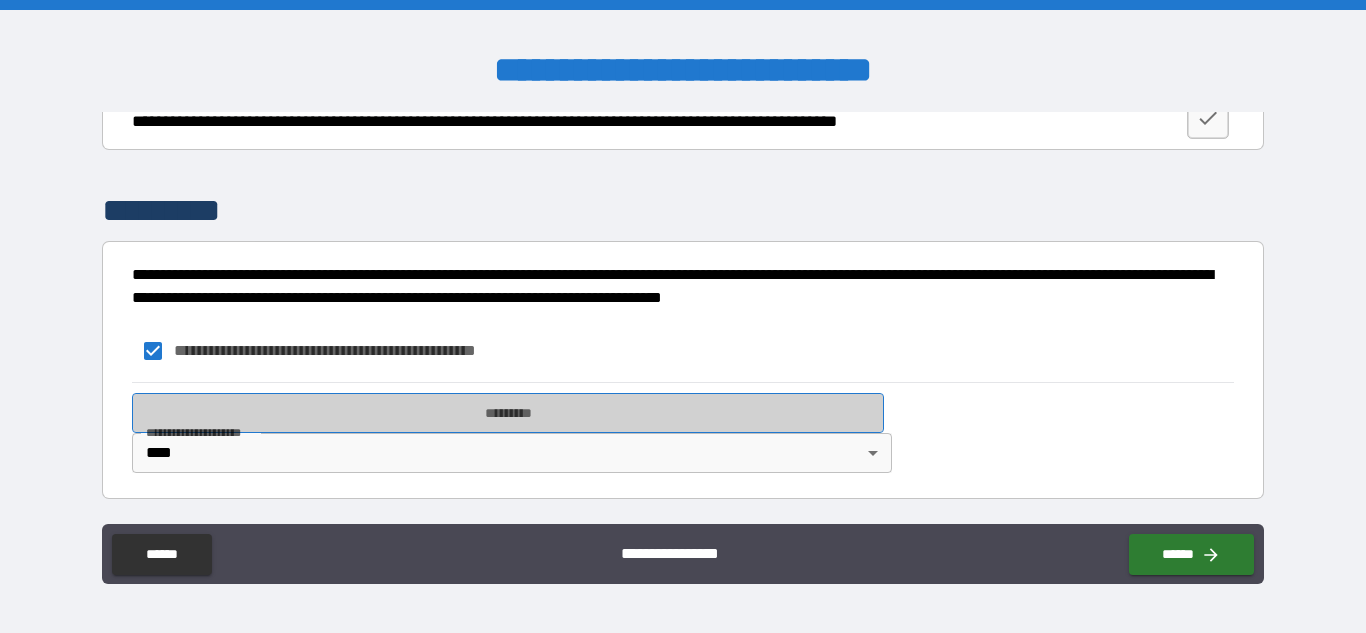 click on "*********" at bounding box center [508, 413] 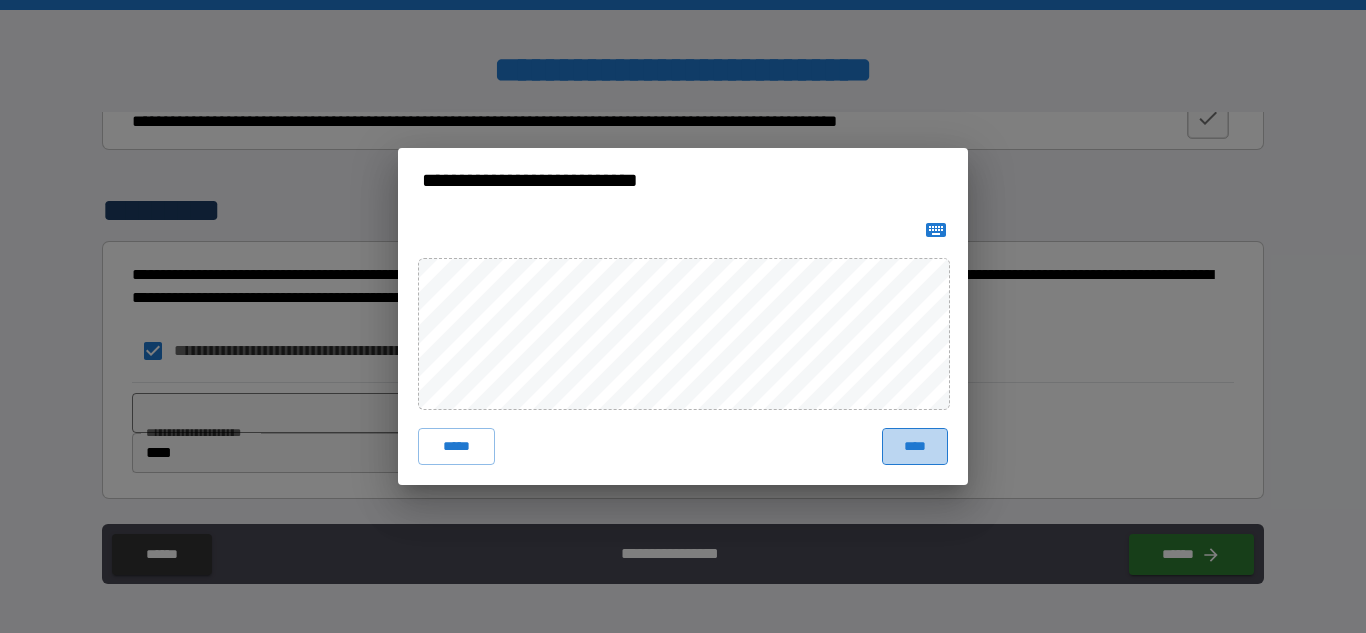 click on "****" at bounding box center (915, 446) 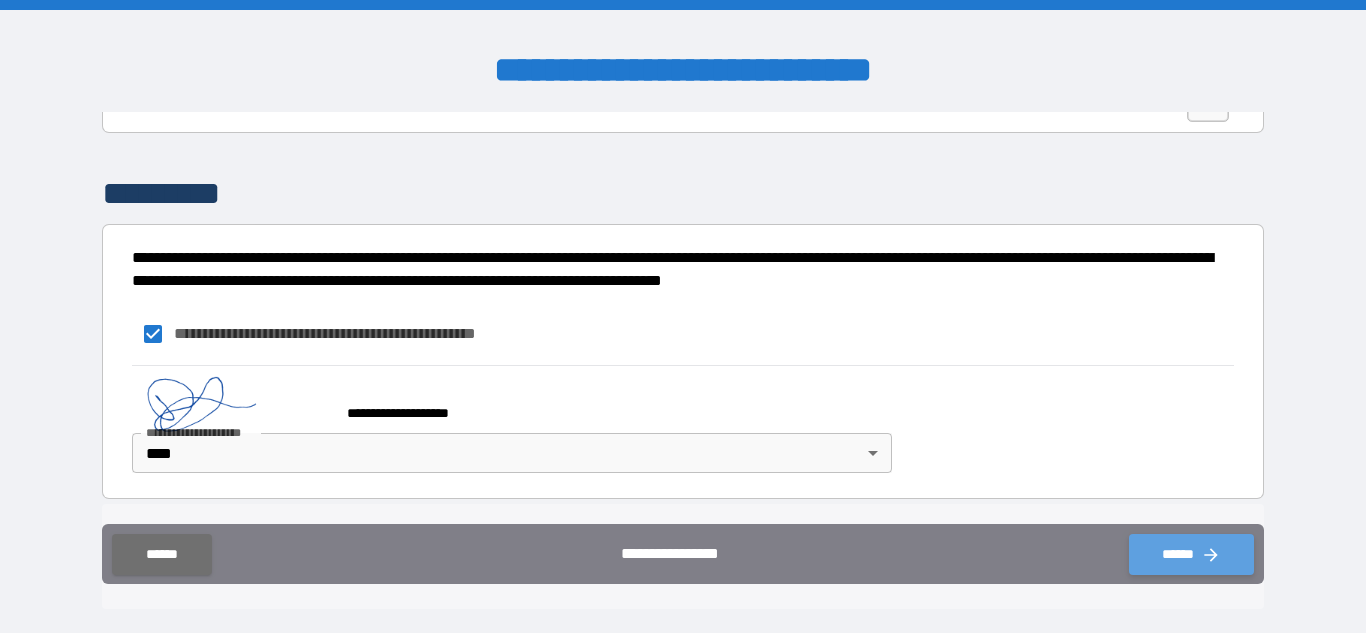 click on "******" at bounding box center [1191, 554] 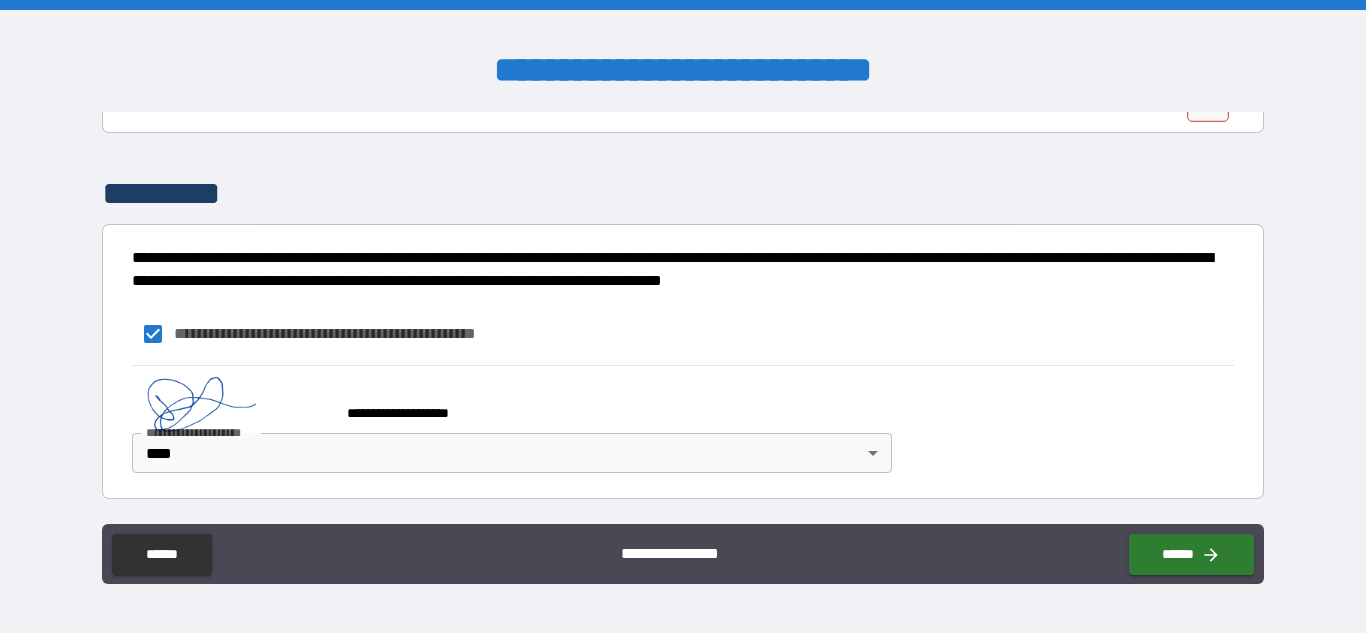 type 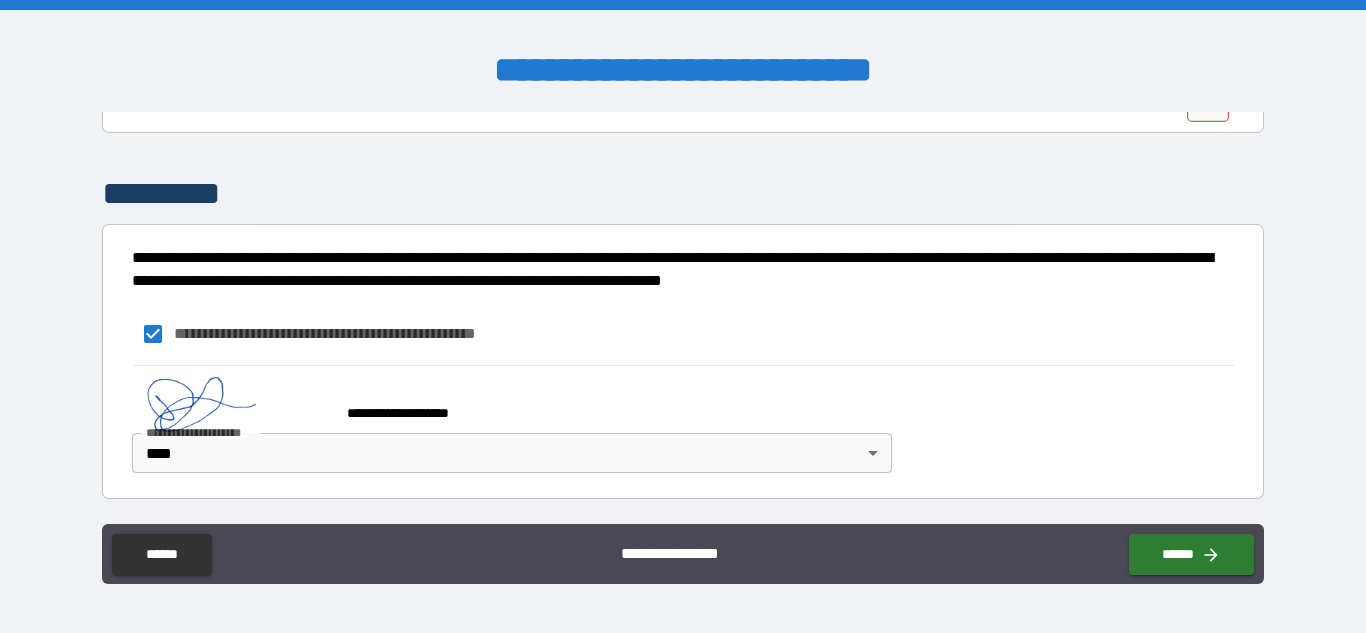 click on "**********" at bounding box center [682, 424] 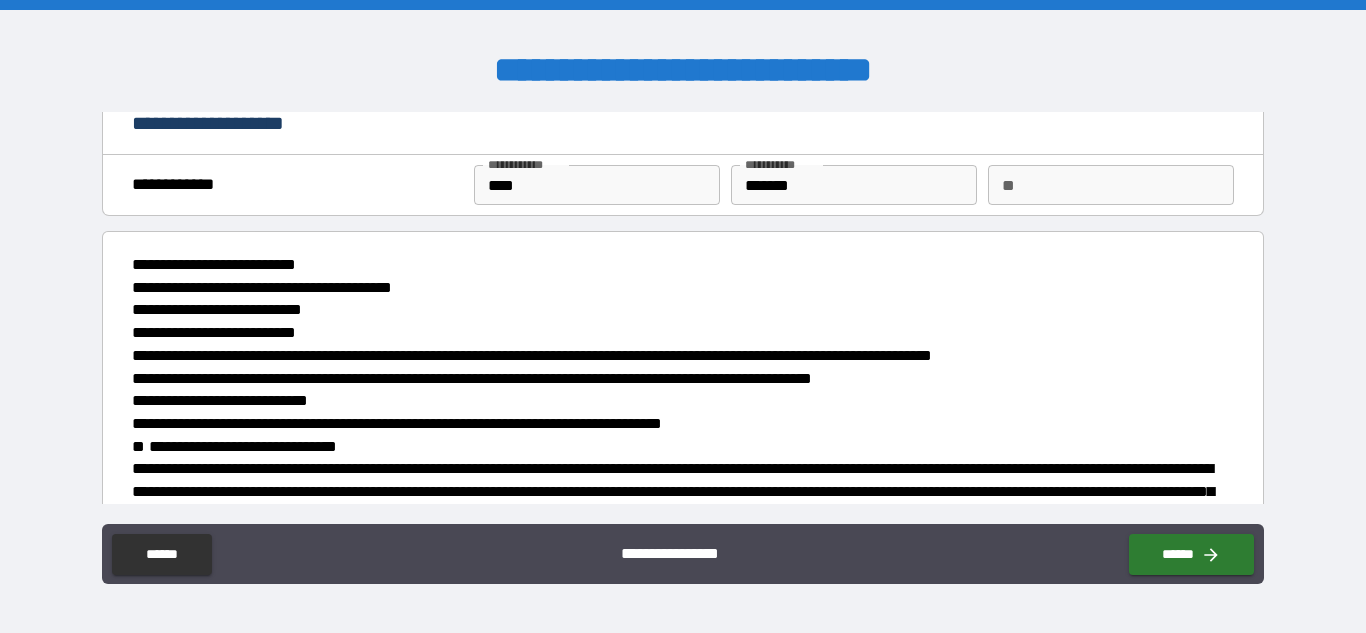 scroll, scrollTop: 0, scrollLeft: 0, axis: both 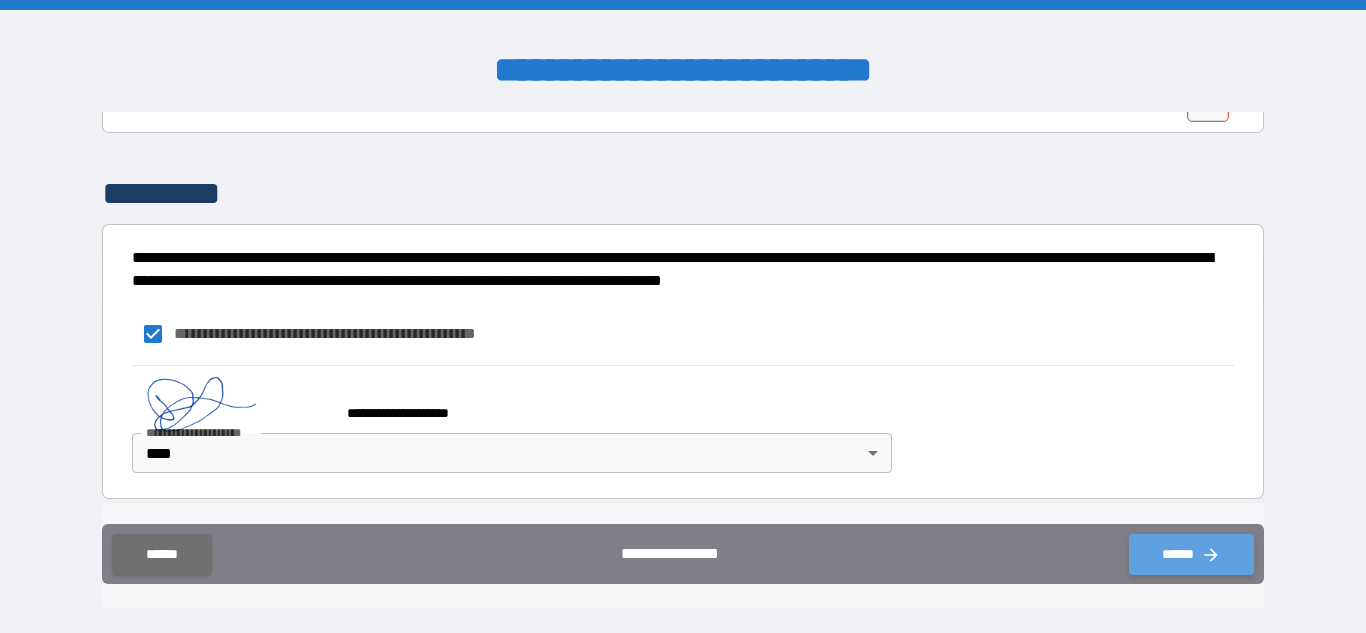 click on "******" at bounding box center [1191, 554] 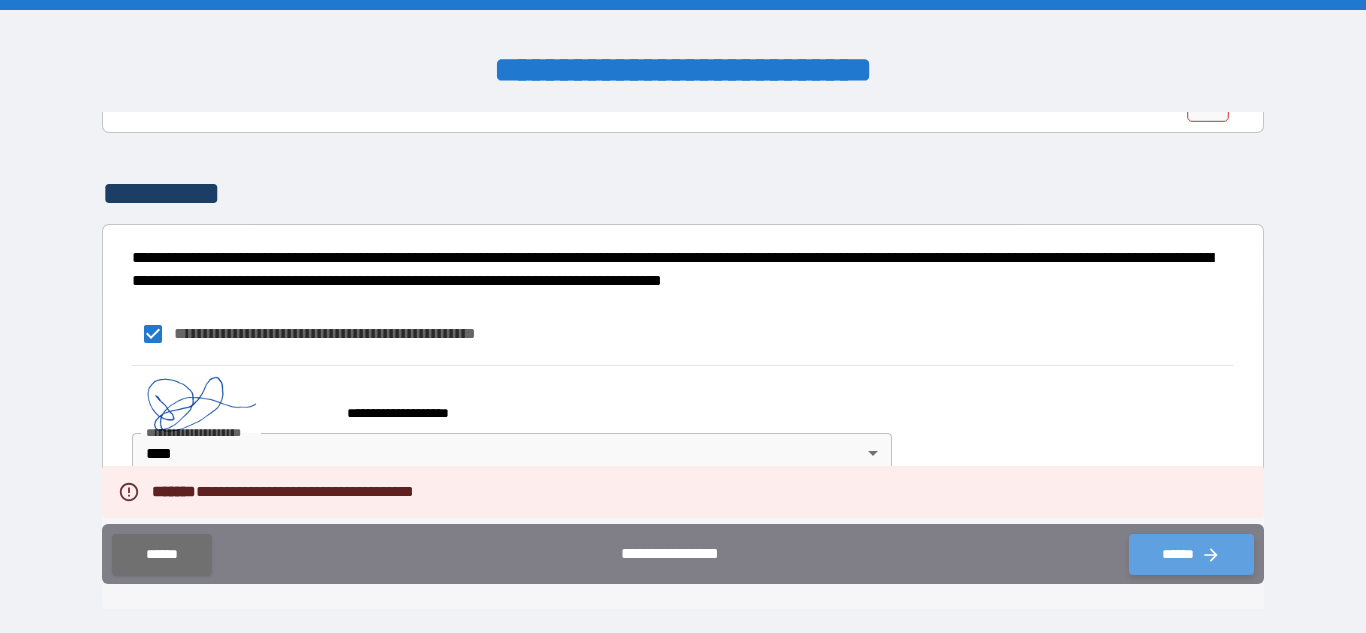 click on "******" at bounding box center (1191, 554) 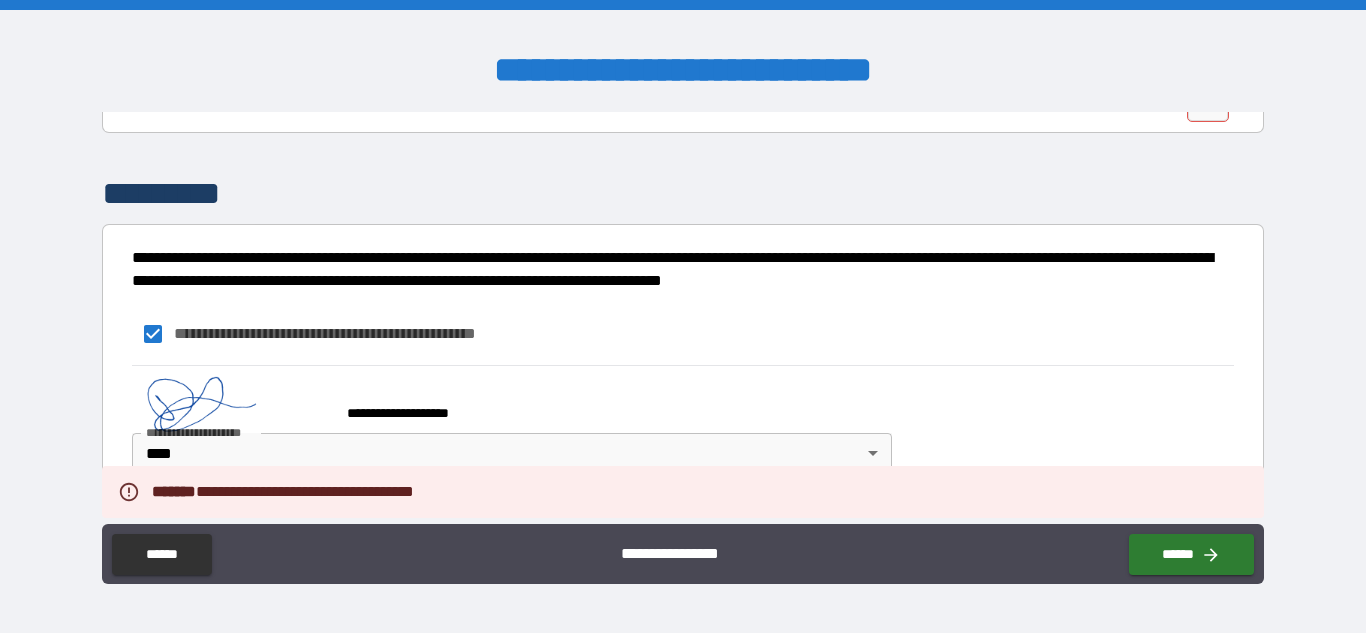 click on "**********" at bounding box center (682, 424) 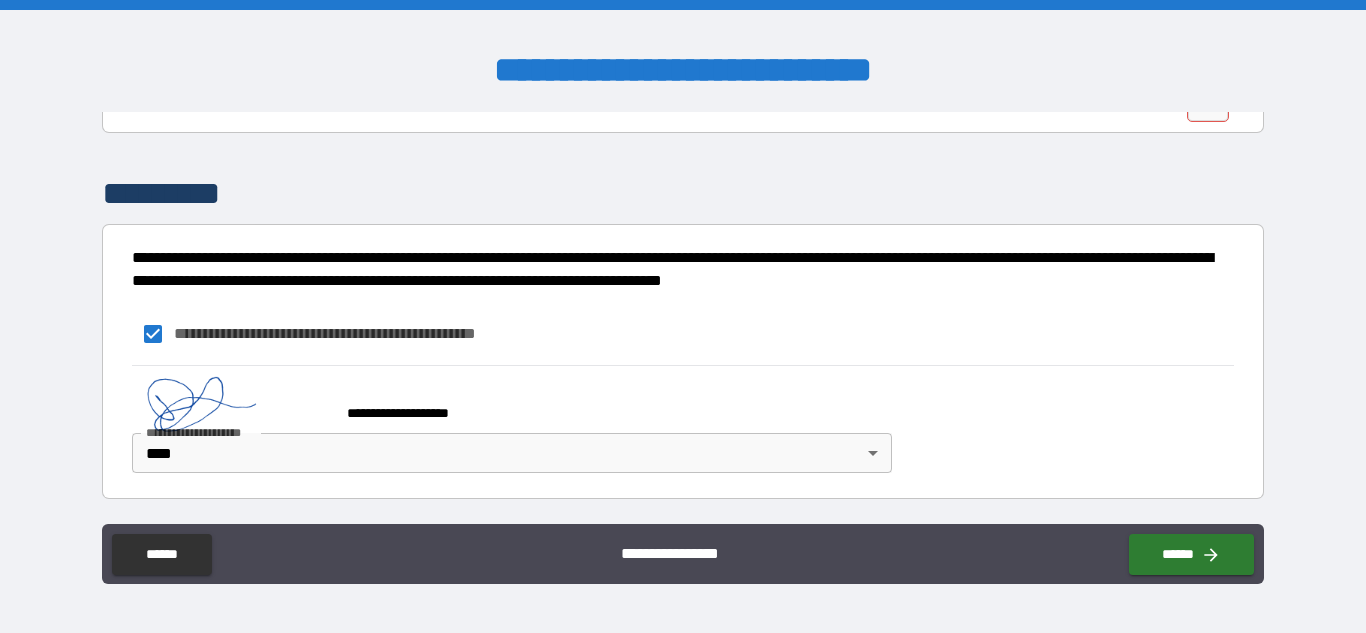 scroll, scrollTop: 3537, scrollLeft: 0, axis: vertical 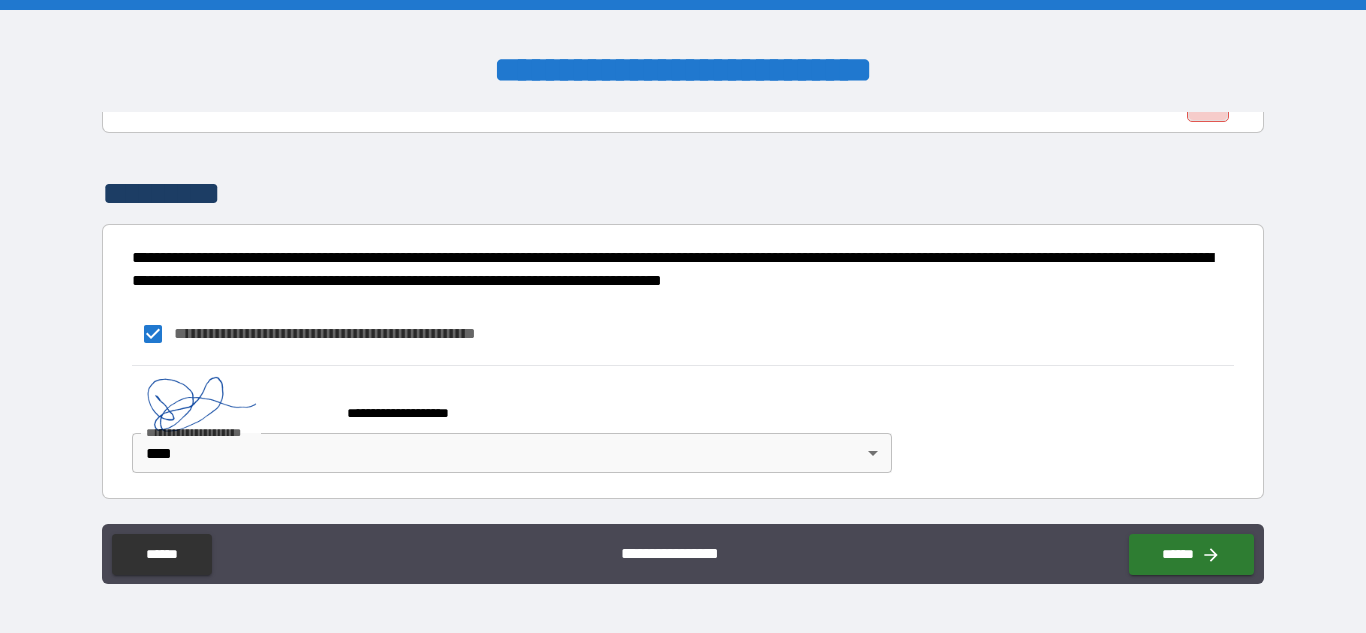 click 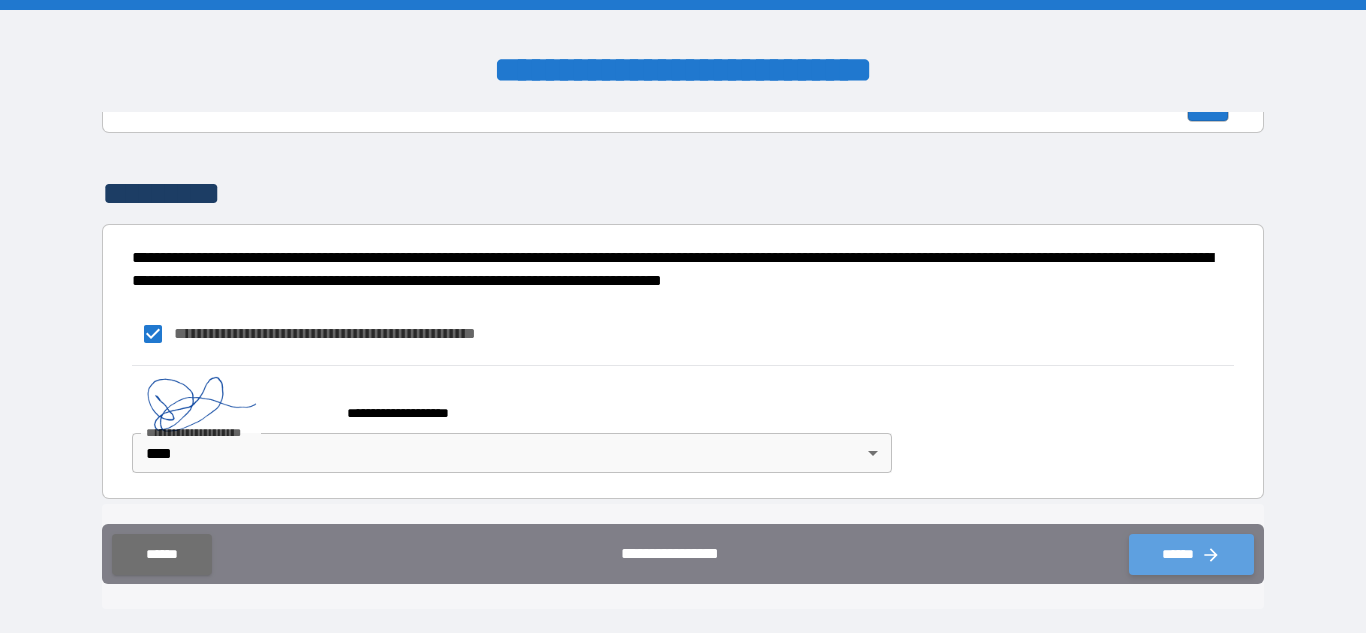 click on "******" at bounding box center [1191, 554] 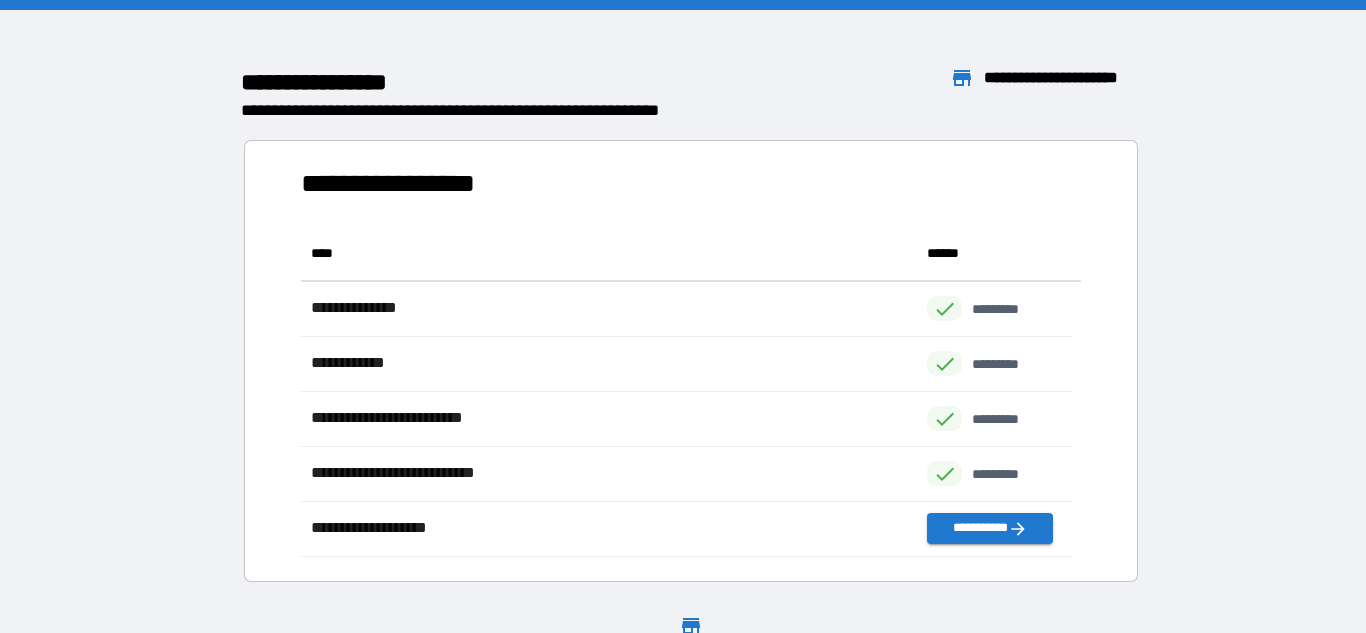 scroll, scrollTop: 16, scrollLeft: 16, axis: both 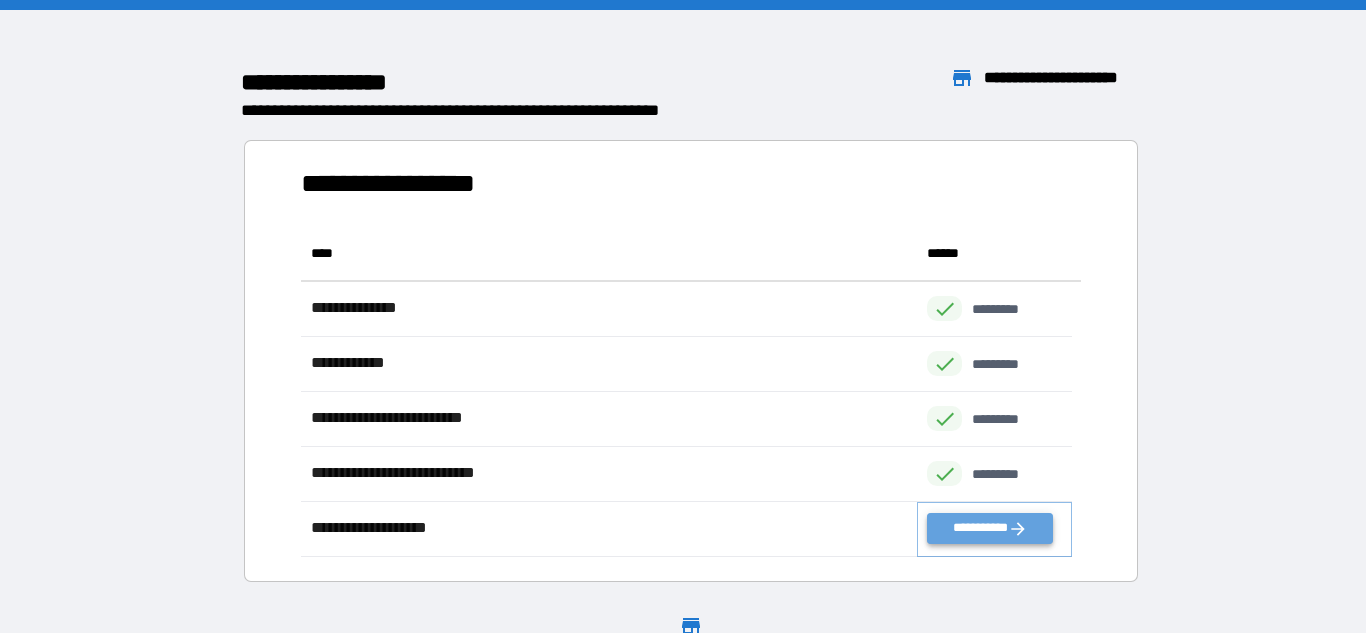 click on "**********" at bounding box center [989, 528] 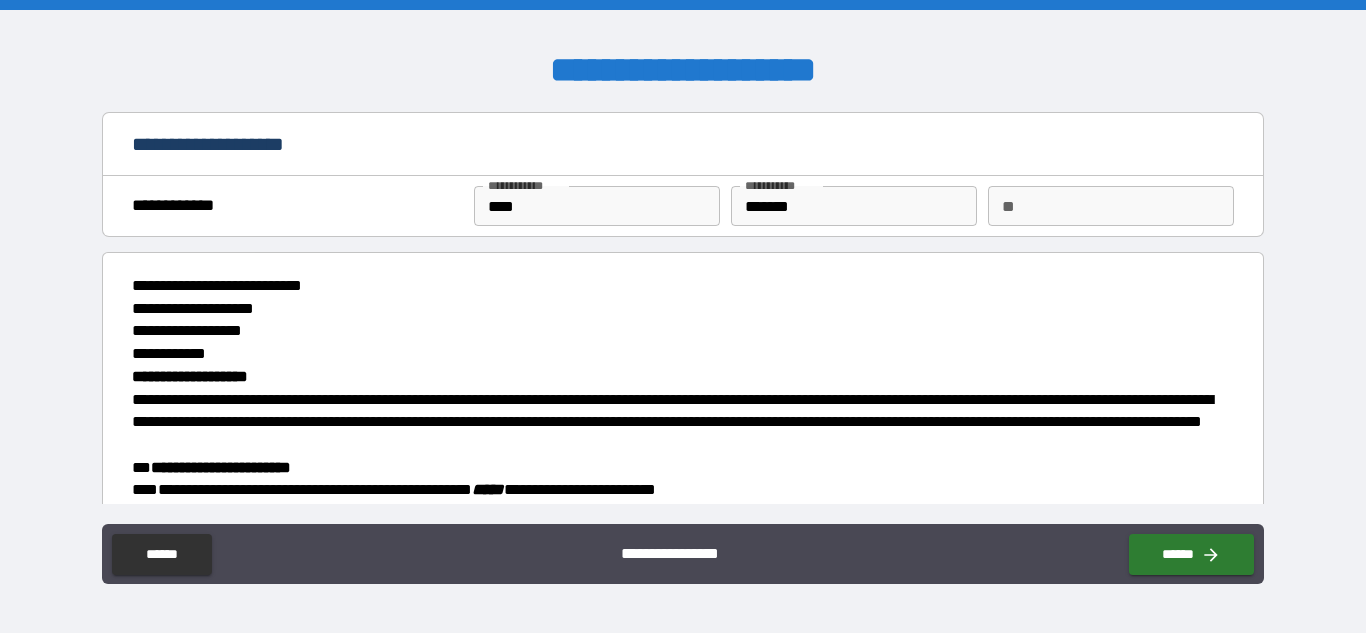 click on "**********" at bounding box center [678, 550] 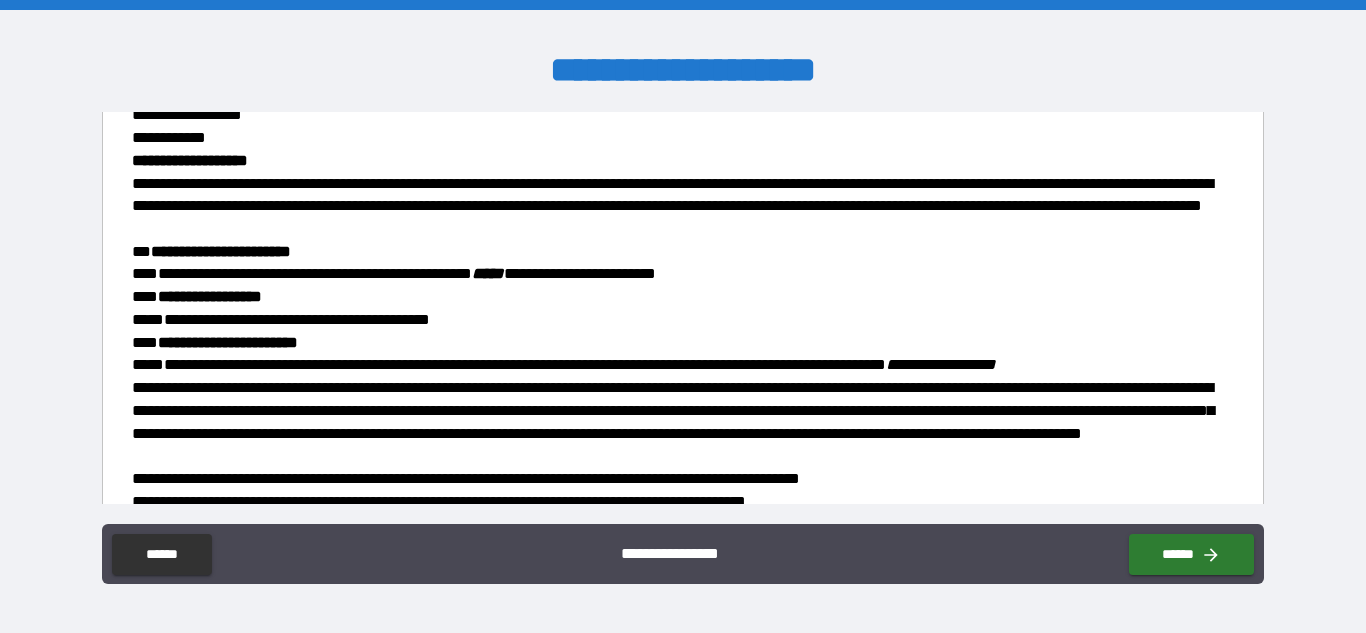 scroll, scrollTop: 225, scrollLeft: 0, axis: vertical 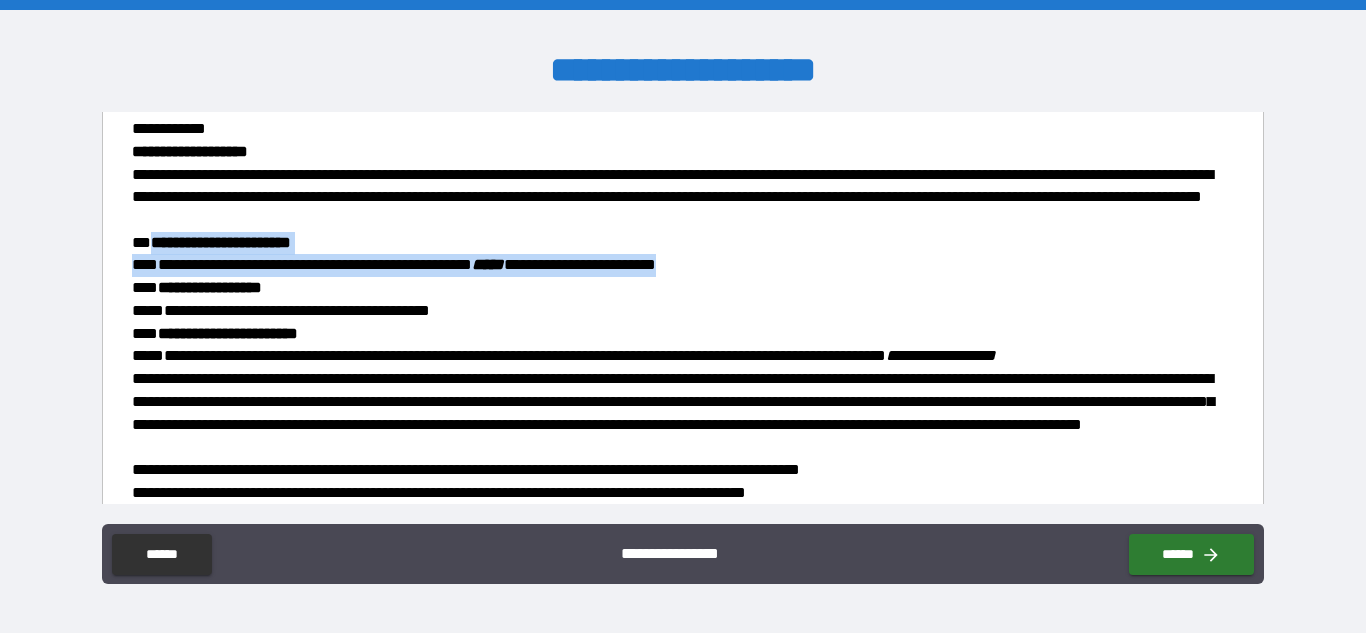 drag, startPoint x: 1251, startPoint y: 237, endPoint x: 1256, endPoint y: 258, distance: 21.587032 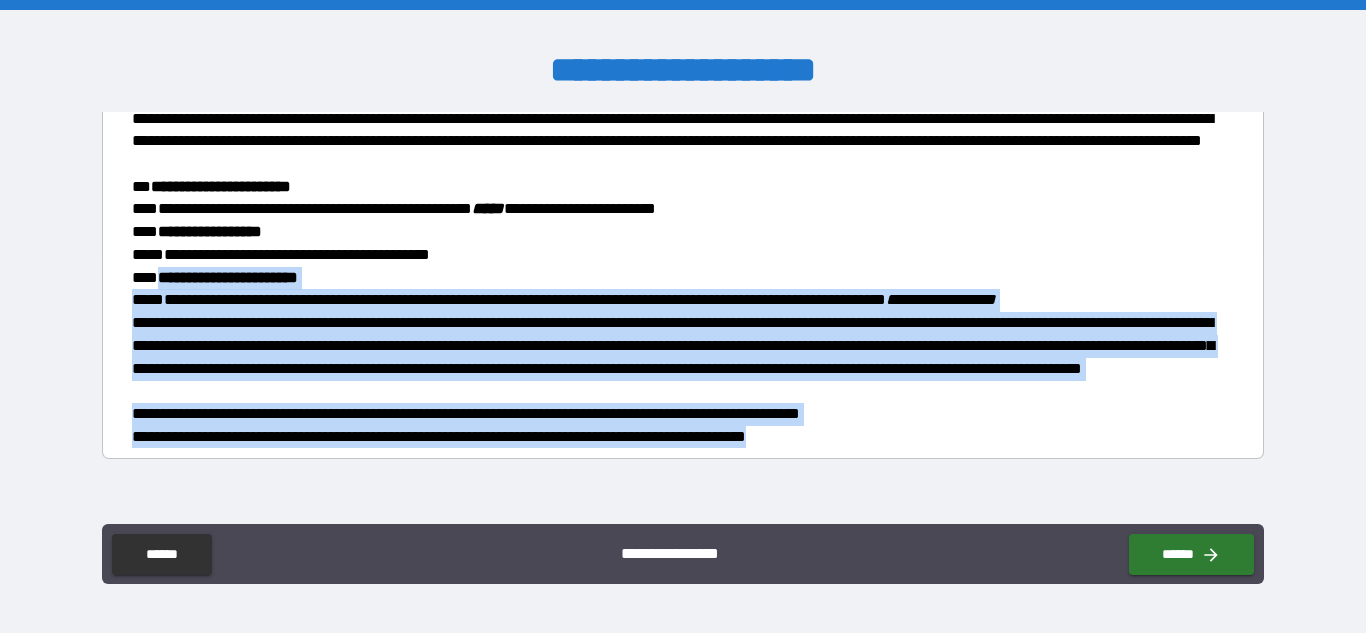 drag, startPoint x: 1152, startPoint y: 274, endPoint x: 1165, endPoint y: 451, distance: 177.47676 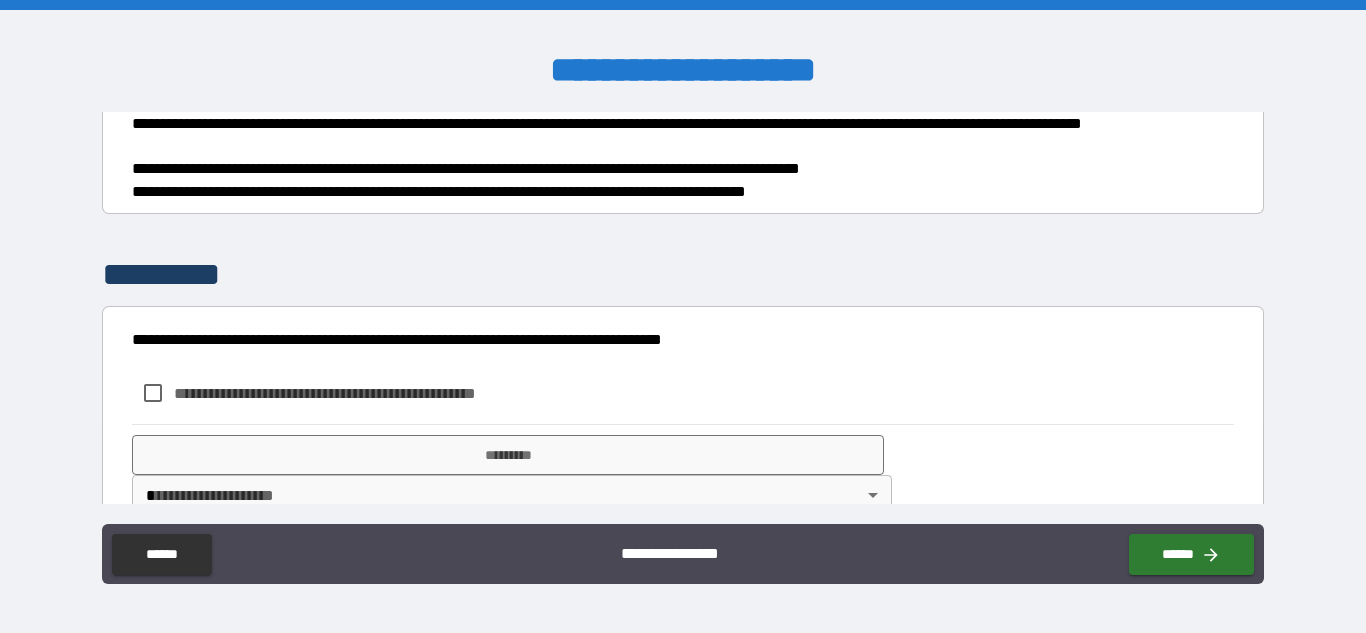 scroll, scrollTop: 568, scrollLeft: 0, axis: vertical 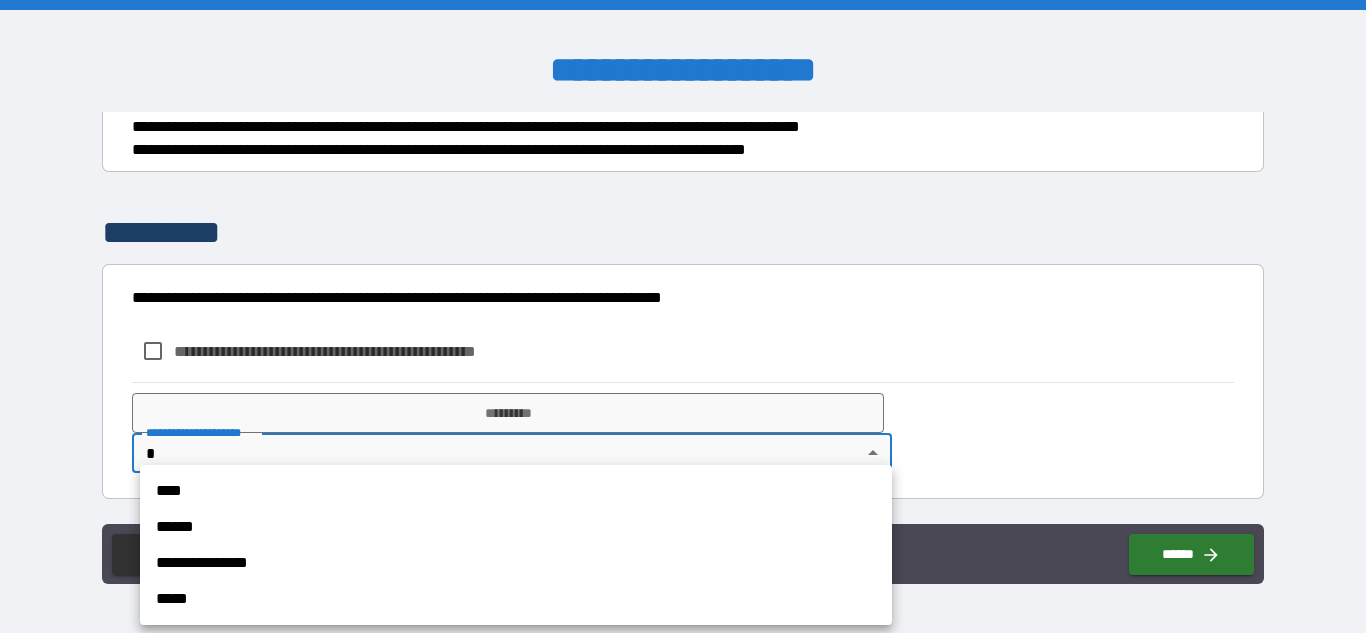 click on "**********" at bounding box center [683, 316] 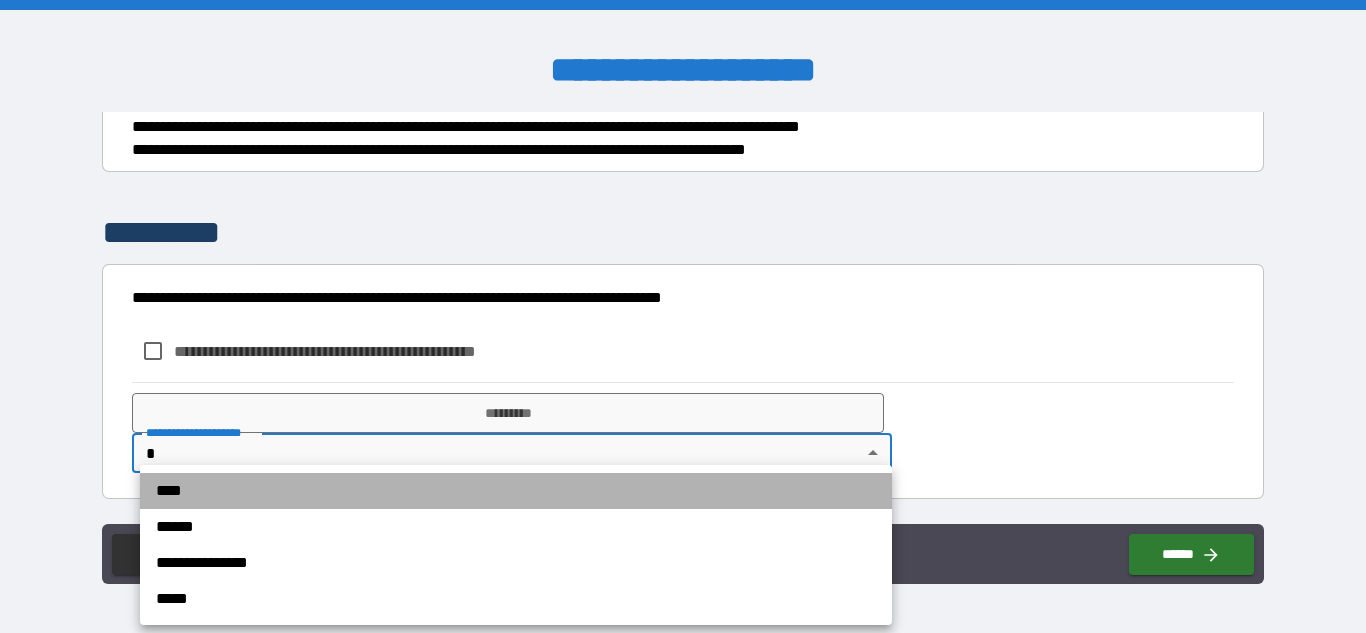 click on "****" at bounding box center [516, 491] 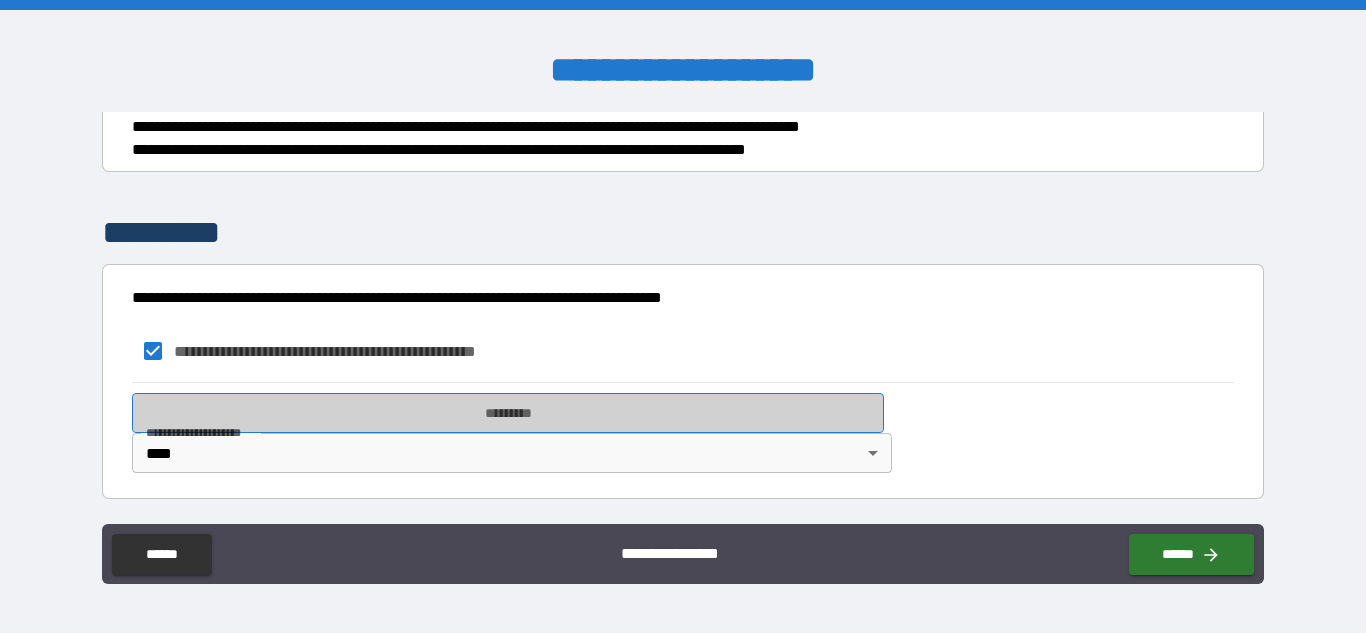 click on "*********" at bounding box center [508, 413] 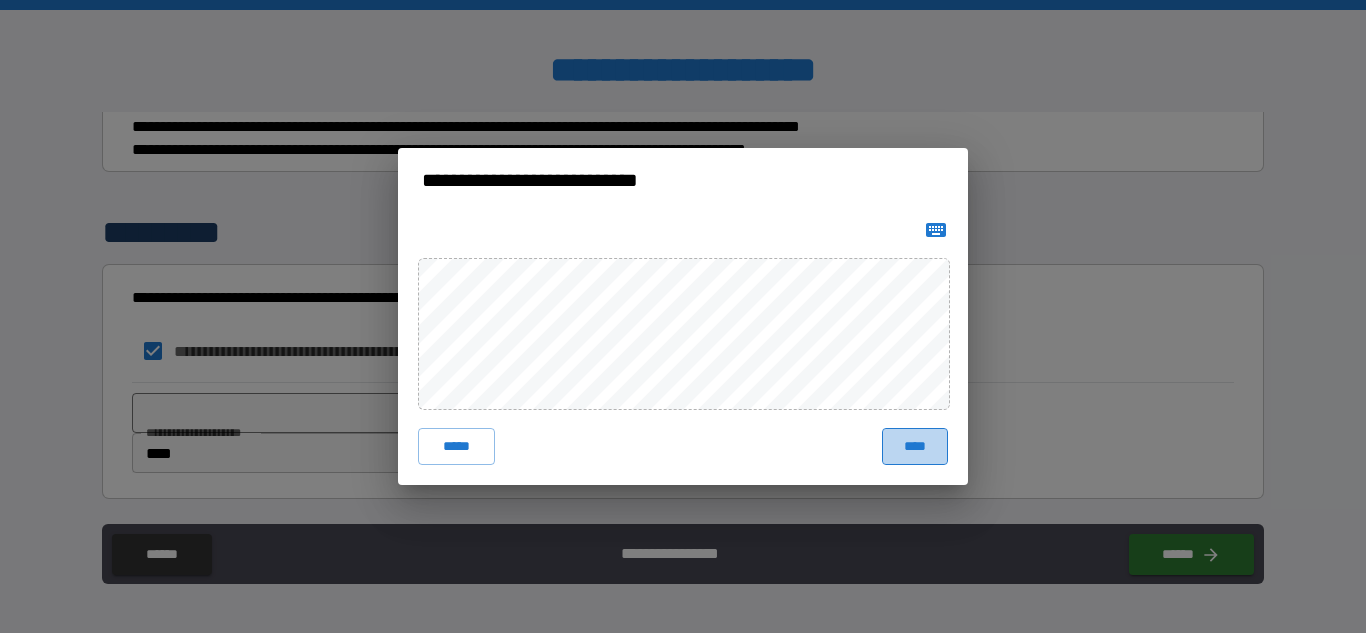 click on "****" at bounding box center (915, 446) 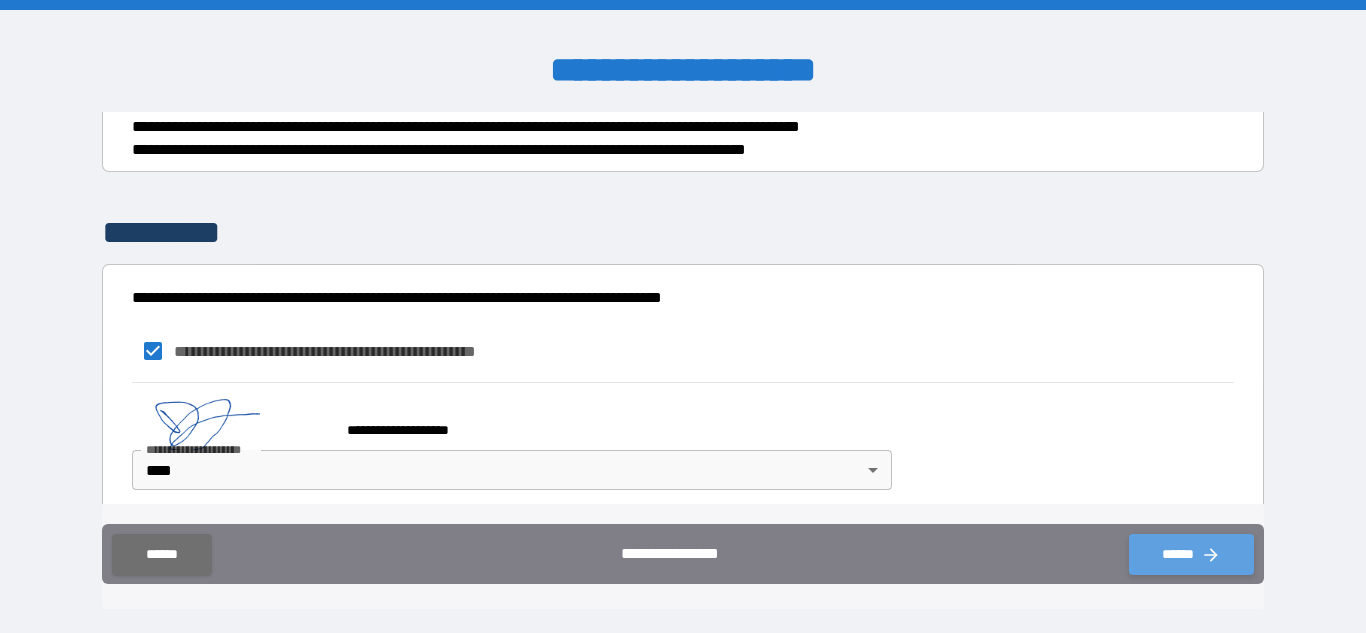 click on "******" at bounding box center (1191, 554) 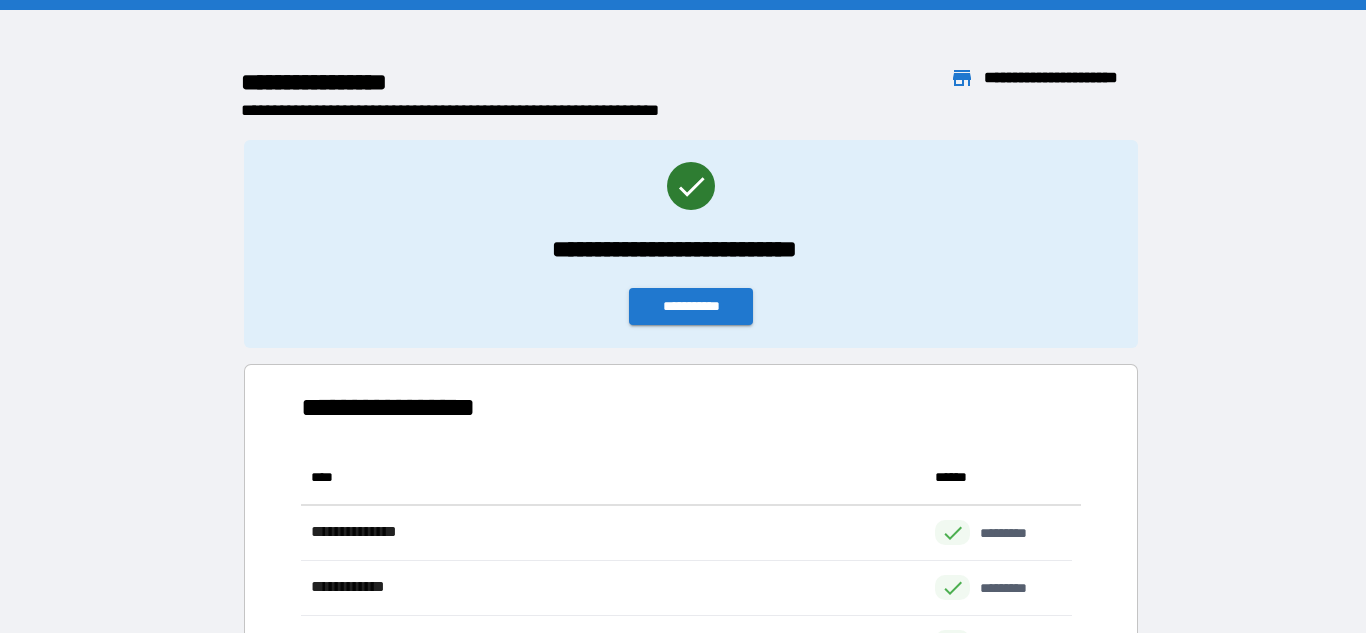 scroll, scrollTop: 16, scrollLeft: 16, axis: both 